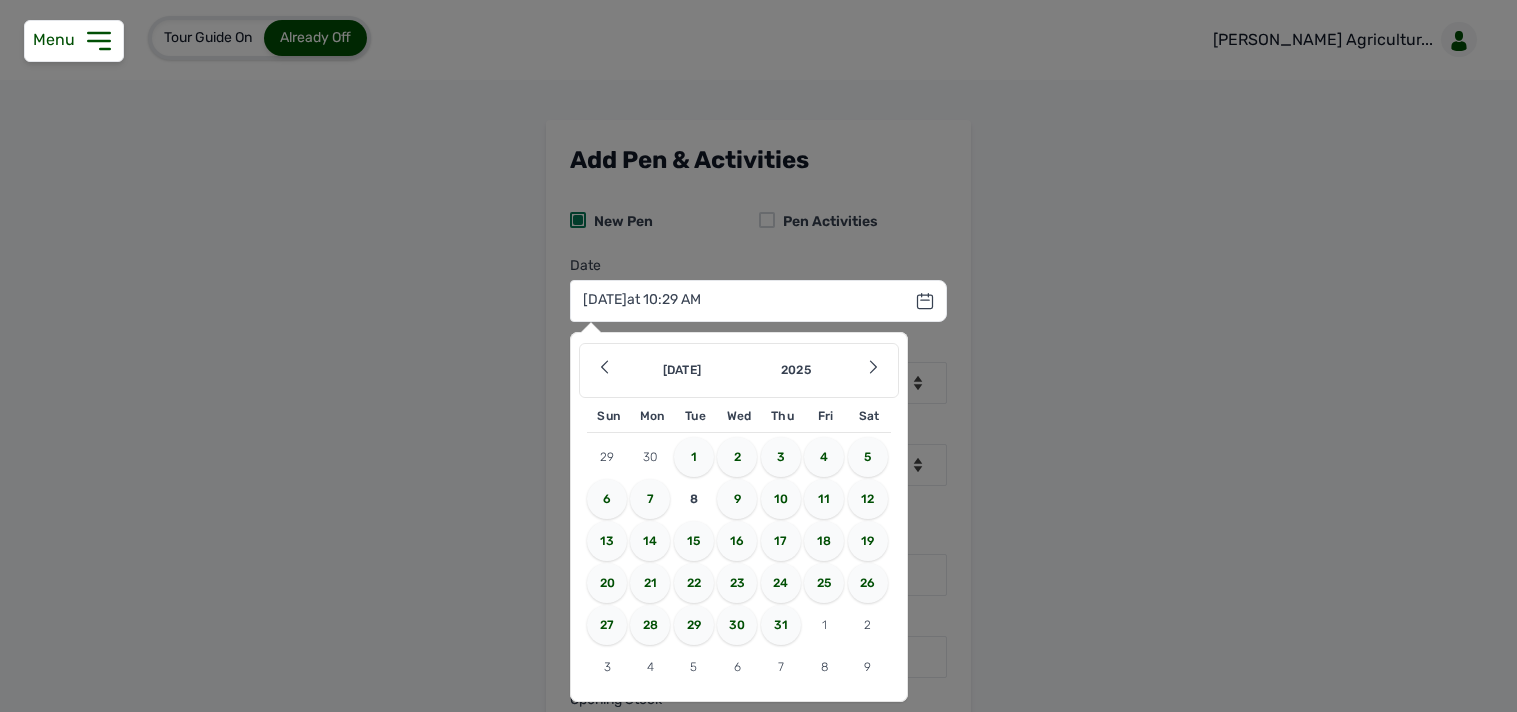 select on "0" 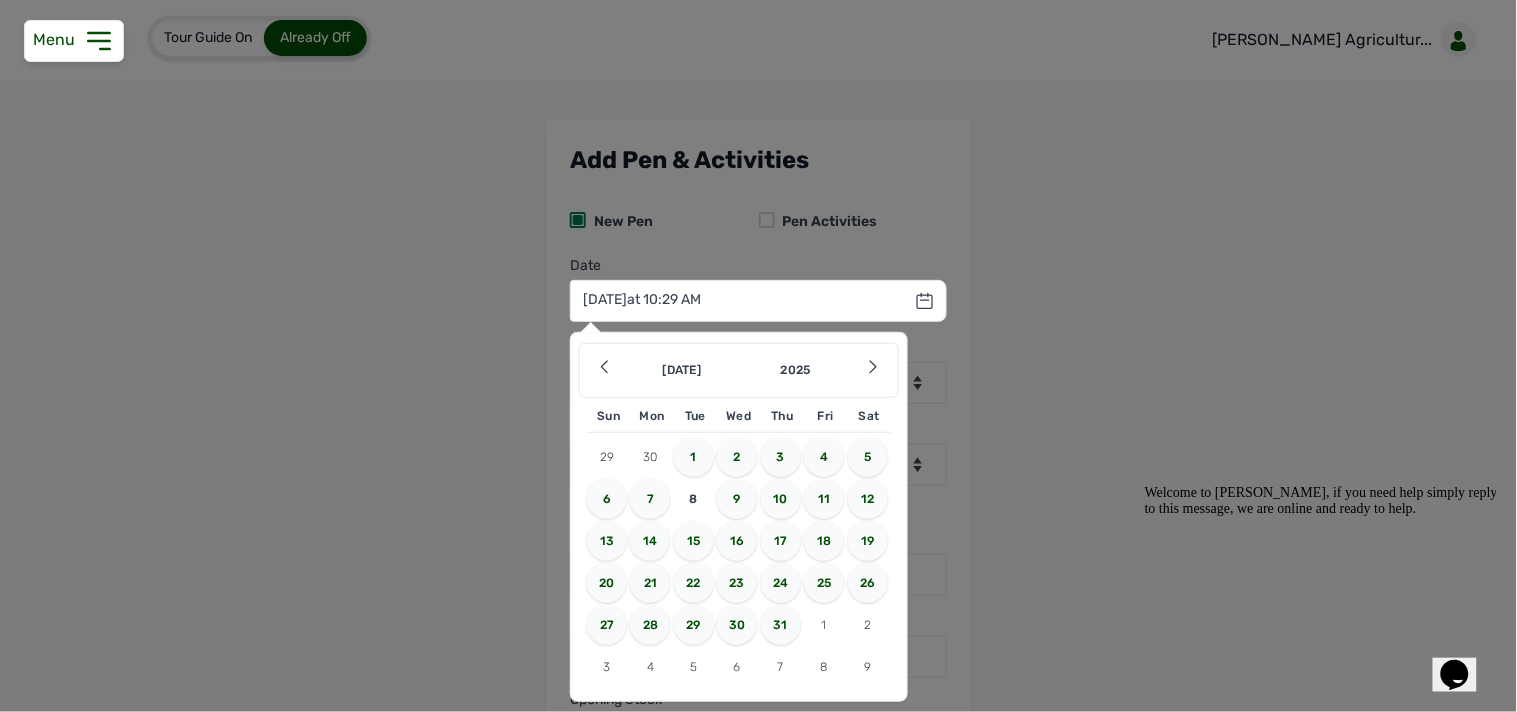 scroll, scrollTop: 0, scrollLeft: 0, axis: both 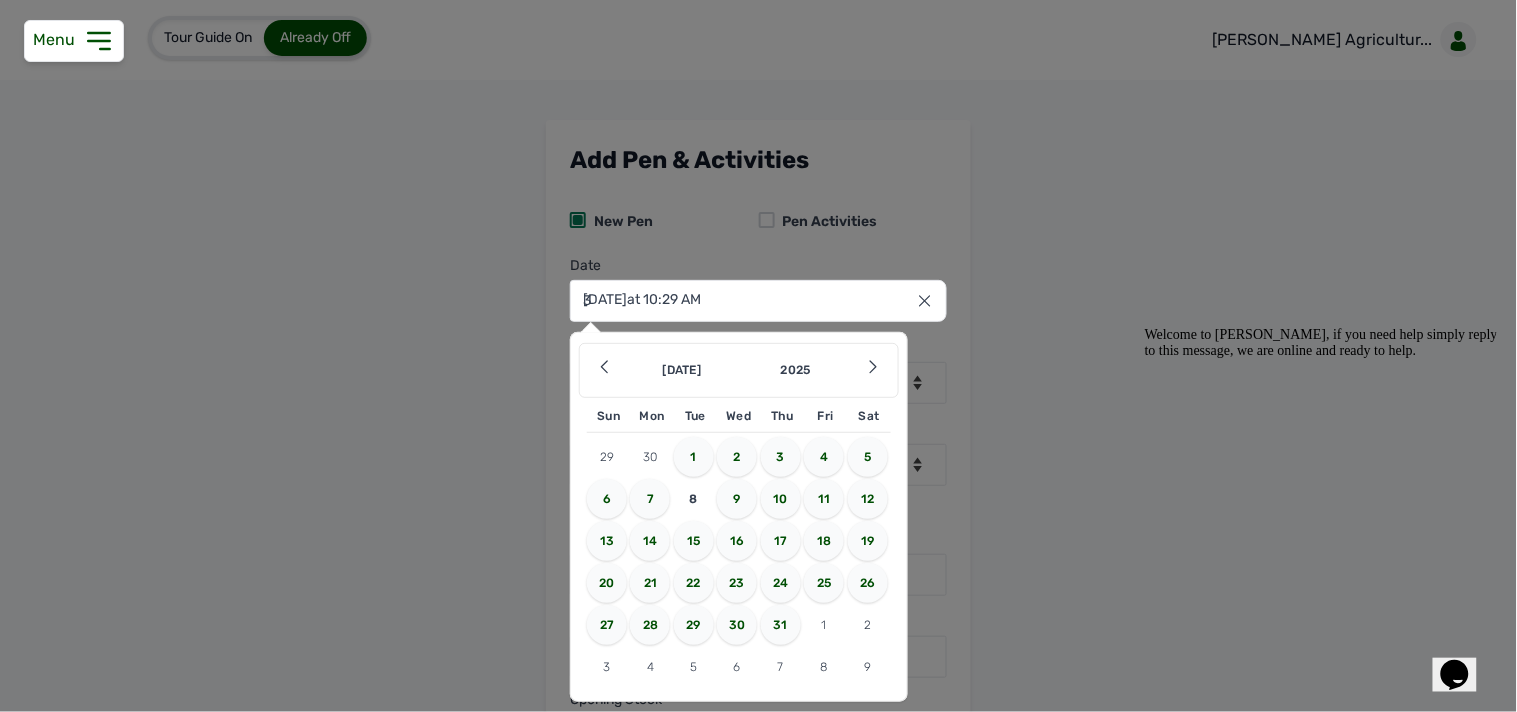 click on "3" at bounding box center (781, 457) 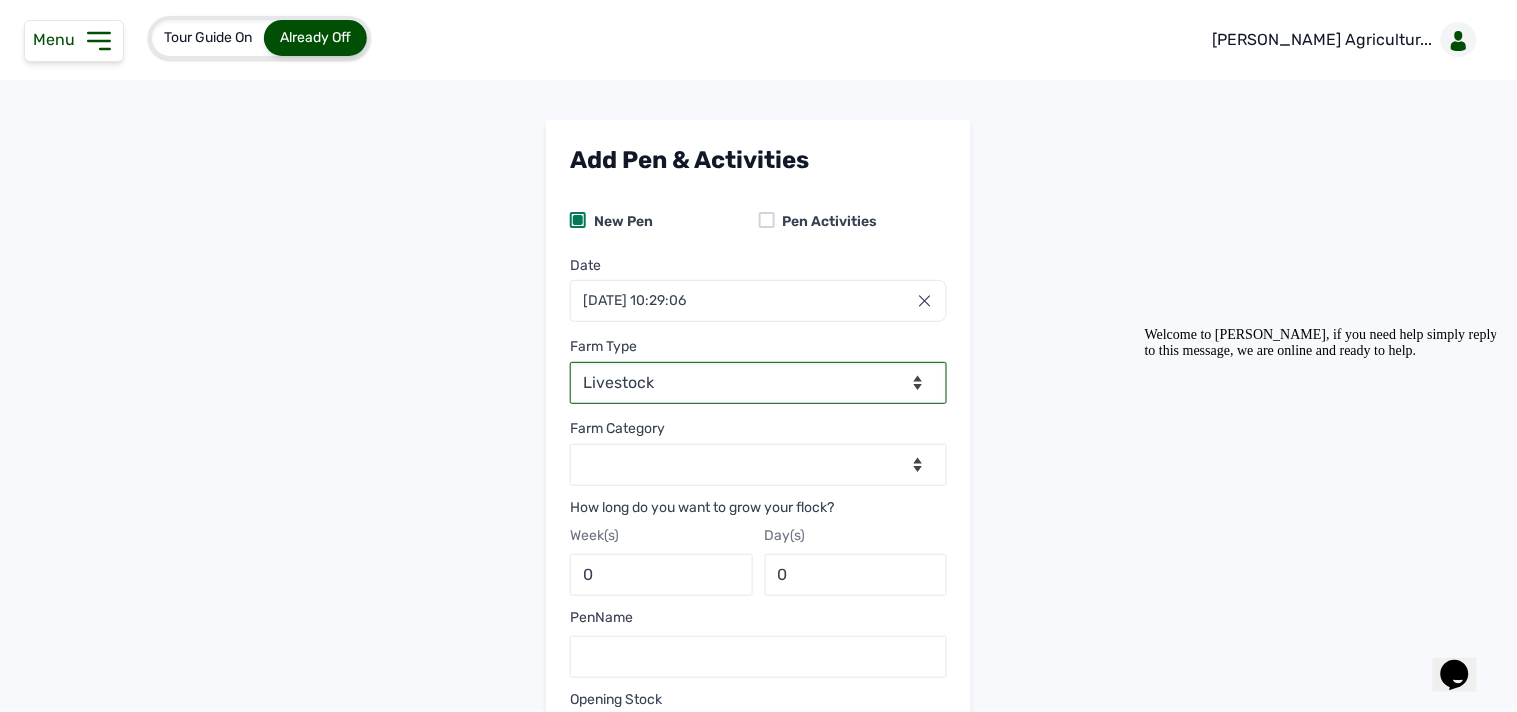 click on "--Select farm type-- Livestock" at bounding box center (758, 383) 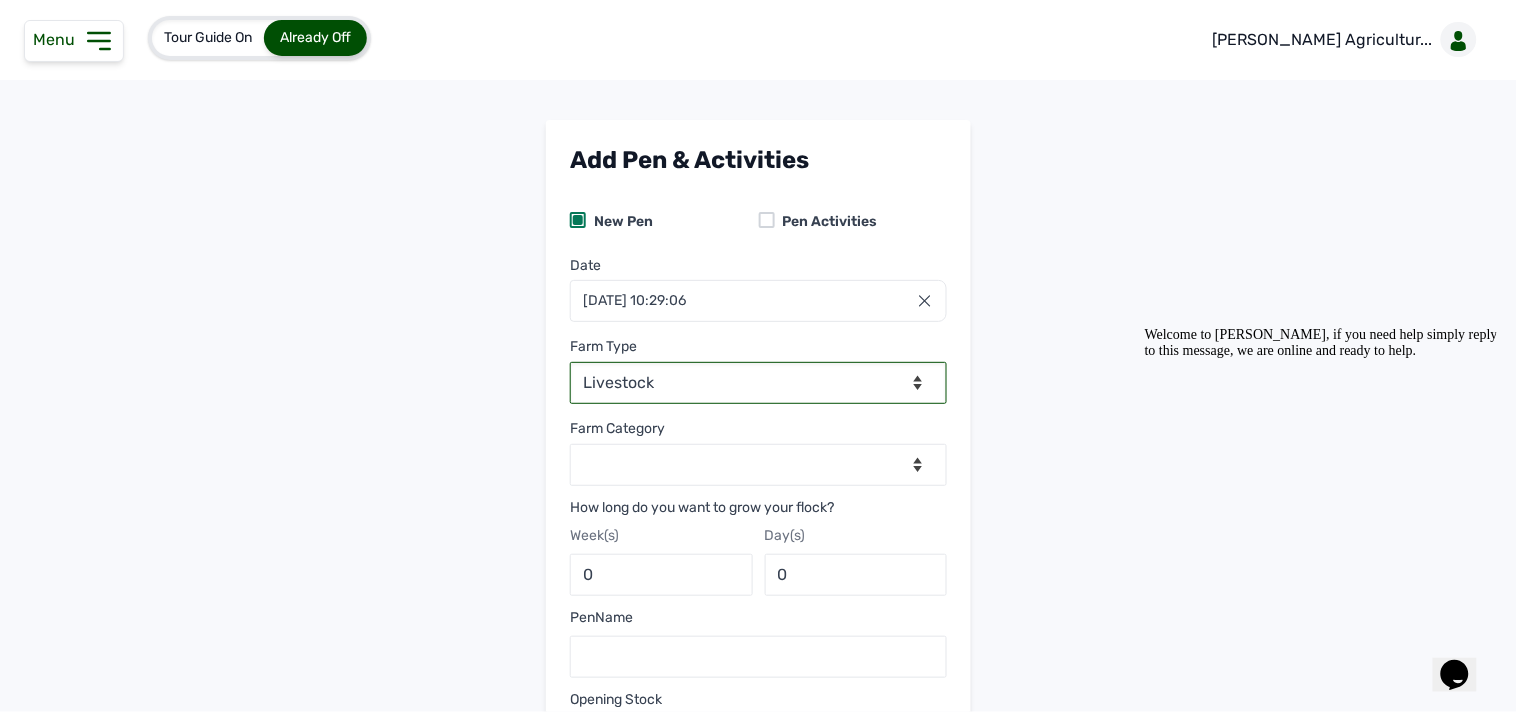 click on "--Select farm type-- Livestock" at bounding box center (758, 383) 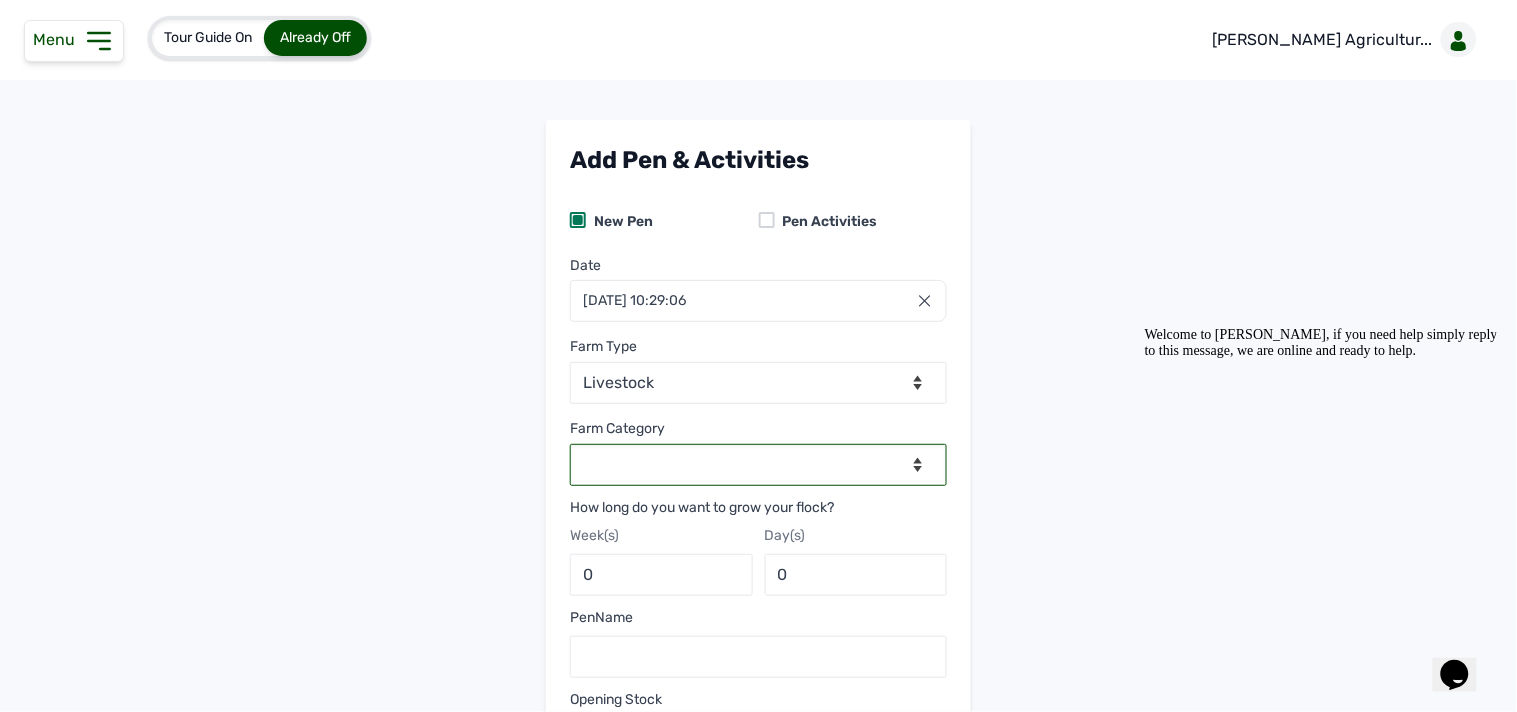 click on "--Select category-- Broilers Layers" at bounding box center (758, 465) 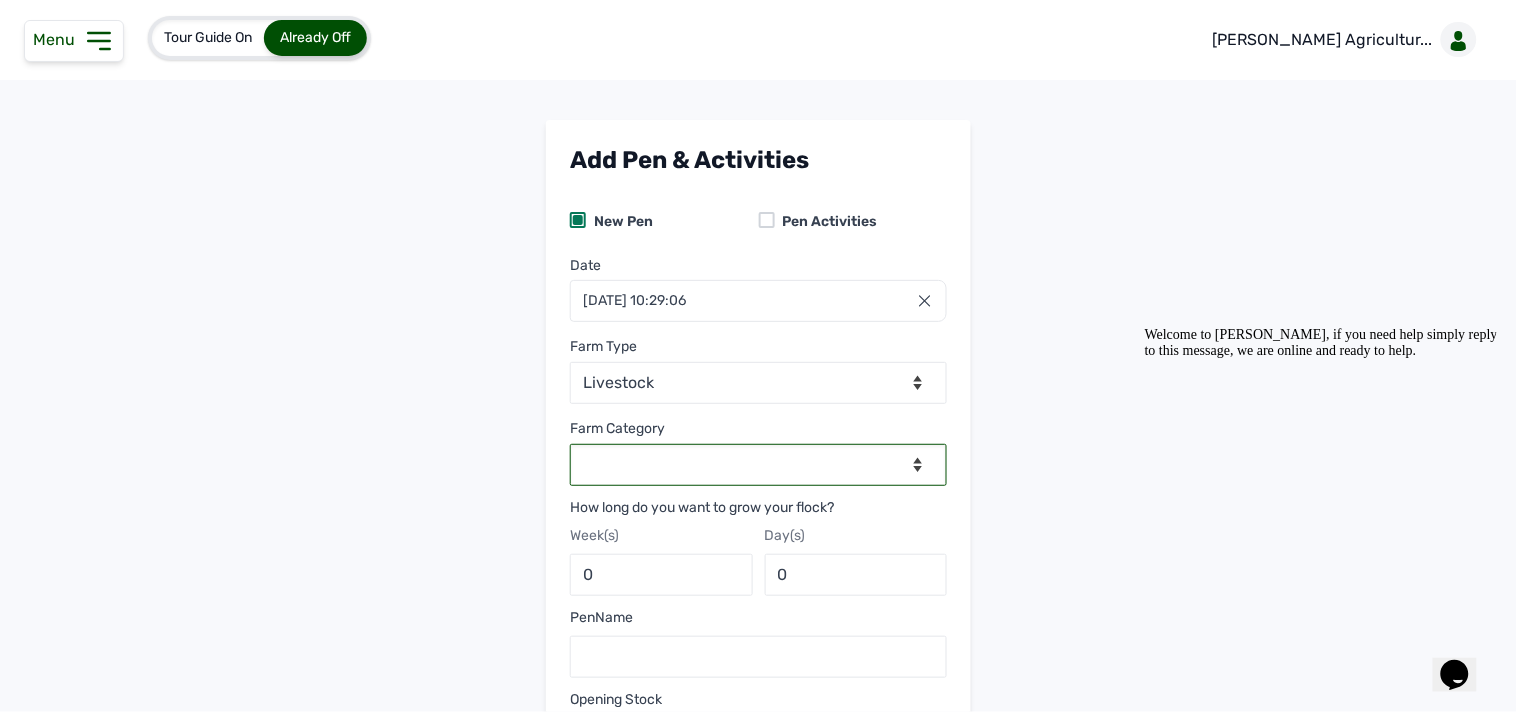 select on "Broilers" 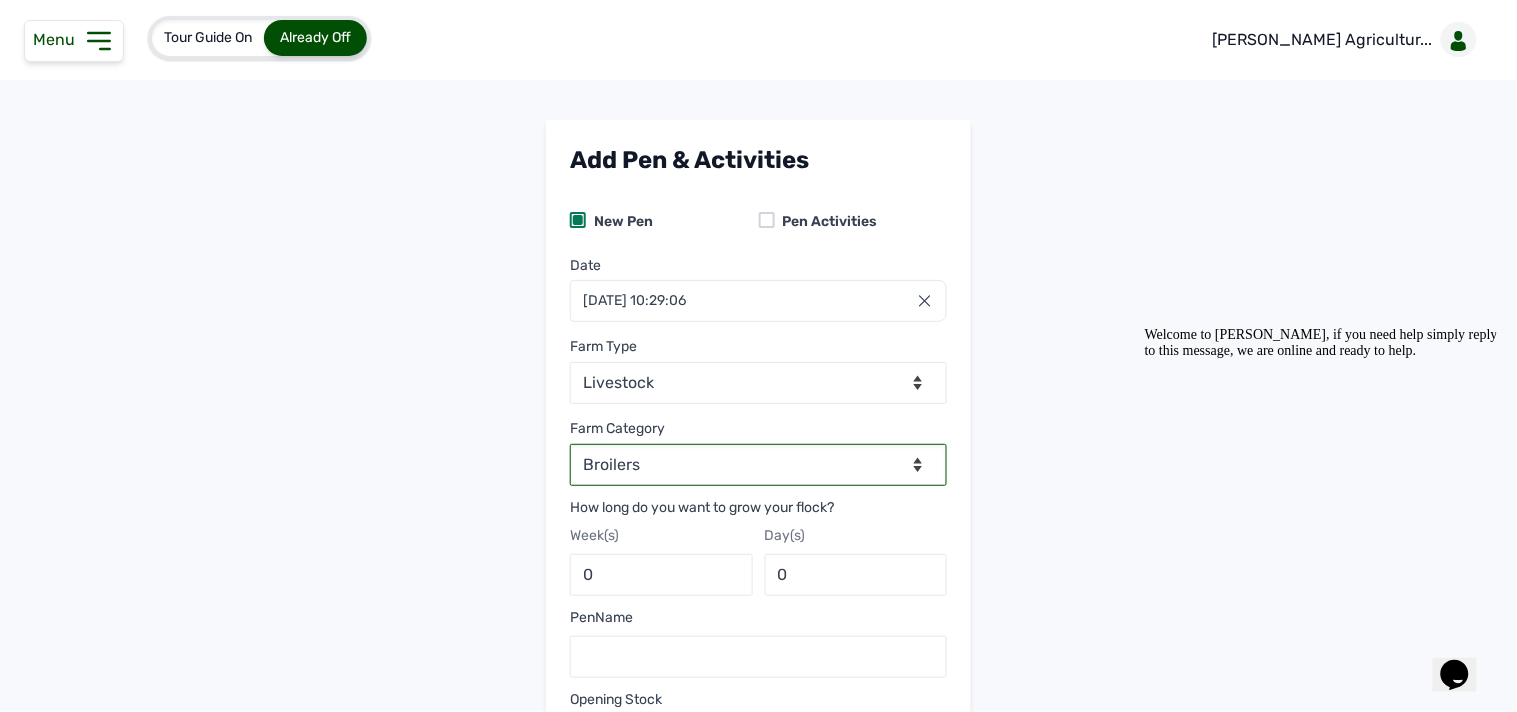click on "--Select category-- Broilers Layers" at bounding box center (758, 465) 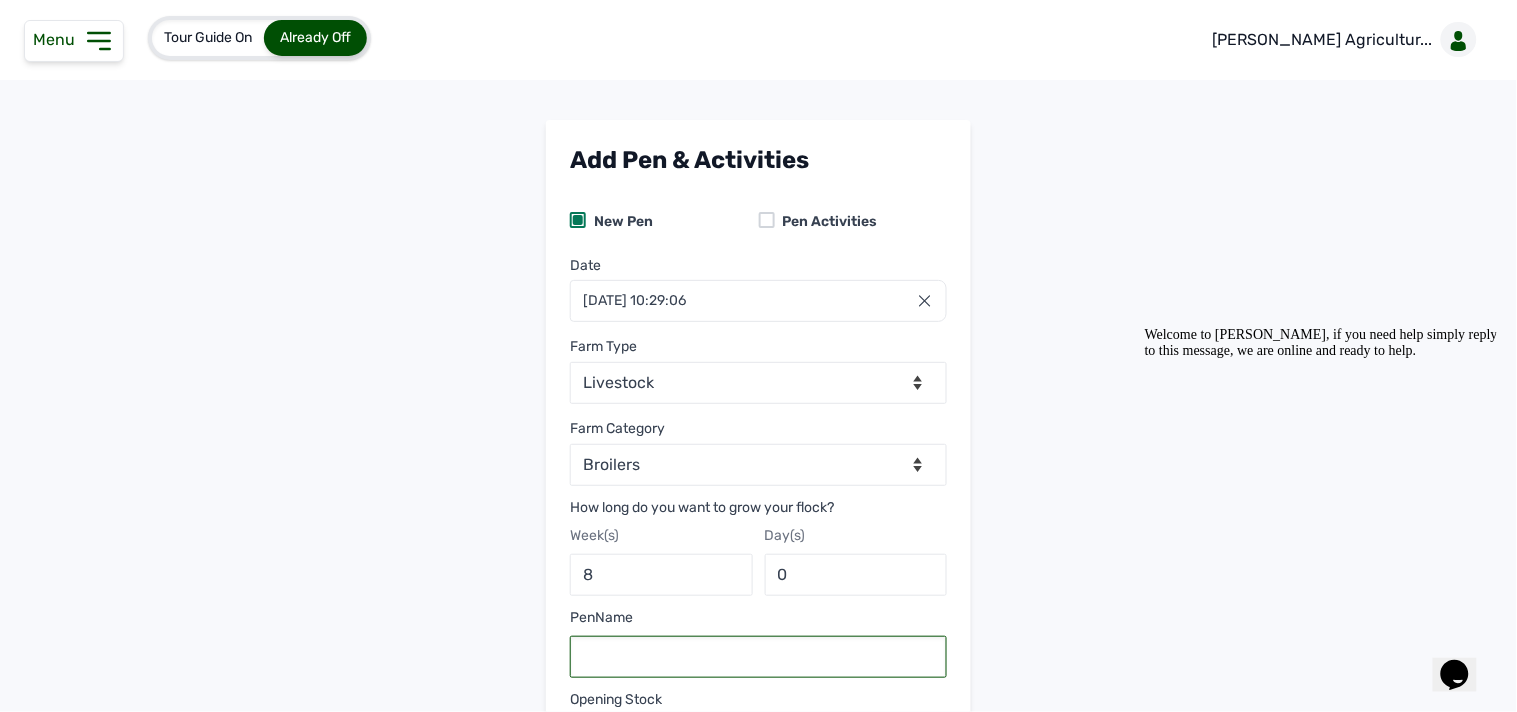 click at bounding box center [758, 657] 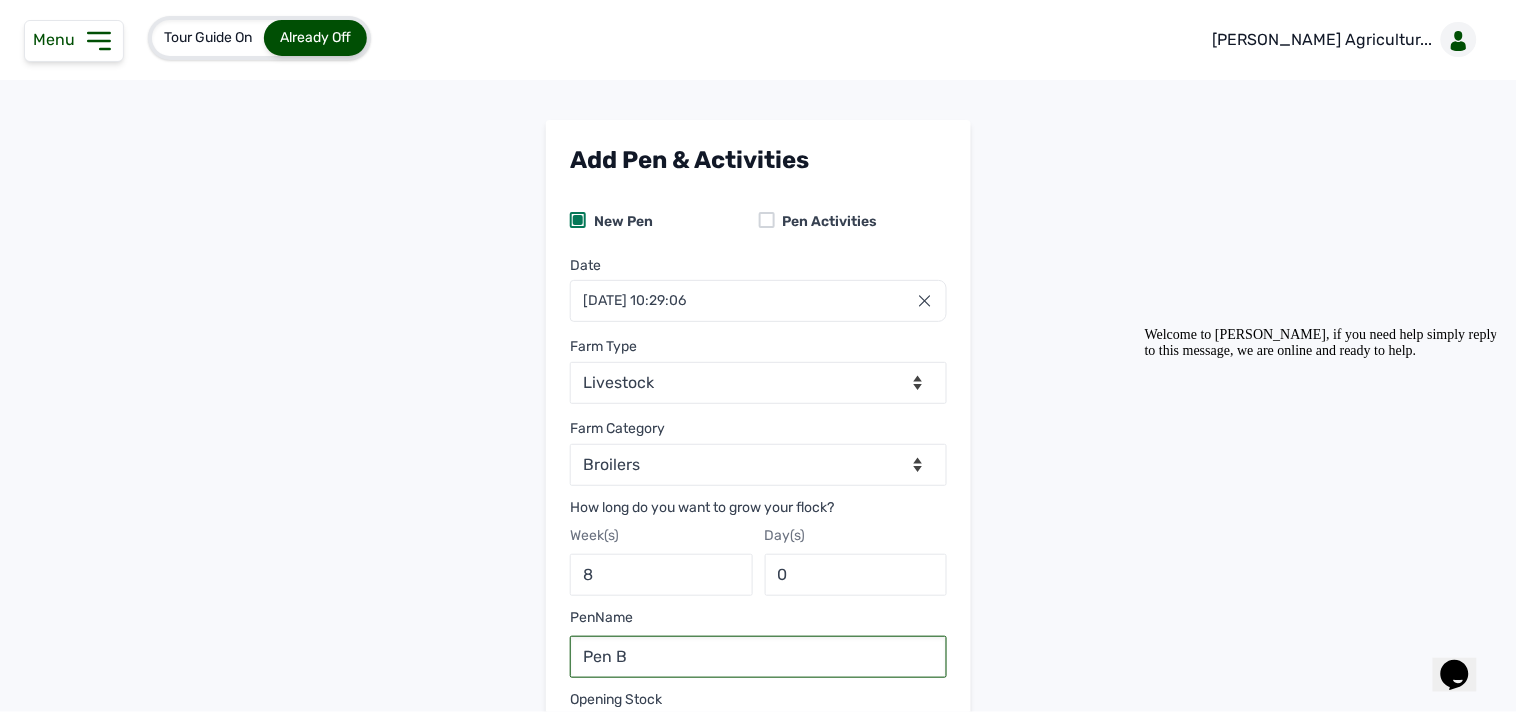 type on "Pen B" 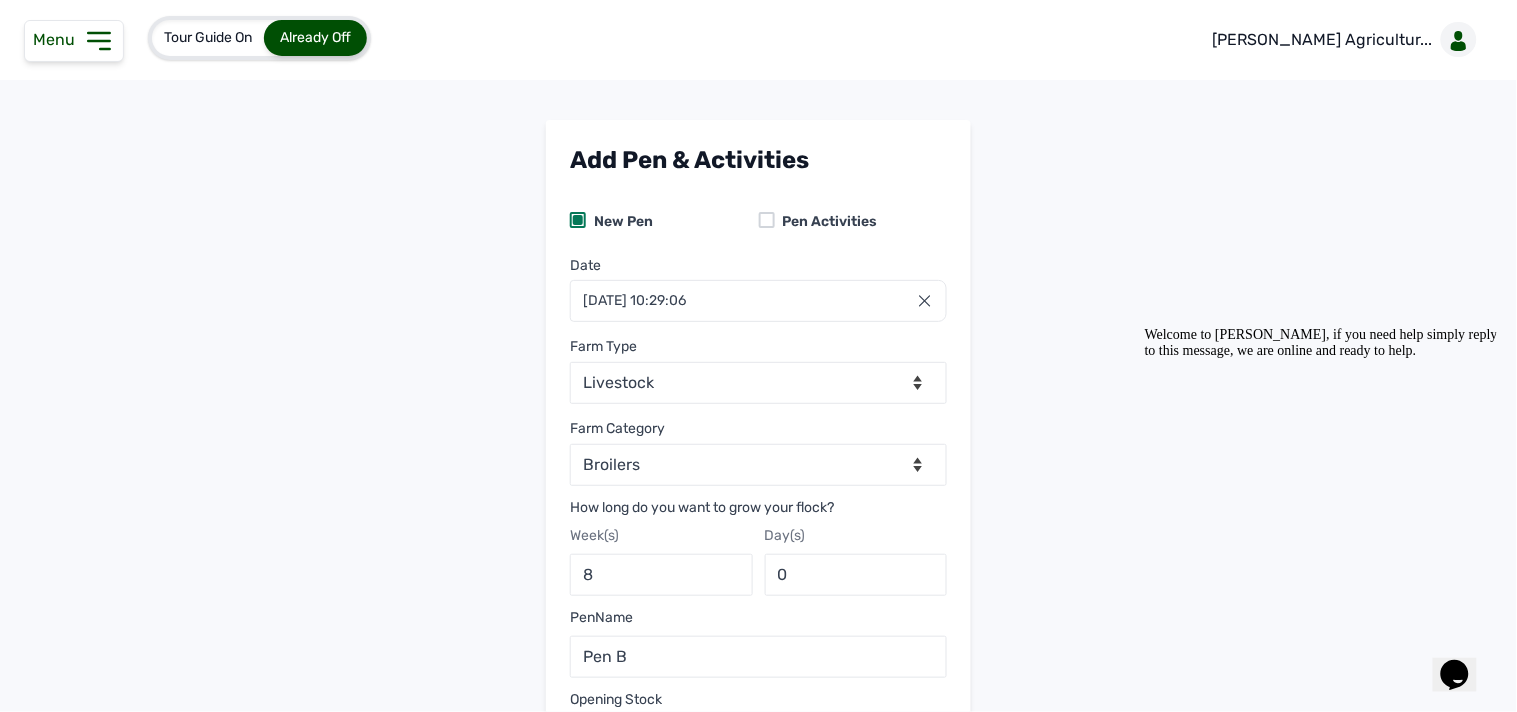 click on "Add Pen & Activities New Pen Pen Activities Date 03 Jul 2025 10:29:06 Jul 2025 Jan Feb Mar Apr May Jun Jul Aug Sep Oct Nov Dec 2025 2026 2027 2028 2029 2030 2031 2032 2033 2034 2035 2036 Sun Mon Tue Wed Thu Fri Sat 29 30 1 2 3 4 5 6 7 8 9 10 11 12 13 14 15 16 17 18 19 20 21 22 23 24 25 26 27 28 29 30 31 1 2 3 4 5 6 7 8 9 Cancel Farm Type --Select farm type-- Livestock Farm Category --Select category-- Broilers Layers How long do you want to grow your flock? Week(s) 8 Day(s) 0 Pen  Name  Pen B  Opening Stock  0 Current Age of animals Week(s) 0 Day(s) 0 Additional details (Optional) Show  This collects more information about your pen. This is an optional section, you don't have to fill it.   Add Farm" at bounding box center (758, 590) 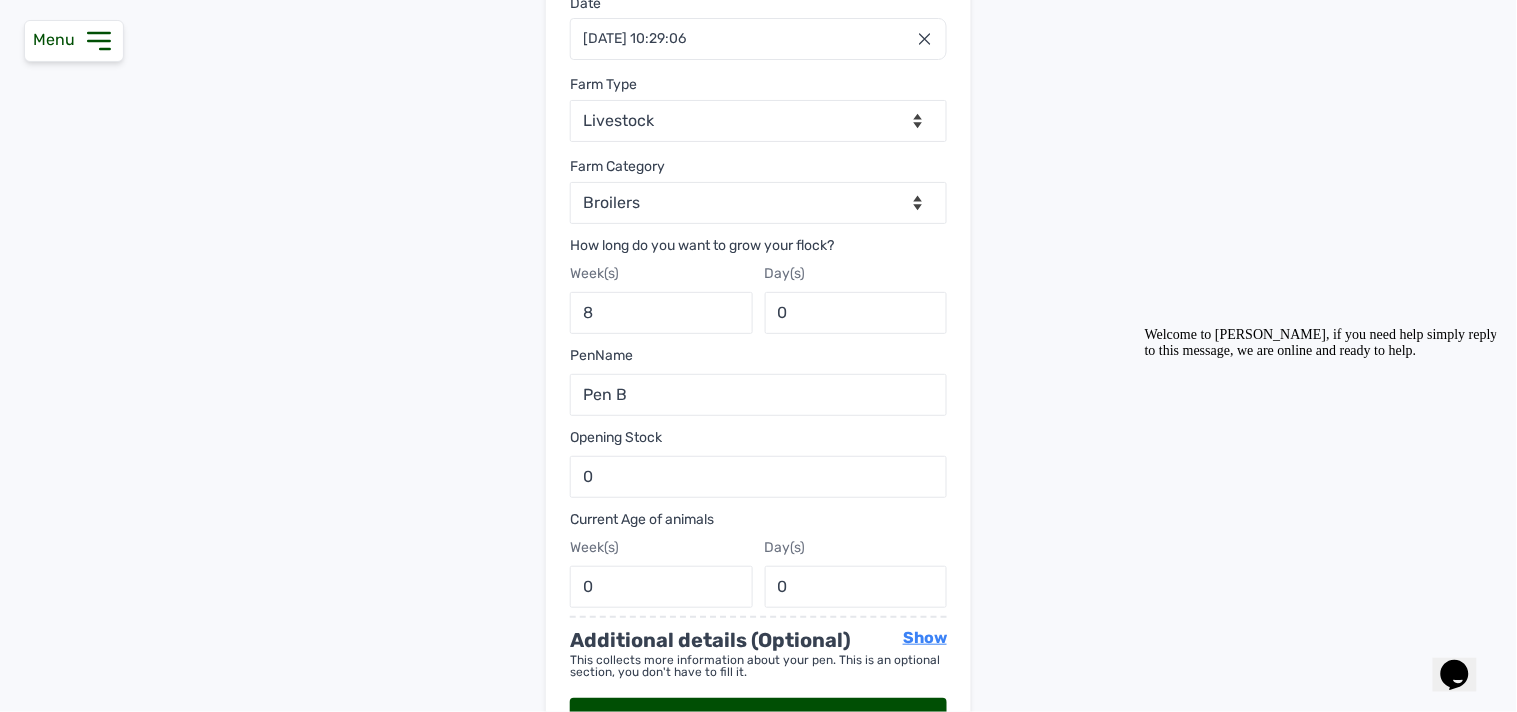 scroll, scrollTop: 266, scrollLeft: 0, axis: vertical 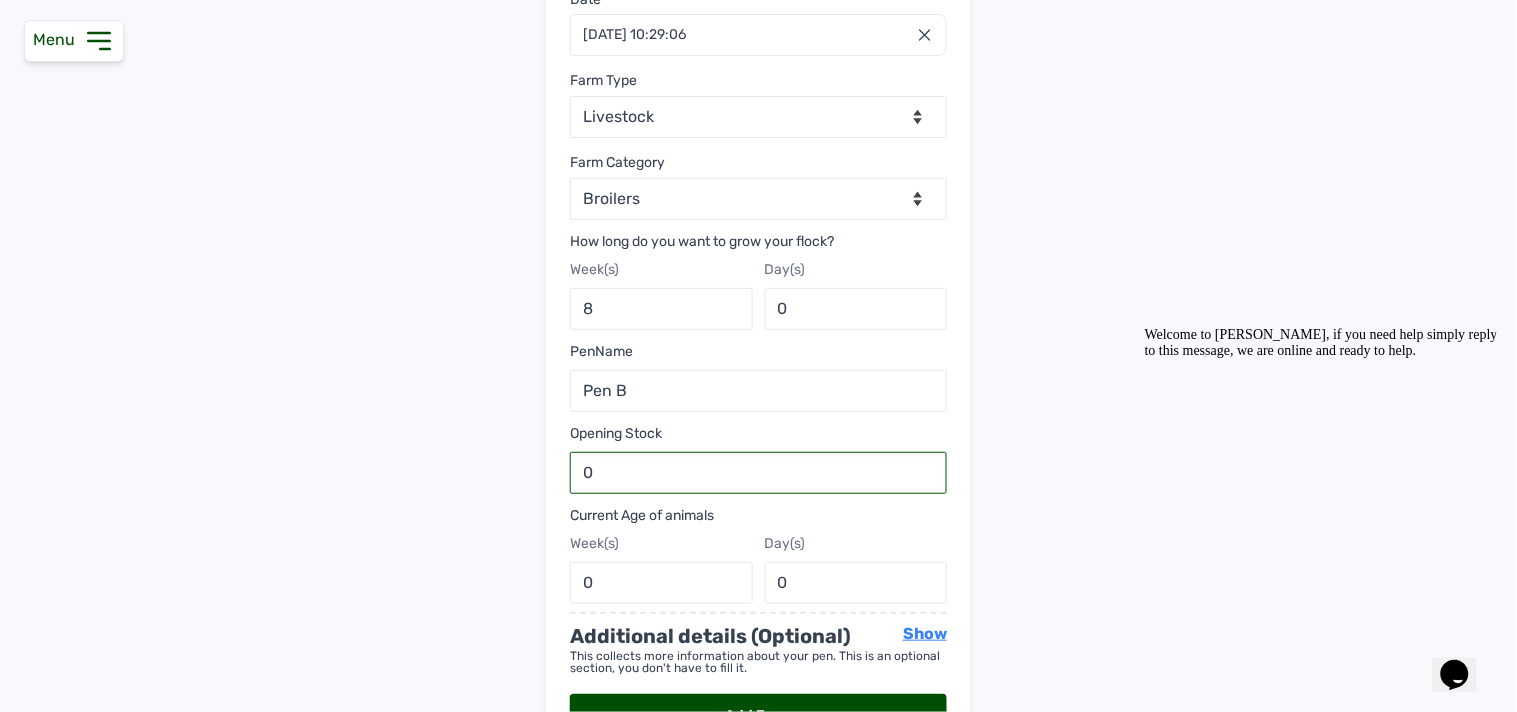 click on "0" at bounding box center (758, 473) 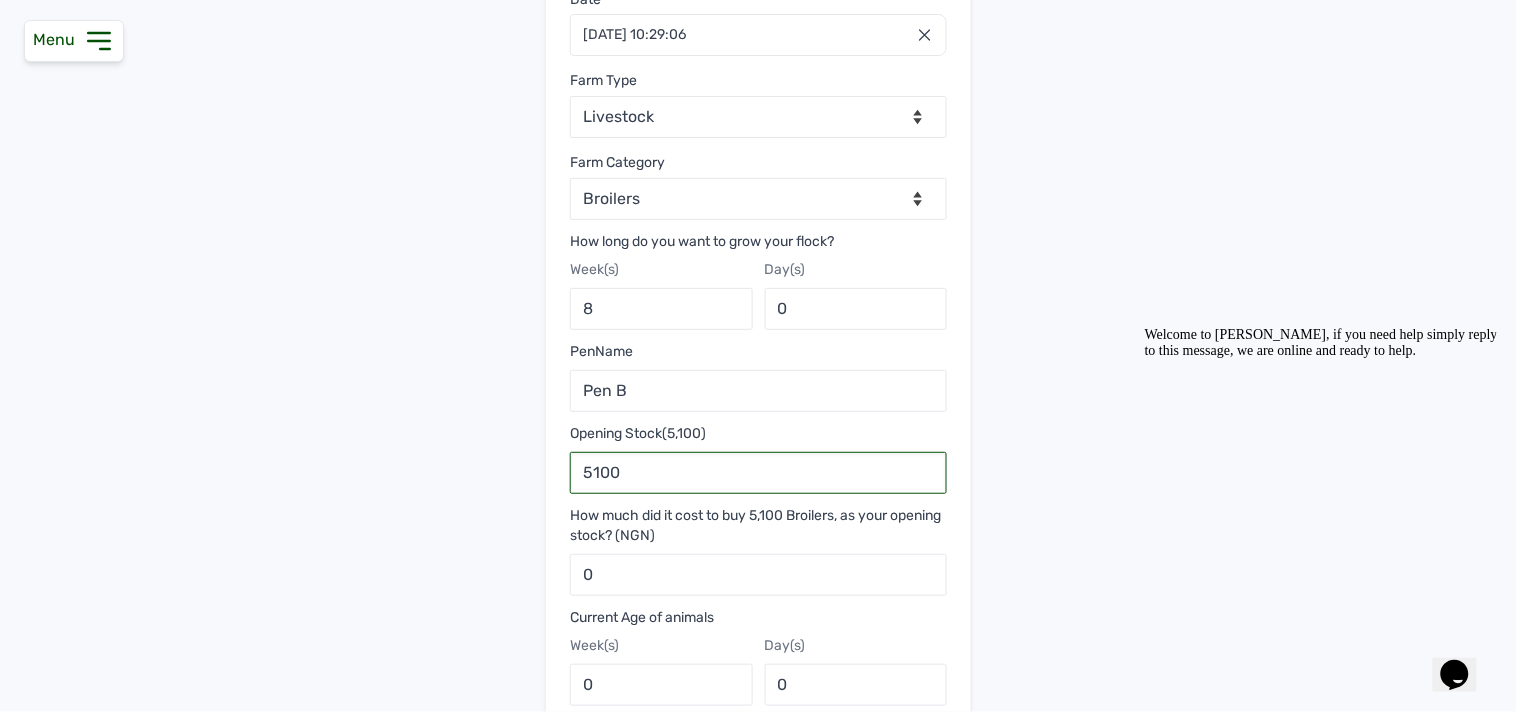 type on "5100" 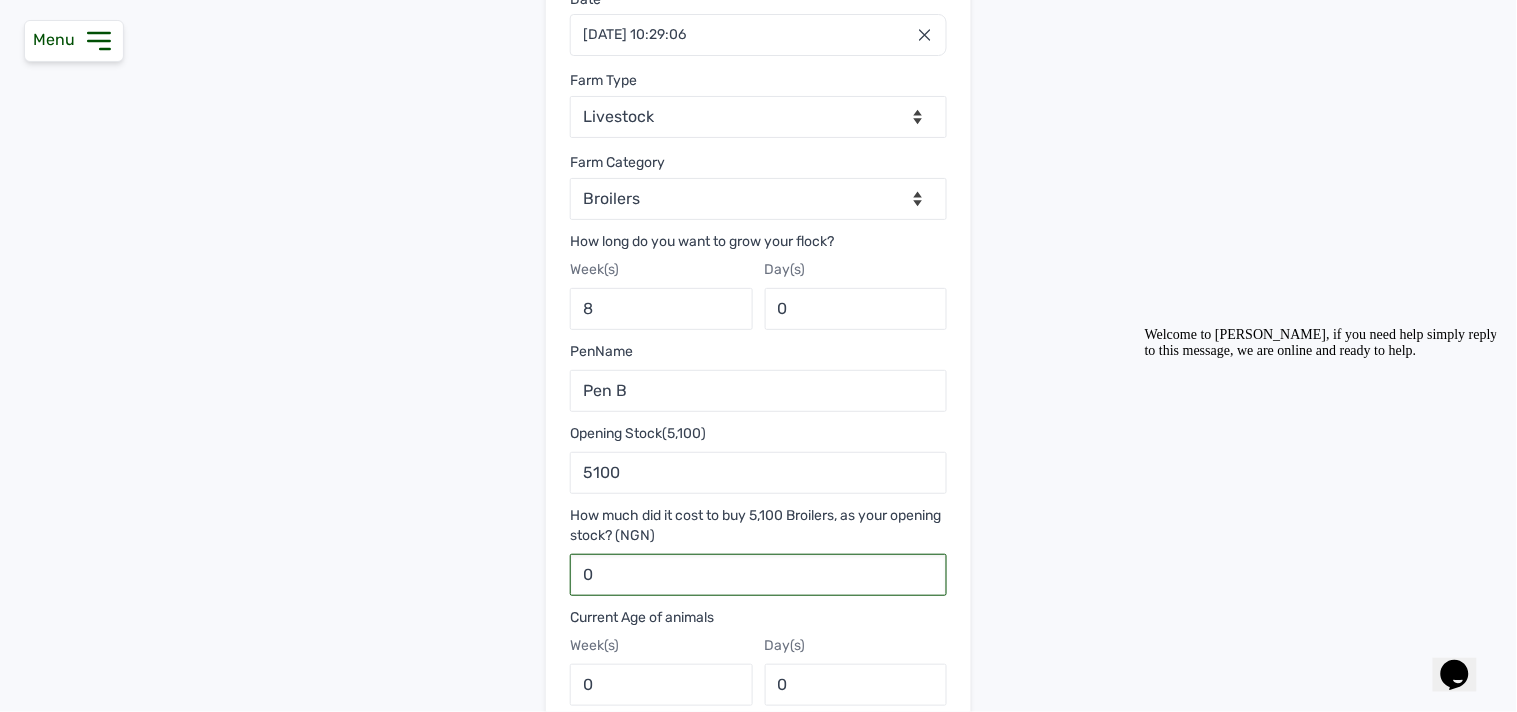 click on "0" at bounding box center [758, 575] 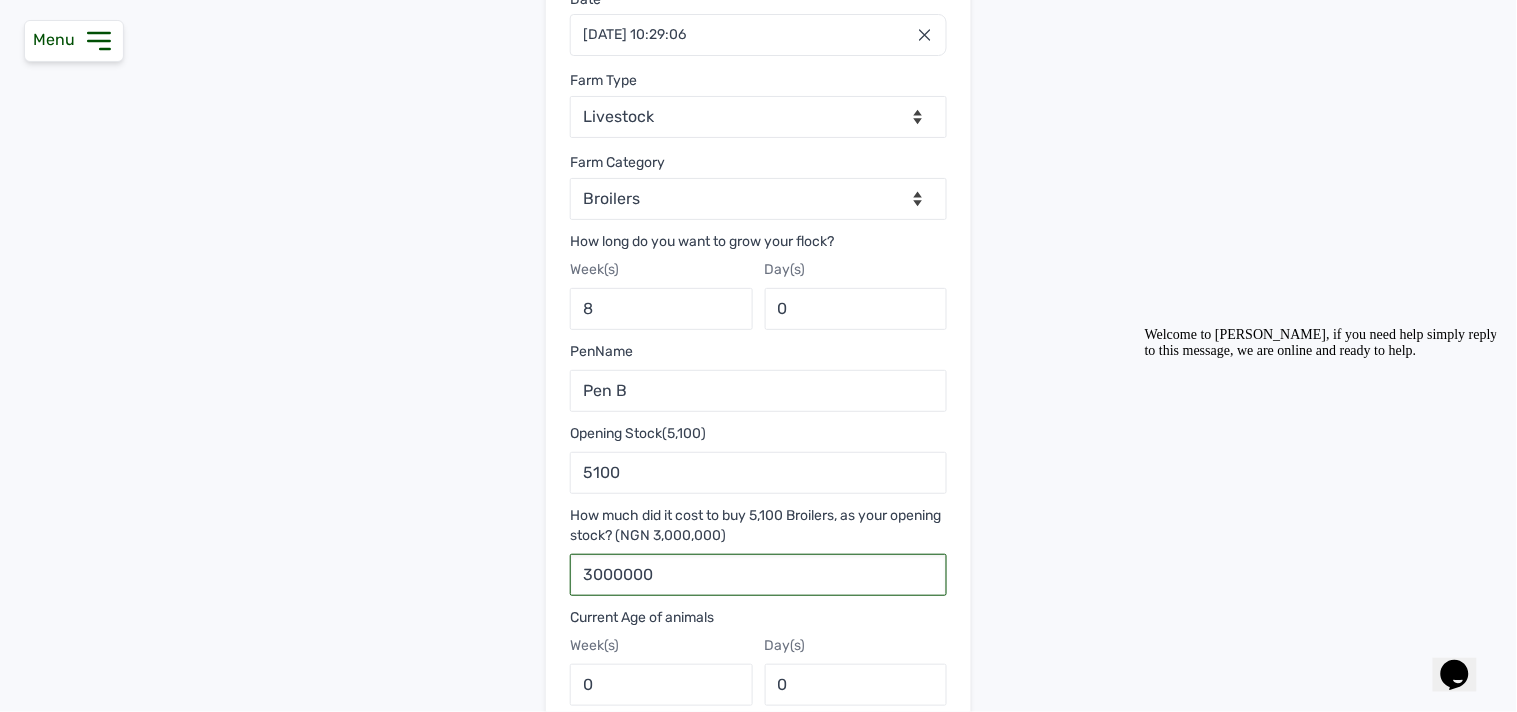 type on "3000000" 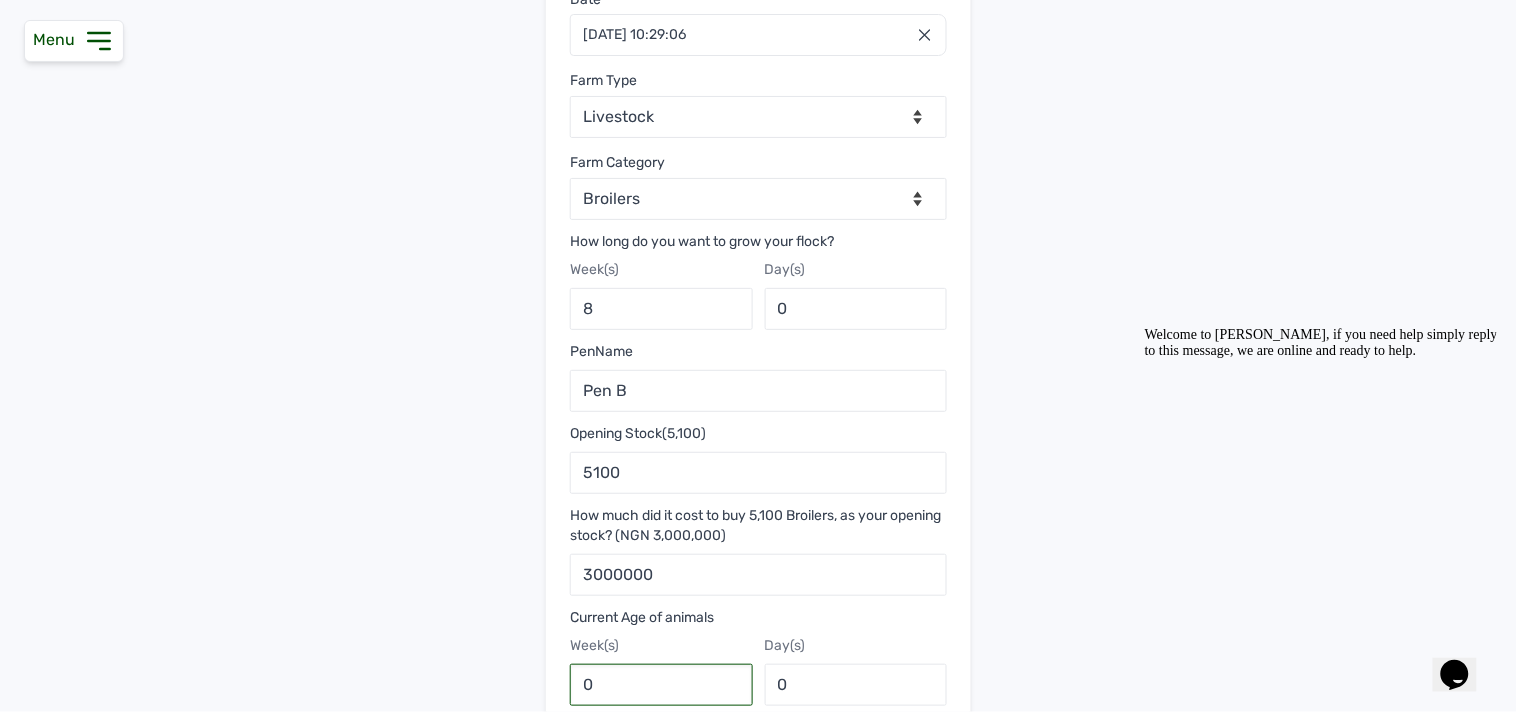 click on "0" at bounding box center [661, 685] 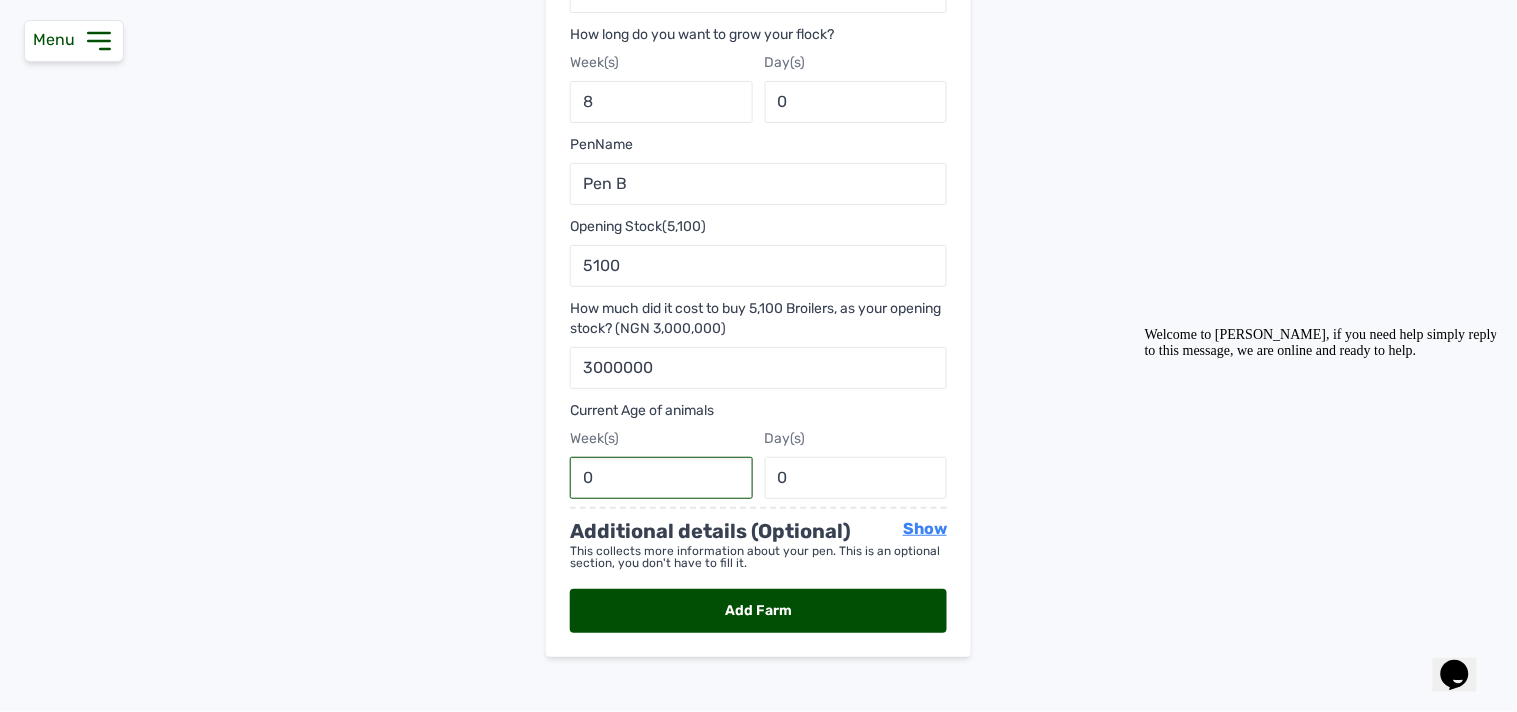 scroll, scrollTop: 490, scrollLeft: 0, axis: vertical 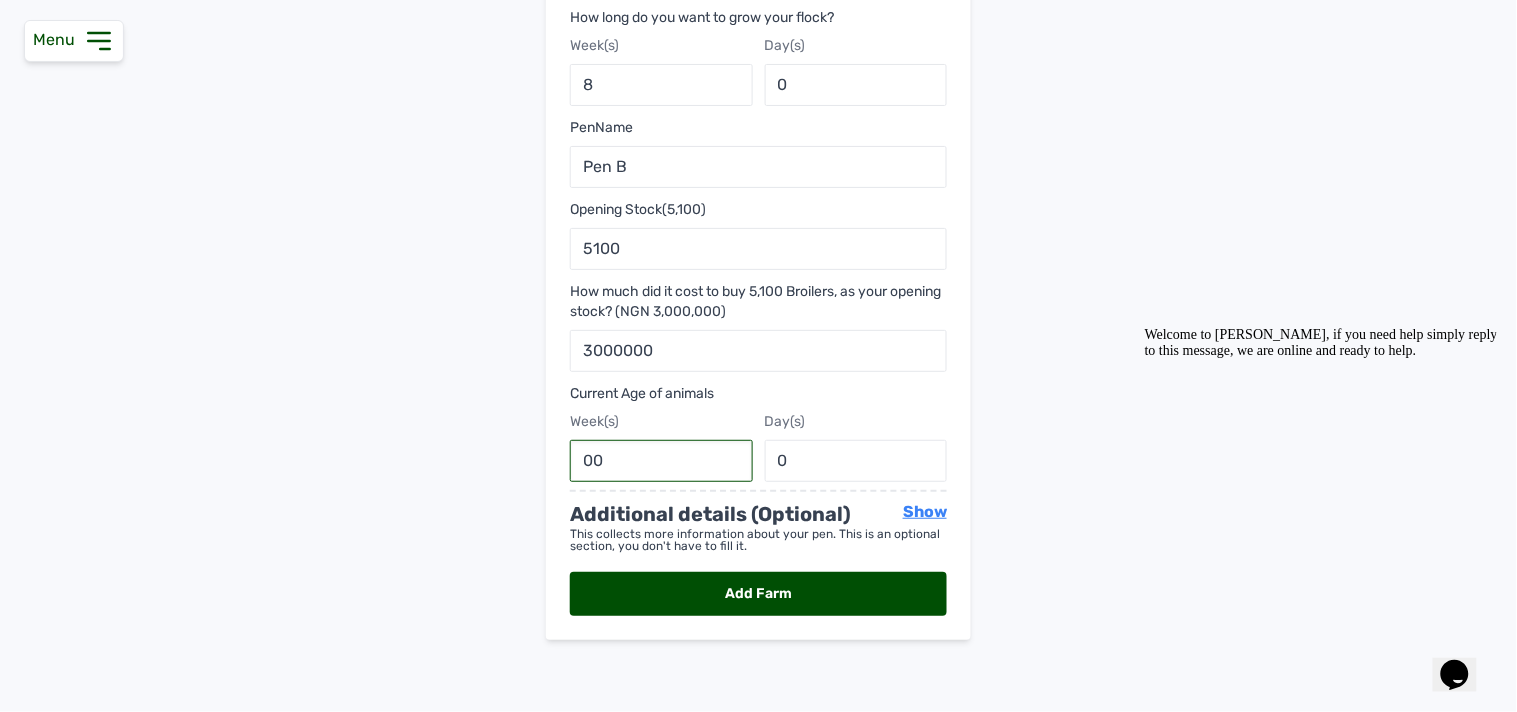 type on "0" 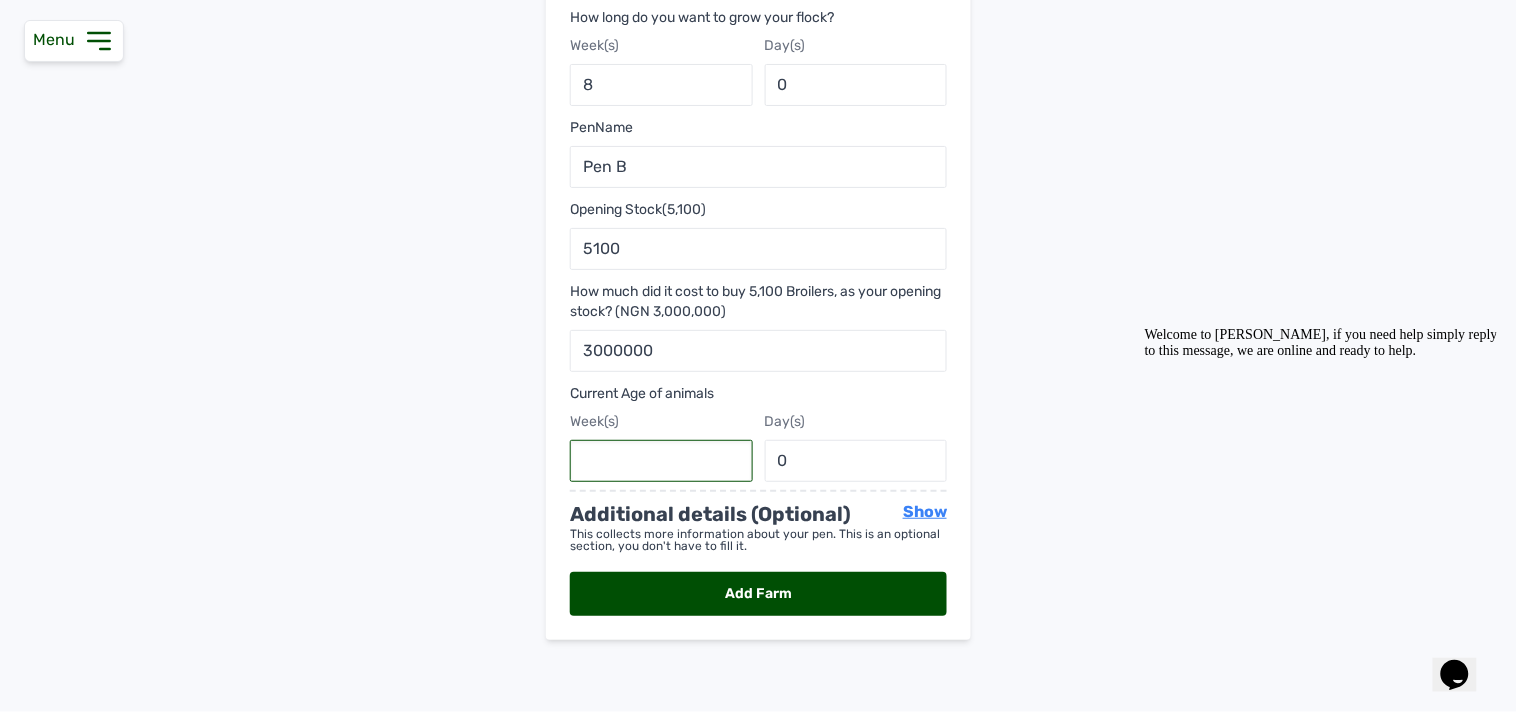 type on "0" 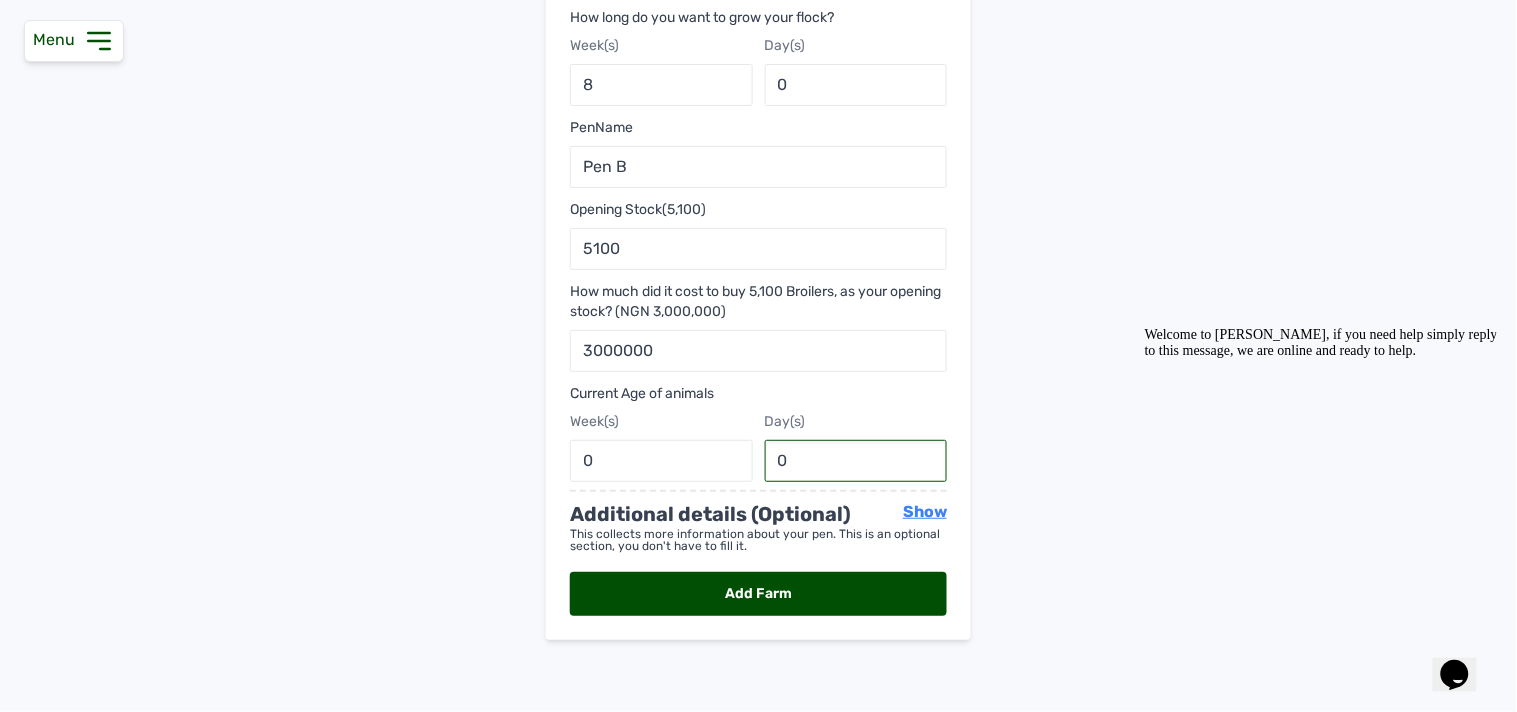 click on "0" at bounding box center [856, 461] 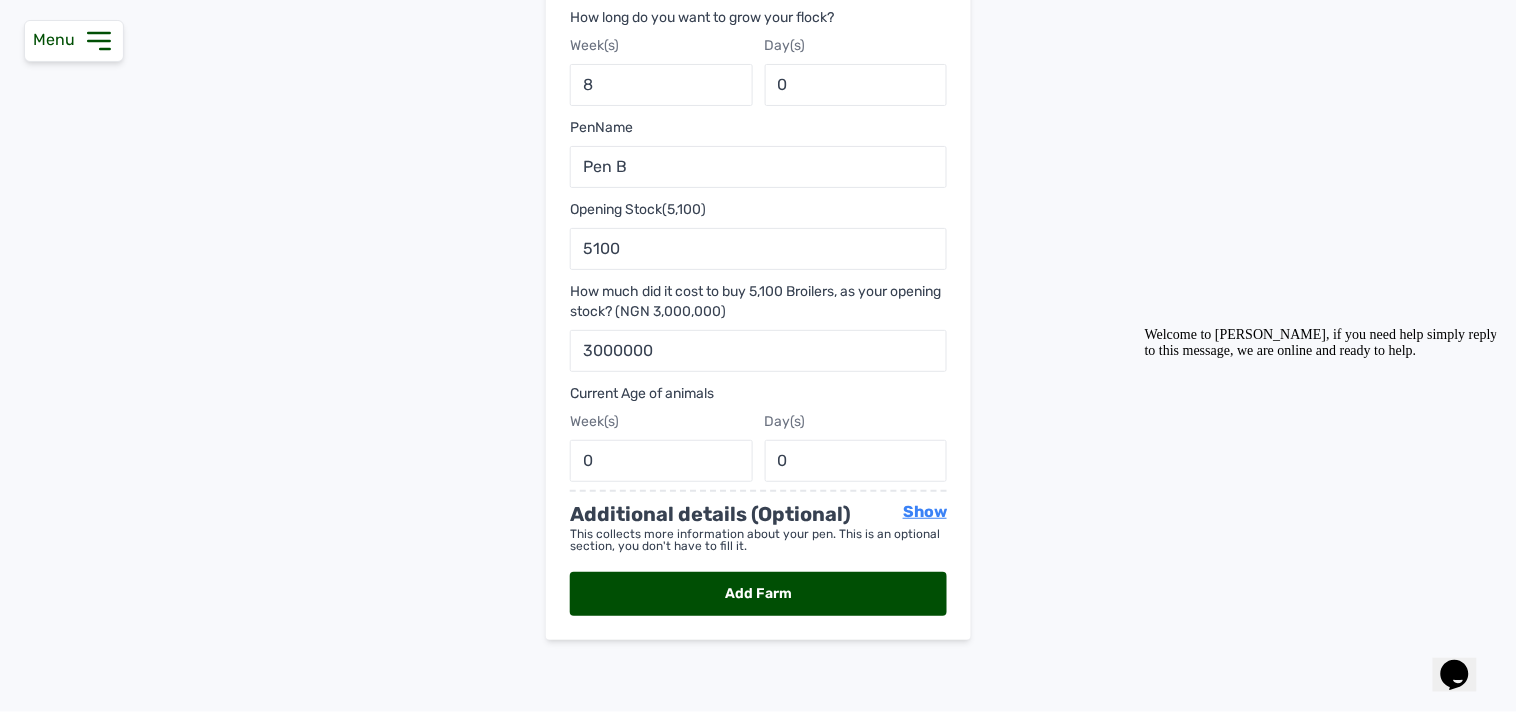 click on "Add Farm" at bounding box center (758, 594) 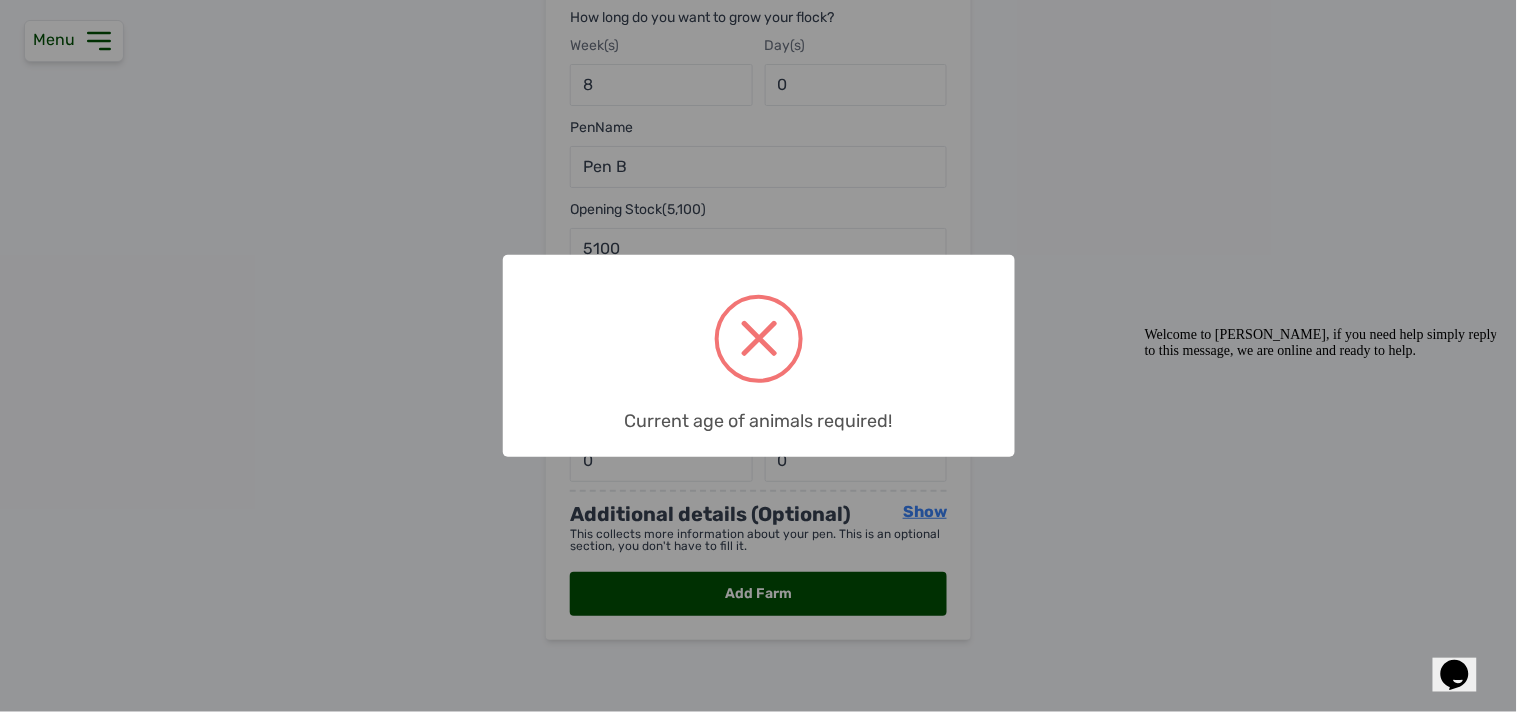 click at bounding box center [1324, 326] 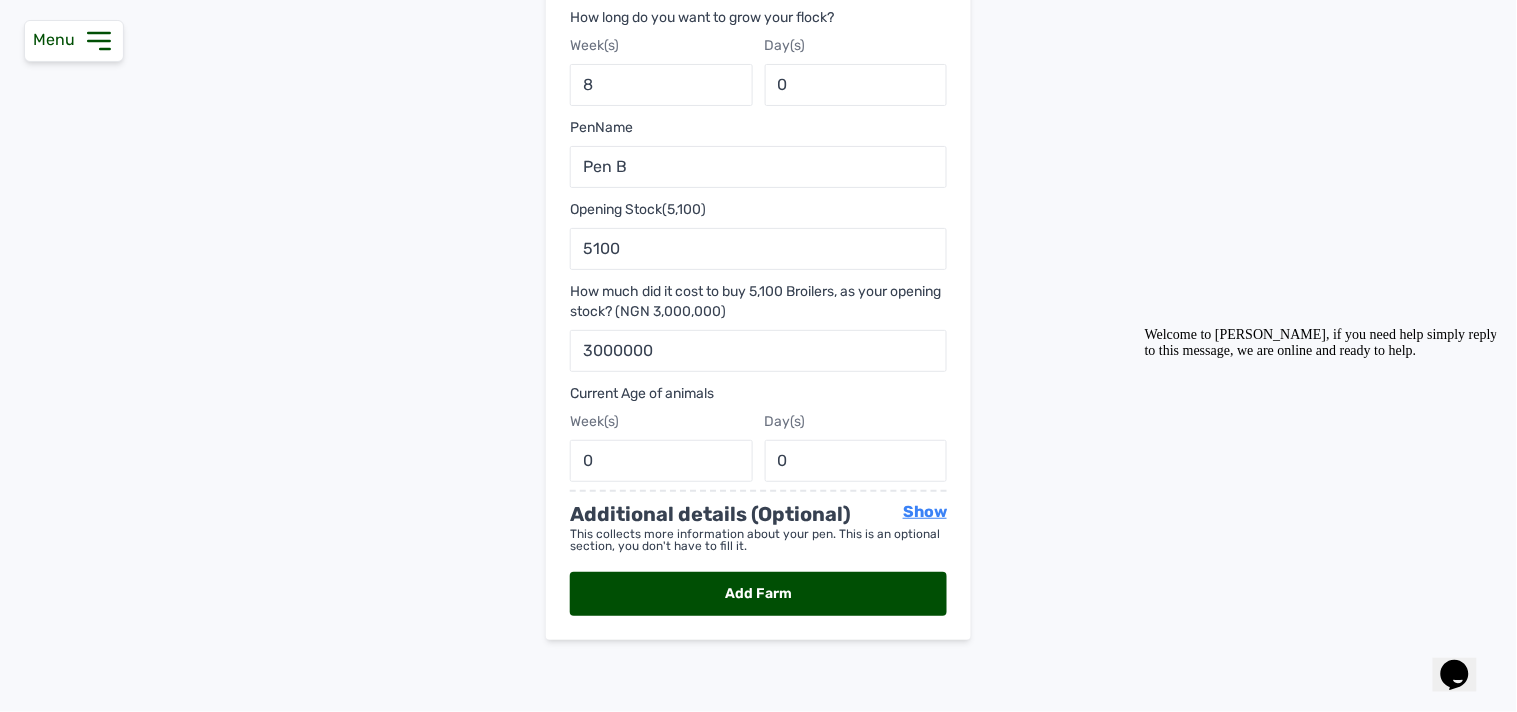 click on "How much did it cost to buy 5,100 Broilers, as your opening stock? (NGN 3,000,000)" at bounding box center (758, 302) 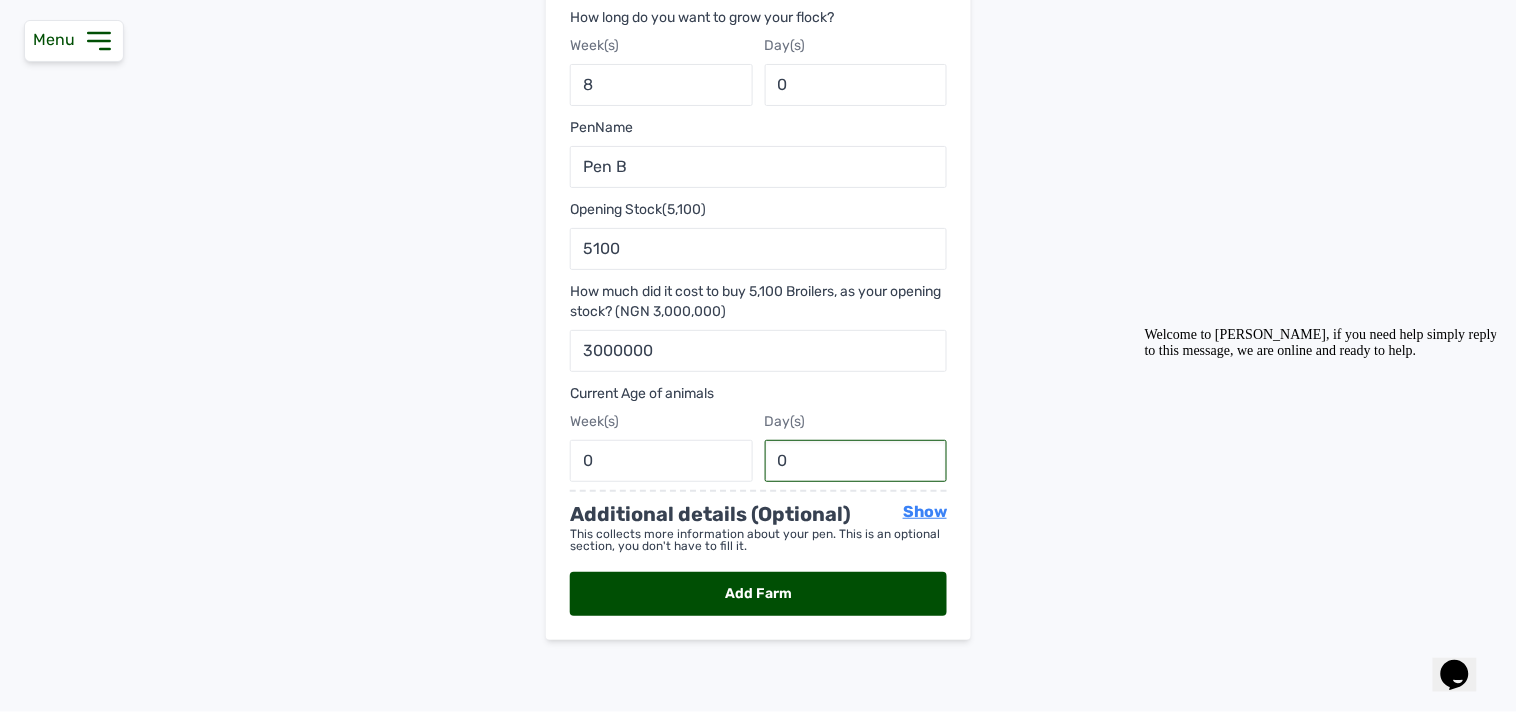 click on "0" at bounding box center [856, 461] 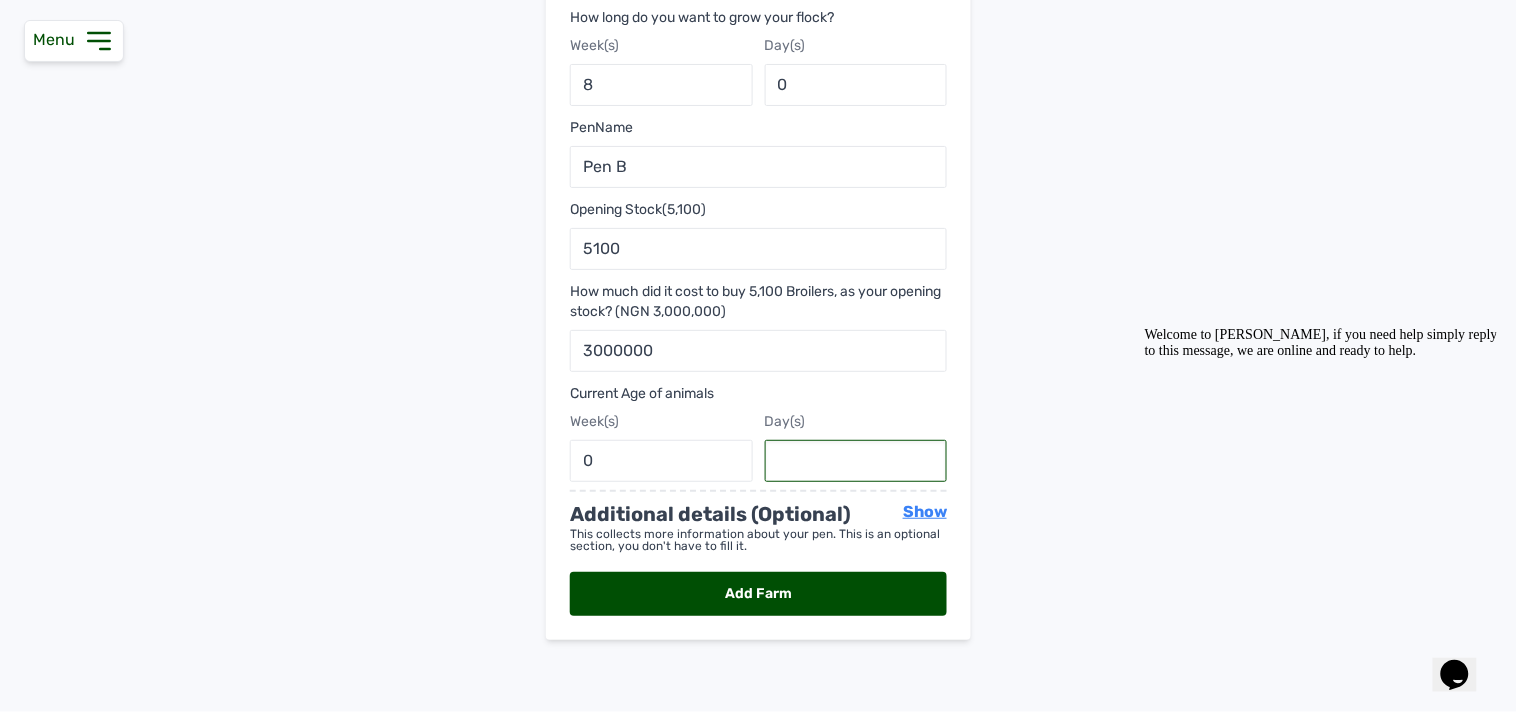 type on "1" 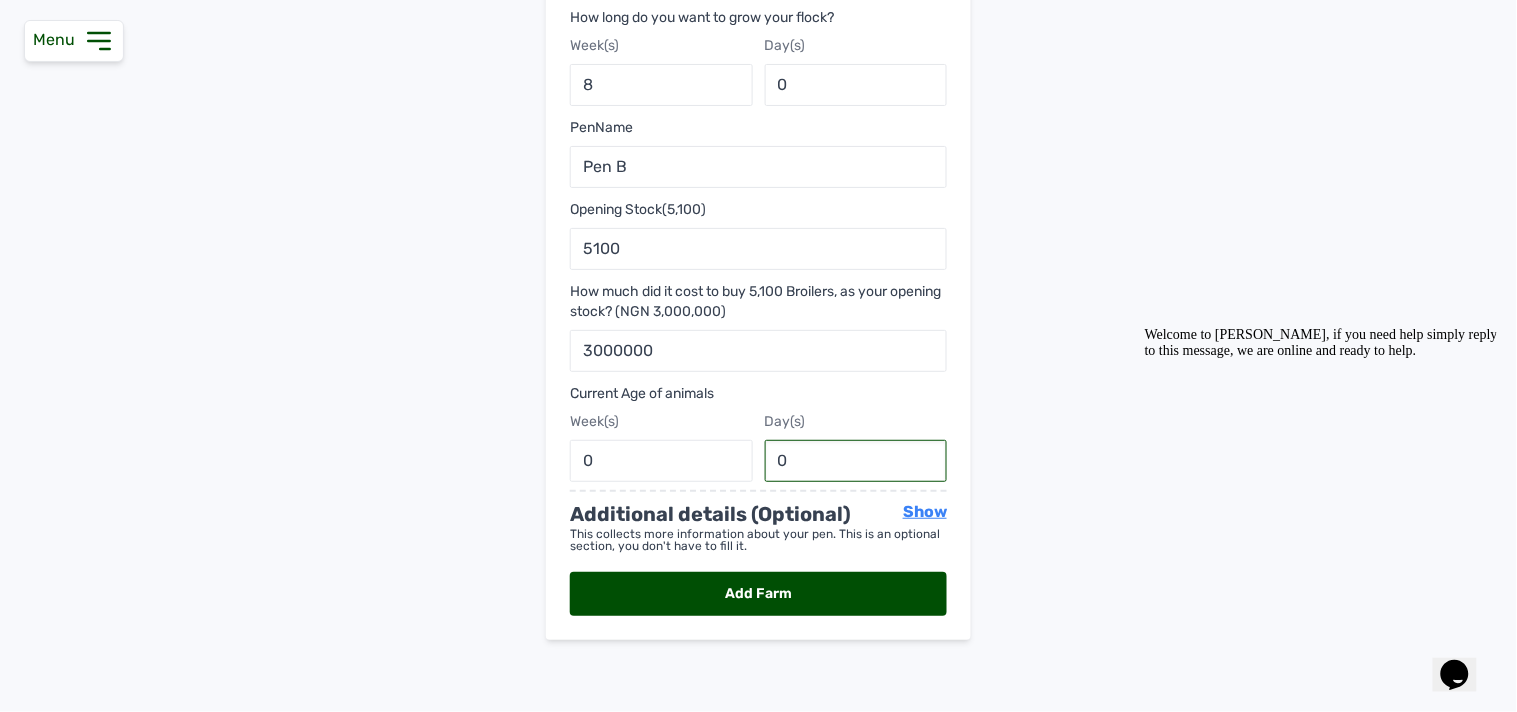 type on "1" 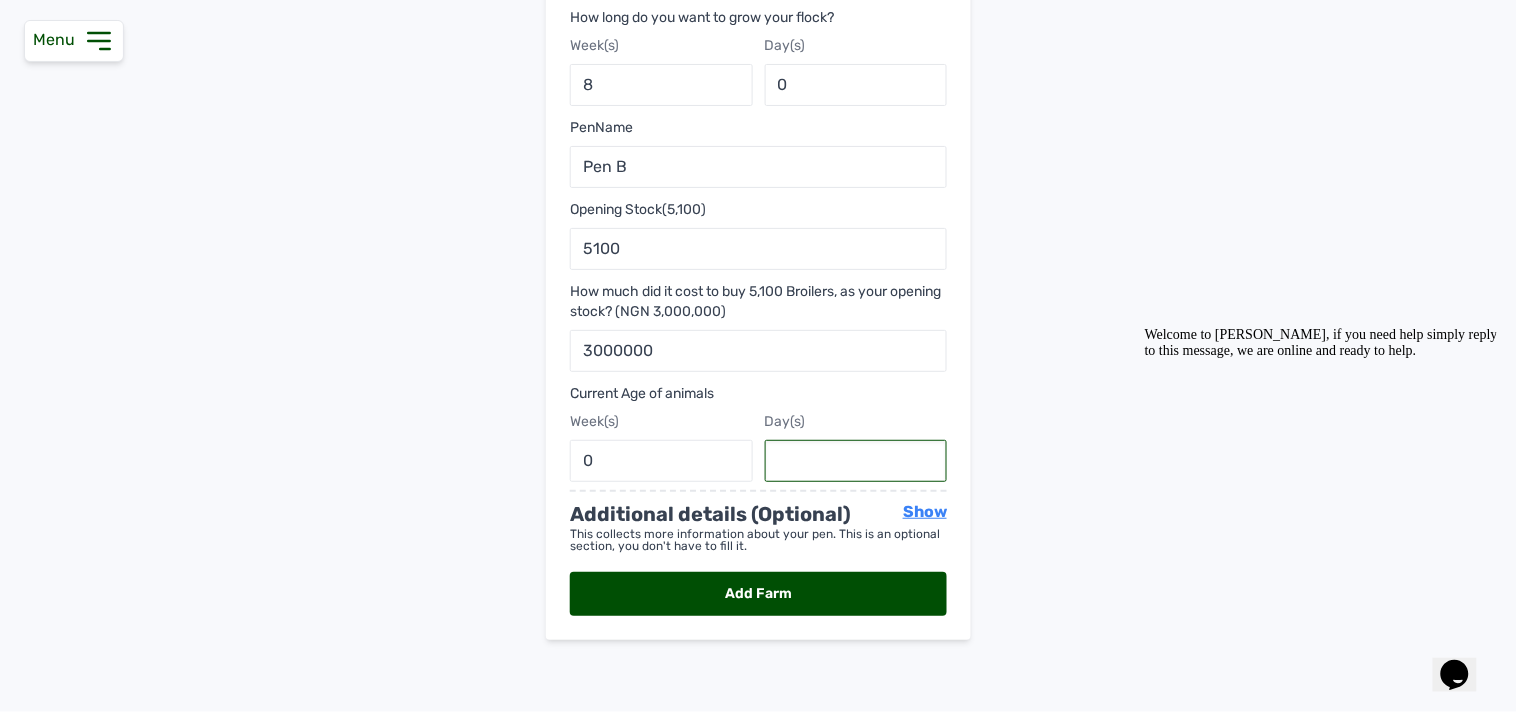 type on "1" 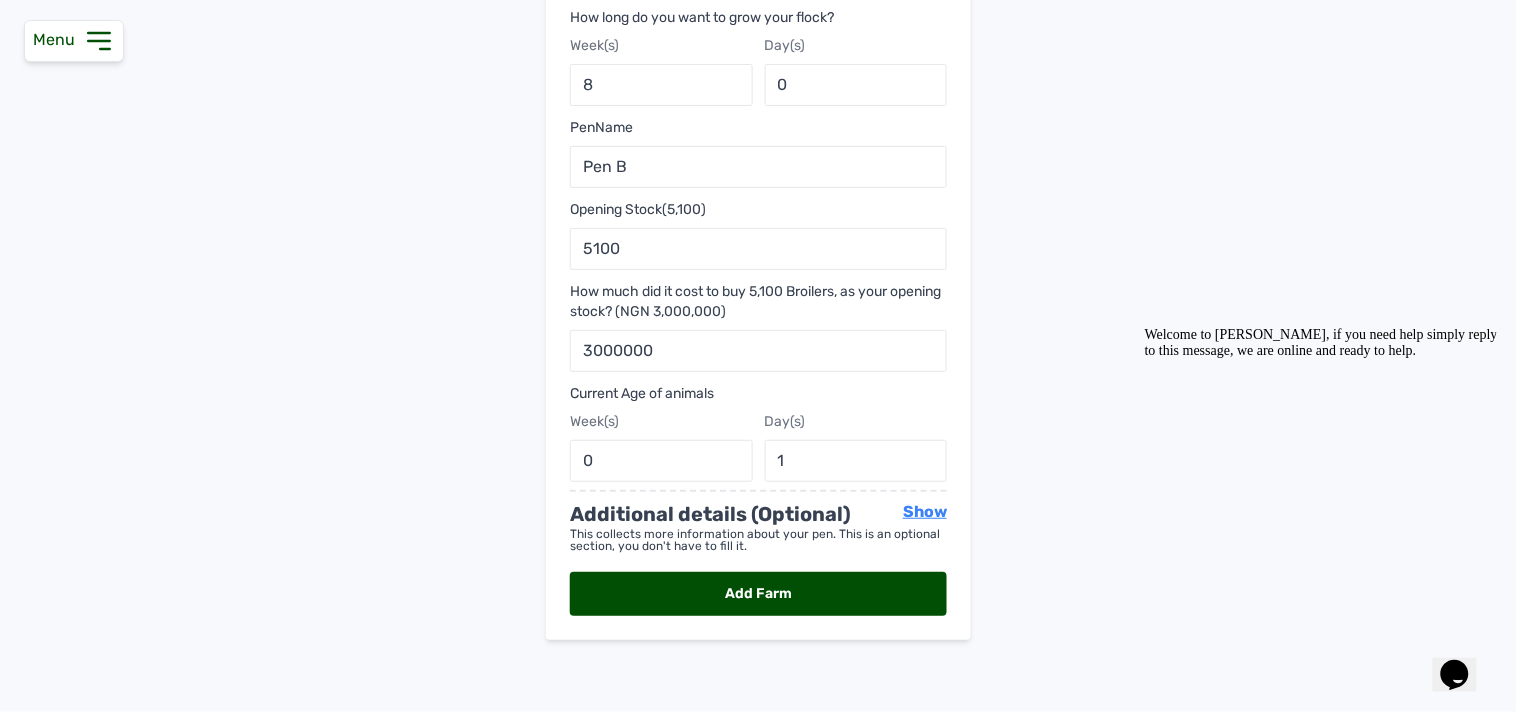 click on "Add Farm" at bounding box center (758, 594) 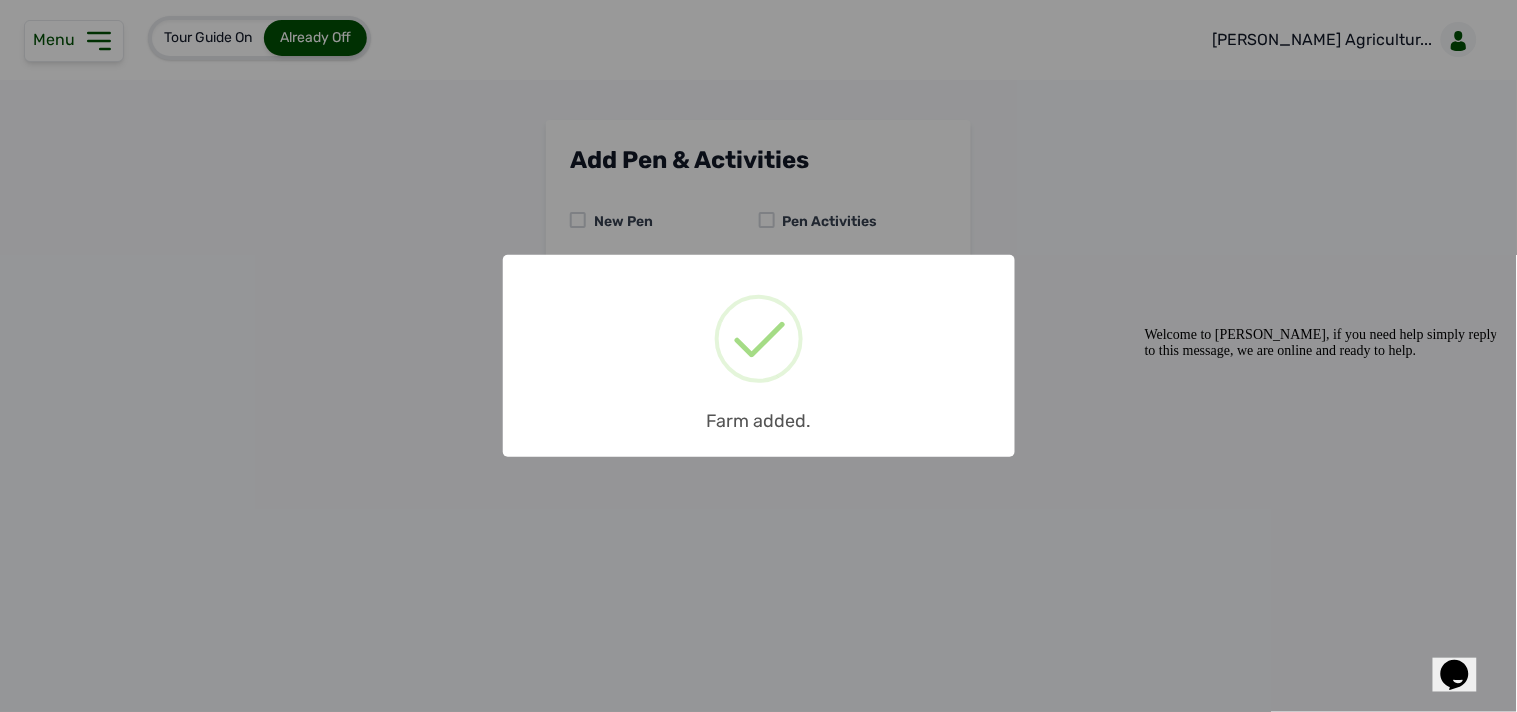 scroll, scrollTop: 0, scrollLeft: 0, axis: both 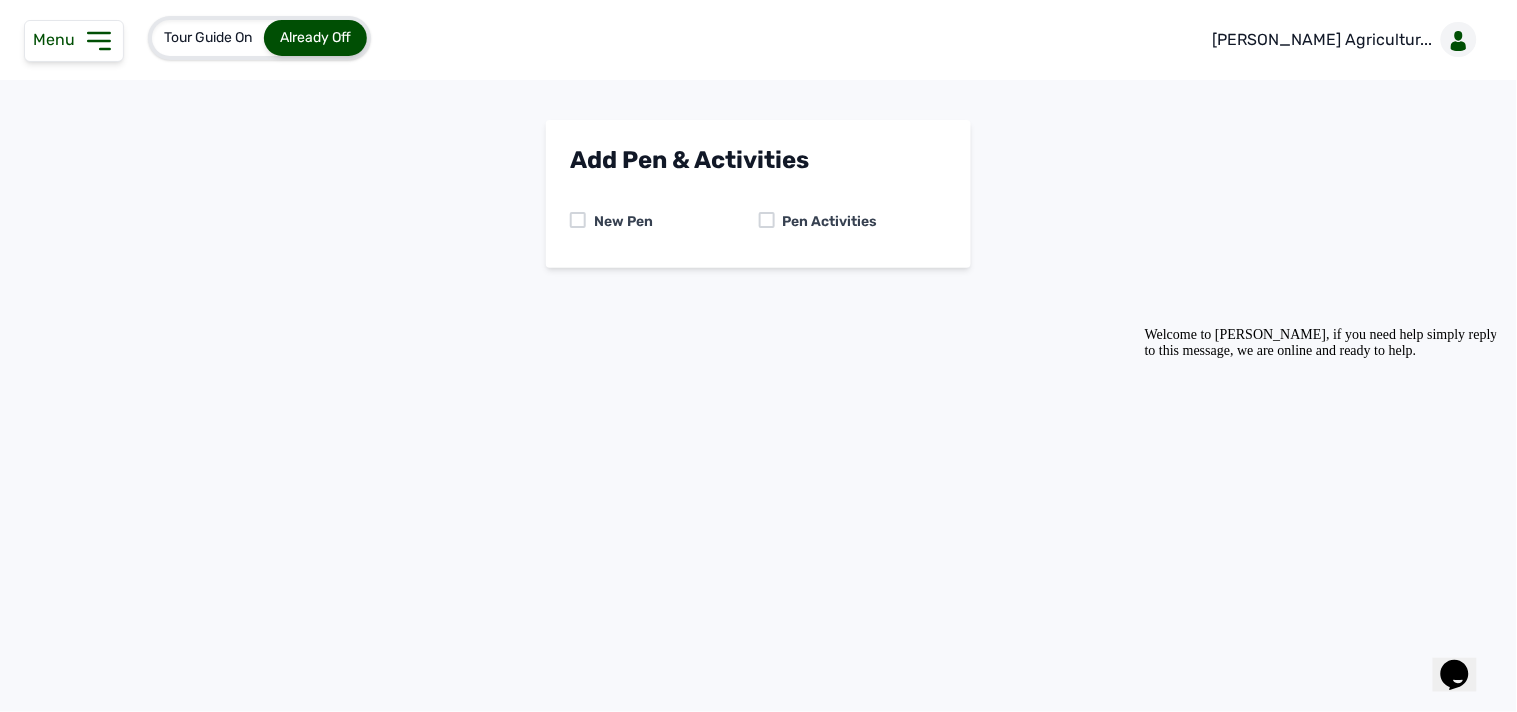 click at bounding box center (767, 220) 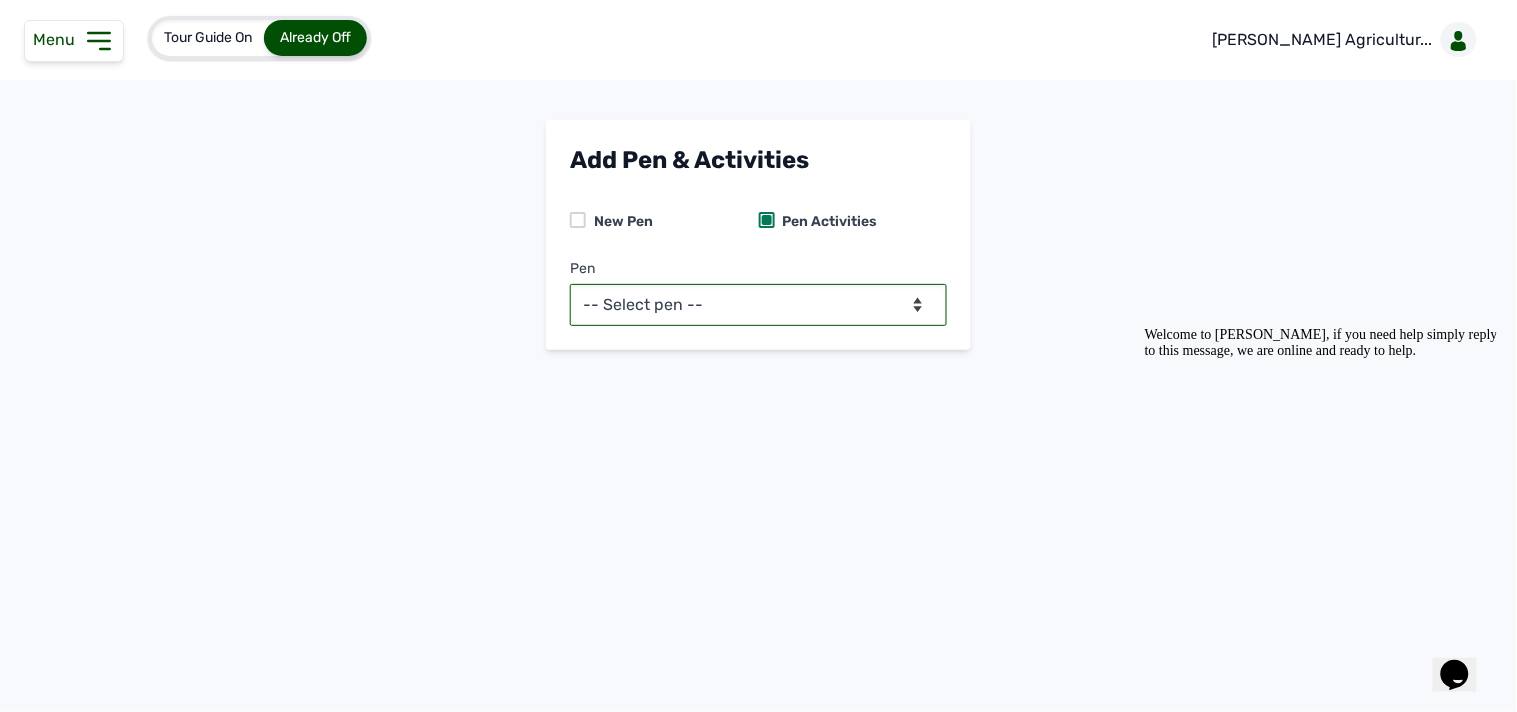 click on "-- Select pen -- Pen B (Broilers)" at bounding box center (758, 305) 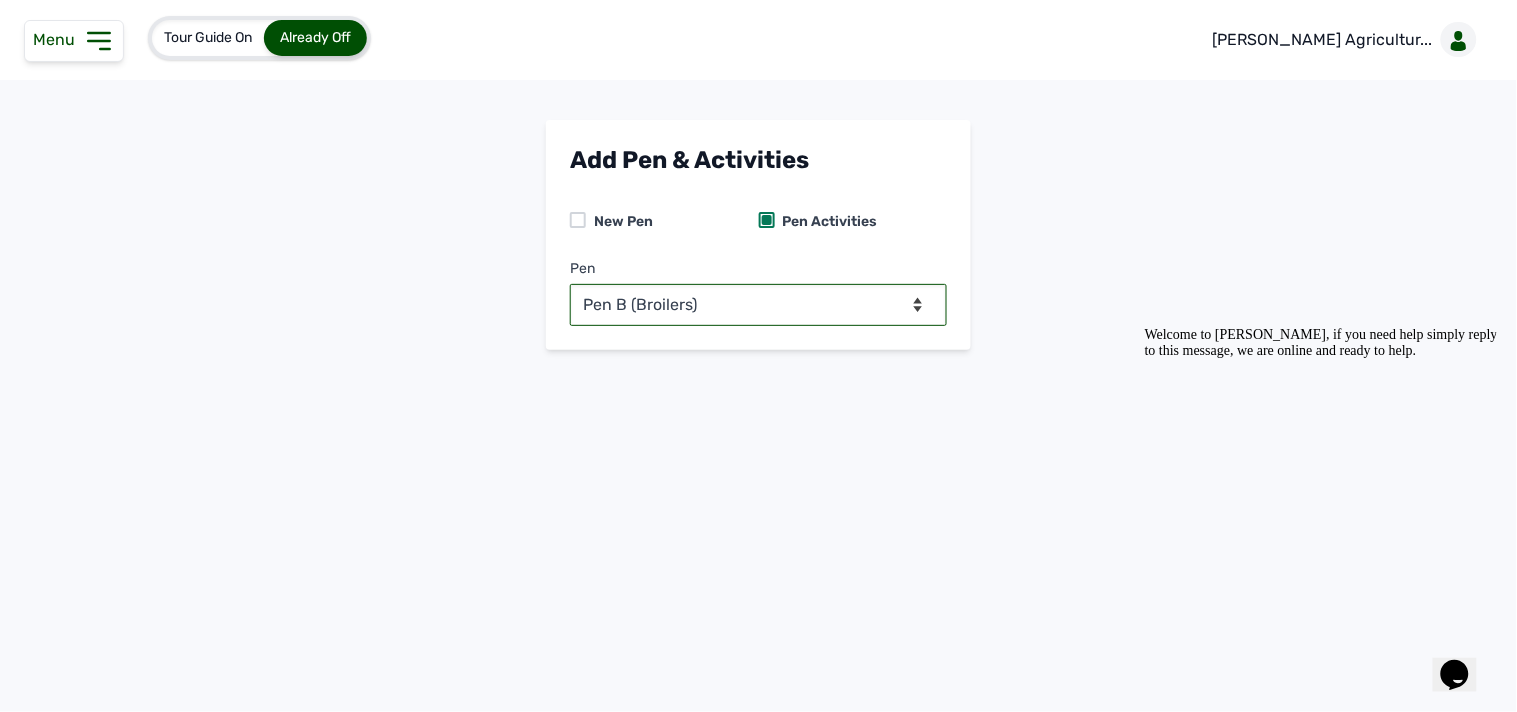 click on "-- Select pen -- Pen B (Broilers)" at bounding box center (758, 305) 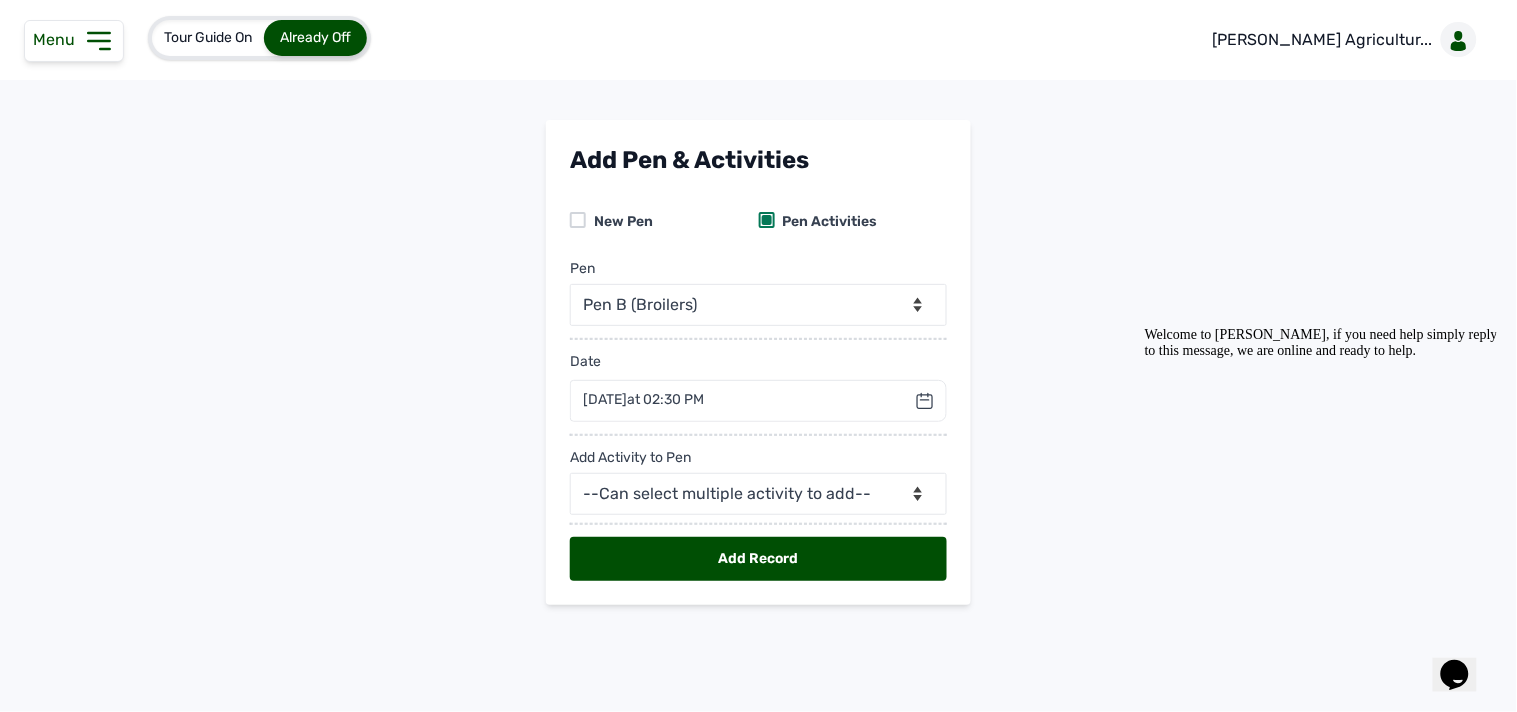 click on "8th Jul 2025   at 02:30 PM" at bounding box center [643, 400] 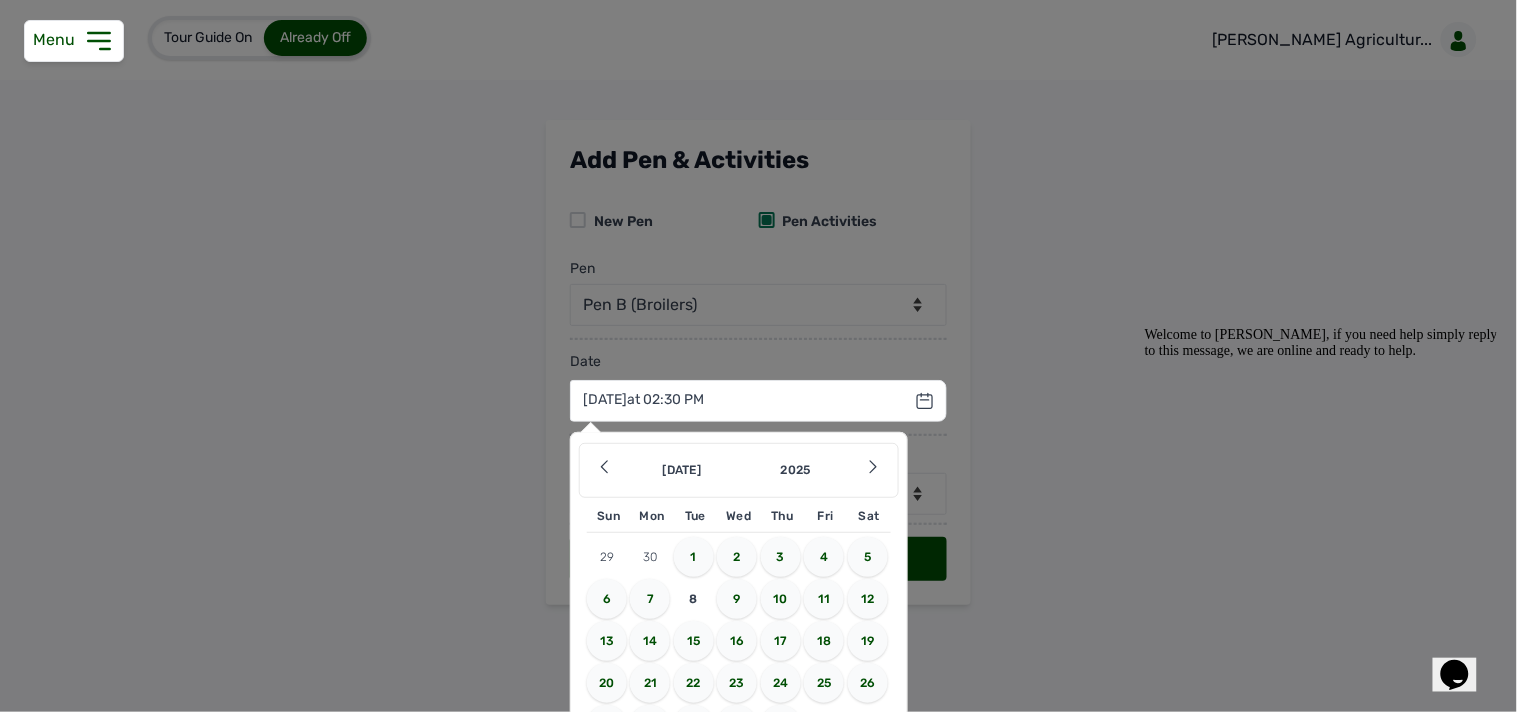 click on "3" at bounding box center [781, 557] 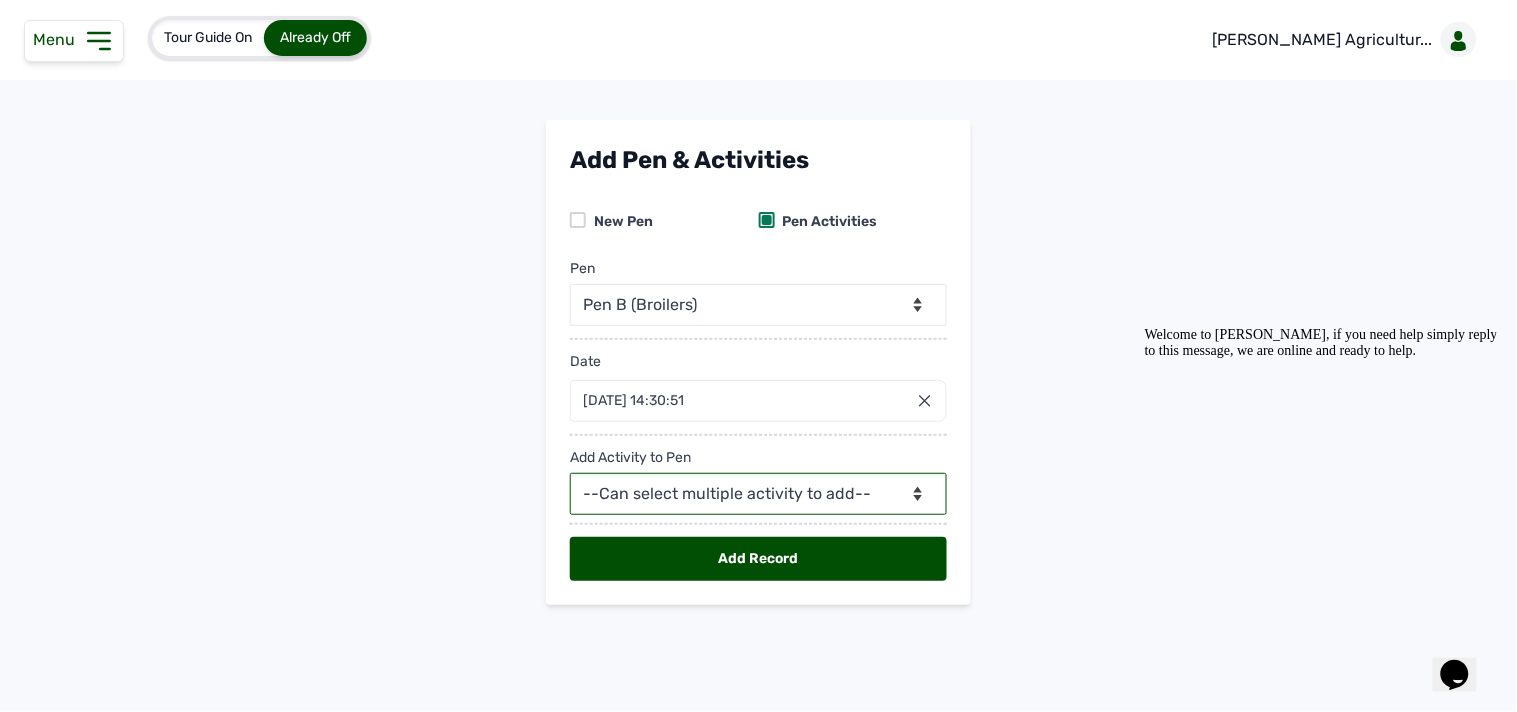 click on "--Can select multiple activity to add-- Raw Material Losses Weight" at bounding box center [758, 494] 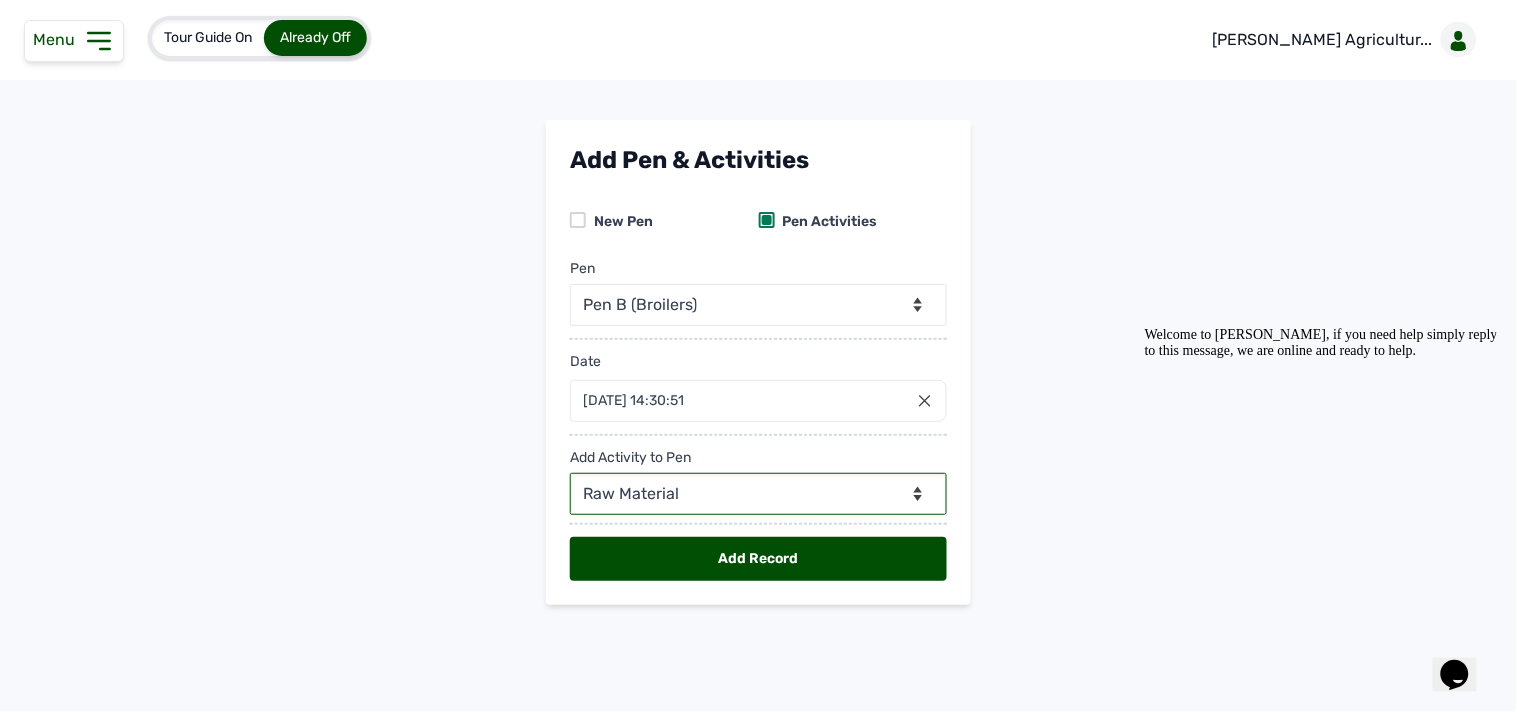 click on "--Can select multiple activity to add-- Raw Material Losses Weight" at bounding box center [758, 494] 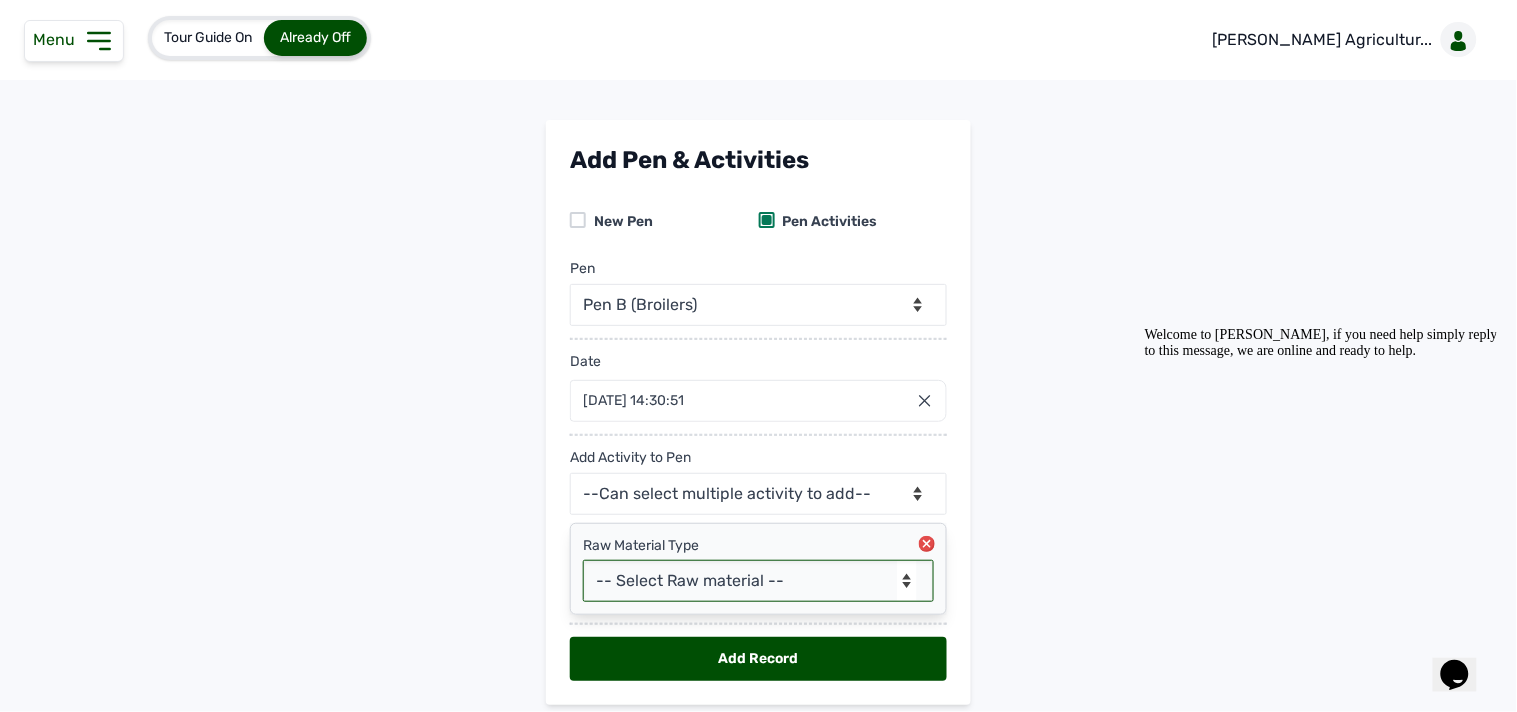 click on "-- Select Raw material -- feeds medications vaccines" at bounding box center (758, 581) 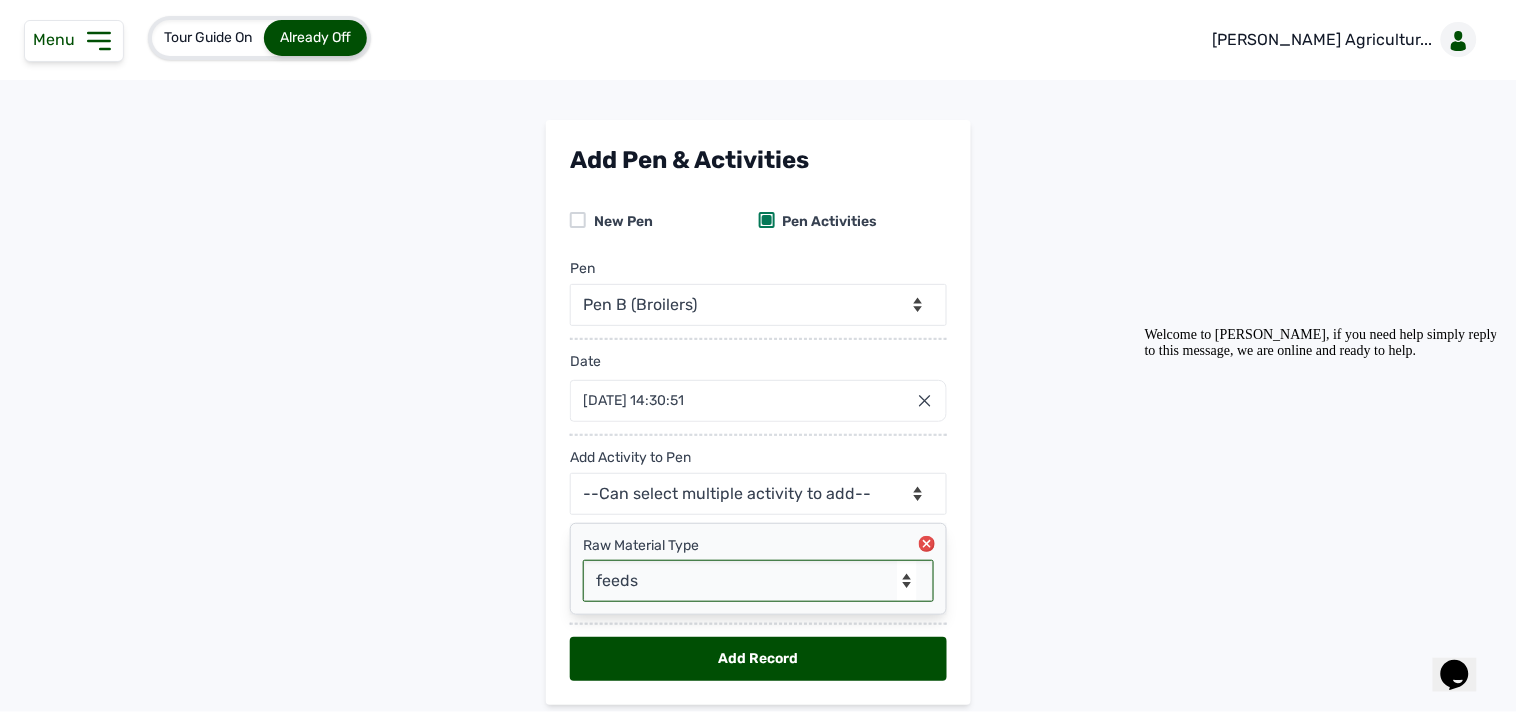 click on "-- Select Raw material -- feeds medications vaccines" at bounding box center [758, 581] 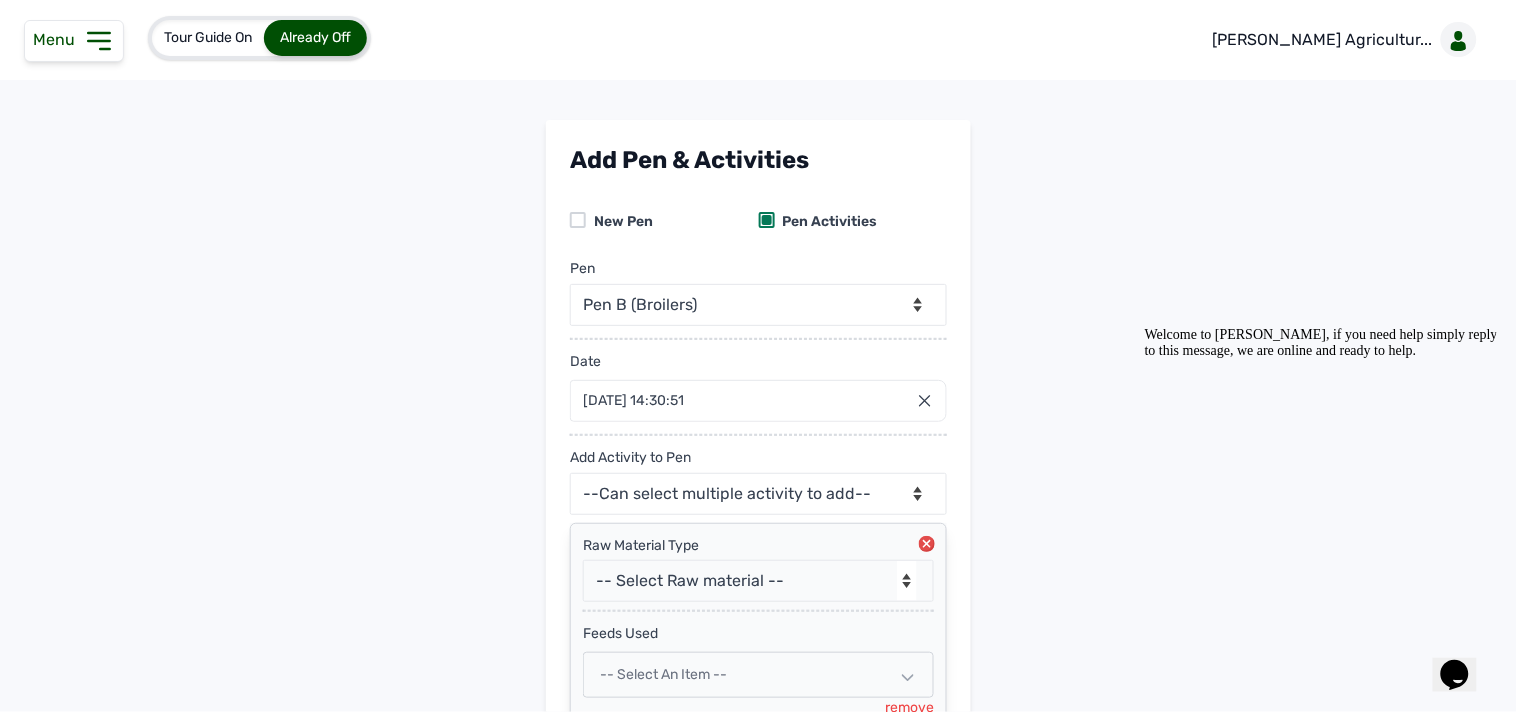 click on "Add Pen & Activities New Pen Pen Activities Pen -- Select pen -- Pen B (Broilers) Date 03 Jul 2025 14:30:51 Jul 2025 Jan Feb Mar Apr May Jun Jul Aug Sep Oct Nov Dec 2025 2026 2027 2028 2029 2030 2031 2032 2033 2034 2035 2036 Sun Mon Tue Wed Thu Fri Sat 29 30 1 2 3 4 5 6 7 8 9 10 11 12 13 14 15 16 17 18 19 20 21 22 23 24 25 26 27 28 29 30 31 1 2 3 4 5 6 7 8 9 Cancel Add Activity to Pen --Can select multiple activity to add-- Raw Material Losses Weight Raw Material Type -- Select Raw material -- feeds medications vaccines feeds Used -- Select an Item -- remove  Add Record" at bounding box center (758, 486) 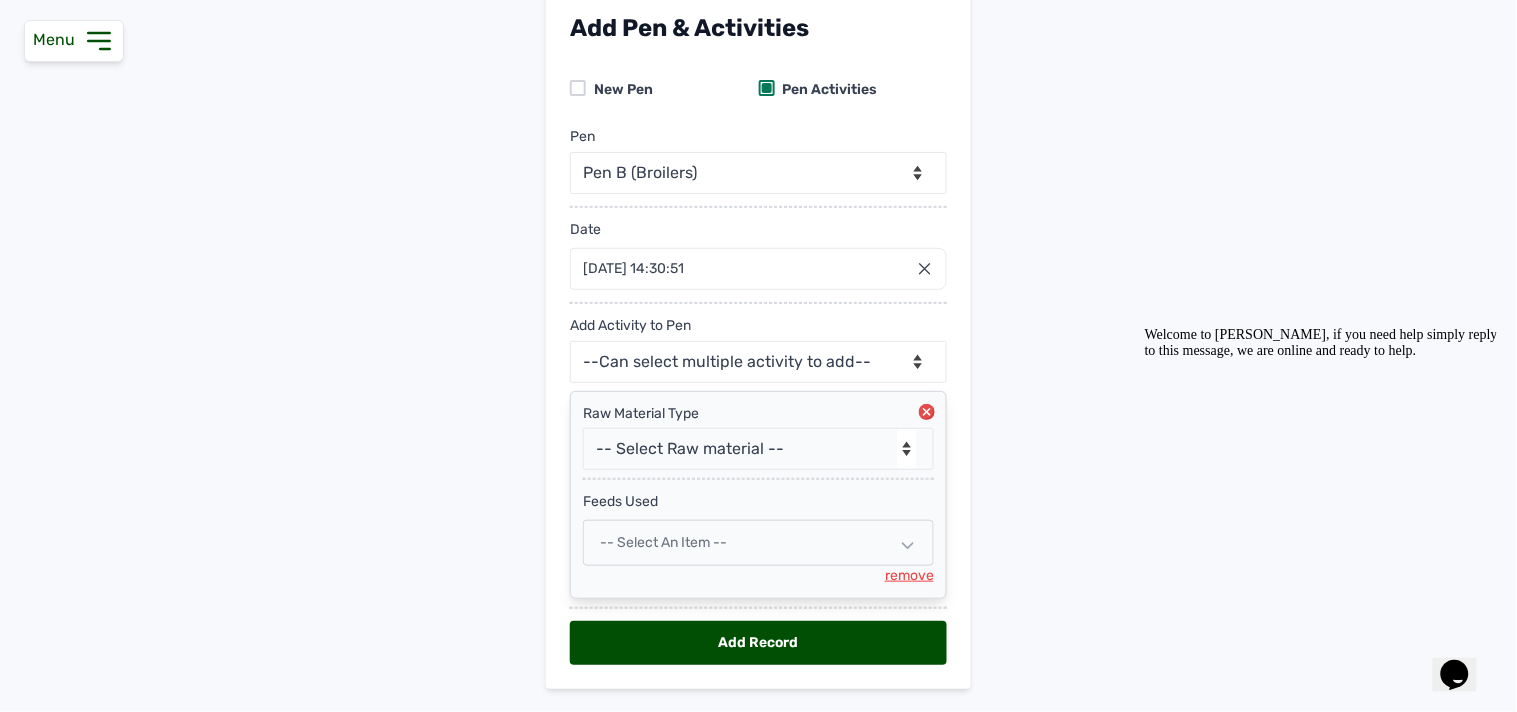 scroll, scrollTop: 133, scrollLeft: 0, axis: vertical 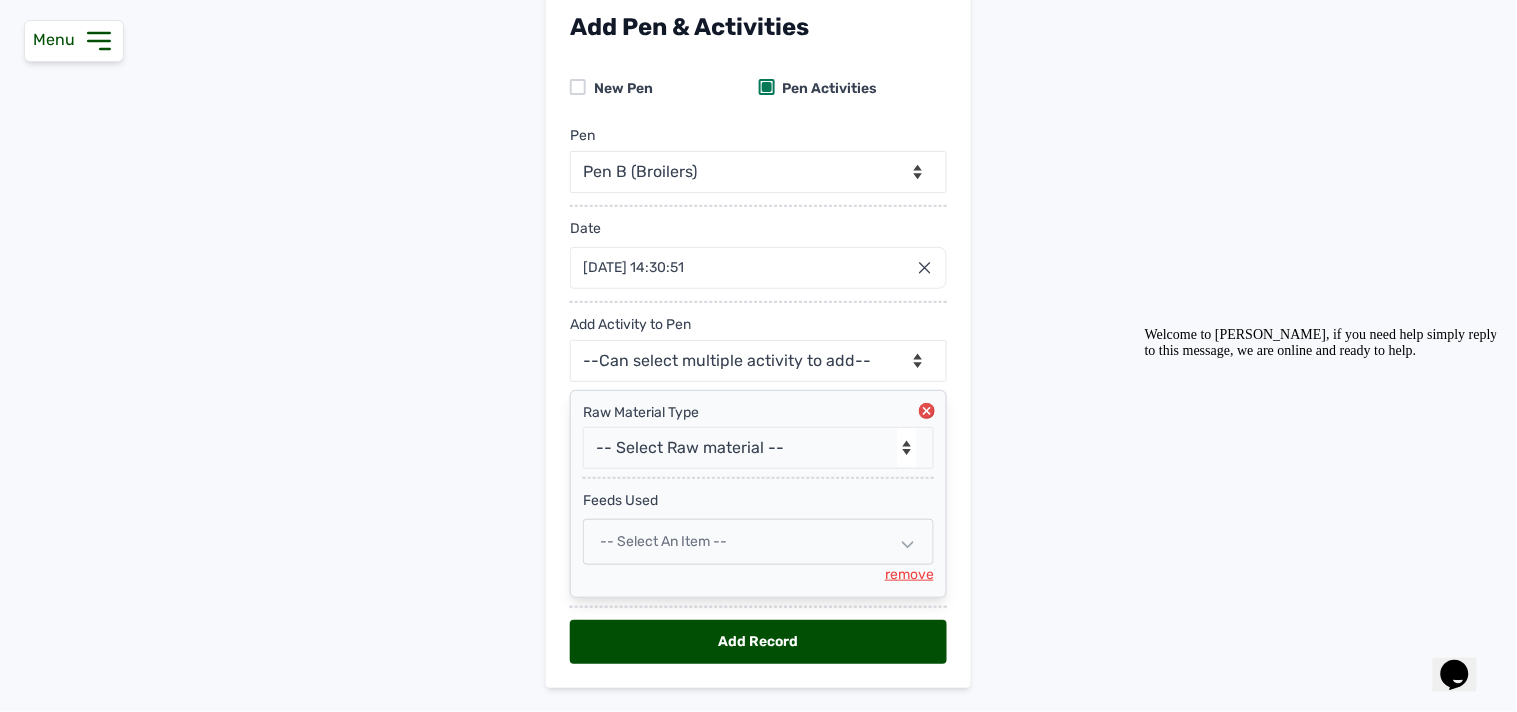 click on "-- Select an Item --" at bounding box center [758, 542] 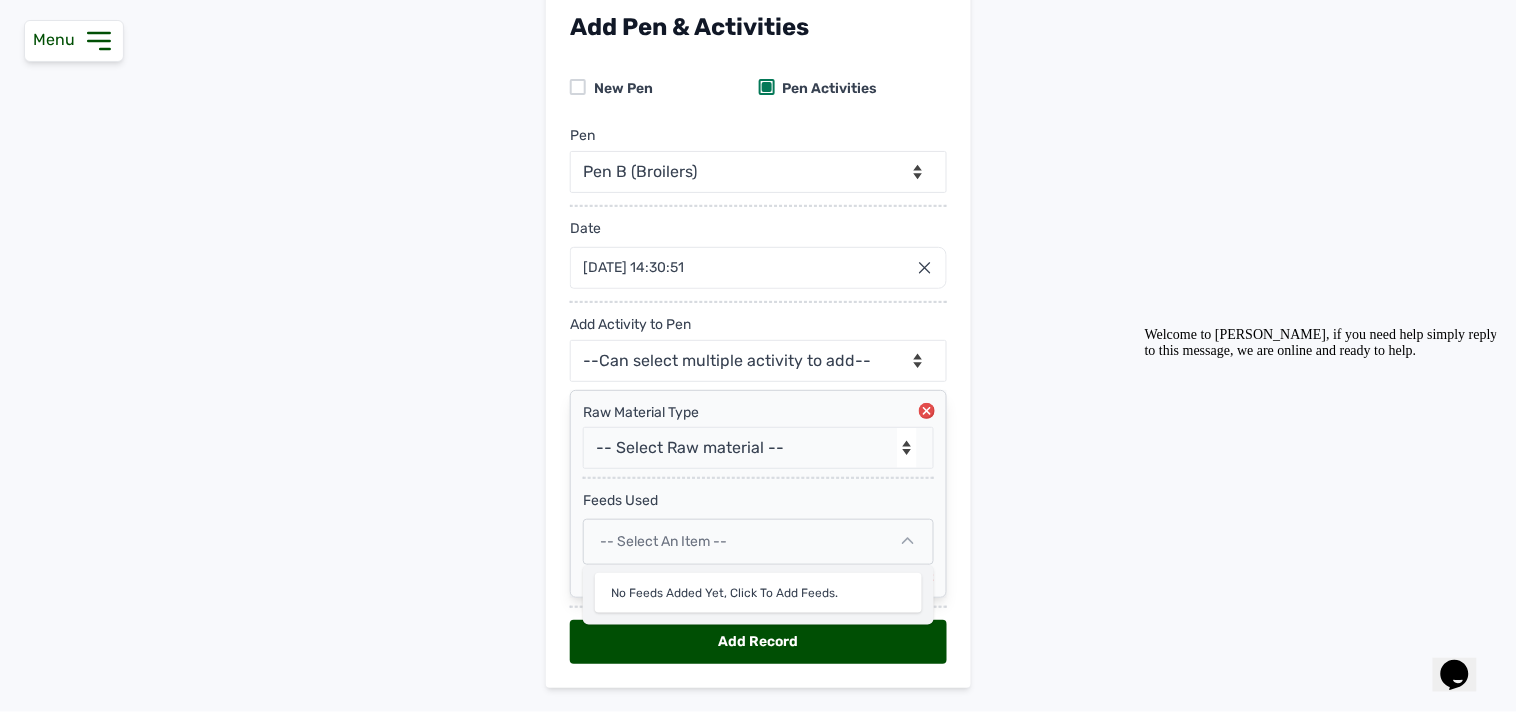 click on "-- Select an Item --" at bounding box center [758, 542] 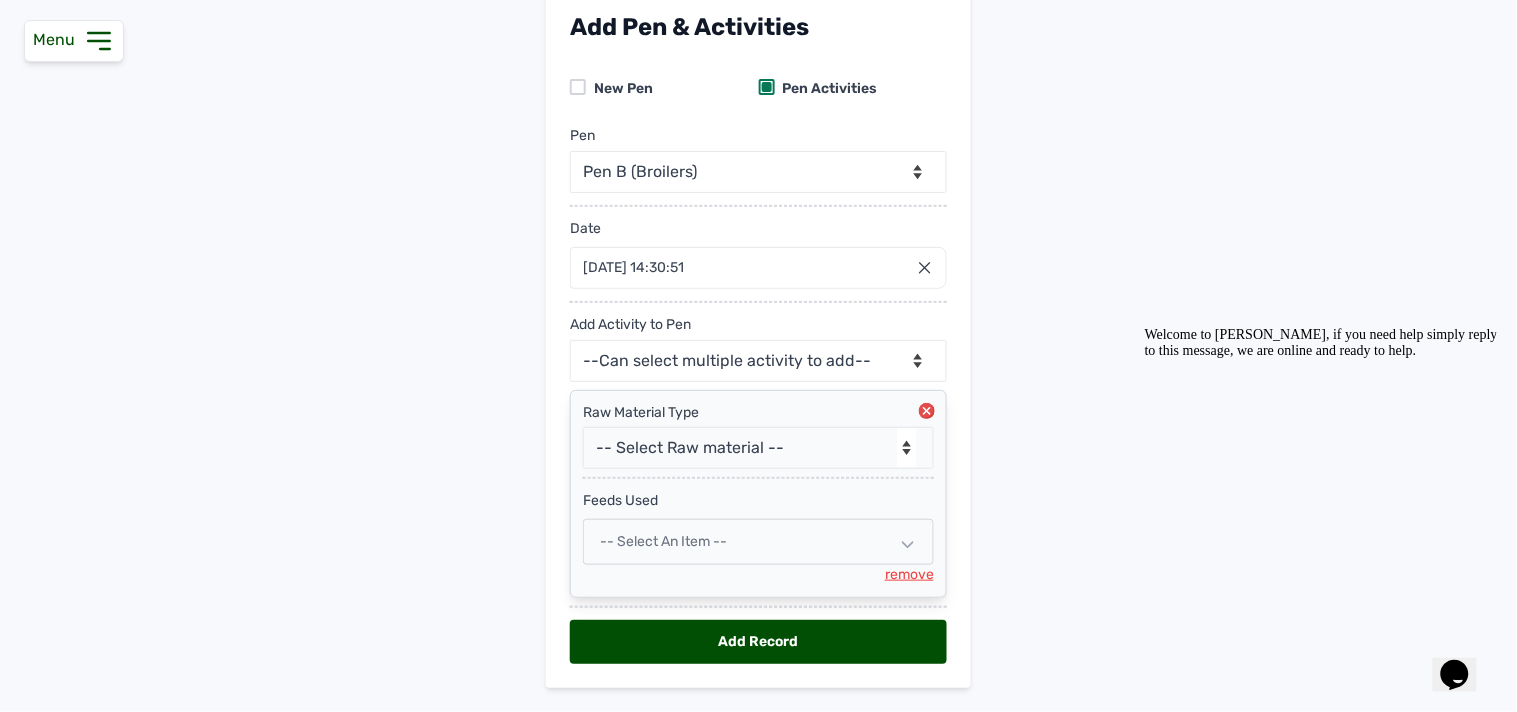 click on "-- Select an Item --" at bounding box center (758, 542) 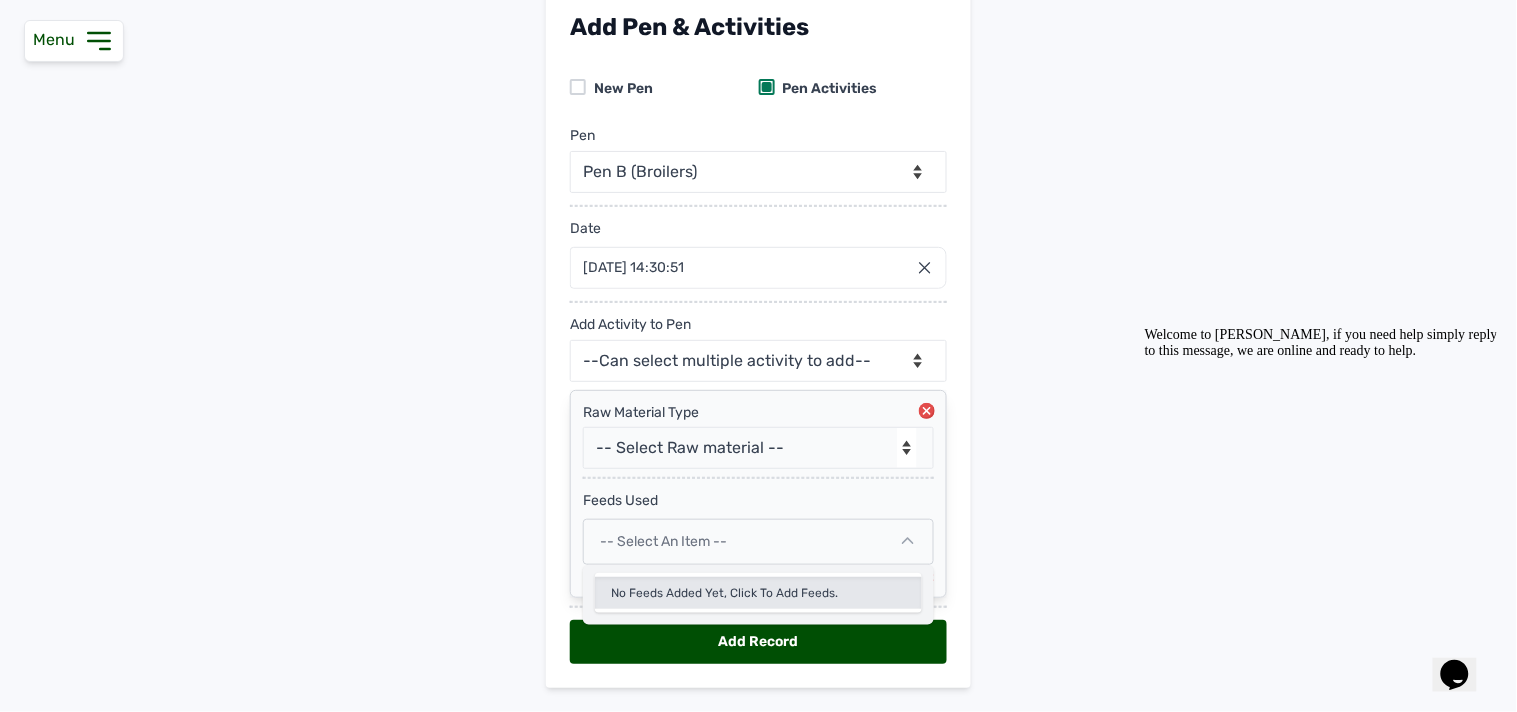 click on "No feeds added yet, click to add feeds." at bounding box center (758, 593) 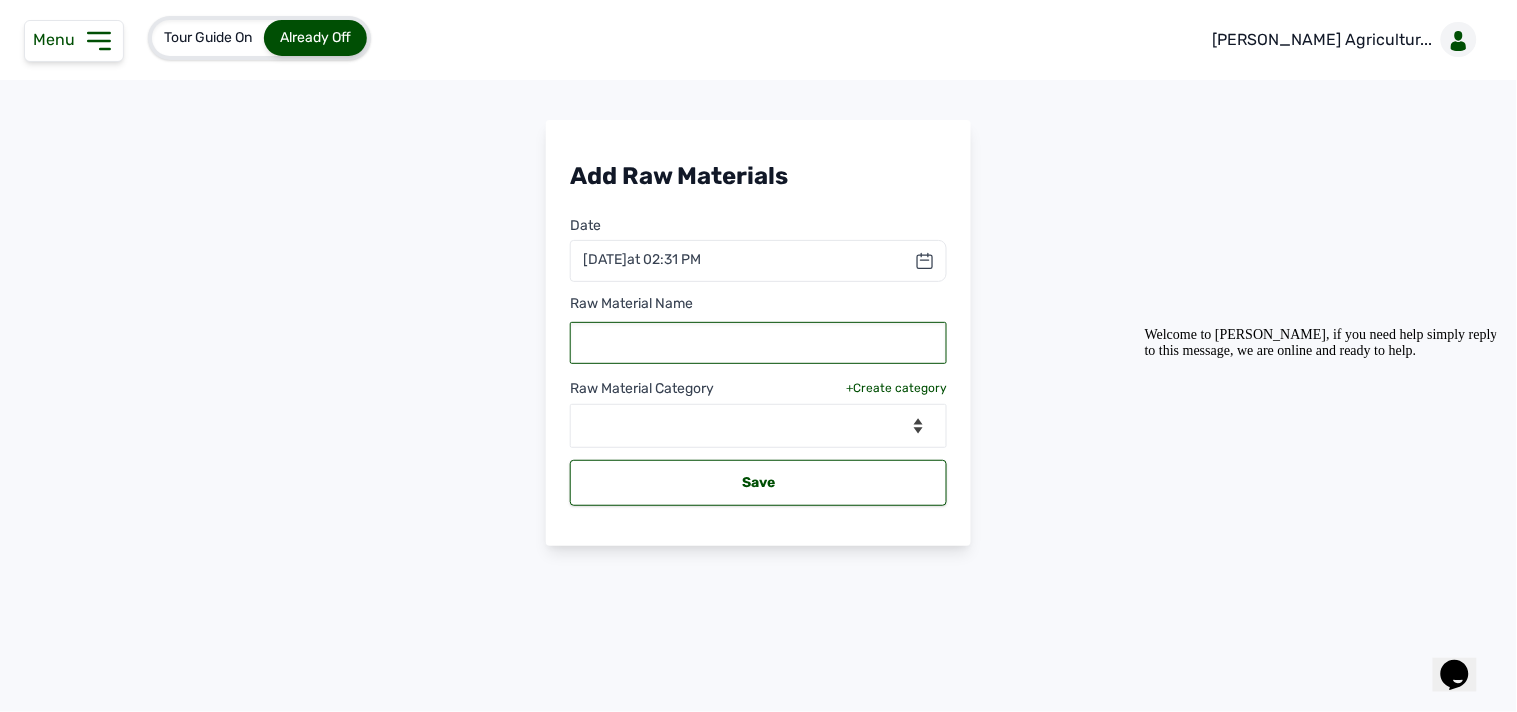 click at bounding box center [758, 343] 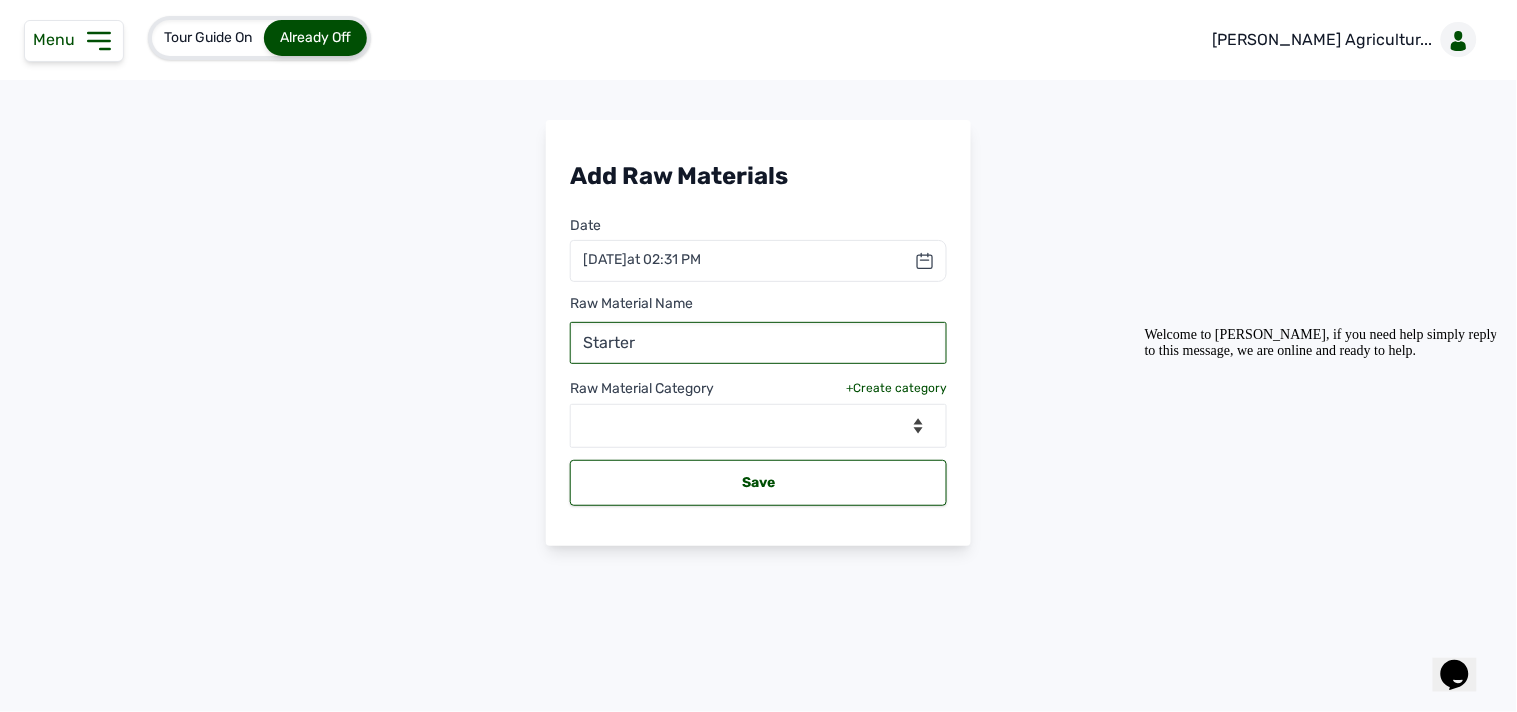 type on "Starter" 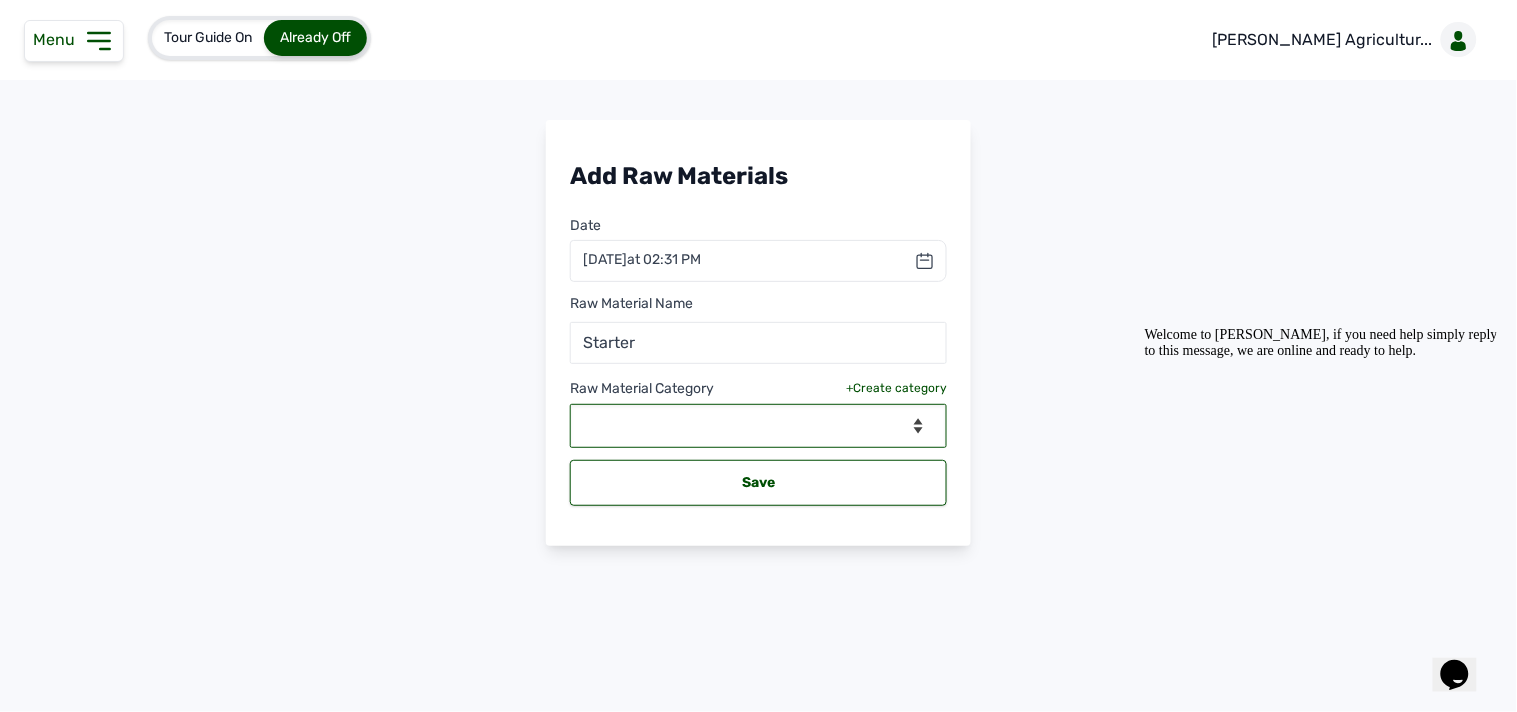 click on "--Select Category-- feeds medications vaccines" at bounding box center (758, 426) 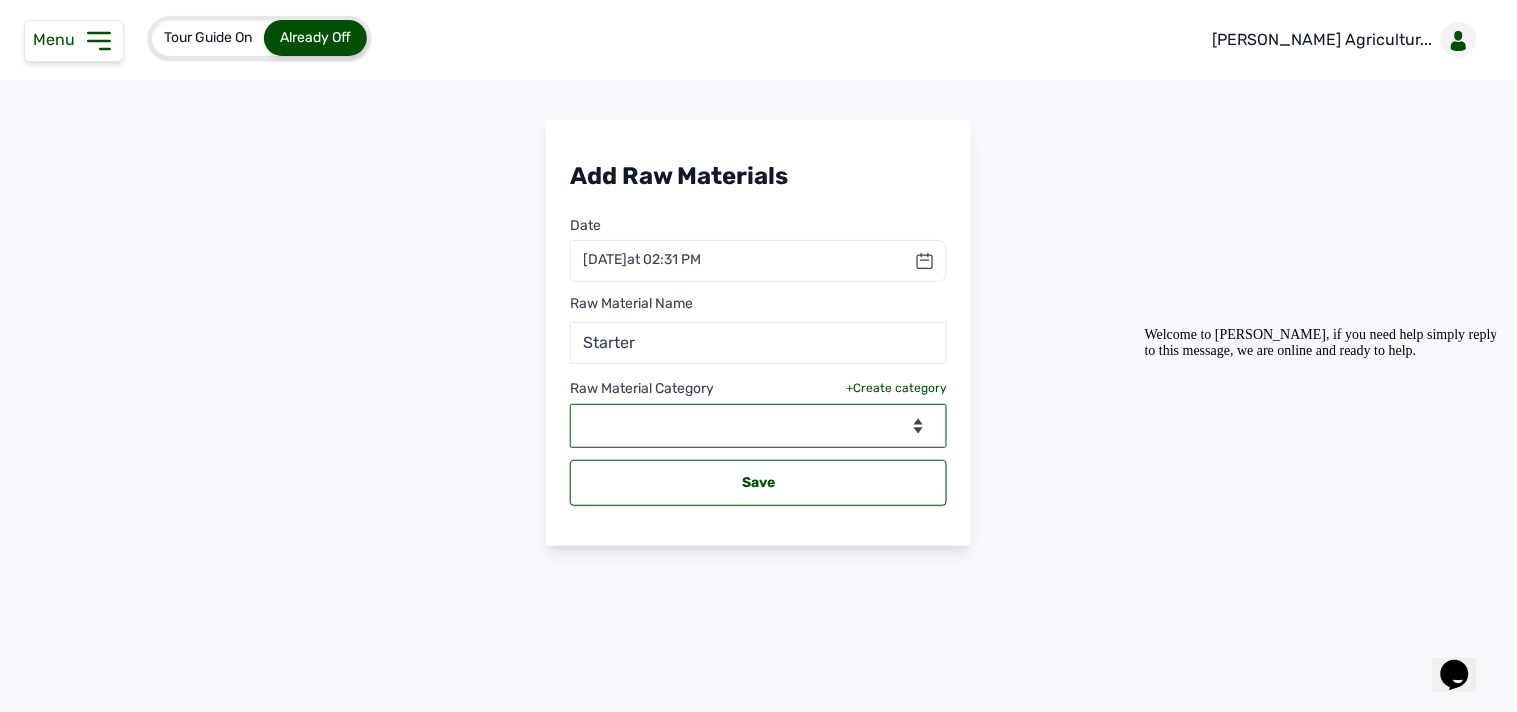 select on "feeds" 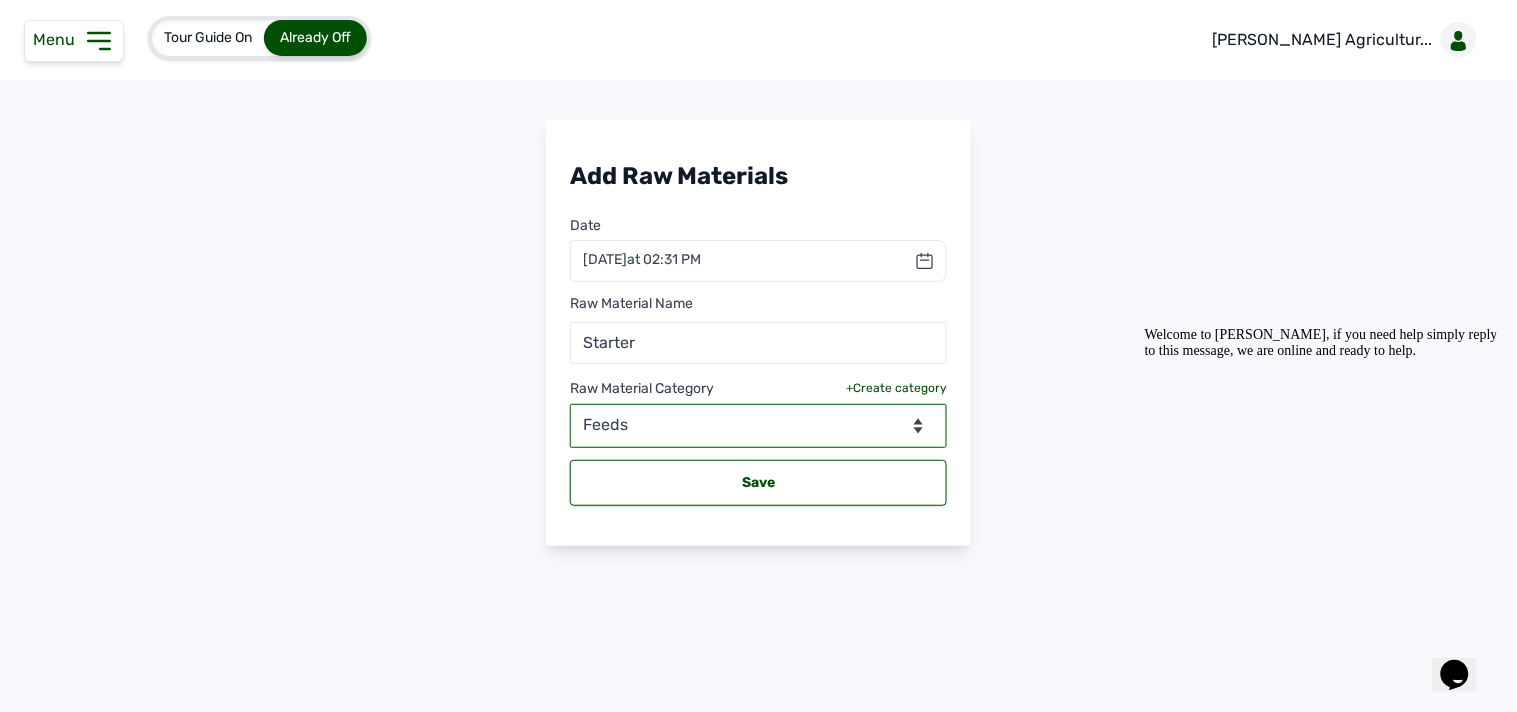 click on "--Select Category-- feeds medications vaccines" at bounding box center [758, 426] 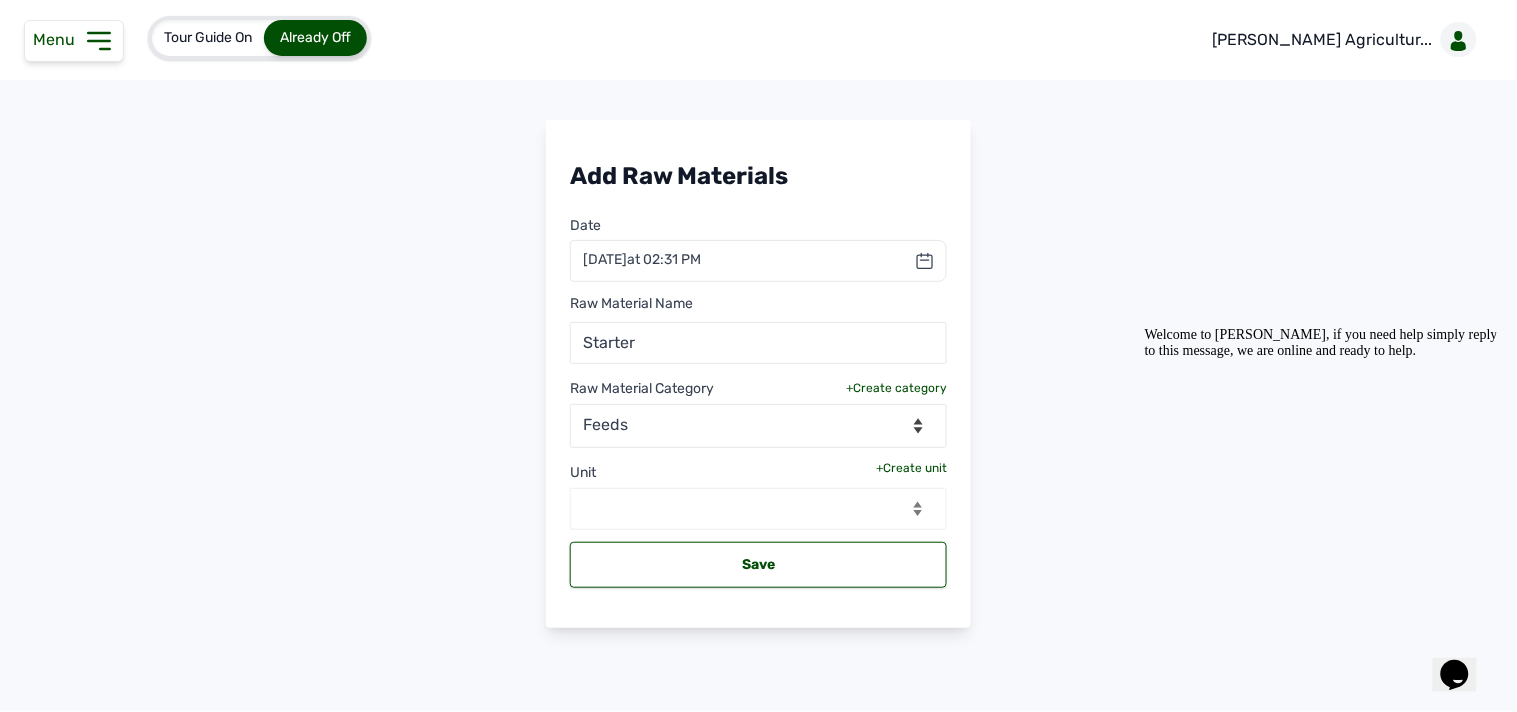 click on "+Create unit" at bounding box center [911, 468] 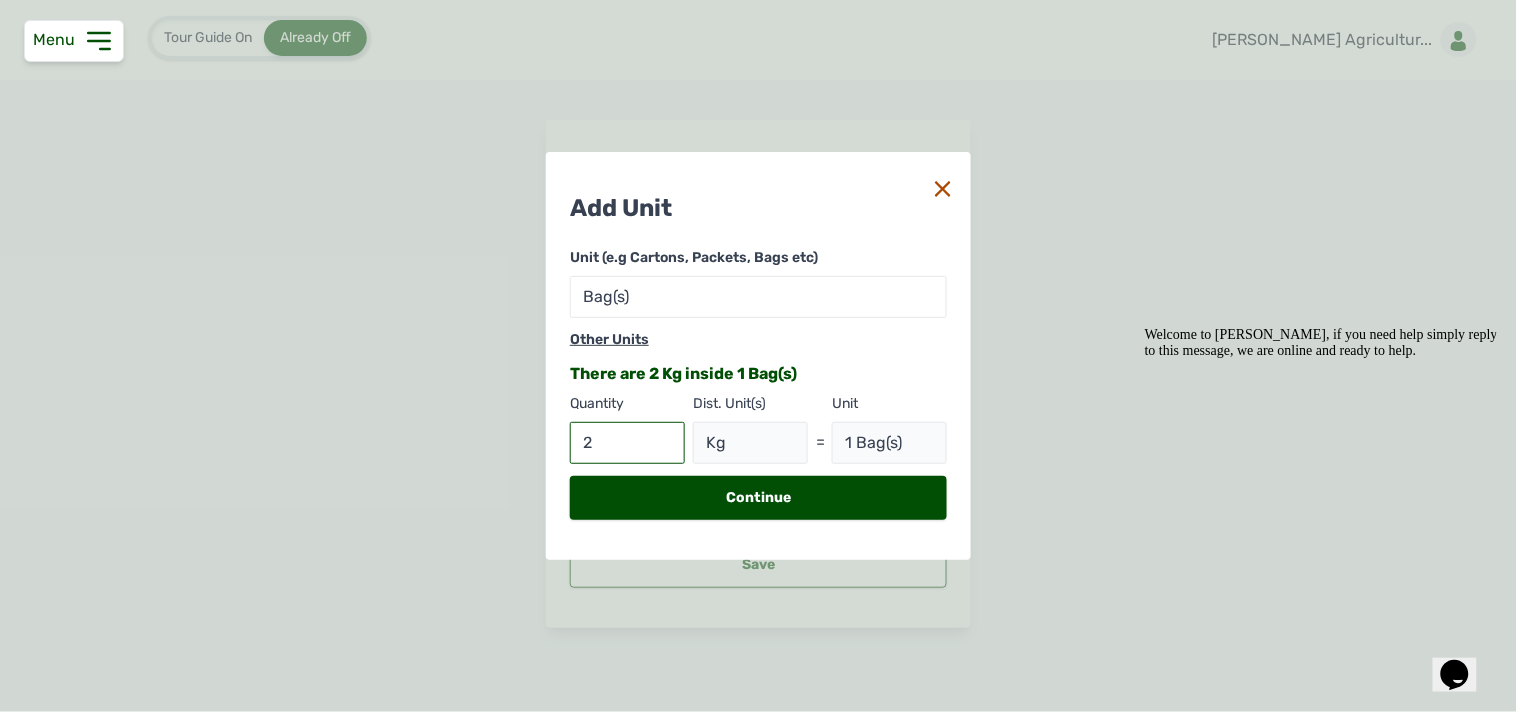 type on "25" 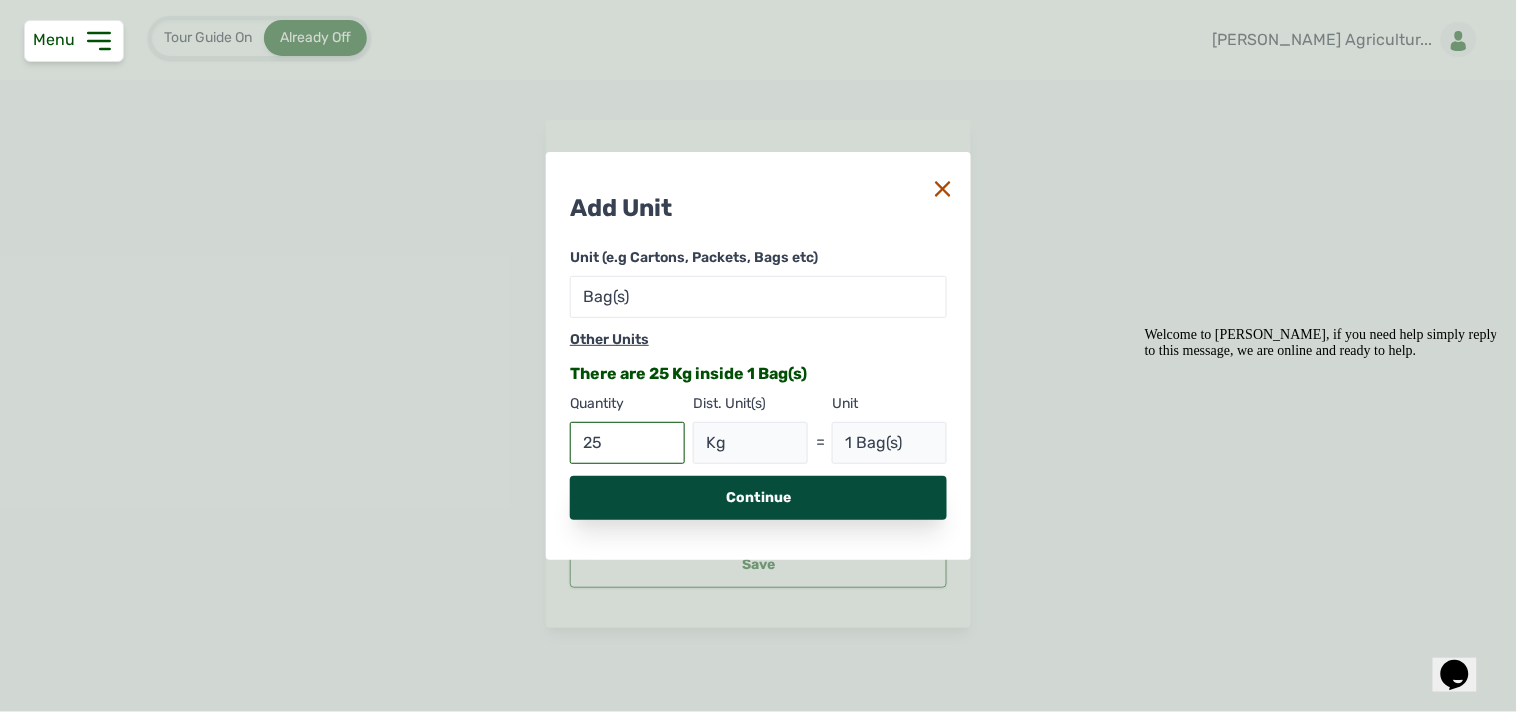 click on "Continue" at bounding box center (758, 498) 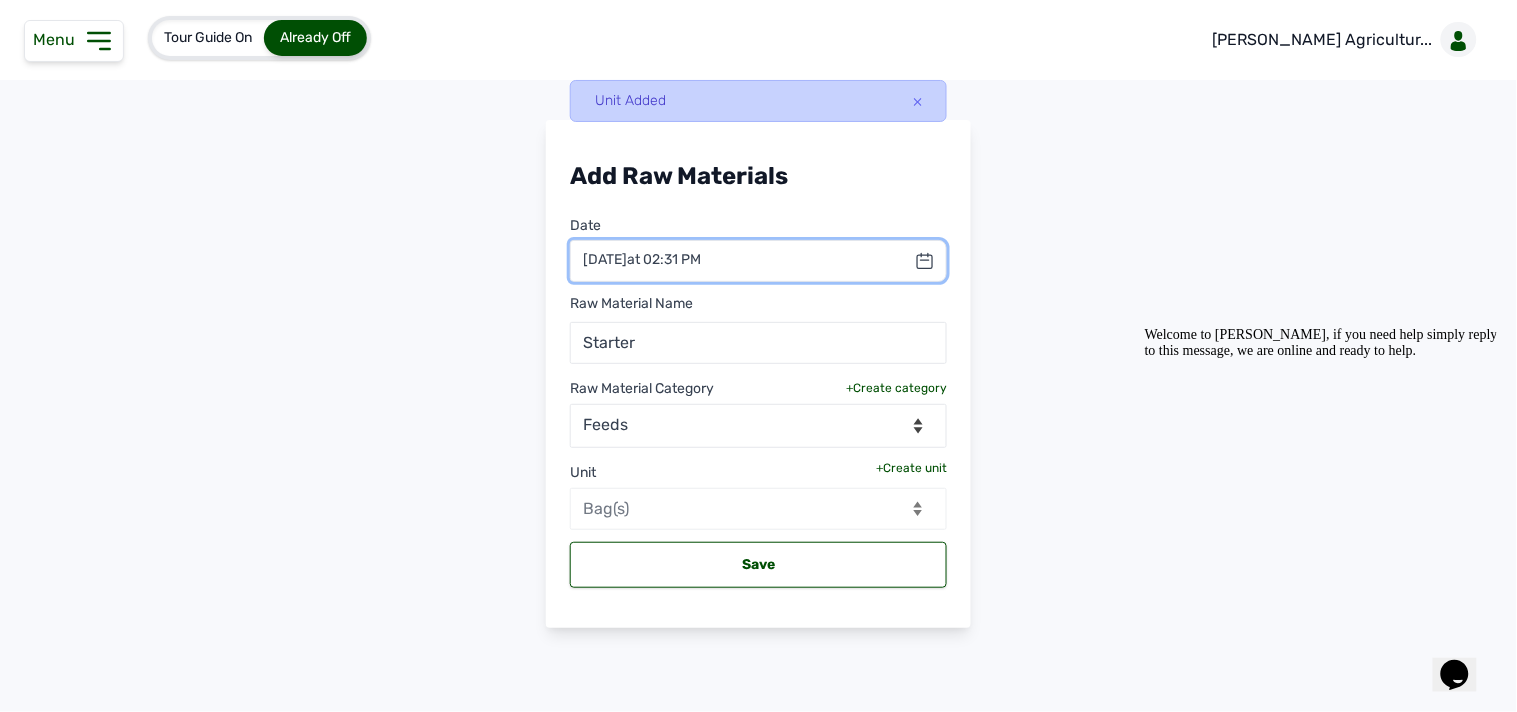click at bounding box center [758, 261] 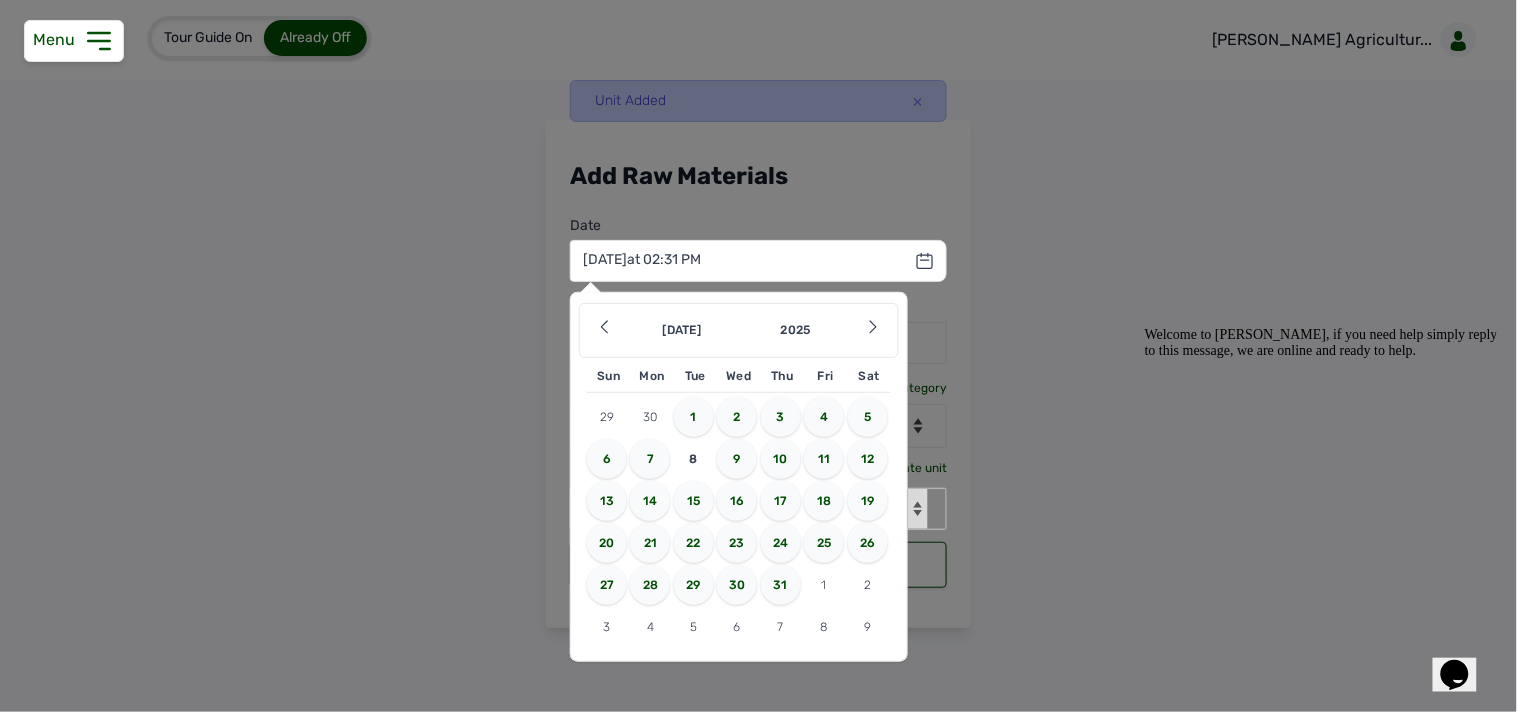 click on "3" at bounding box center [781, 417] 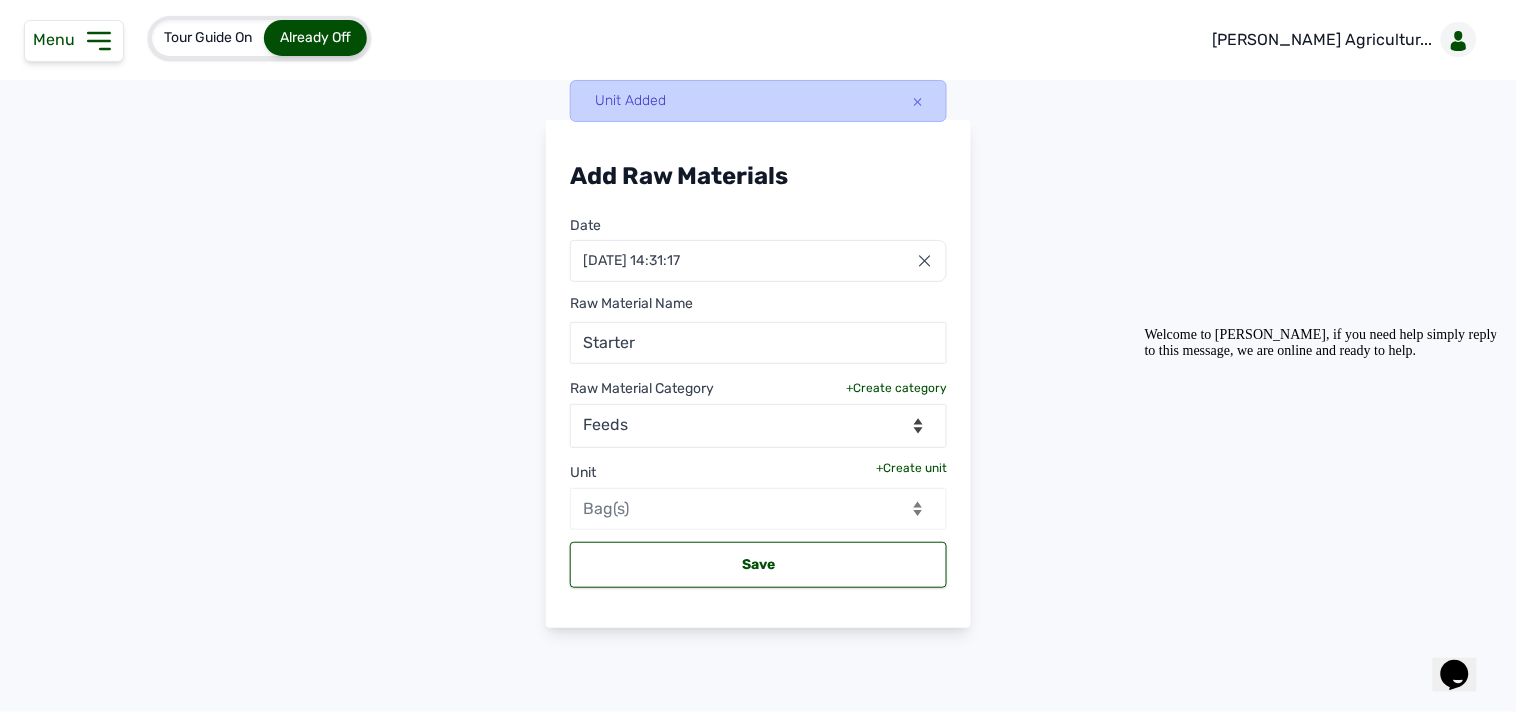 click on "+Create unit" at bounding box center [911, 468] 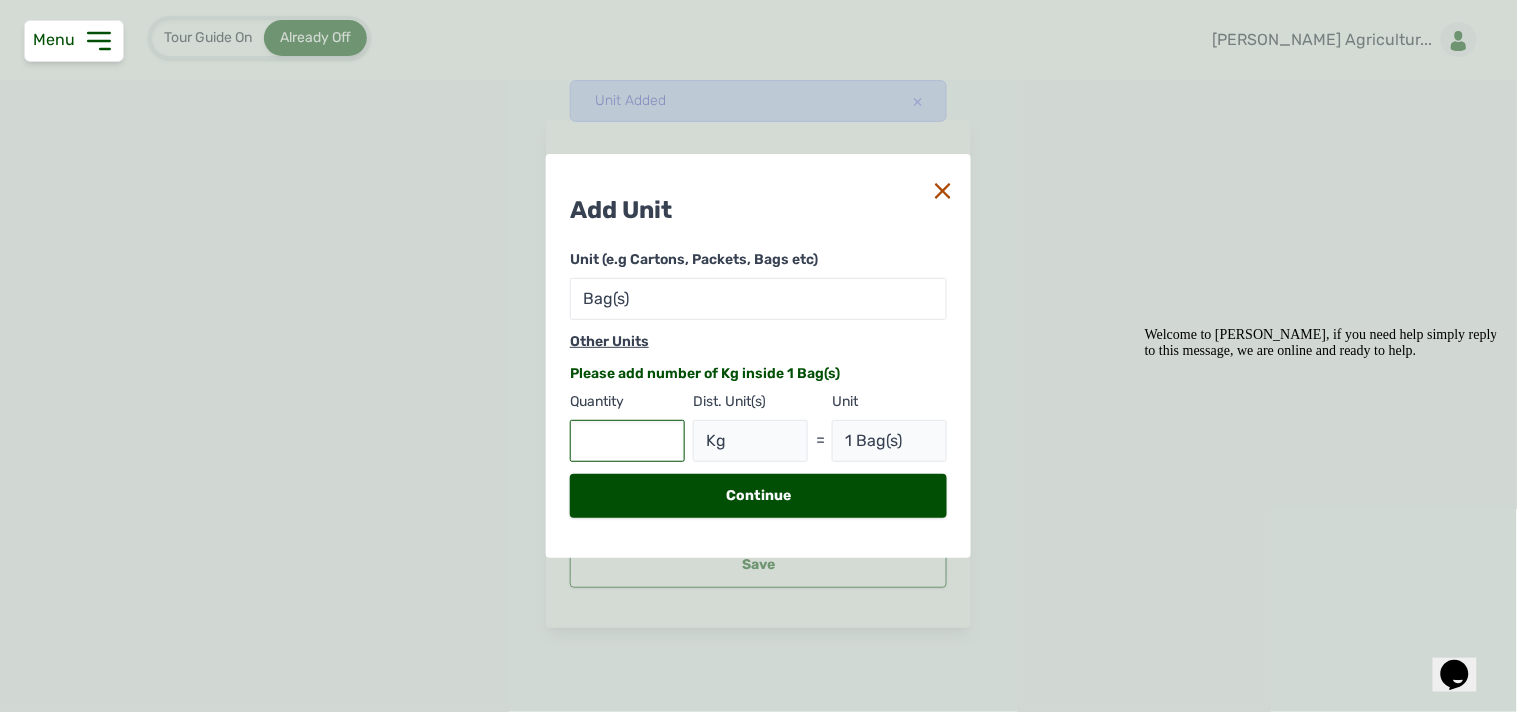 click at bounding box center [627, 441] 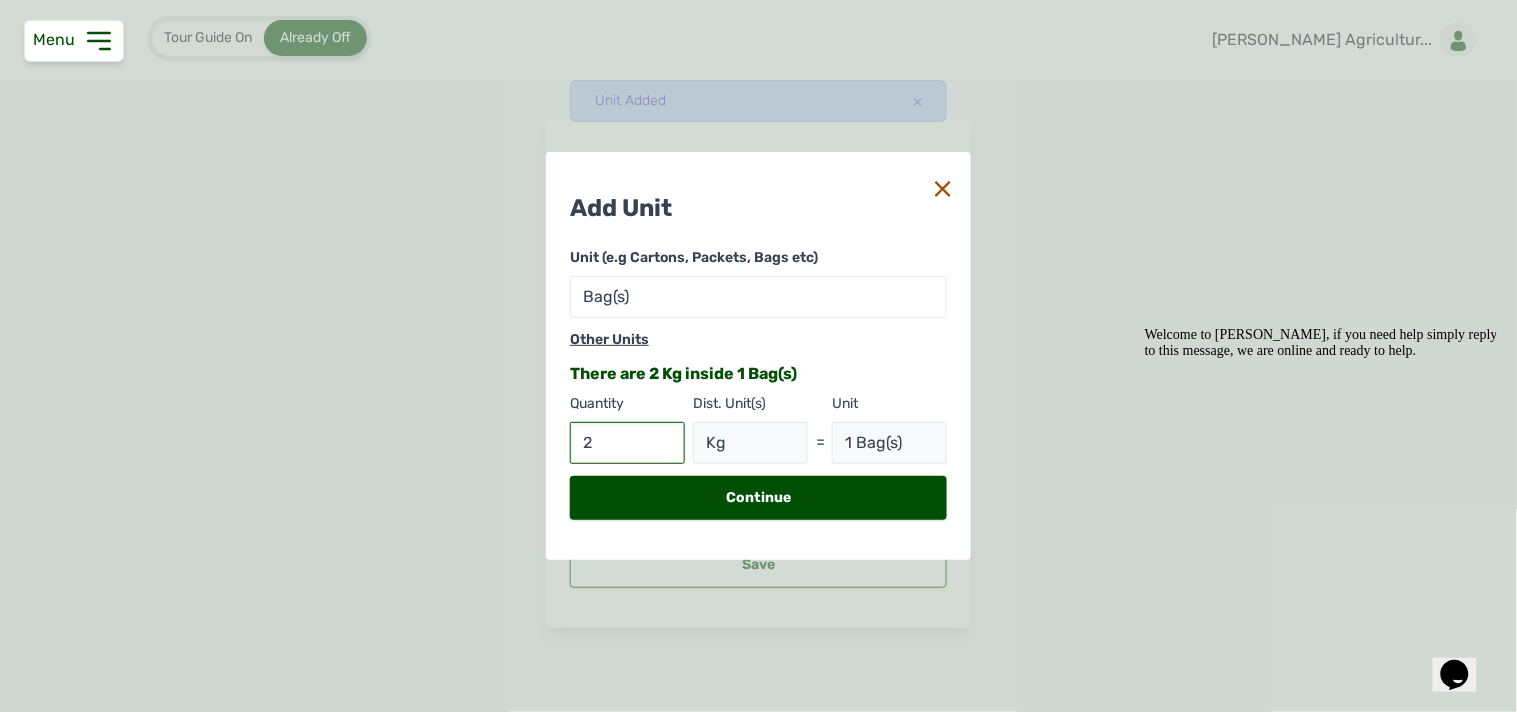 type on "25" 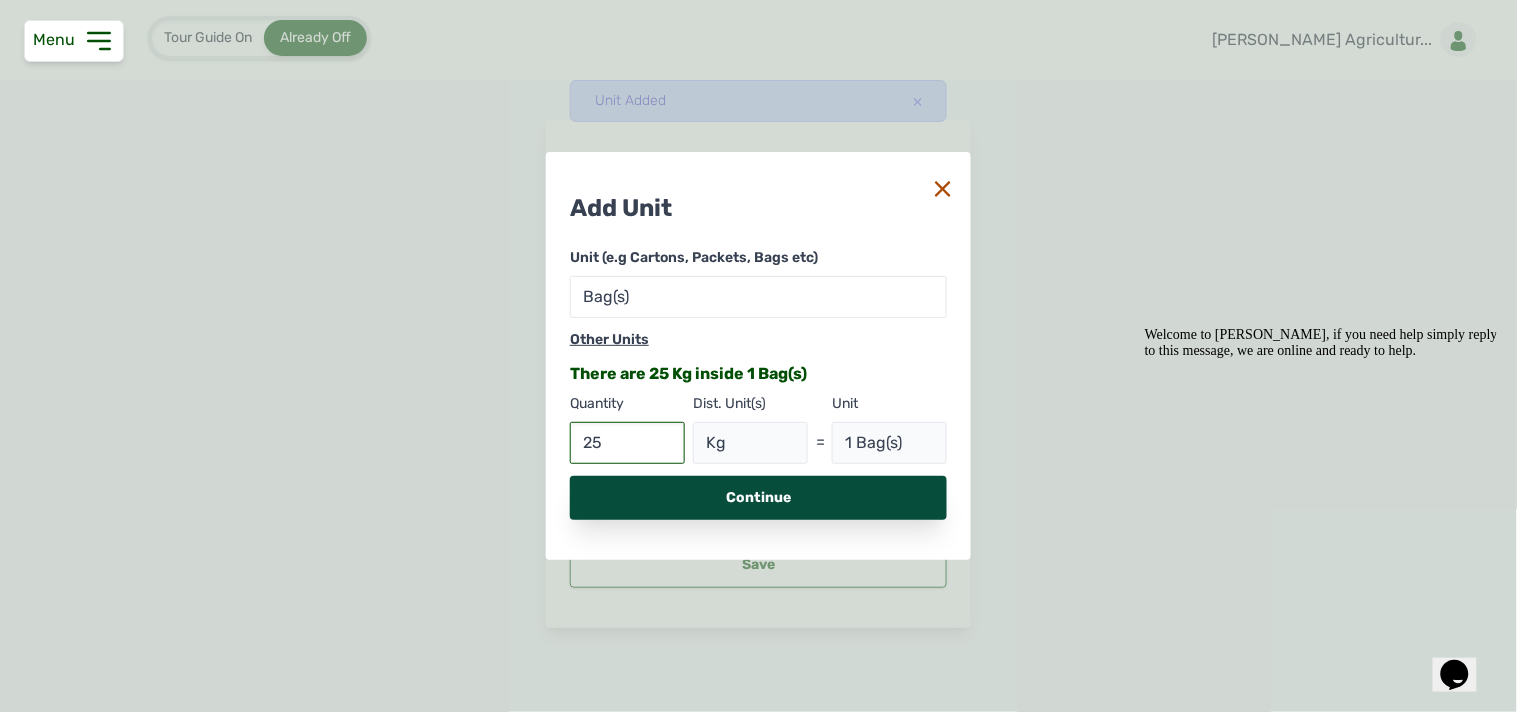 click on "Continue" at bounding box center [758, 498] 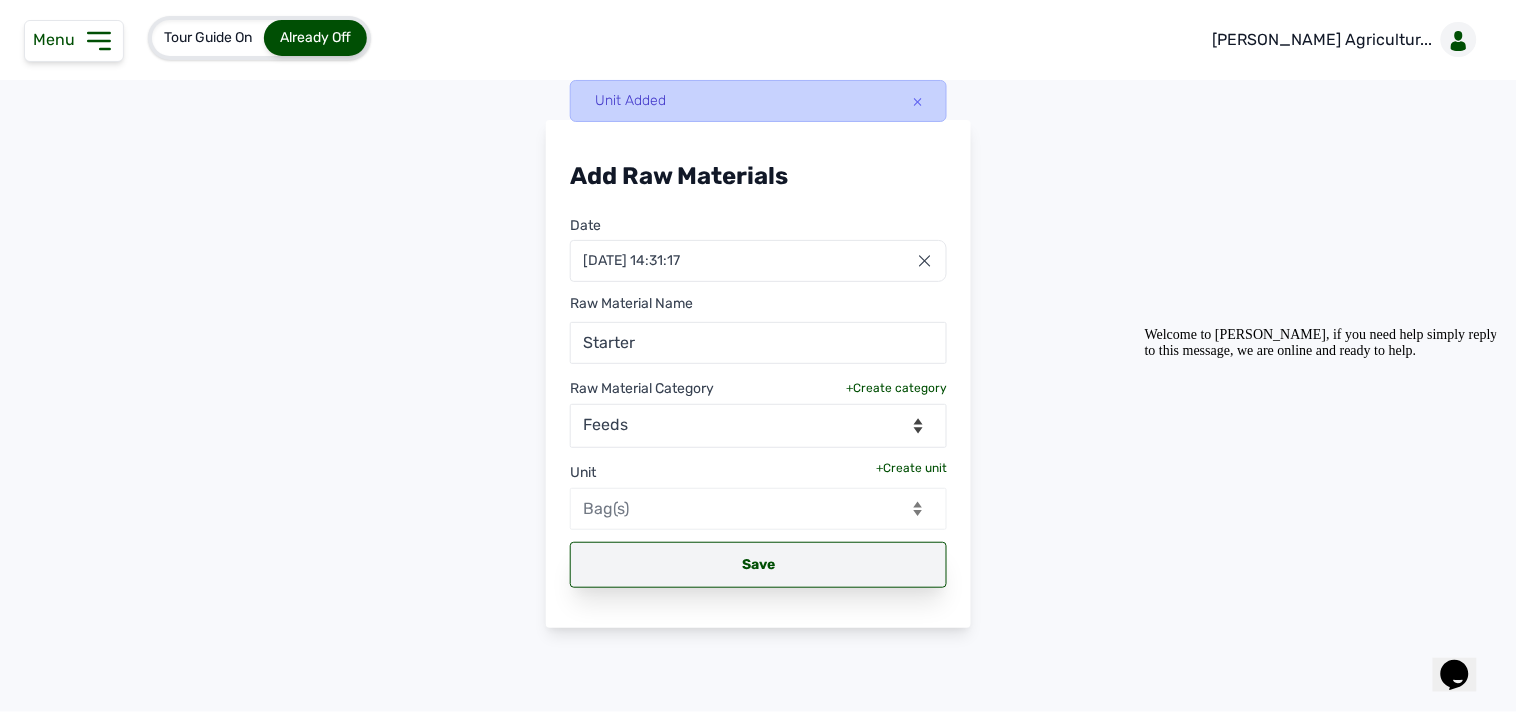 click on "Save" at bounding box center [758, 565] 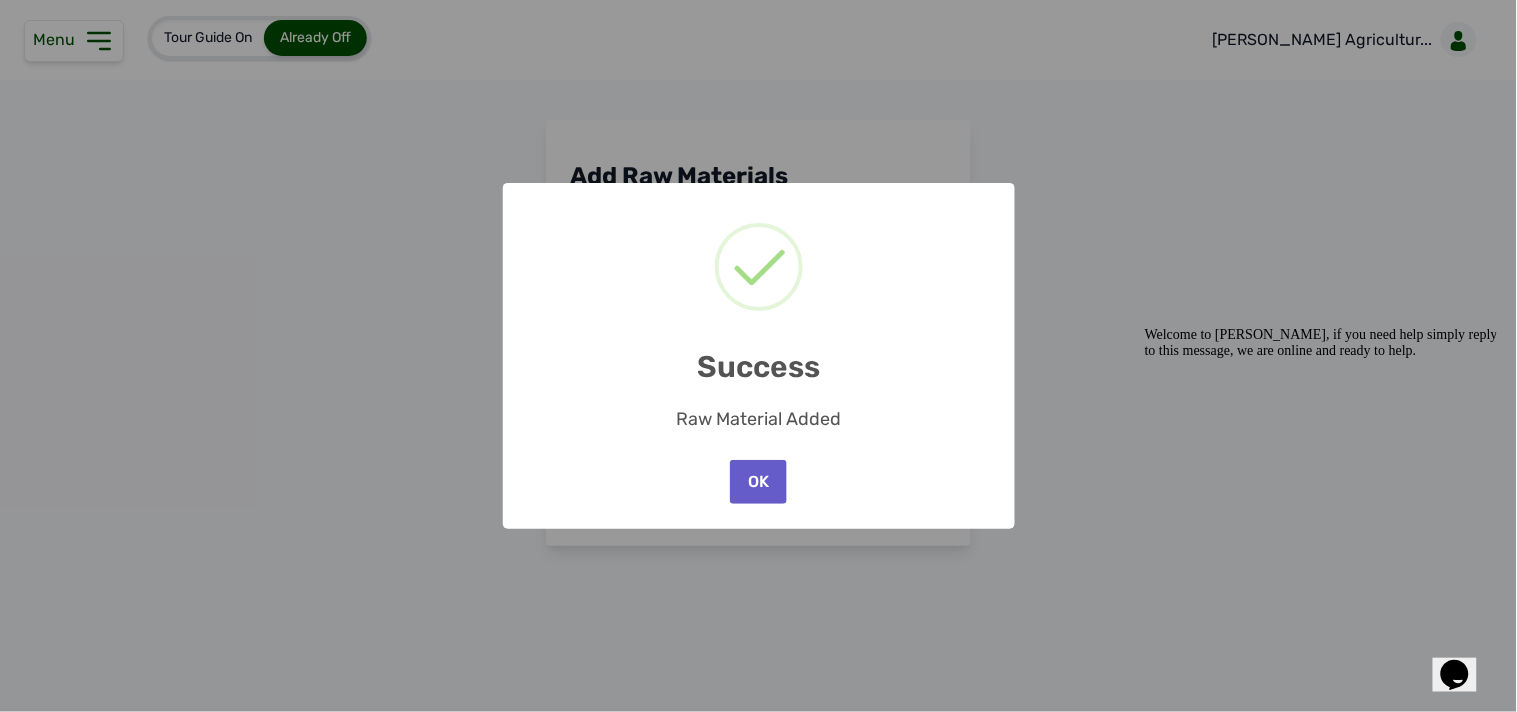 click on "OK" at bounding box center (758, 482) 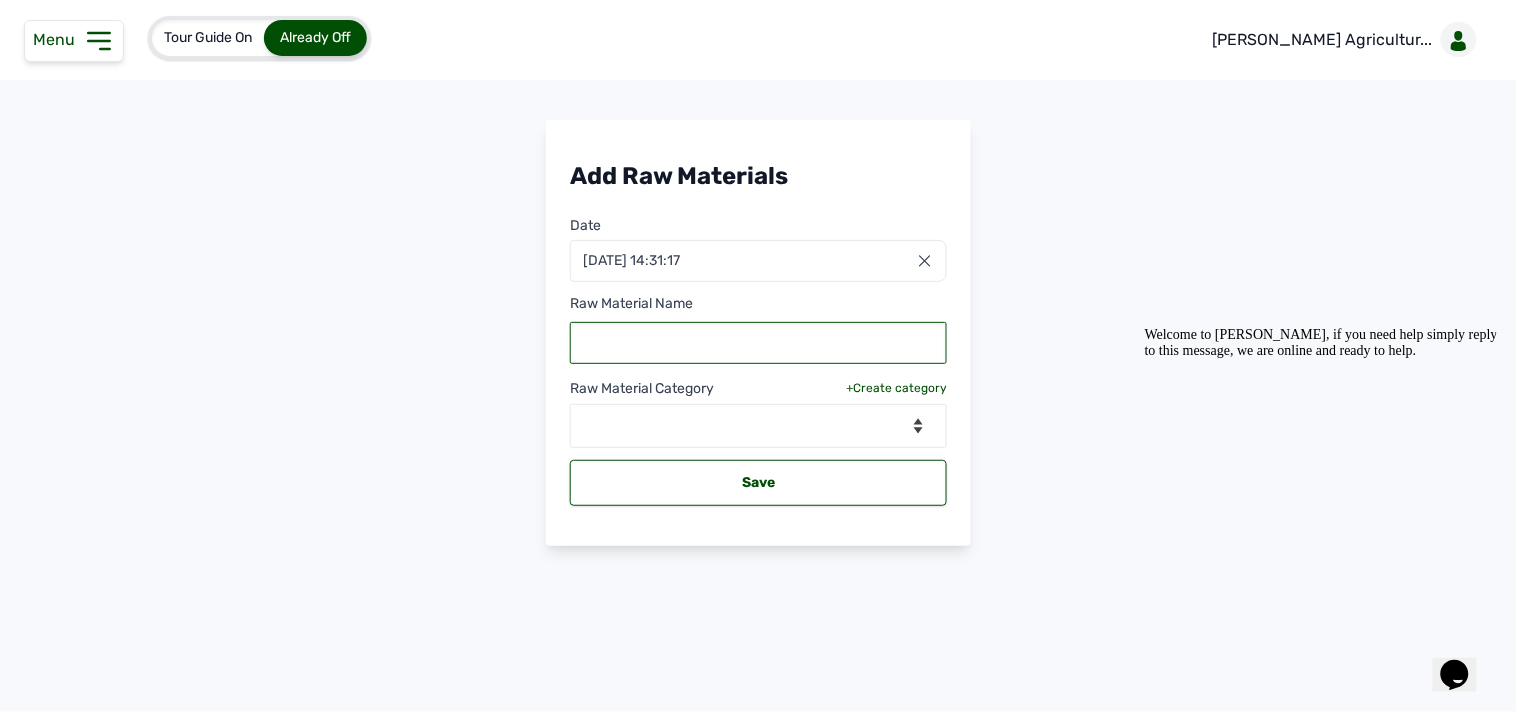 click at bounding box center [758, 343] 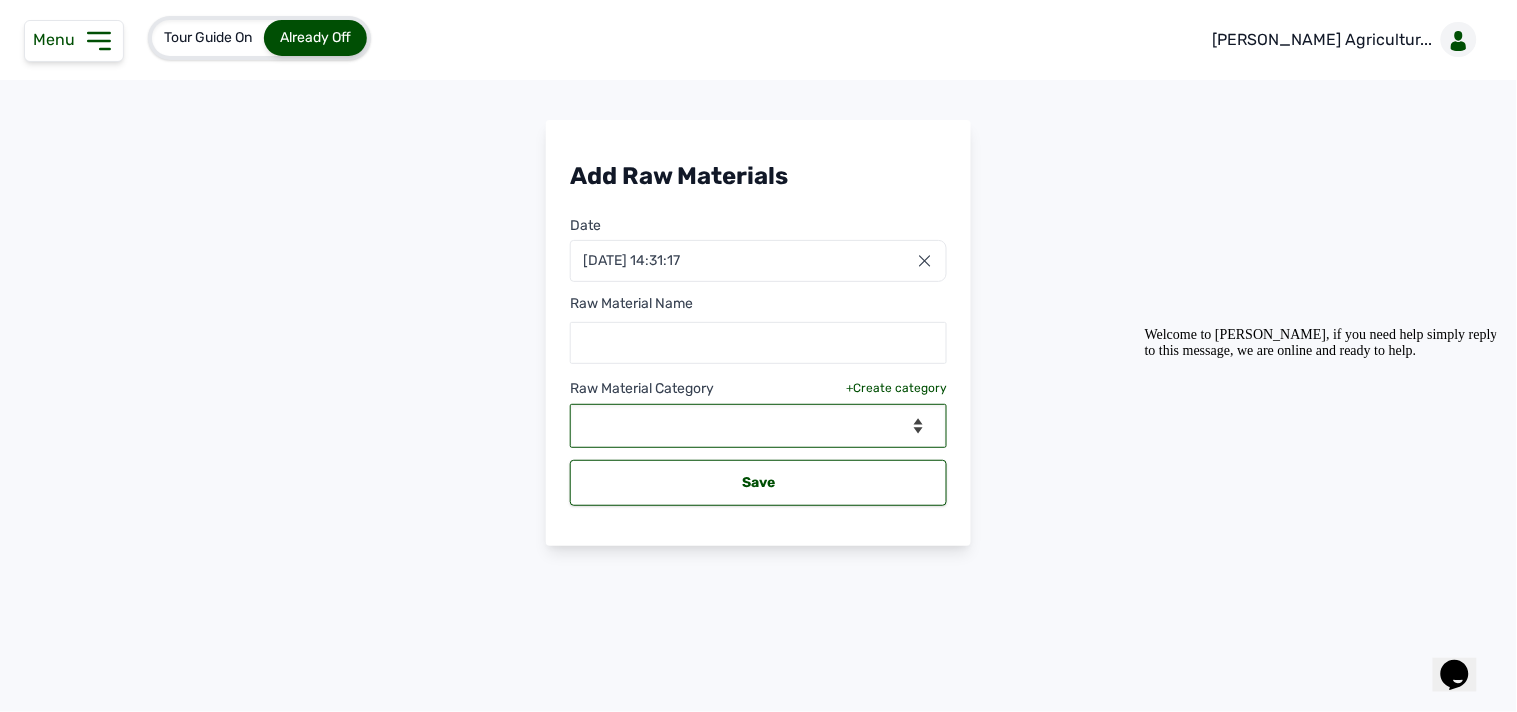 click on "--Select Category-- feeds medications vaccines" at bounding box center (758, 426) 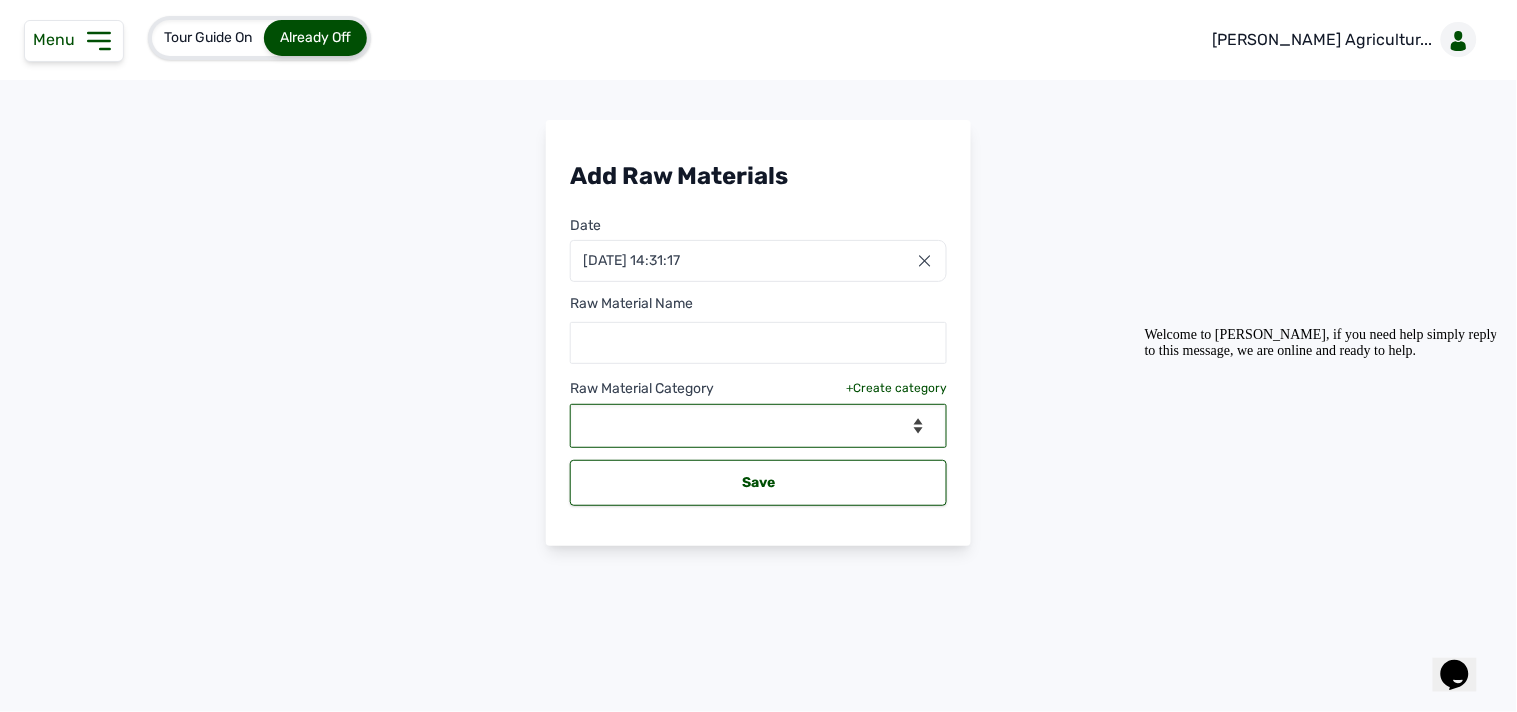 select on "medications" 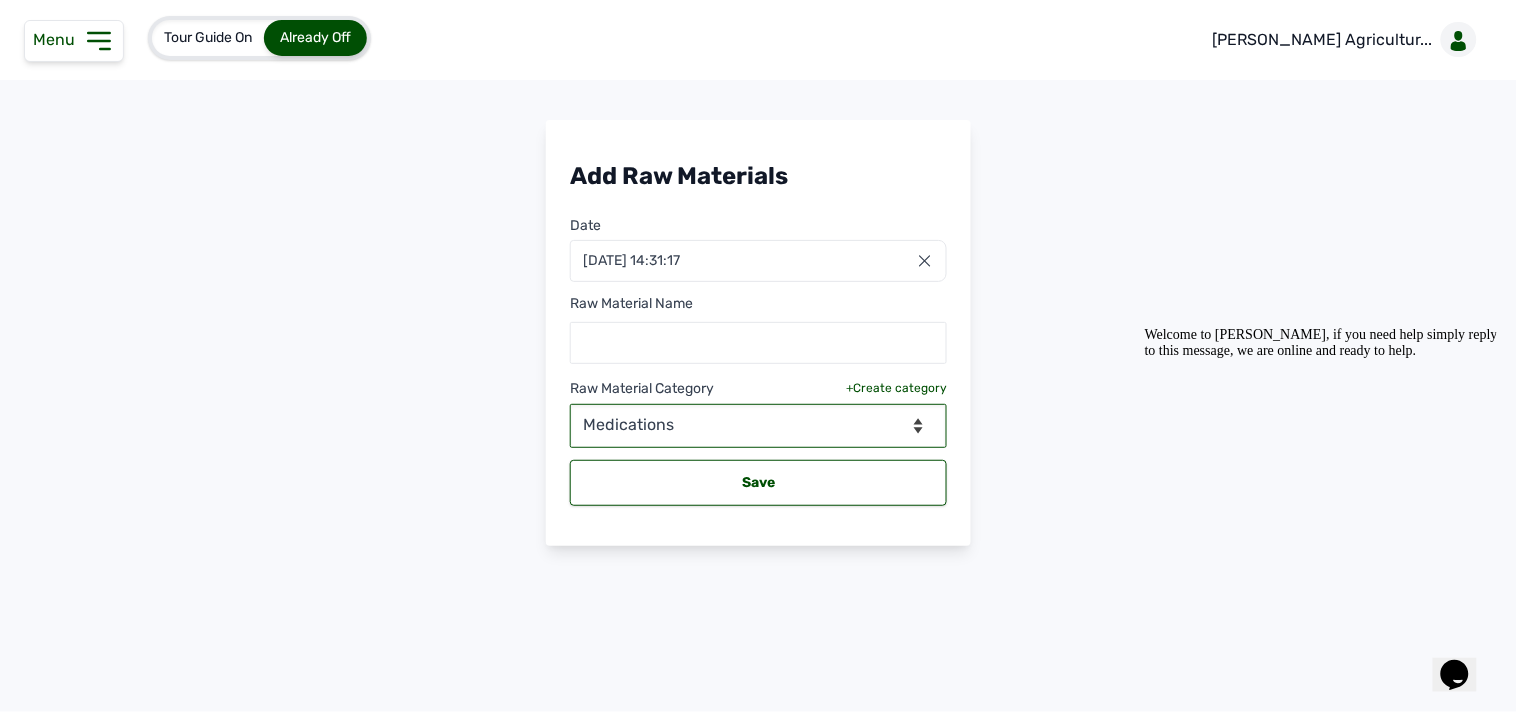 click on "--Select Category-- feeds medications vaccines" at bounding box center (758, 426) 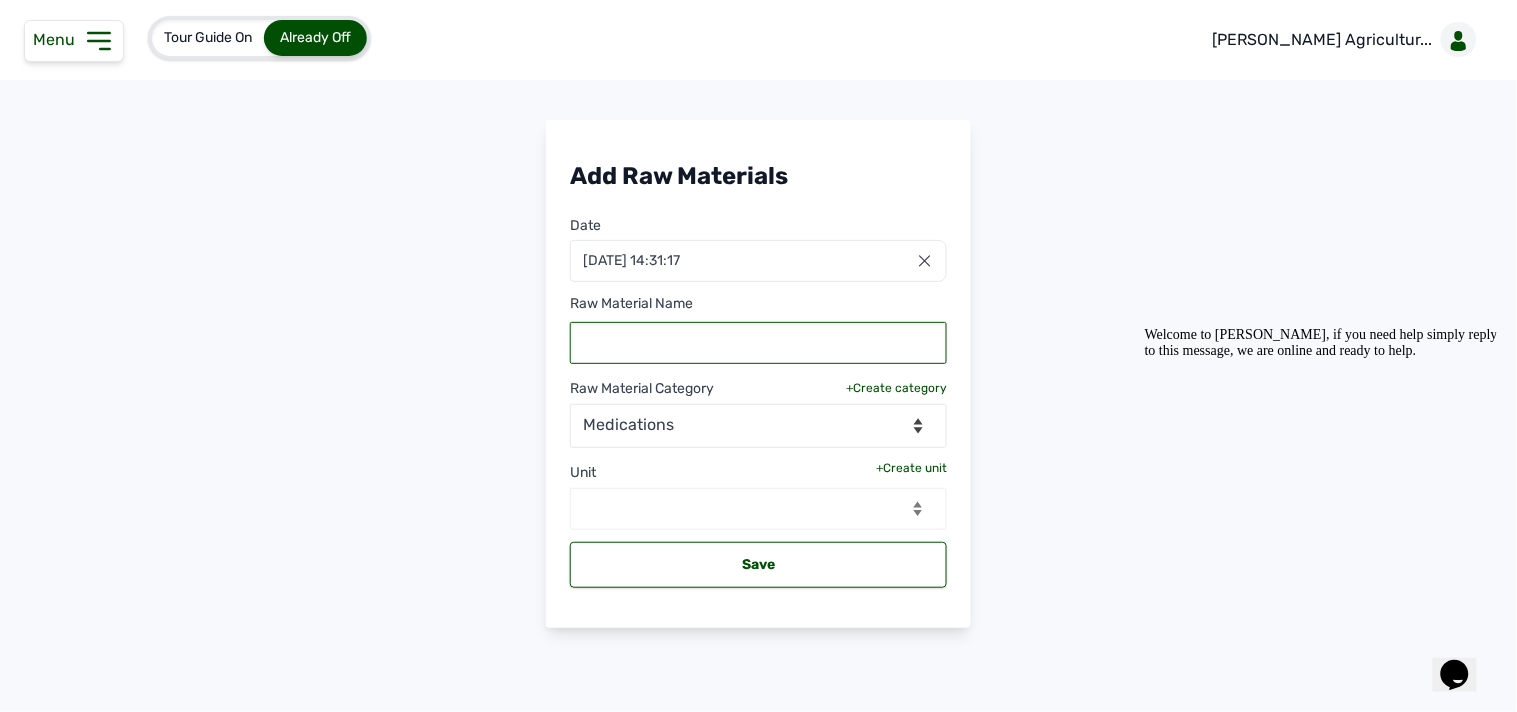 click at bounding box center [758, 343] 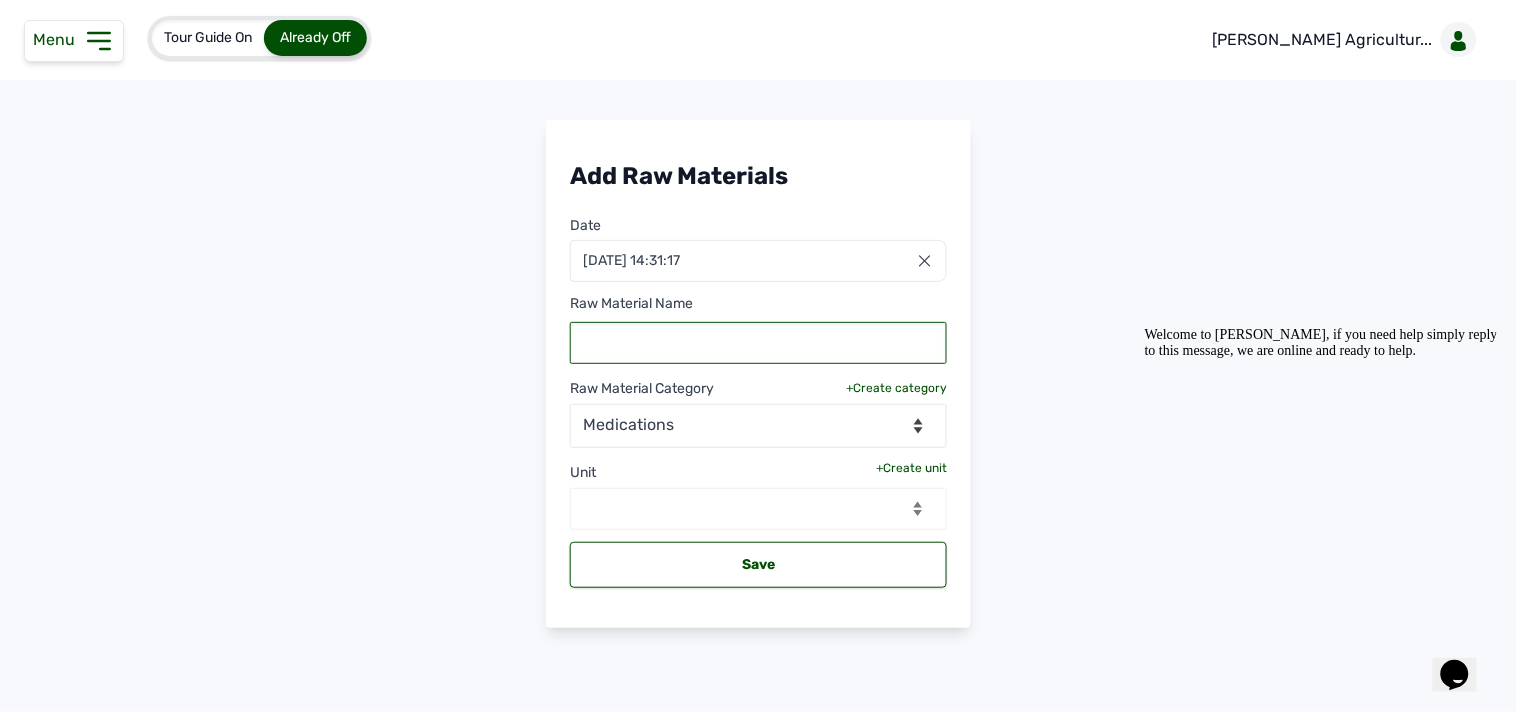click at bounding box center (758, 343) 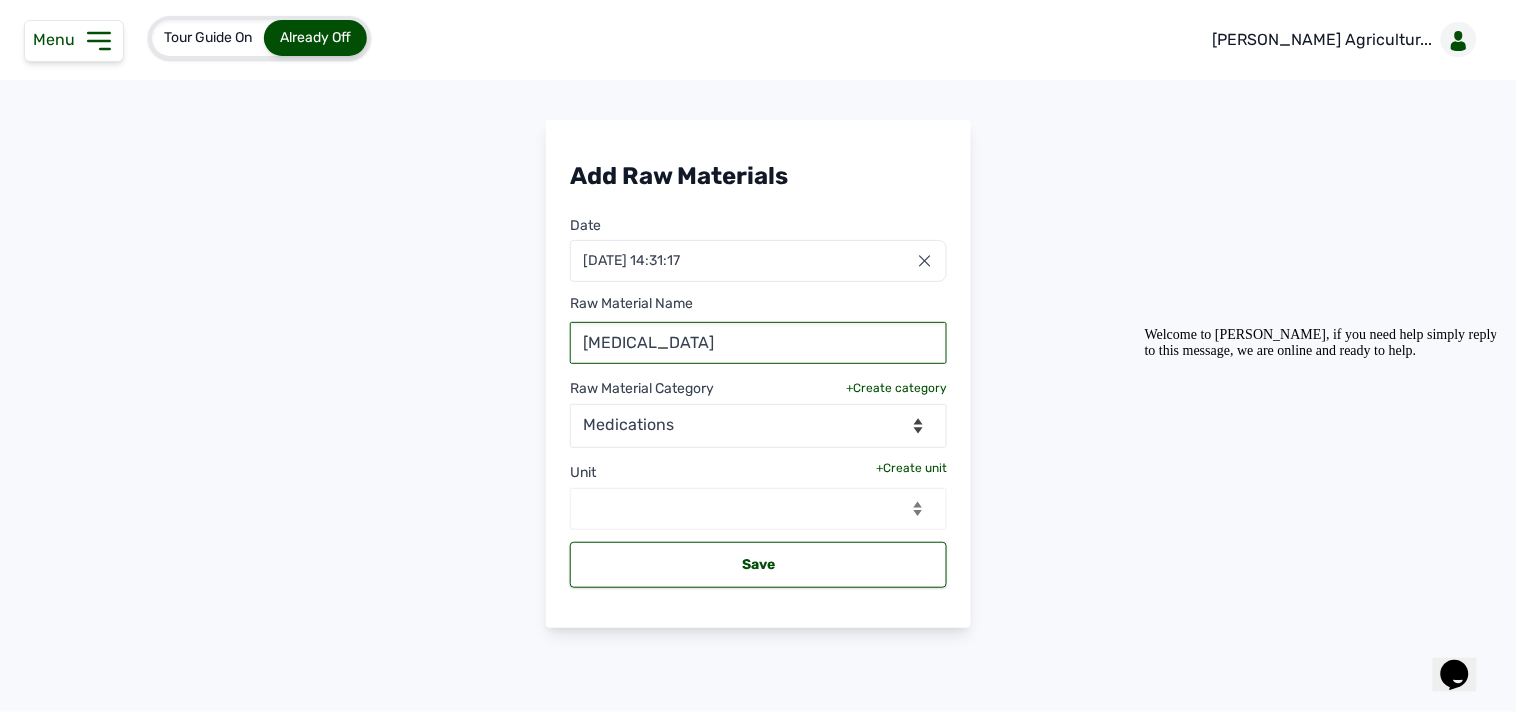 type on "Enrofloxacin" 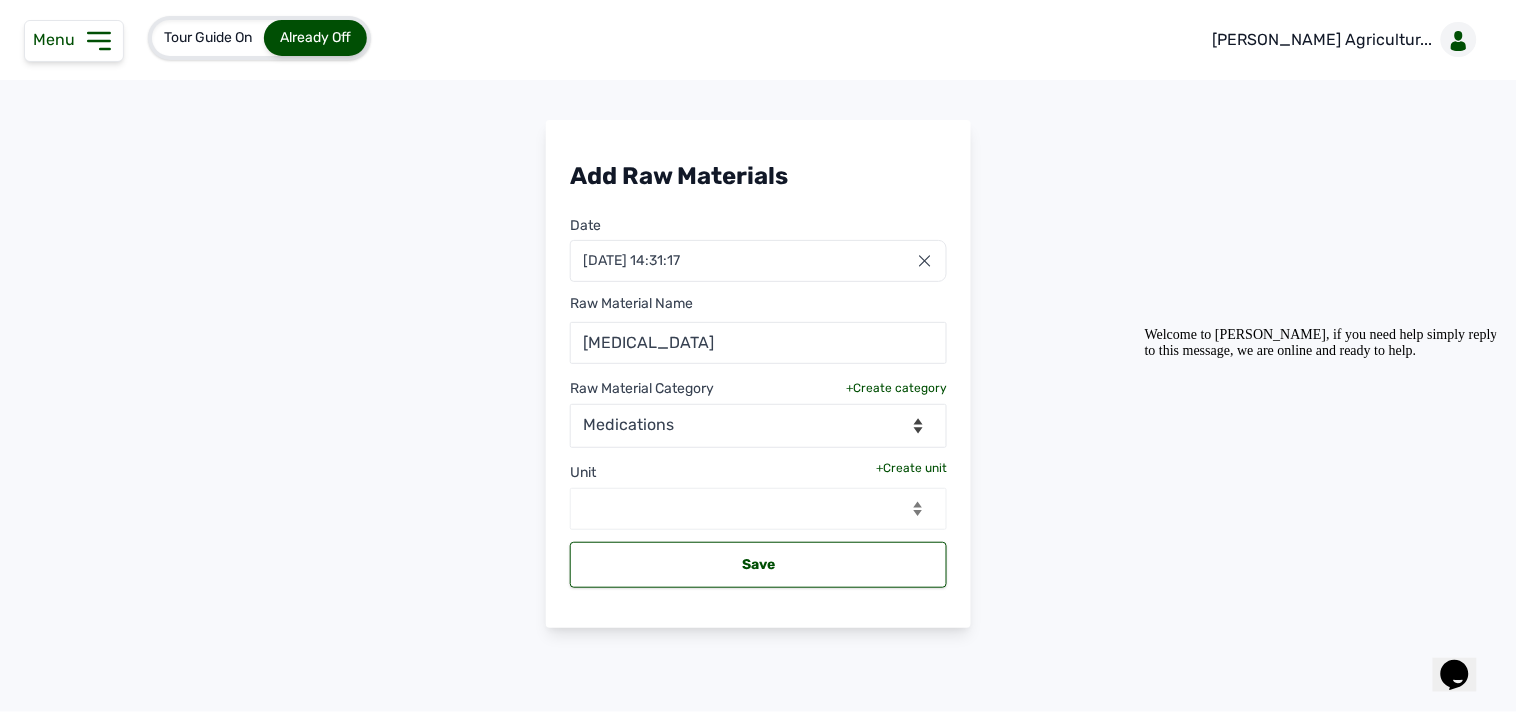 click on "+Create unit" at bounding box center [911, 468] 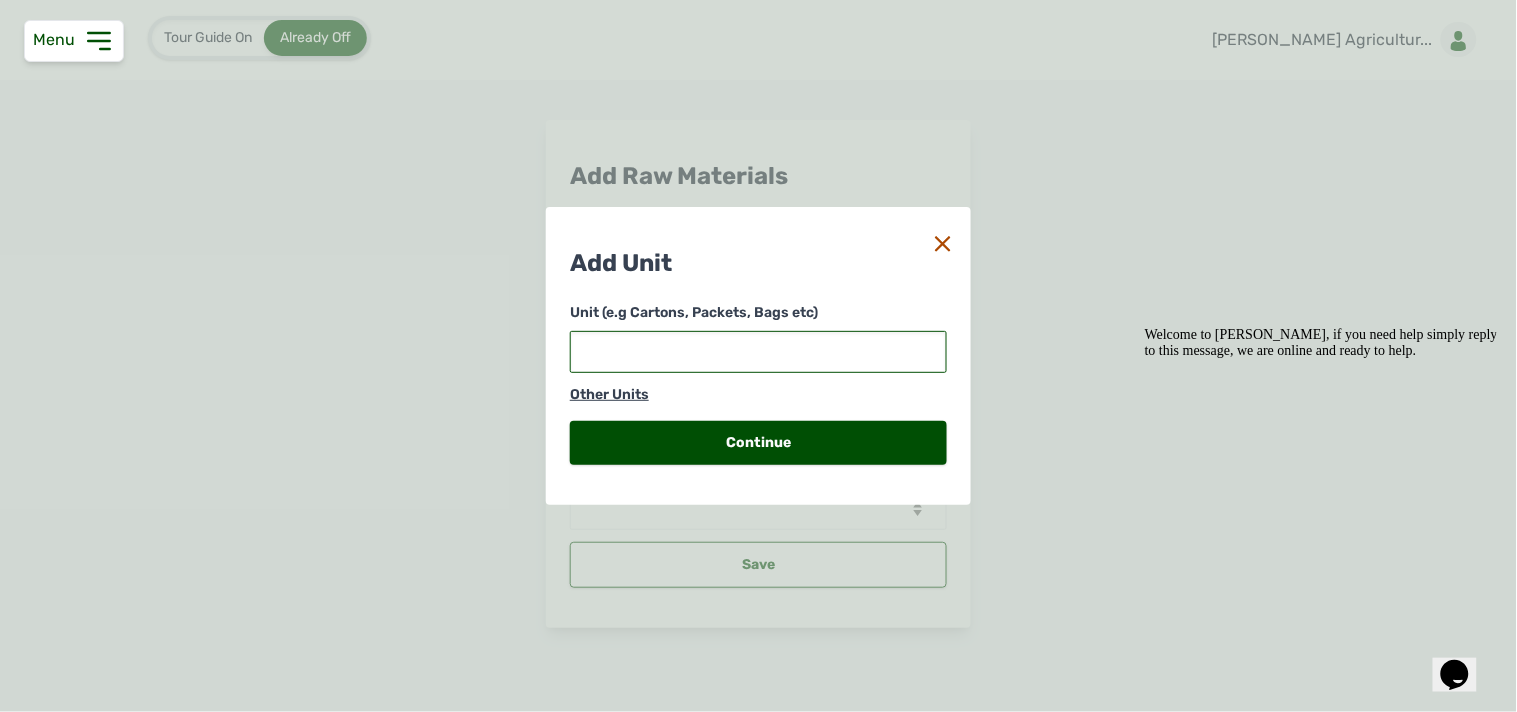 click at bounding box center (758, 352) 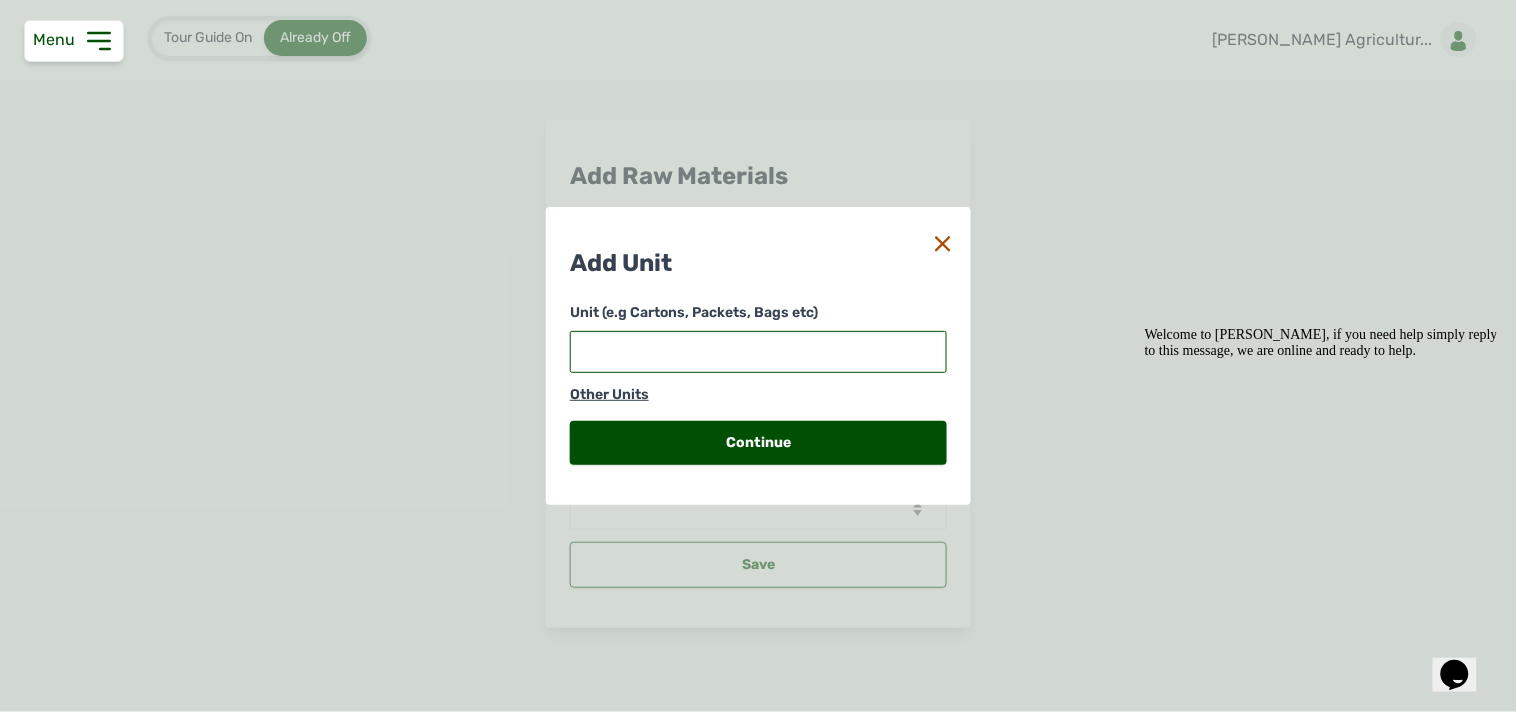 type on "g" 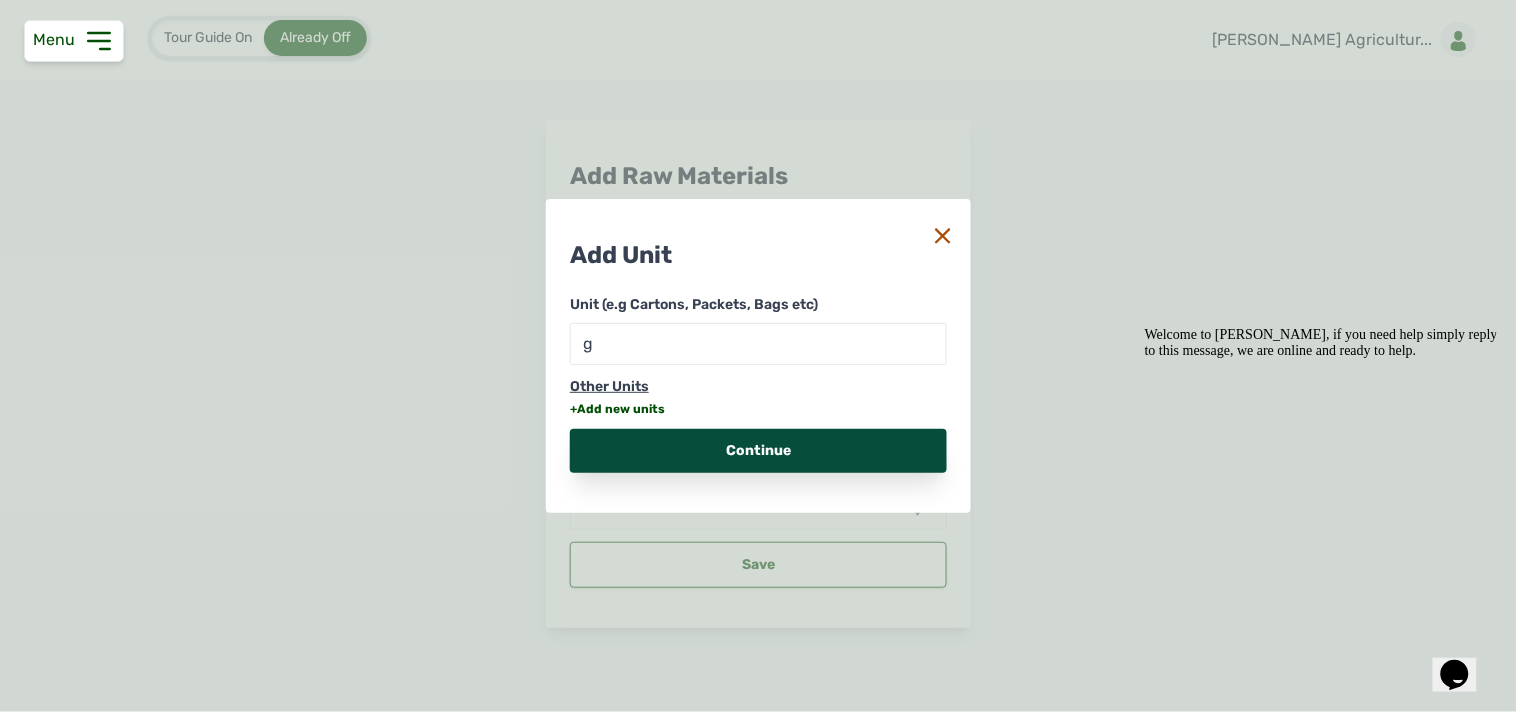 click on "Continue" at bounding box center [758, 451] 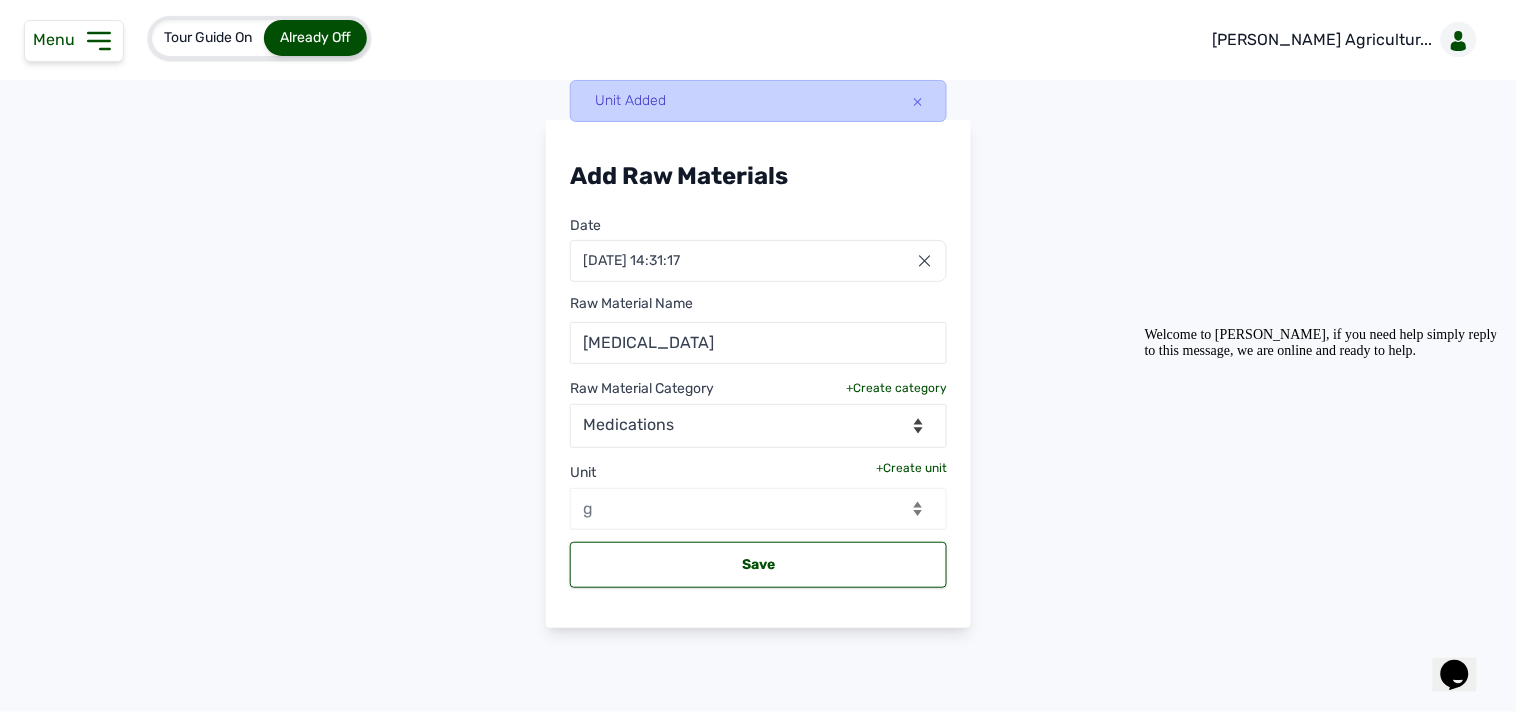 click on "+Create category" at bounding box center (896, 388) 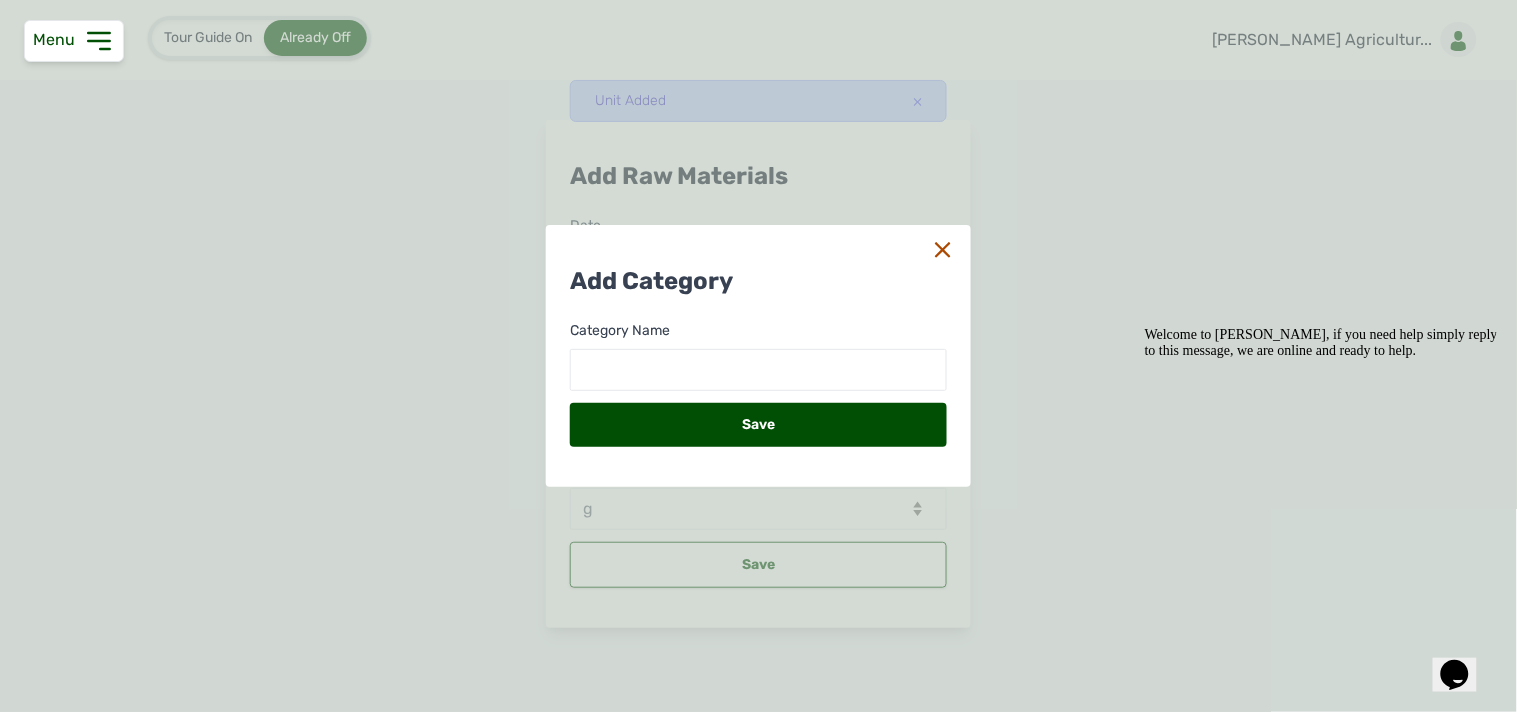 click 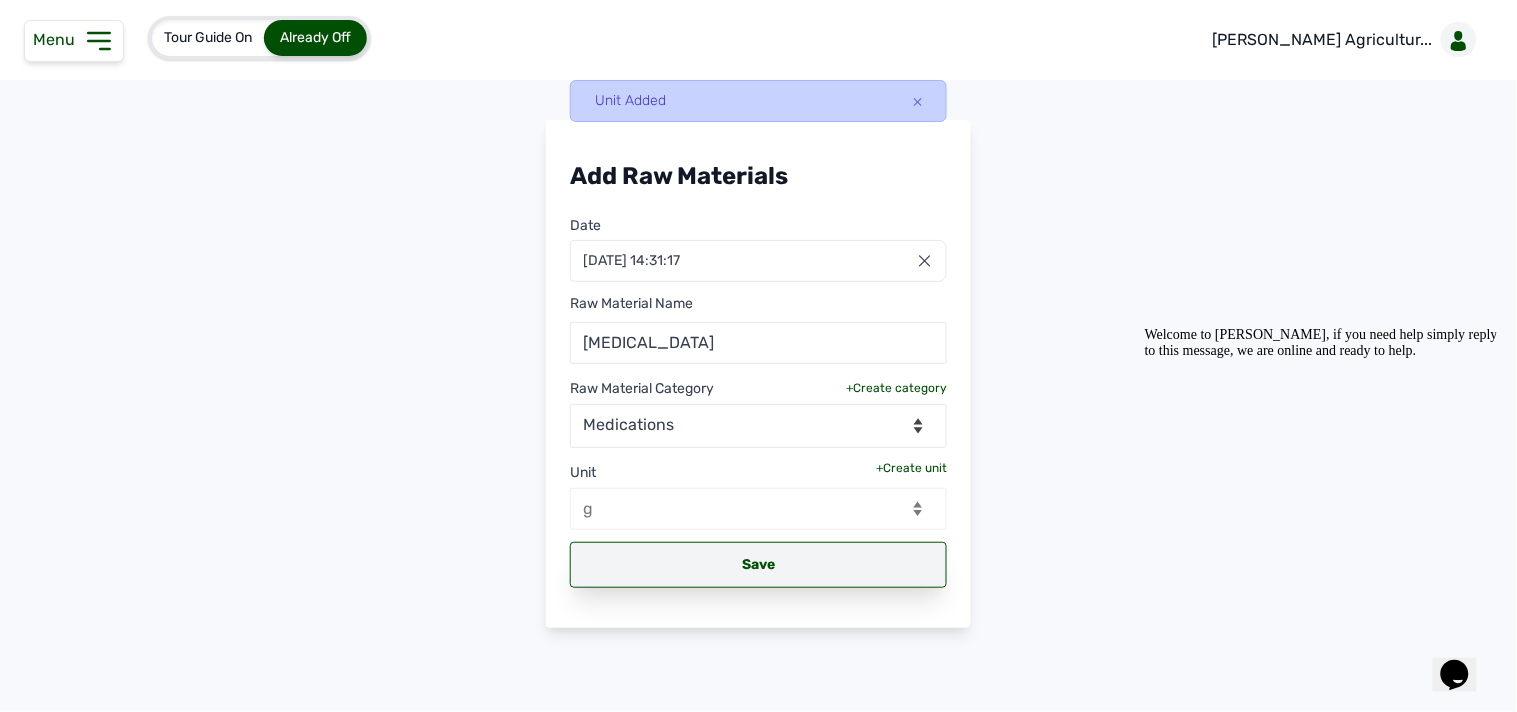 click on "Save" at bounding box center [758, 565] 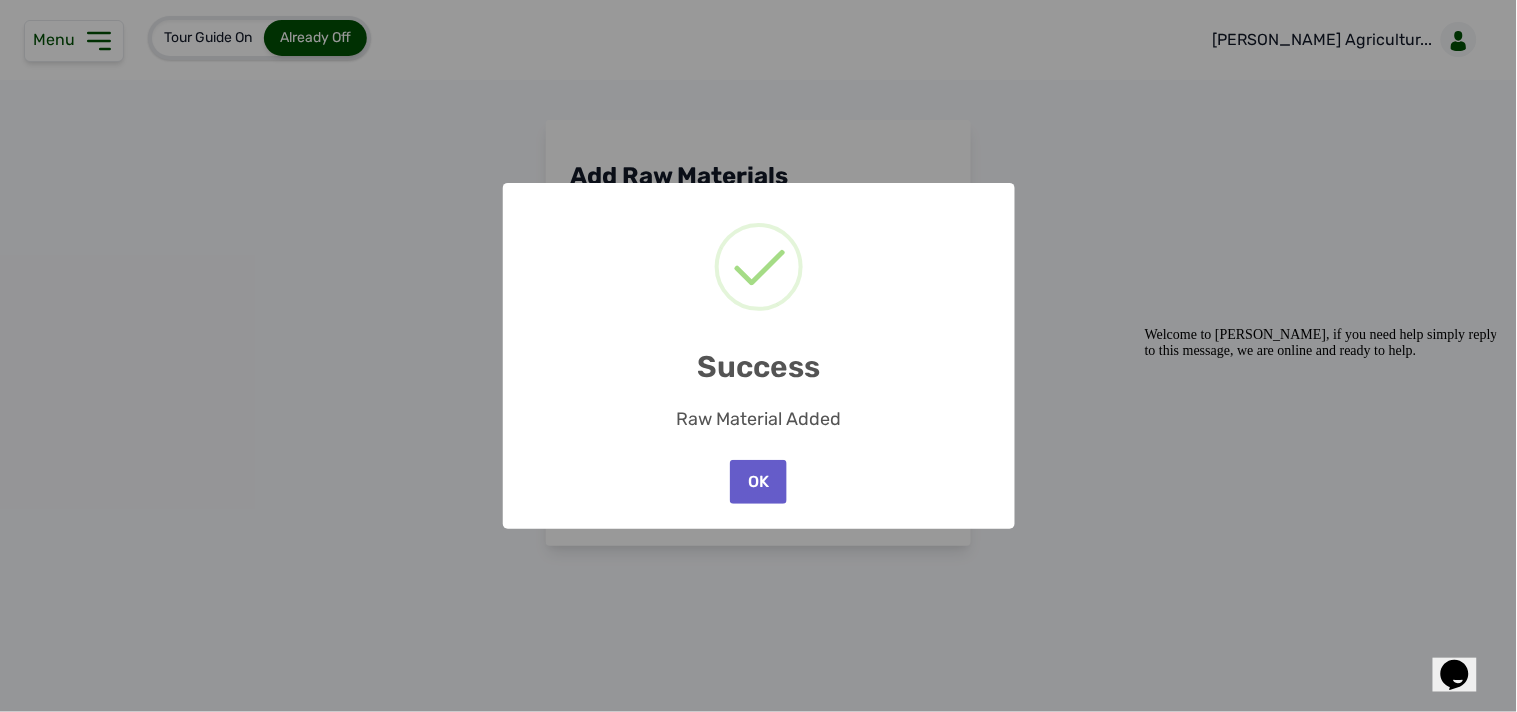 click on "OK" at bounding box center [758, 482] 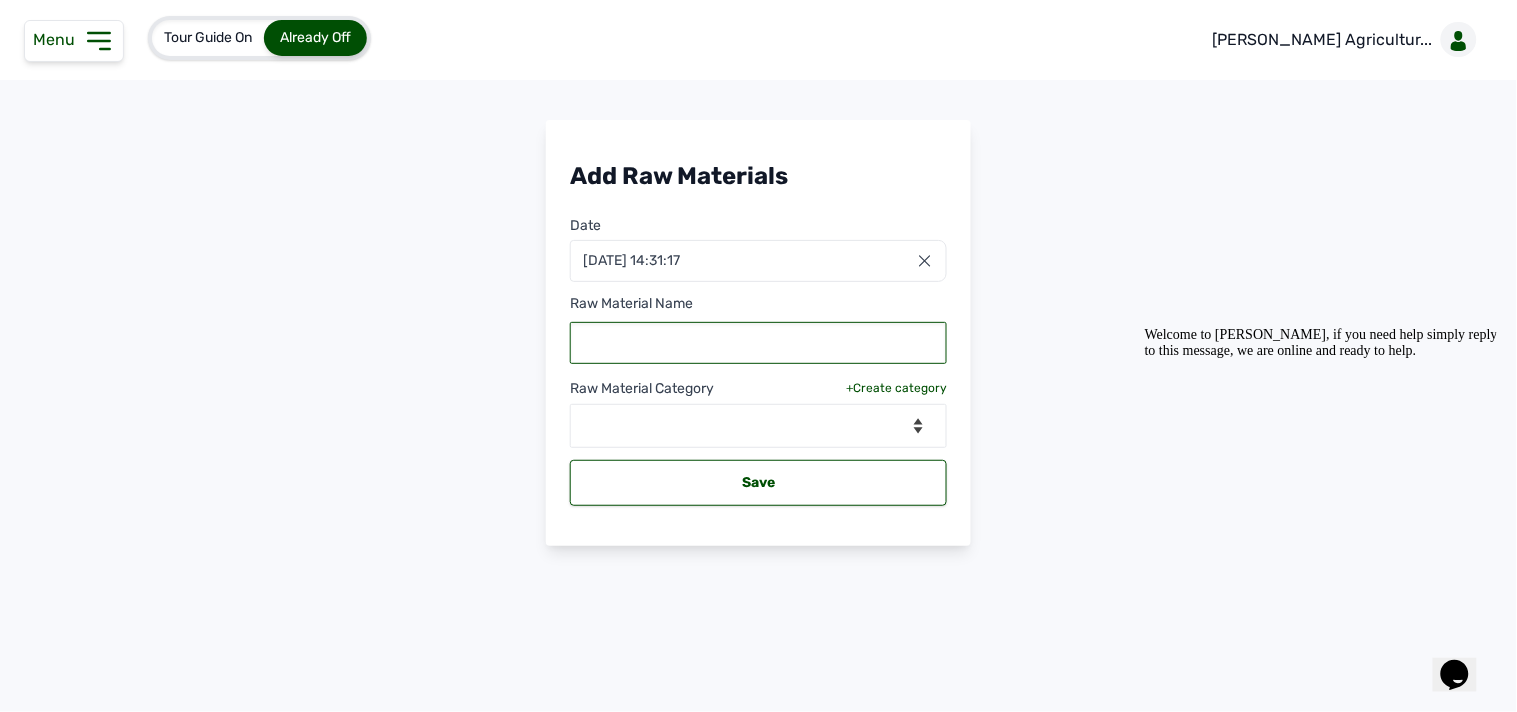 click at bounding box center (758, 343) 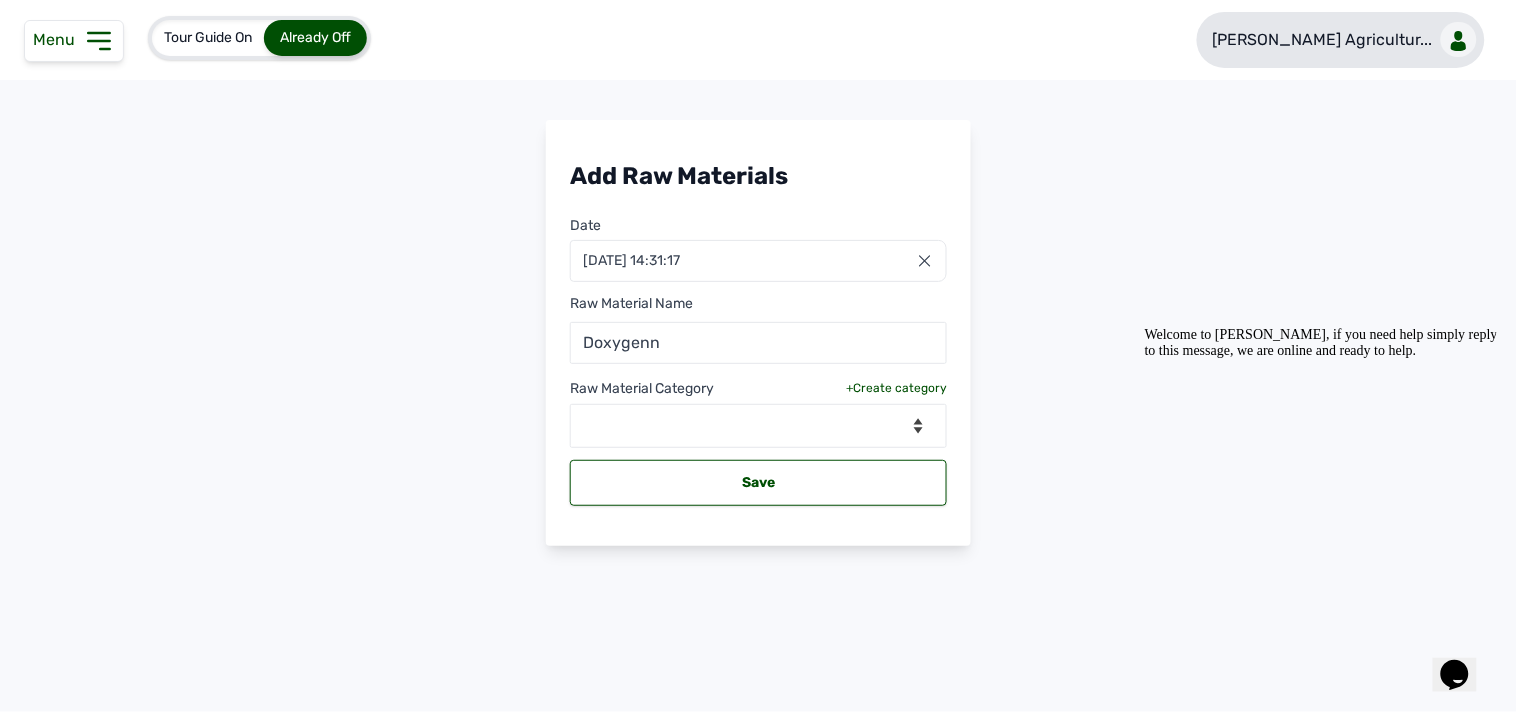click on "[PERSON_NAME] Agricultur..." at bounding box center [1341, 40] 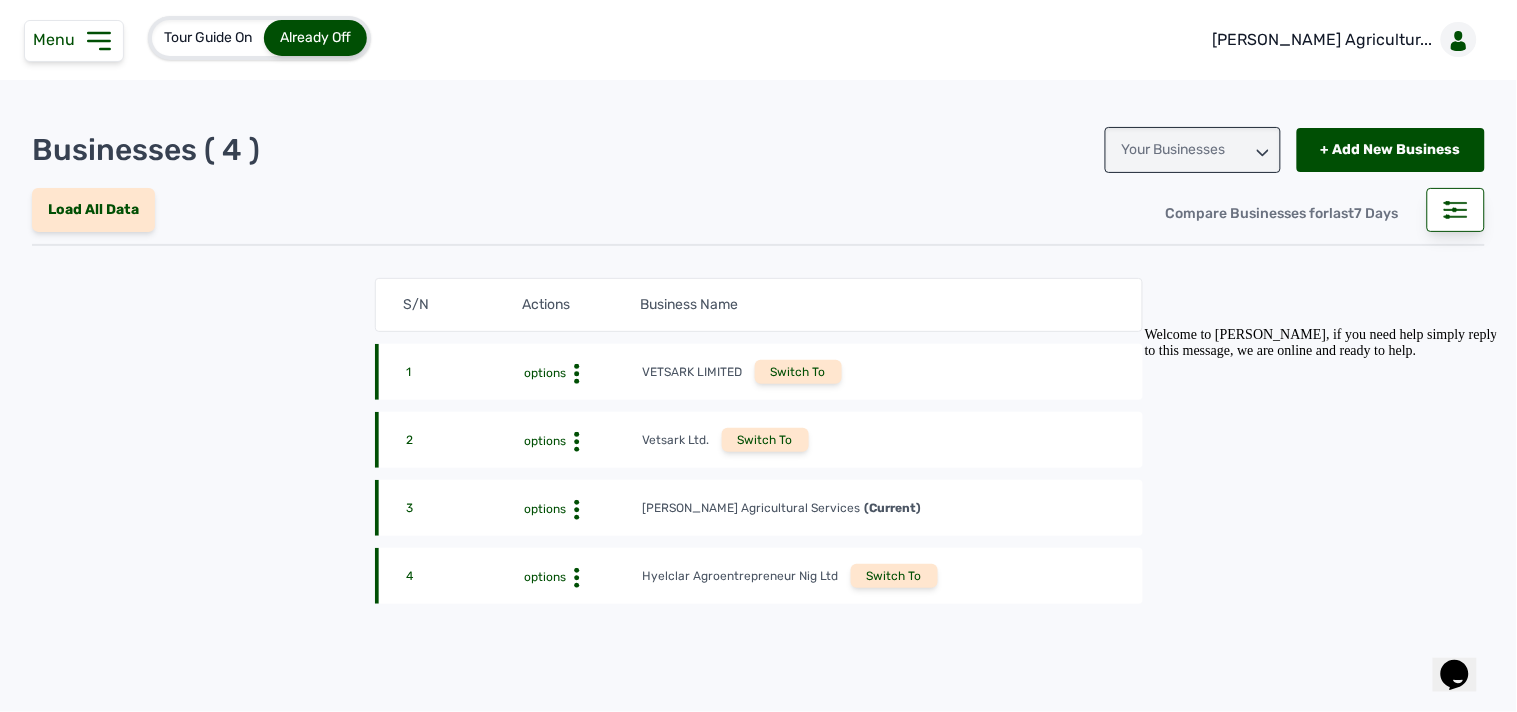 click on "Switch To" at bounding box center [894, 576] 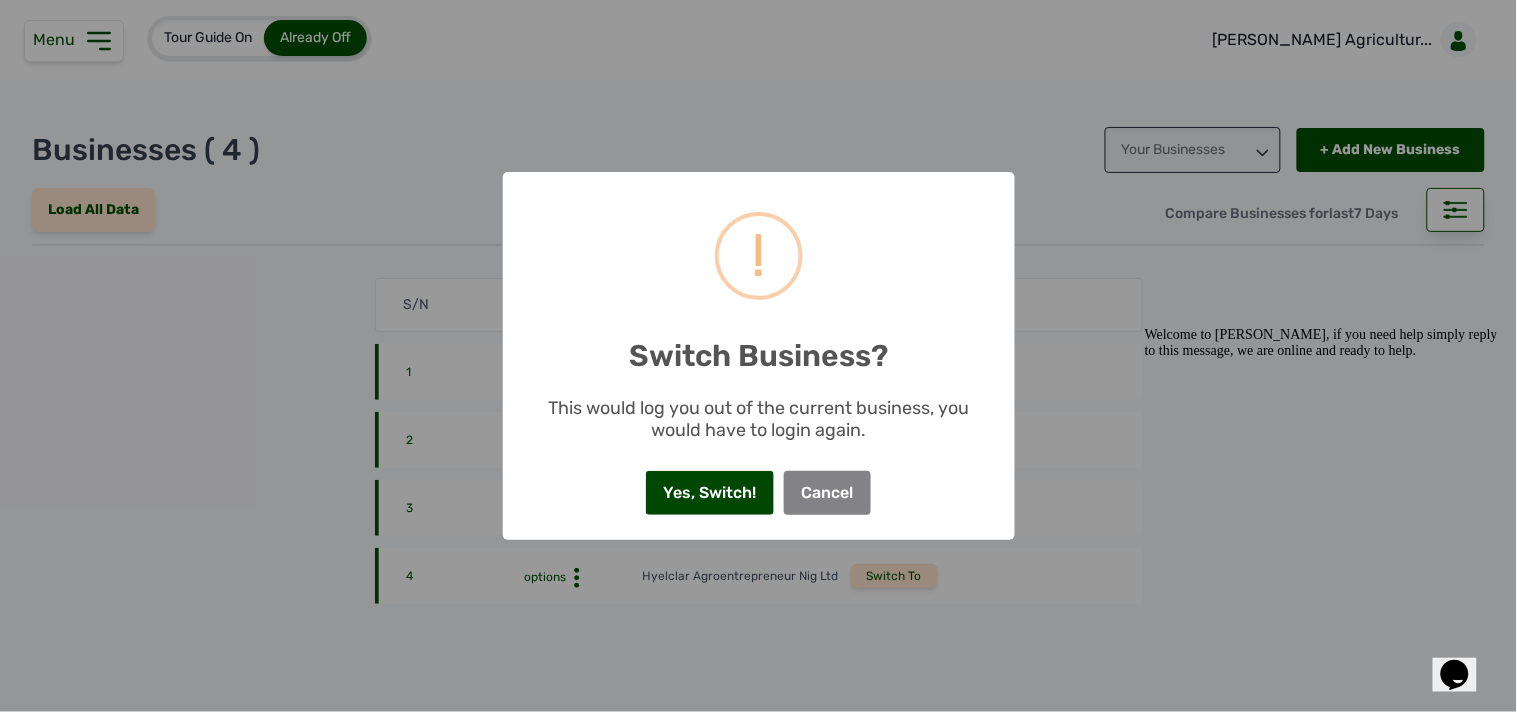 click on "Yes, Switch!" at bounding box center (710, 493) 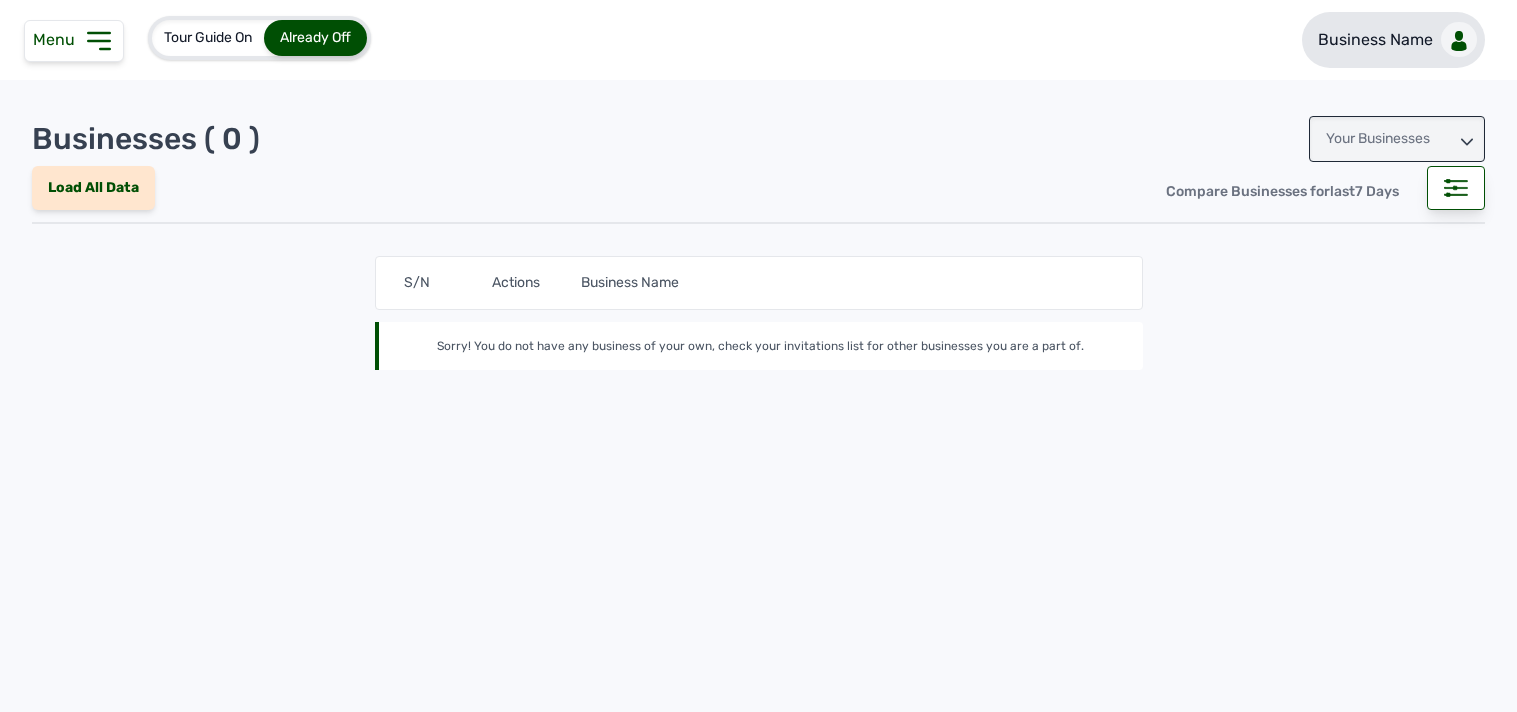 scroll, scrollTop: 0, scrollLeft: 0, axis: both 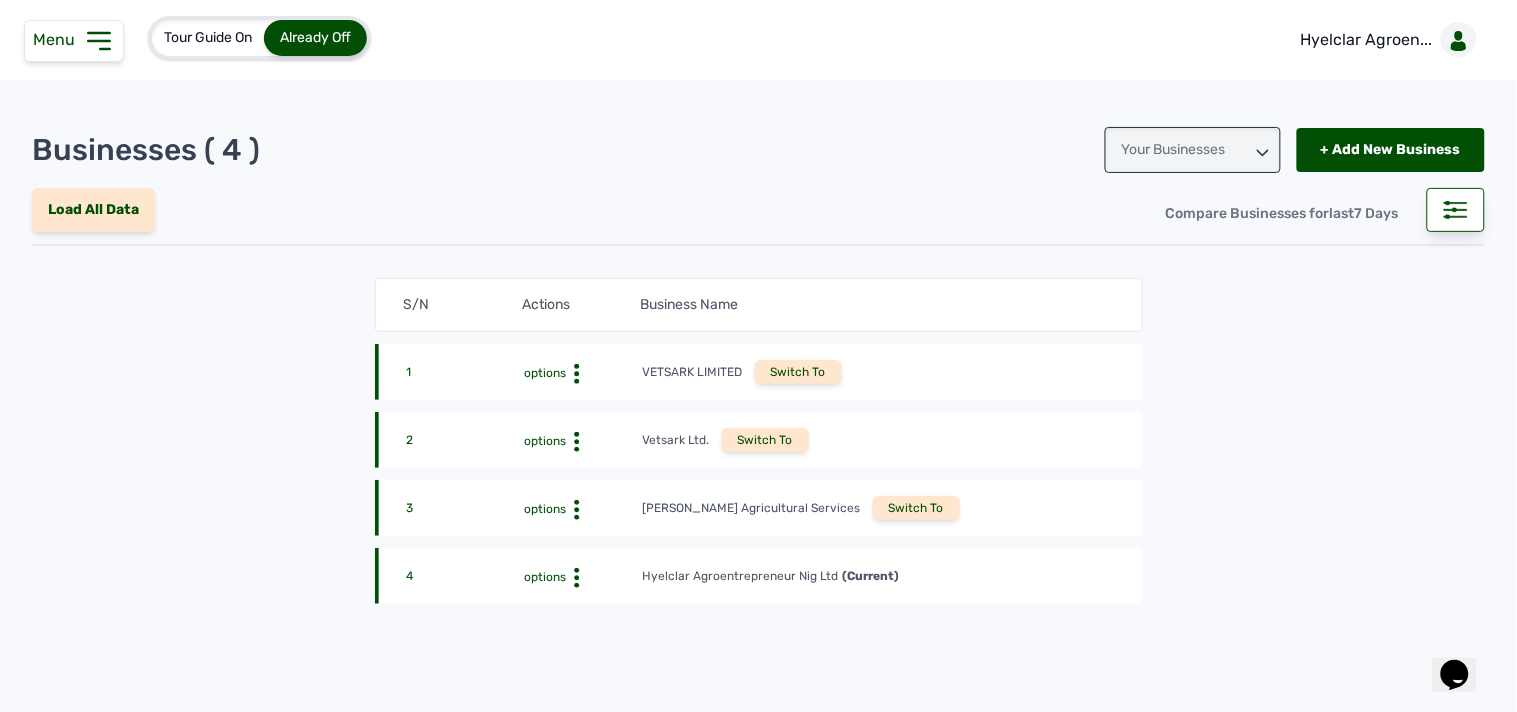 click 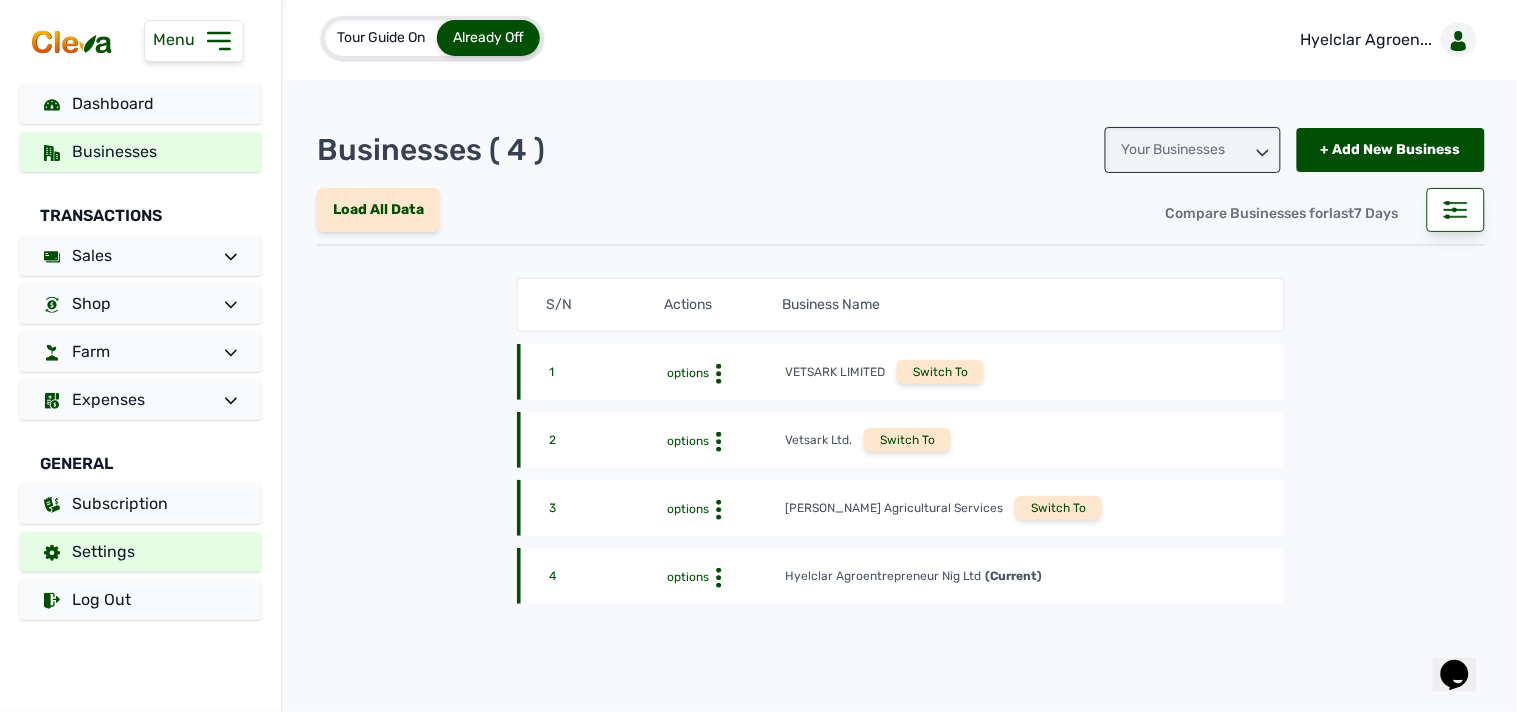 click on "Settings" at bounding box center [140, 552] 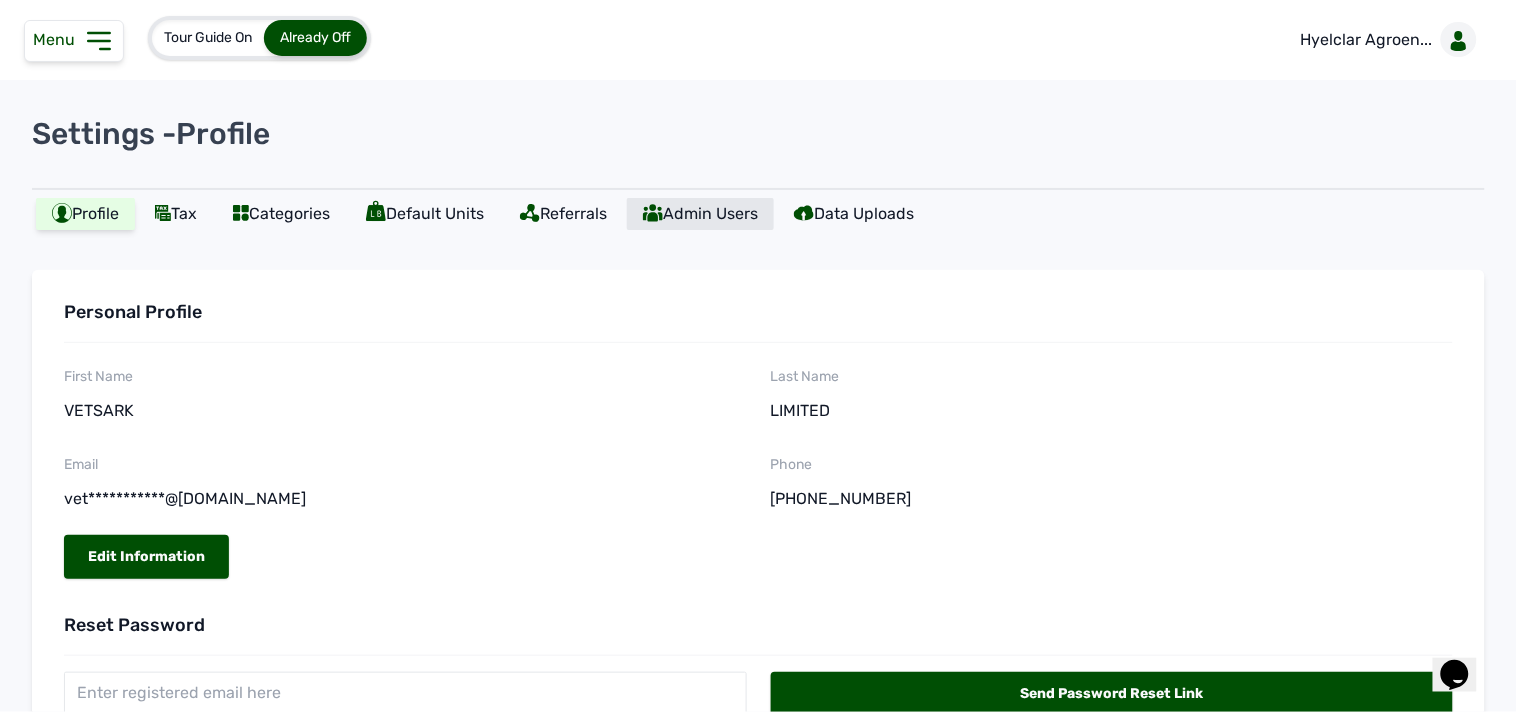 click on "Admin Users" at bounding box center (700, 214) 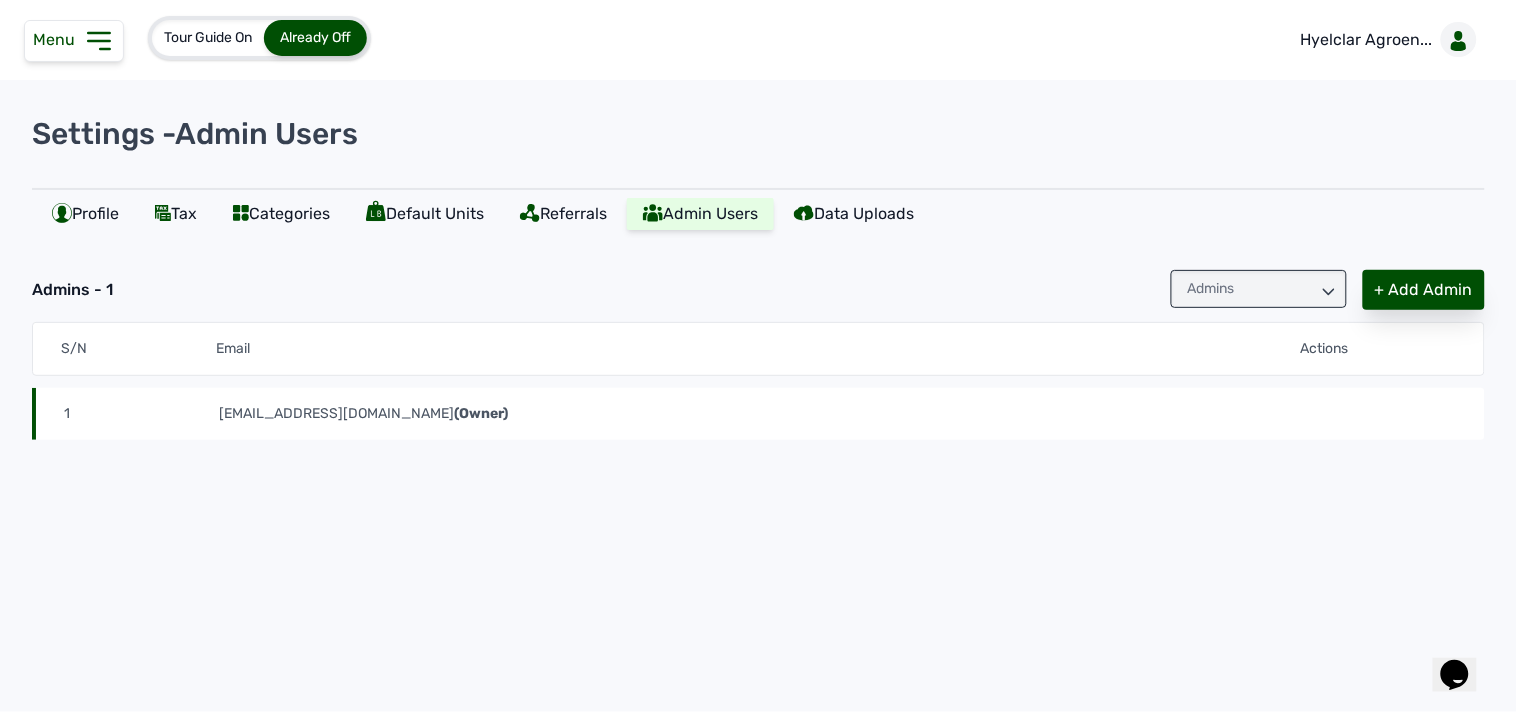 click on "+ Add Admin" at bounding box center (1424, 290) 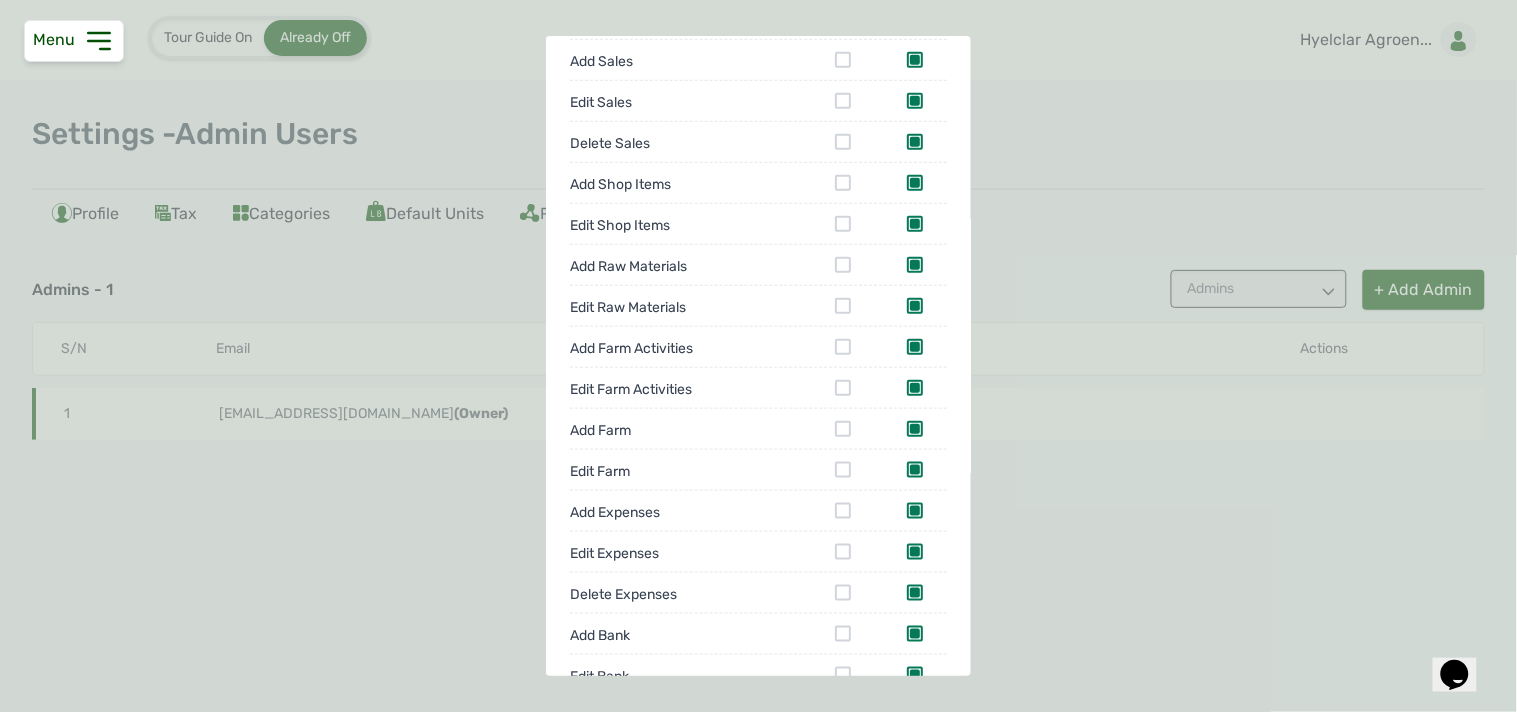 scroll, scrollTop: 343, scrollLeft: 0, axis: vertical 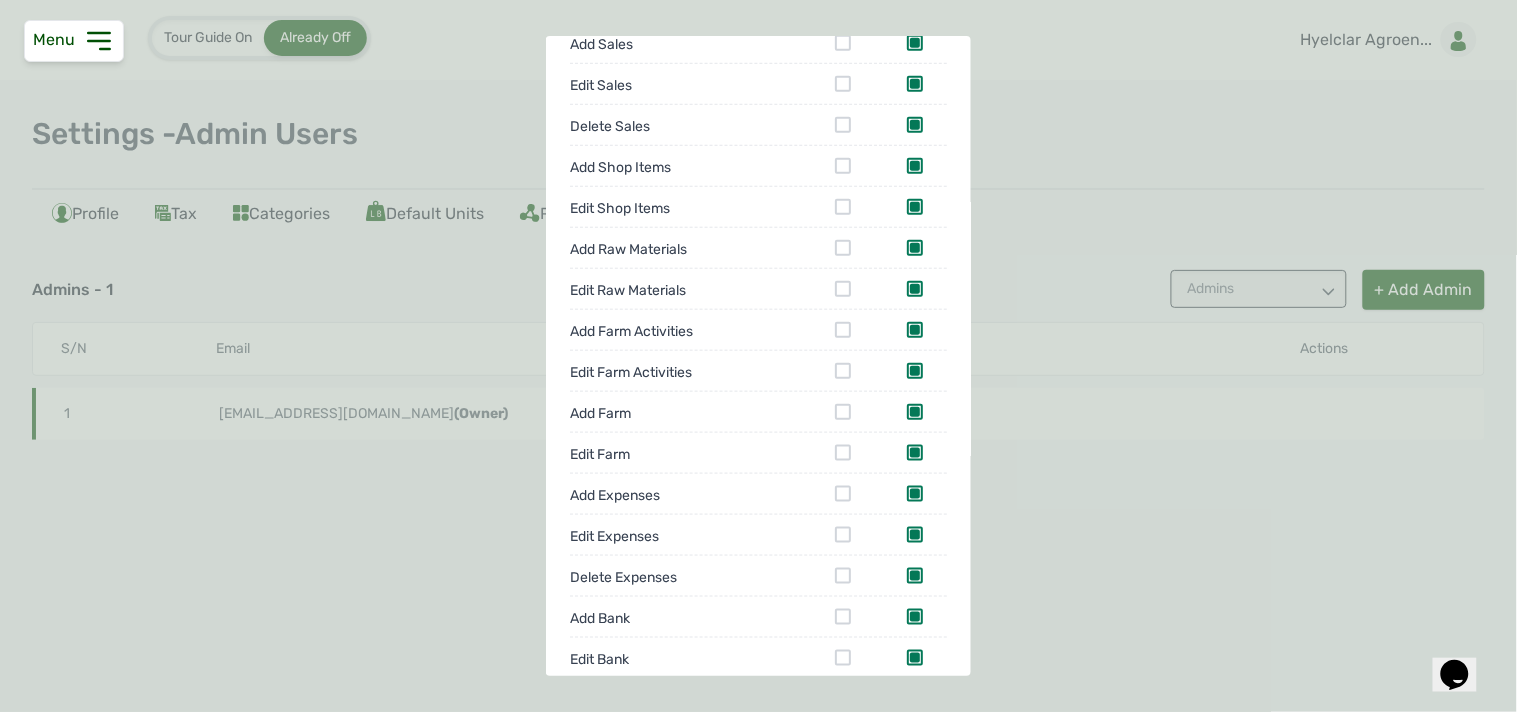 click at bounding box center [843, 494] 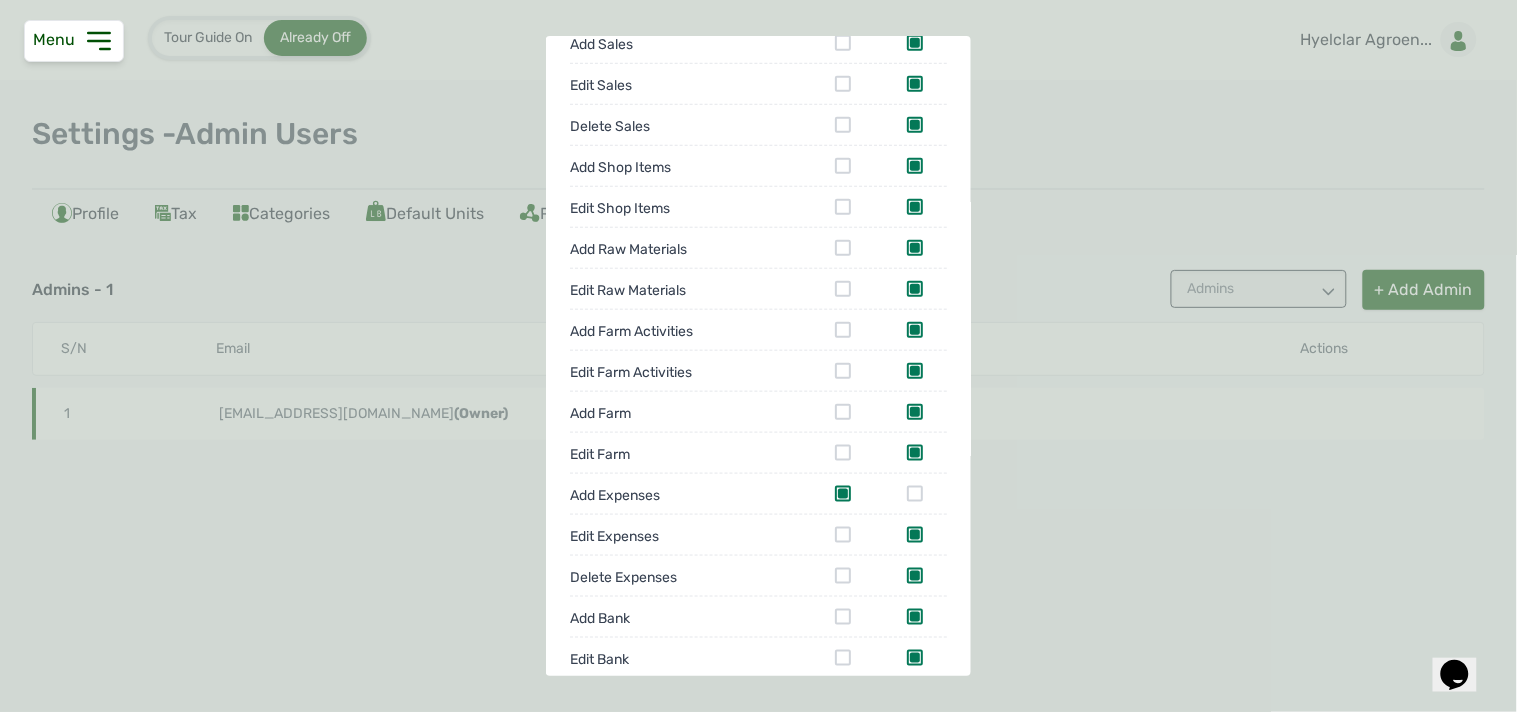 scroll, scrollTop: 536, scrollLeft: 0, axis: vertical 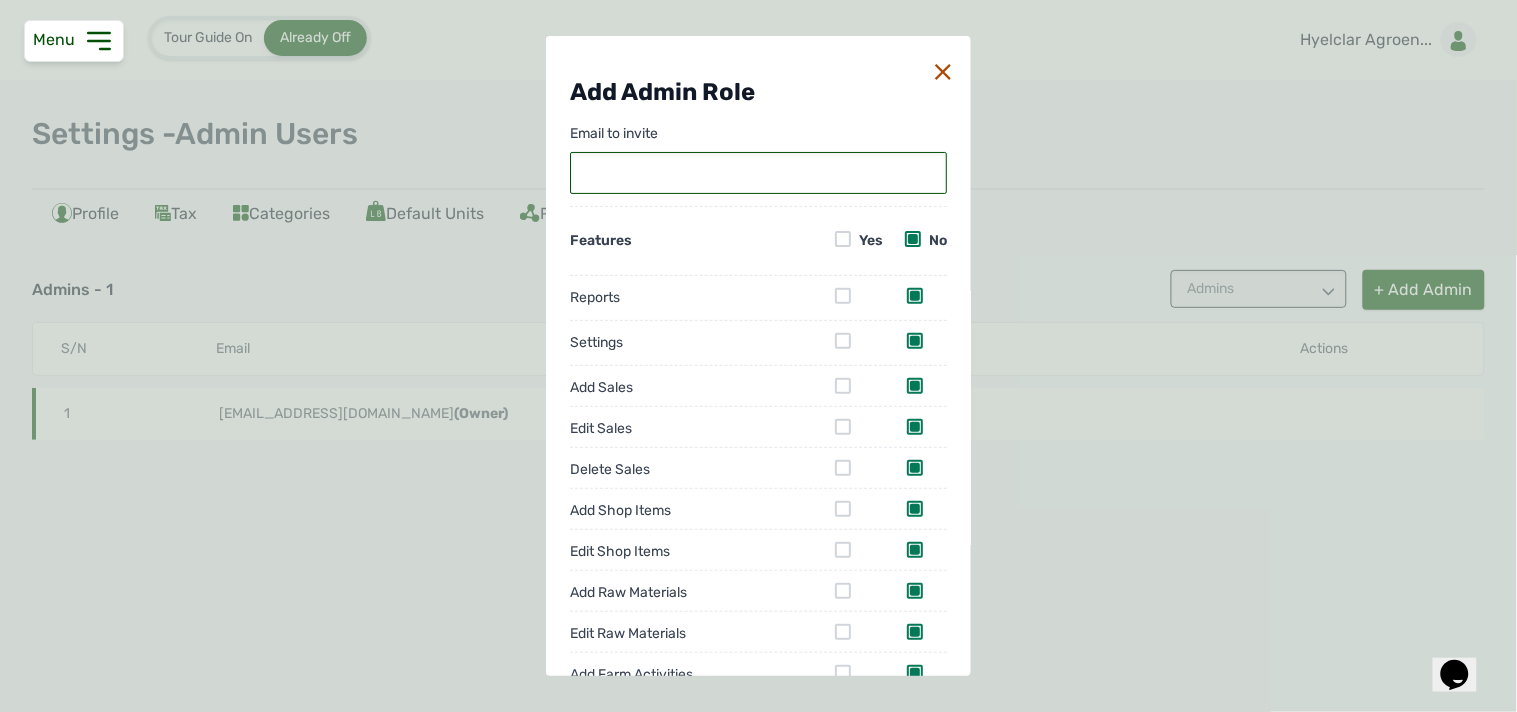 click at bounding box center (758, 173) 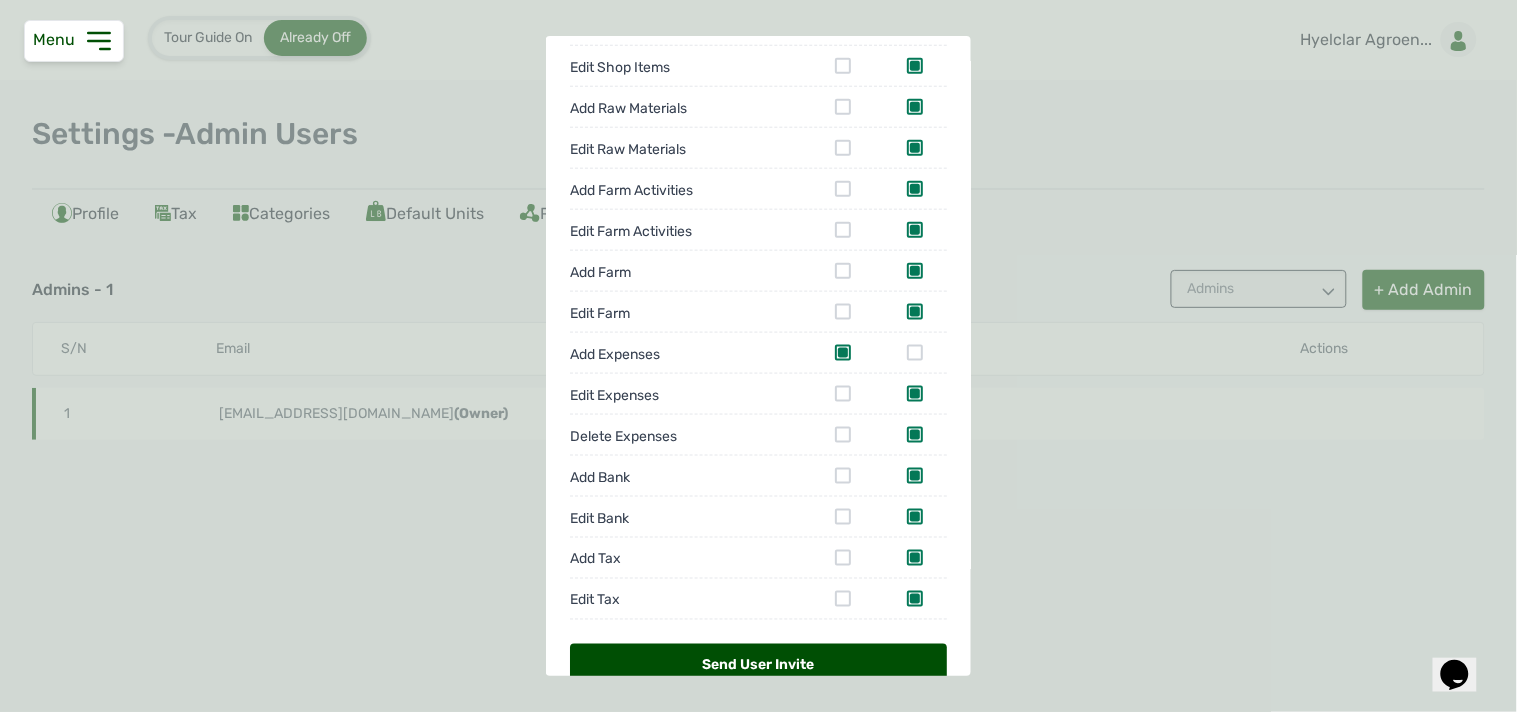 scroll, scrollTop: 536, scrollLeft: 0, axis: vertical 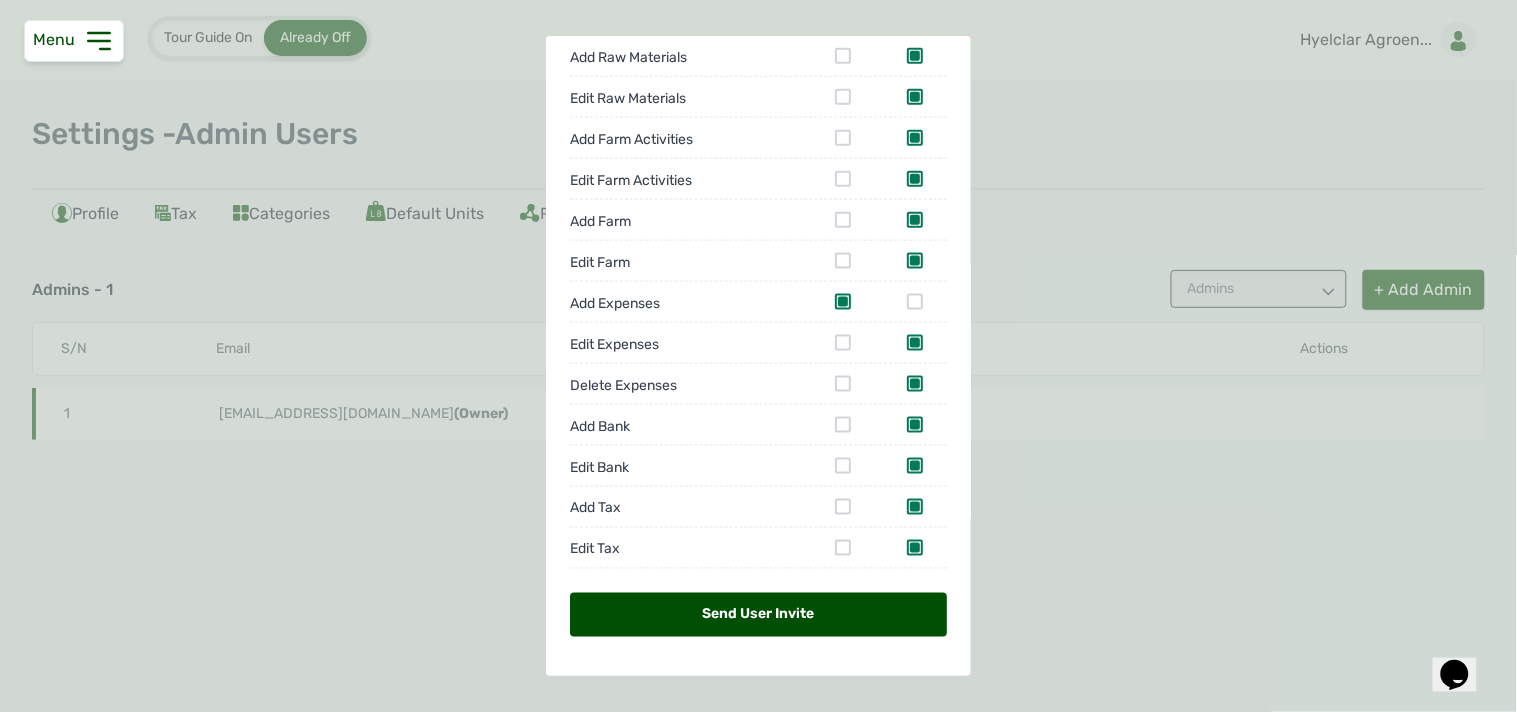 type on "[EMAIL_ADDRESS][DOMAIN_NAME]" 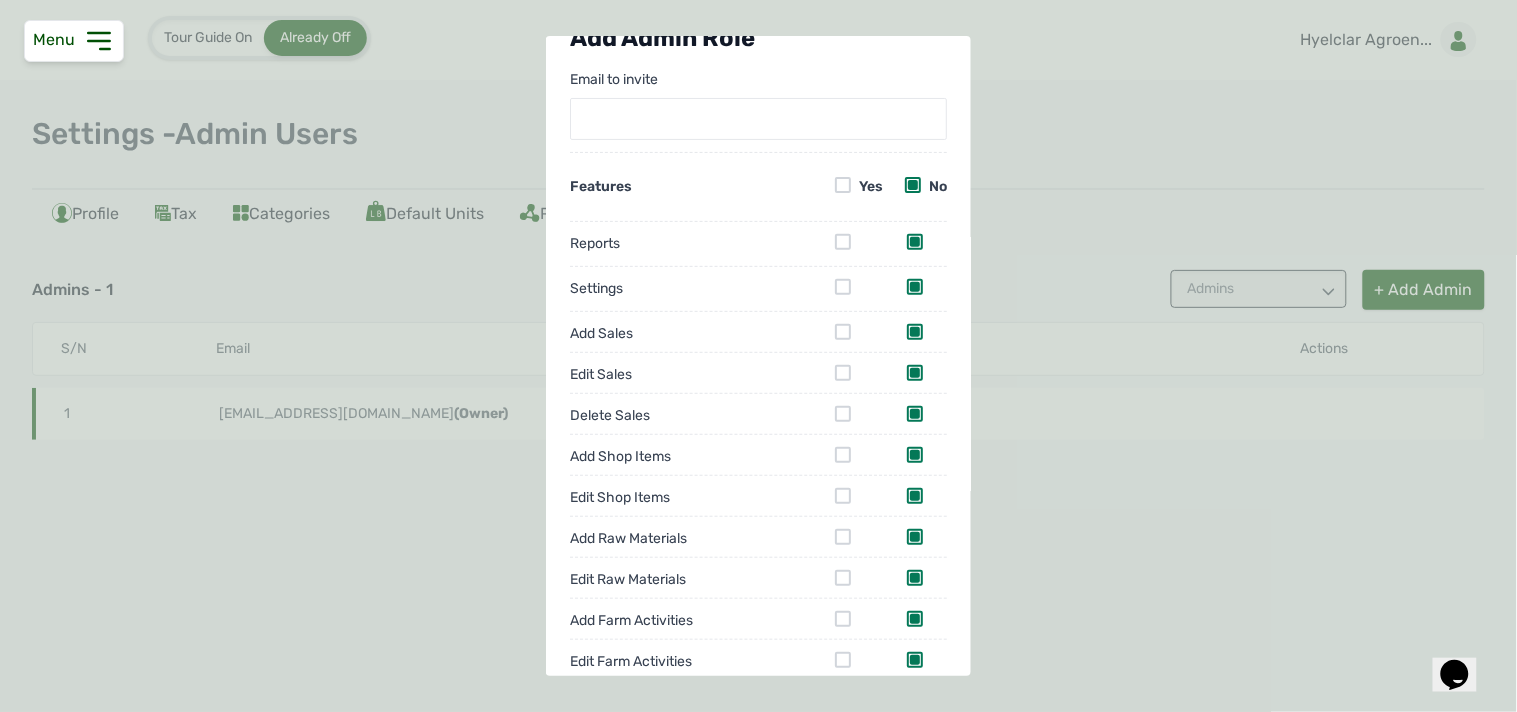 scroll, scrollTop: 0, scrollLeft: 0, axis: both 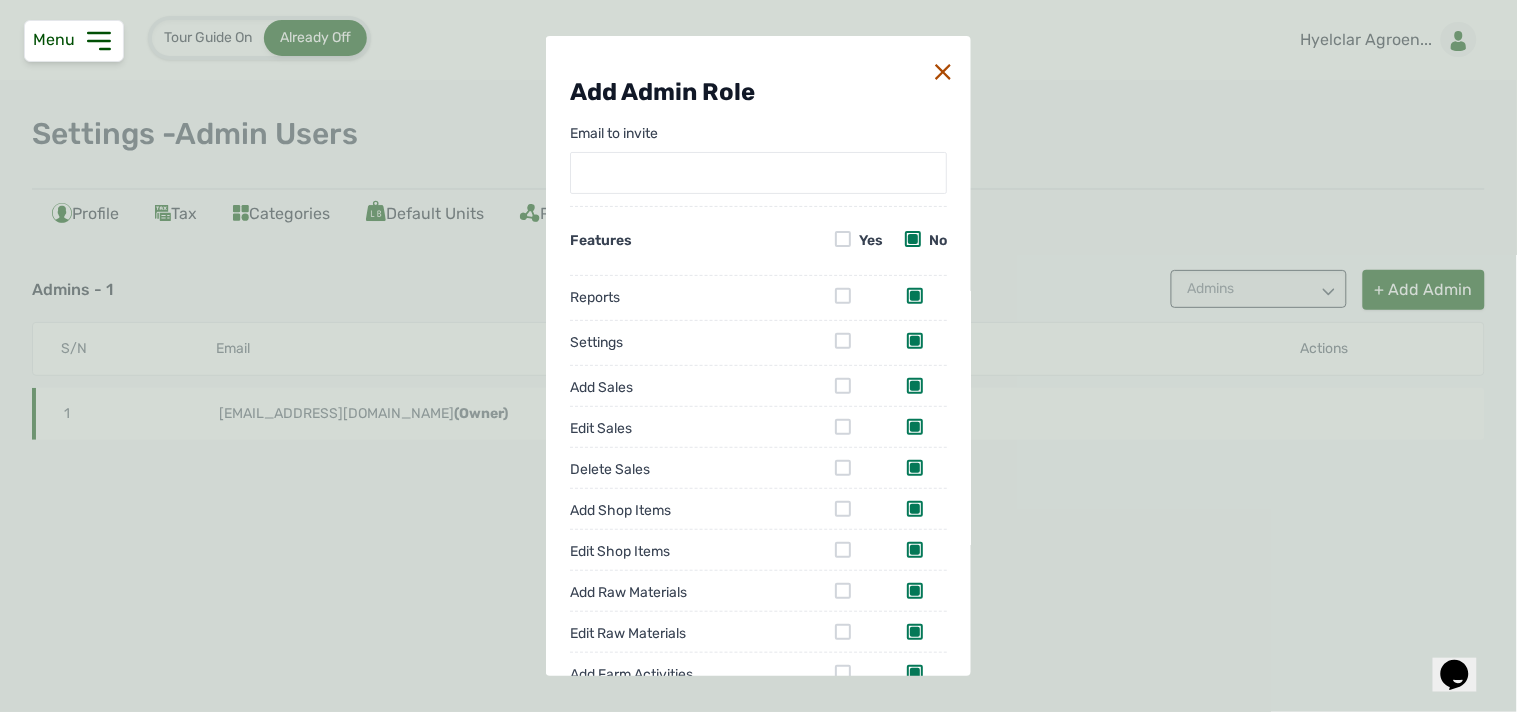 click 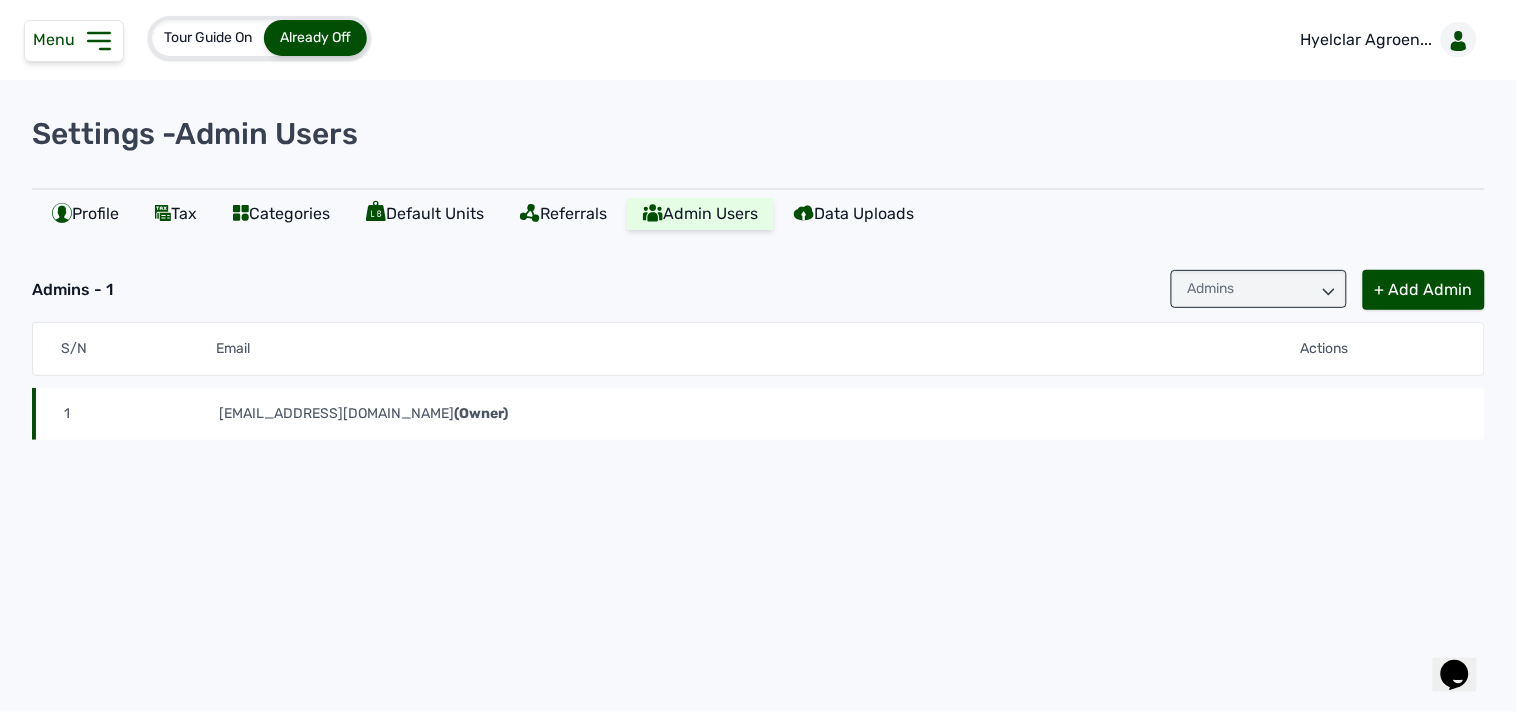 click 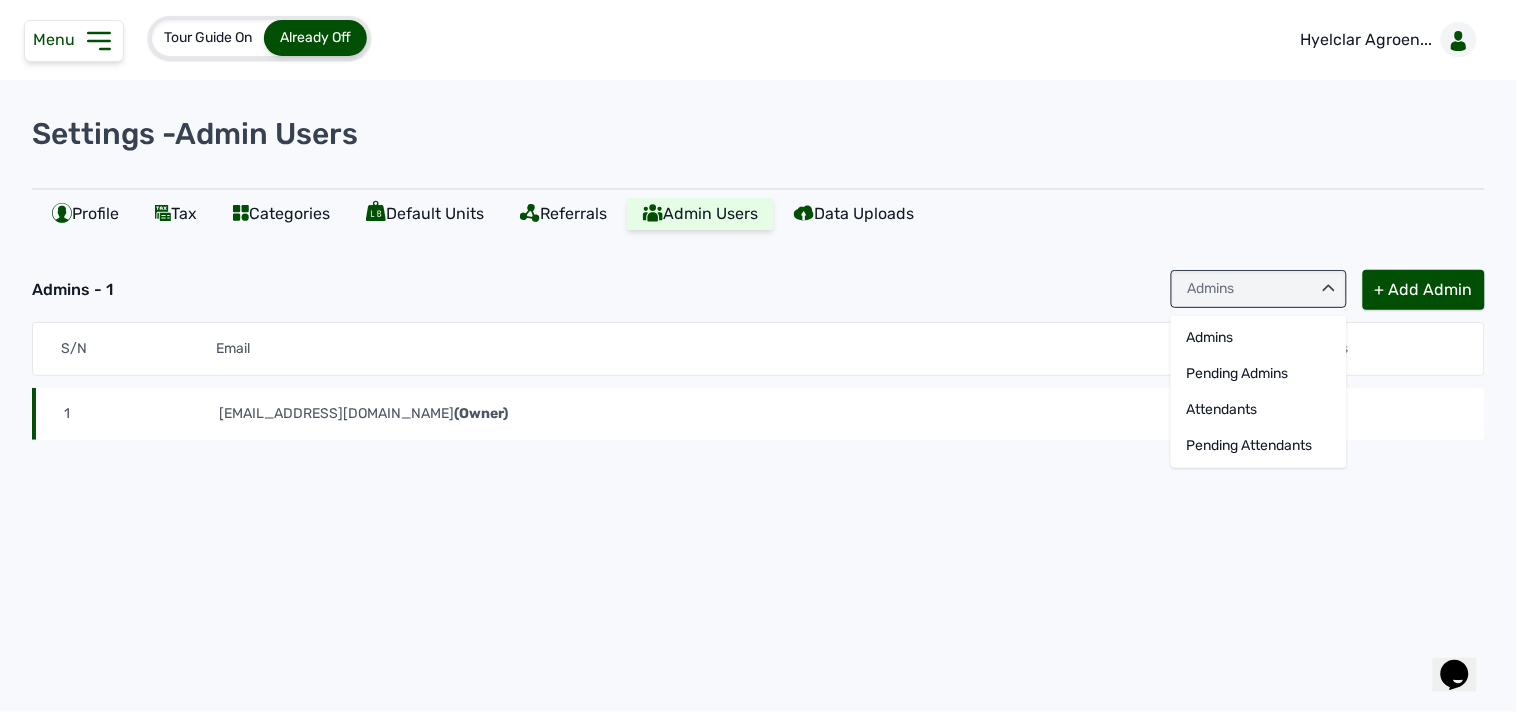 click on "[EMAIL_ADDRESS][DOMAIN_NAME]  (Owner)" at bounding box center (760, 414) 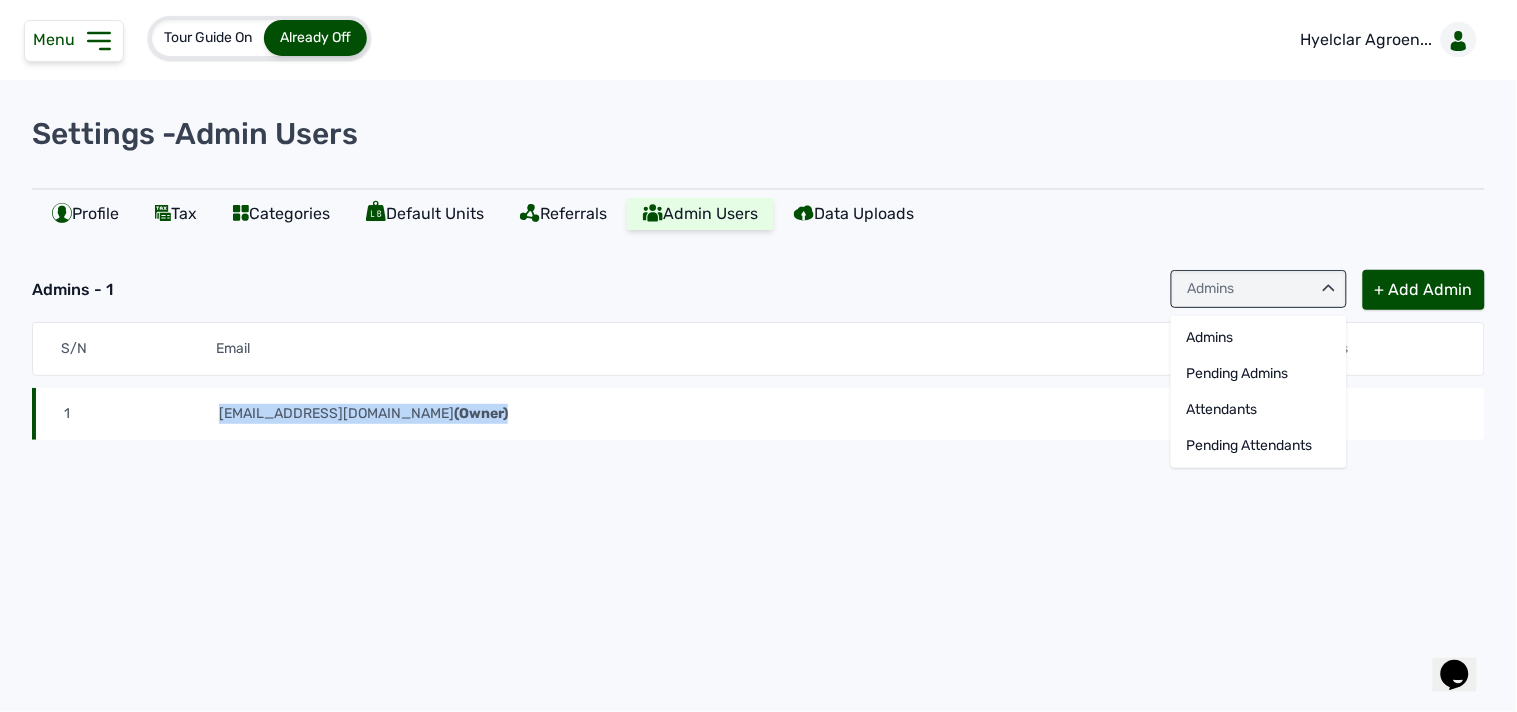 click on "S/N Email Actions 1 [EMAIL_ADDRESS][DOMAIN_NAME]  (Owner)" at bounding box center [758, 439] 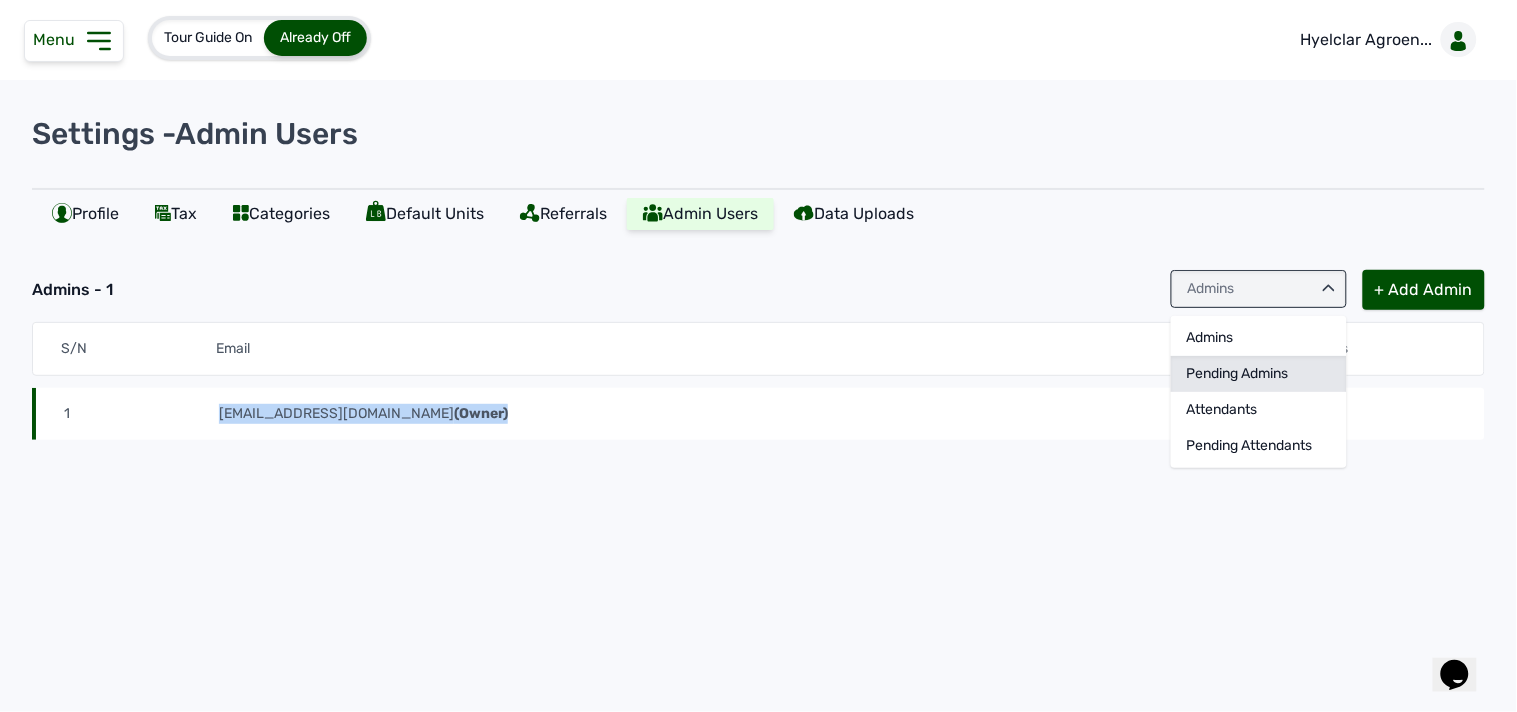 click on "Pending Admins" 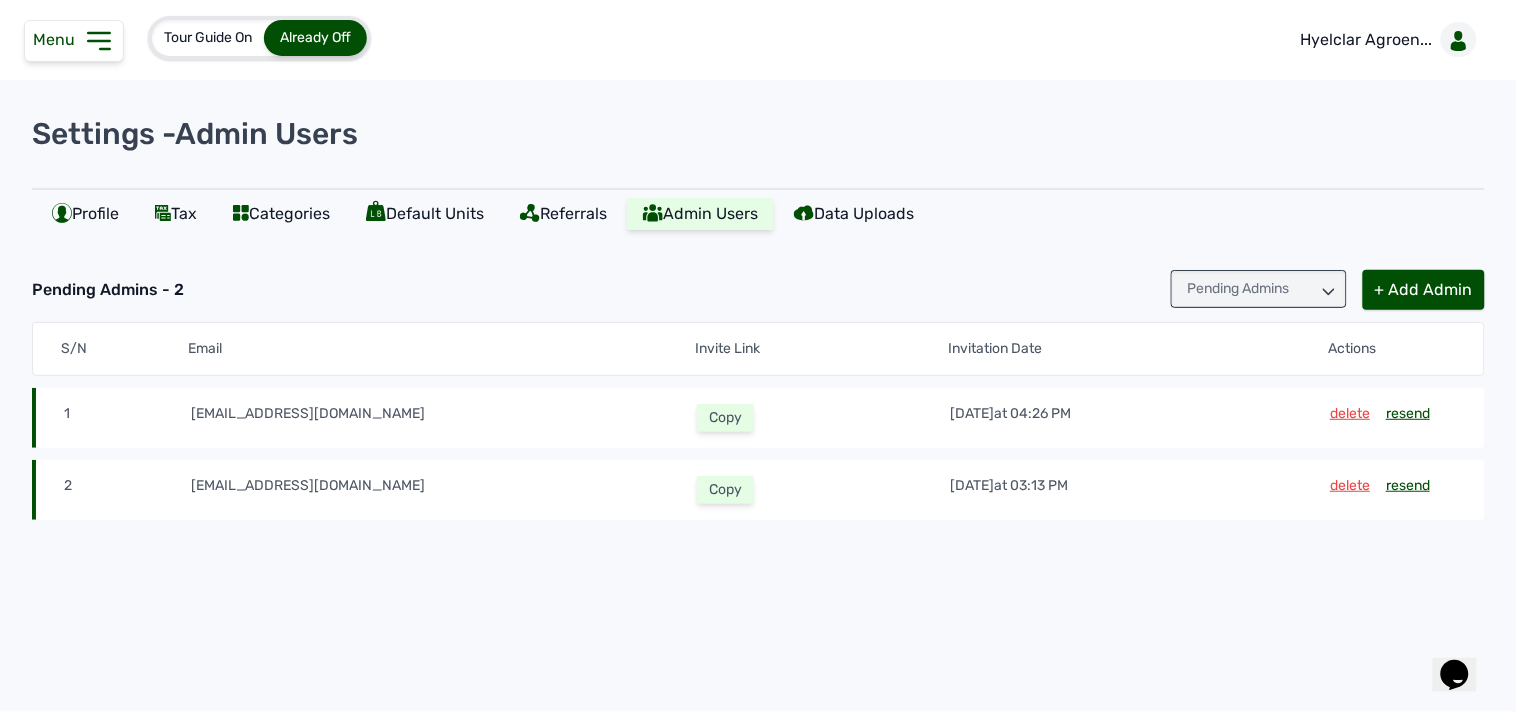 click on "resend" at bounding box center (1408, 490) 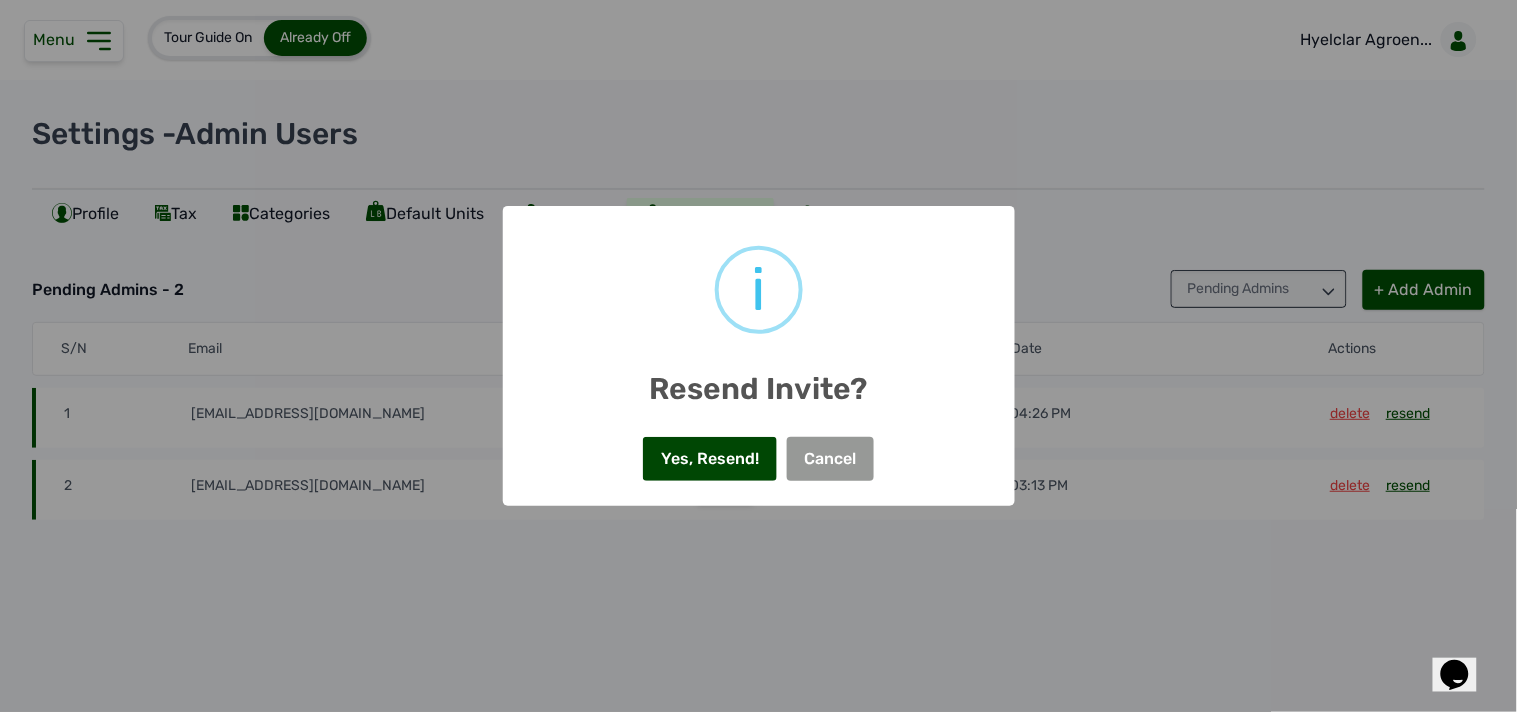 click on "Yes, Resend!" at bounding box center [709, 459] 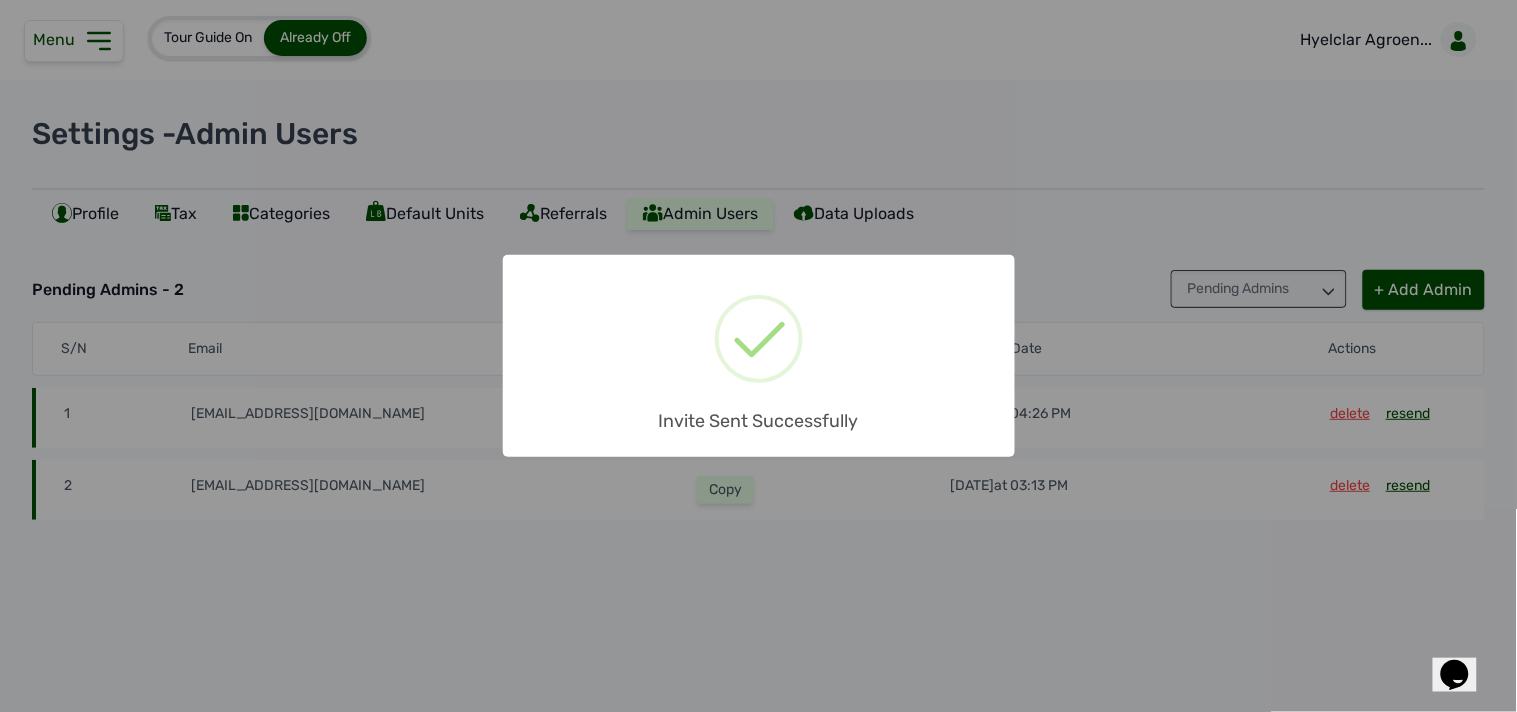 click on "×
Invite Sent Successfully OK No Cancel" at bounding box center (758, 356) 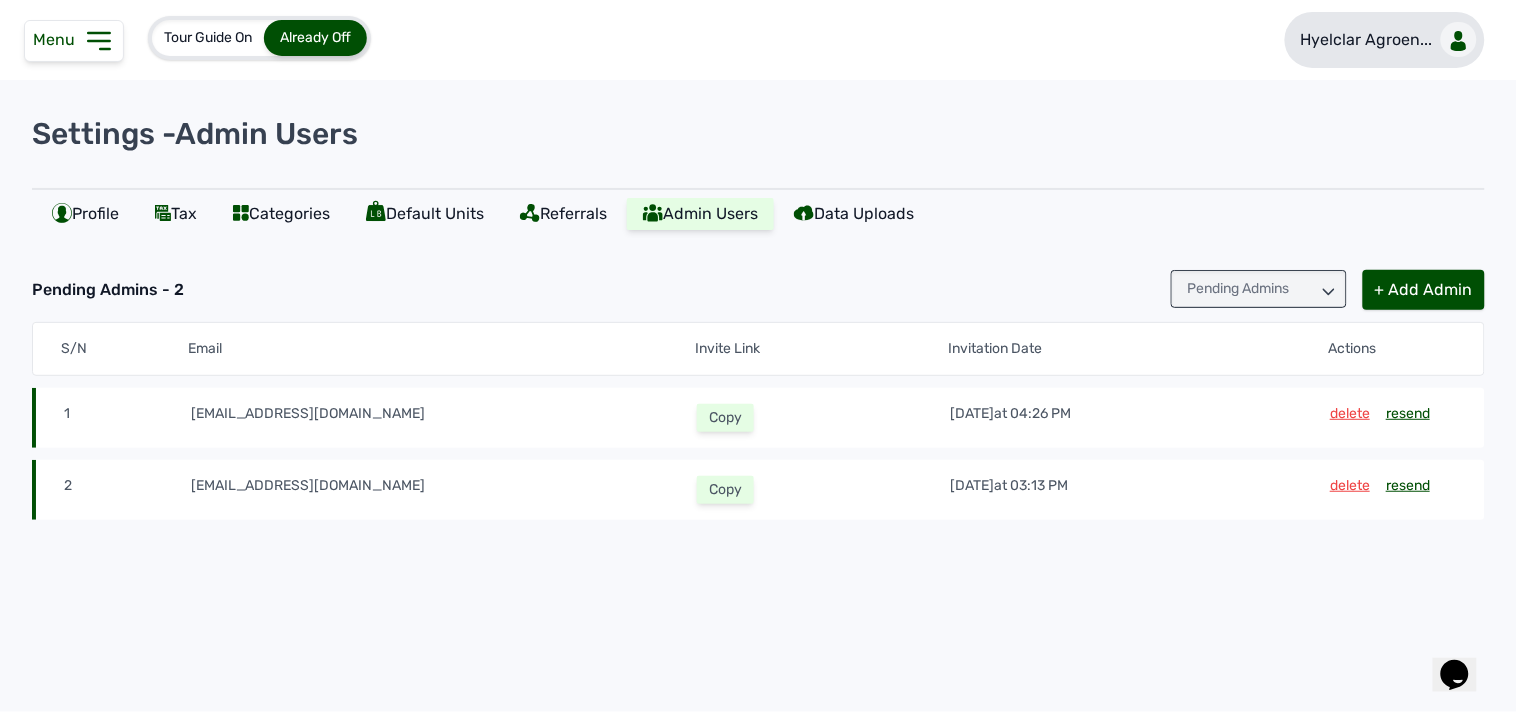 click on "Hyelclar Agroen..." at bounding box center (1367, 40) 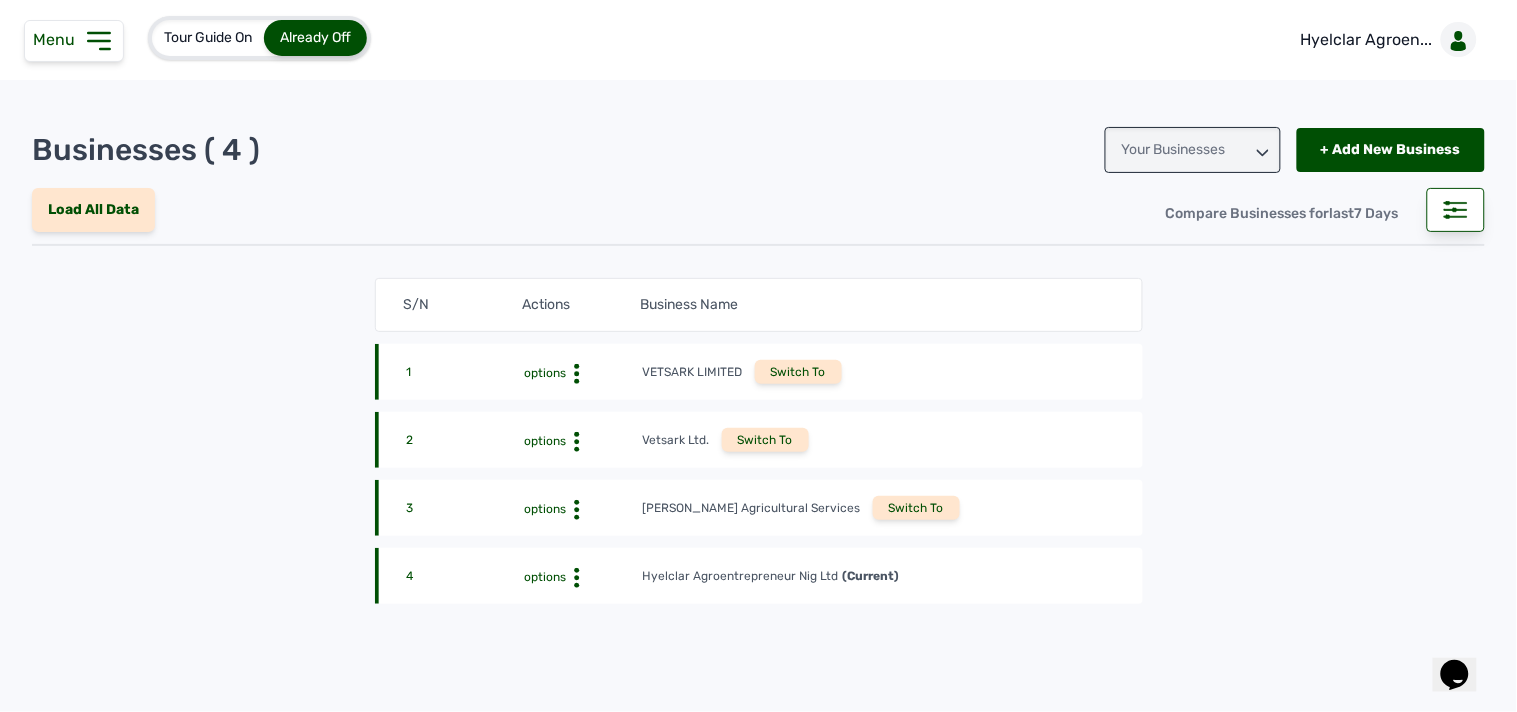 click on "Switch To" at bounding box center (916, 508) 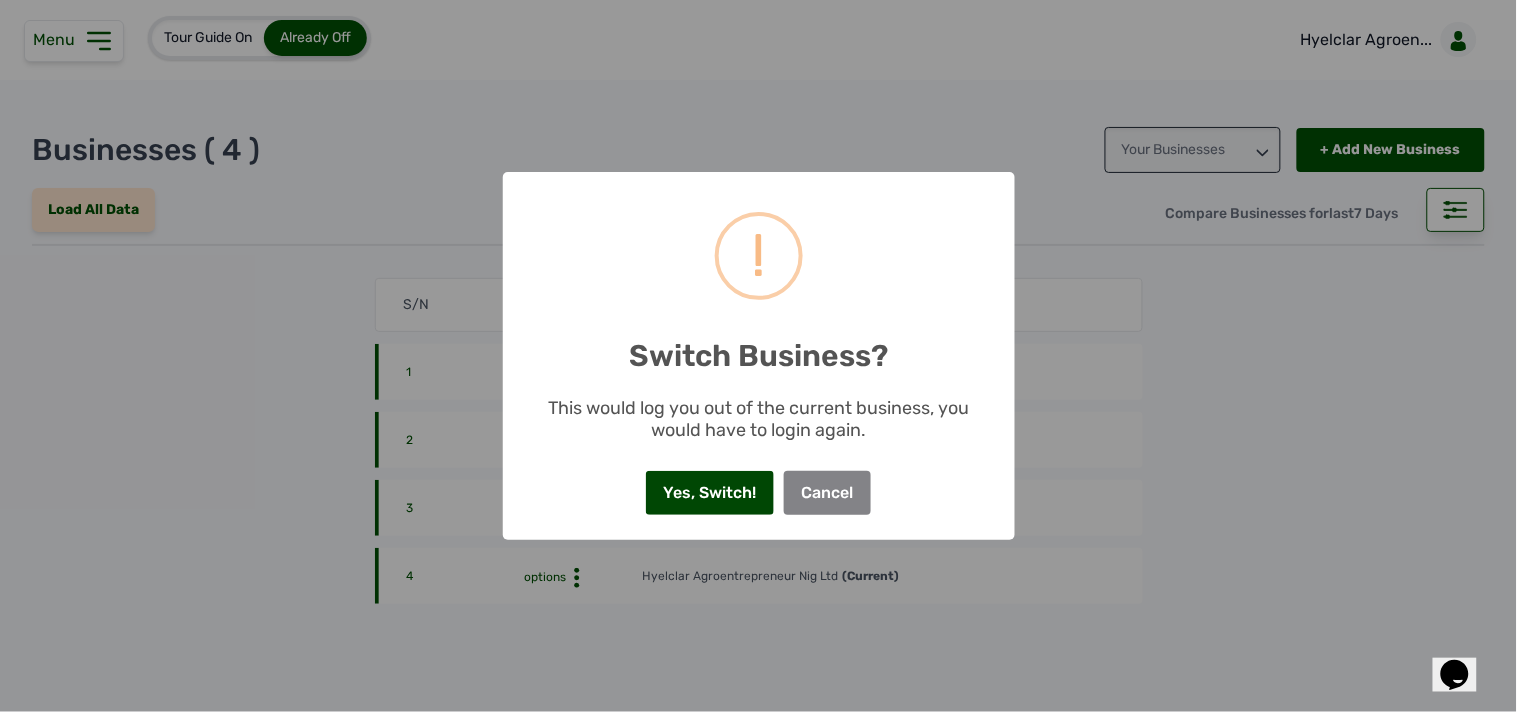 click on "Yes, Switch!" at bounding box center (710, 493) 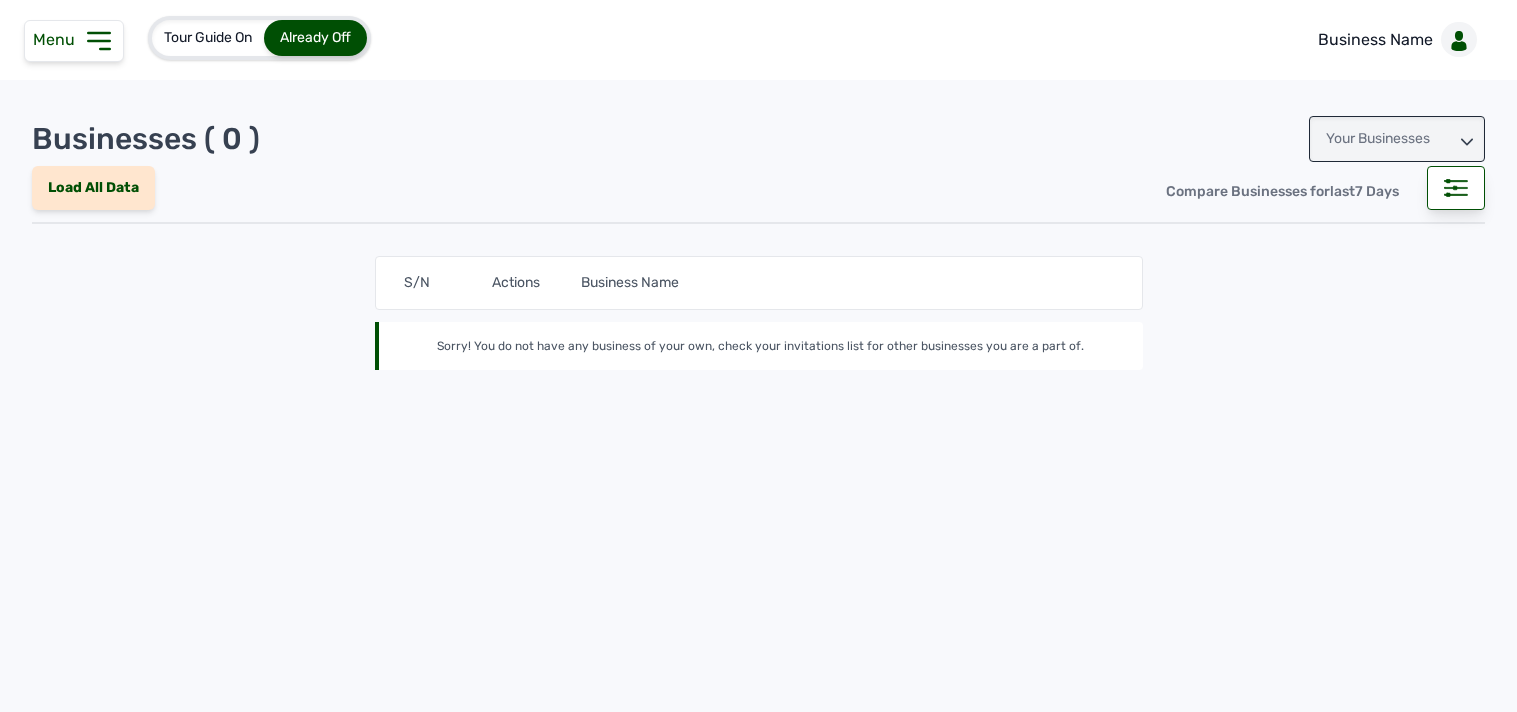 scroll, scrollTop: 0, scrollLeft: 0, axis: both 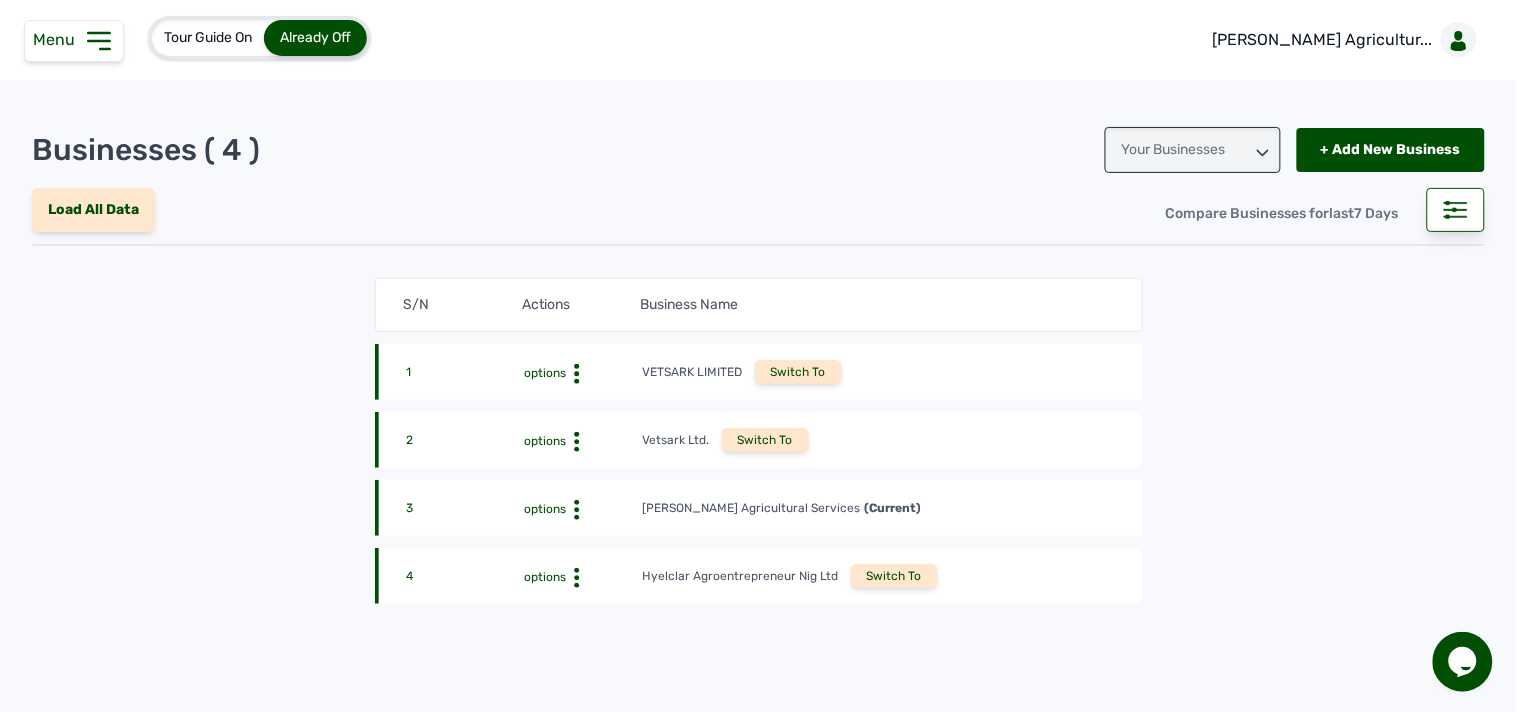 click 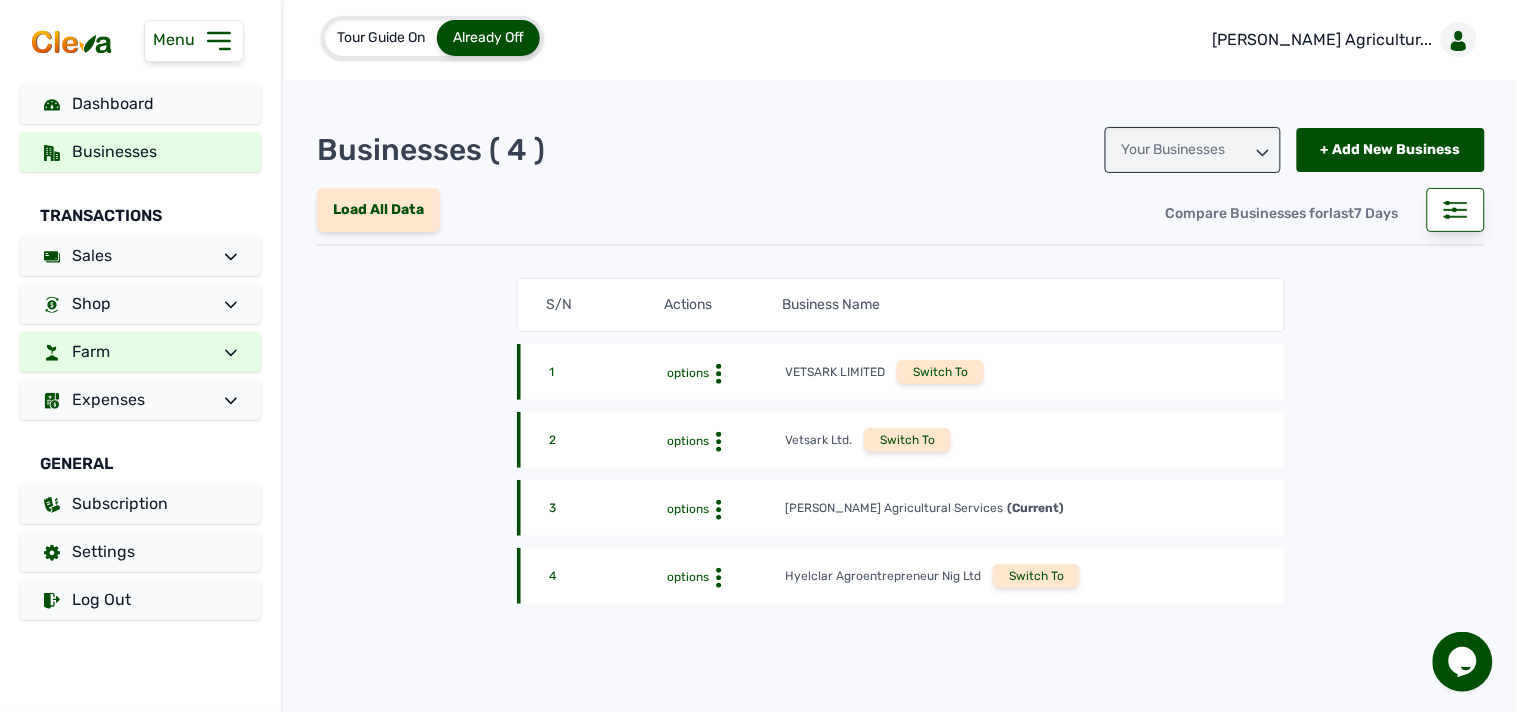 click on "Farm" at bounding box center (140, 352) 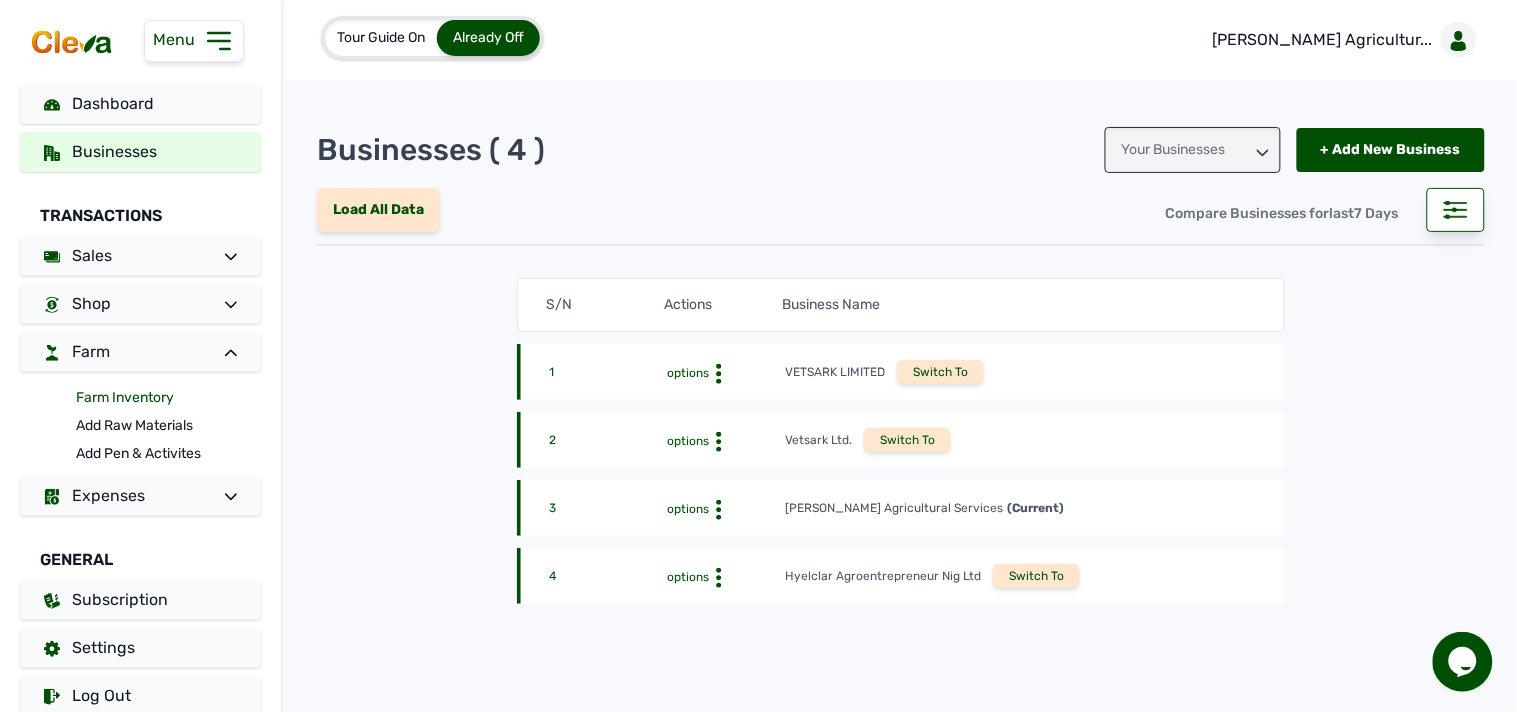 click on "Farm Inventory" at bounding box center [168, 398] 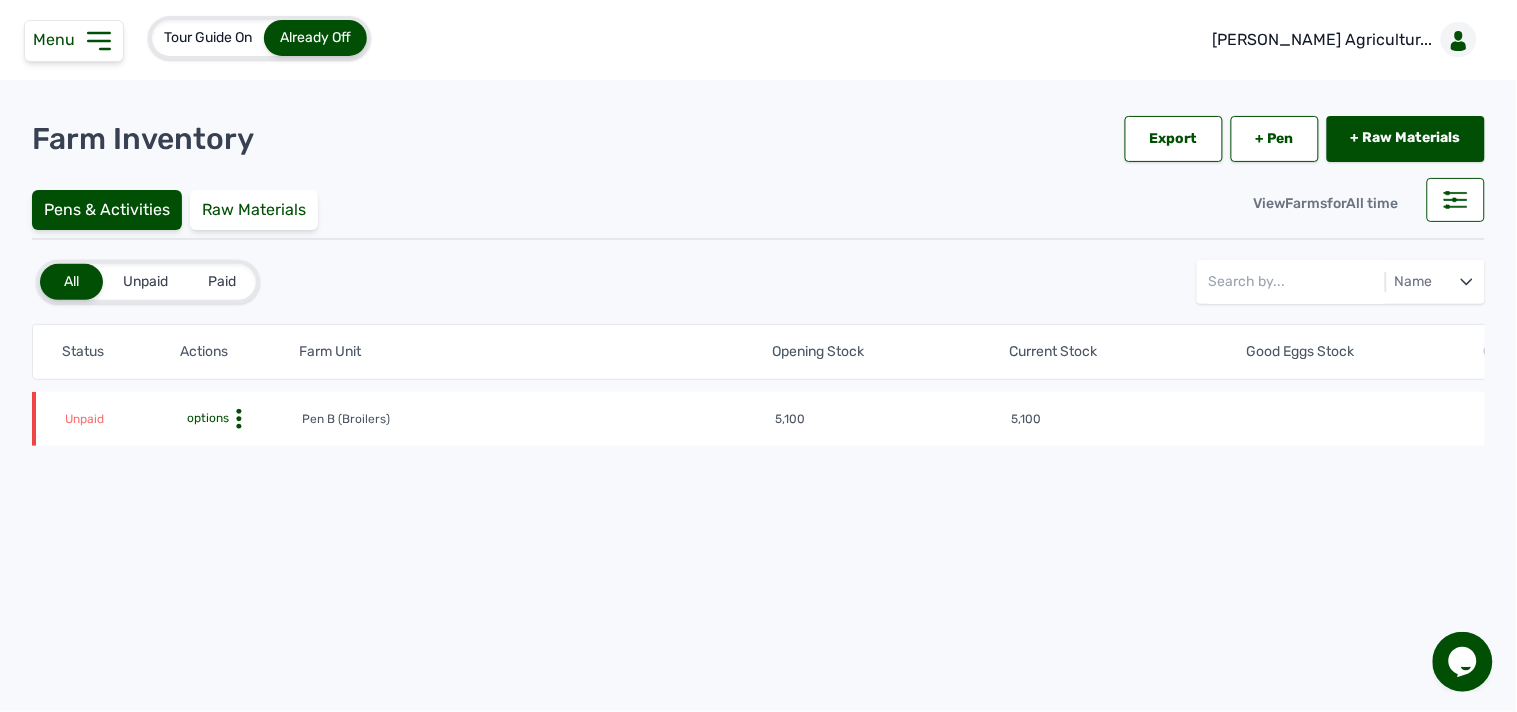 click 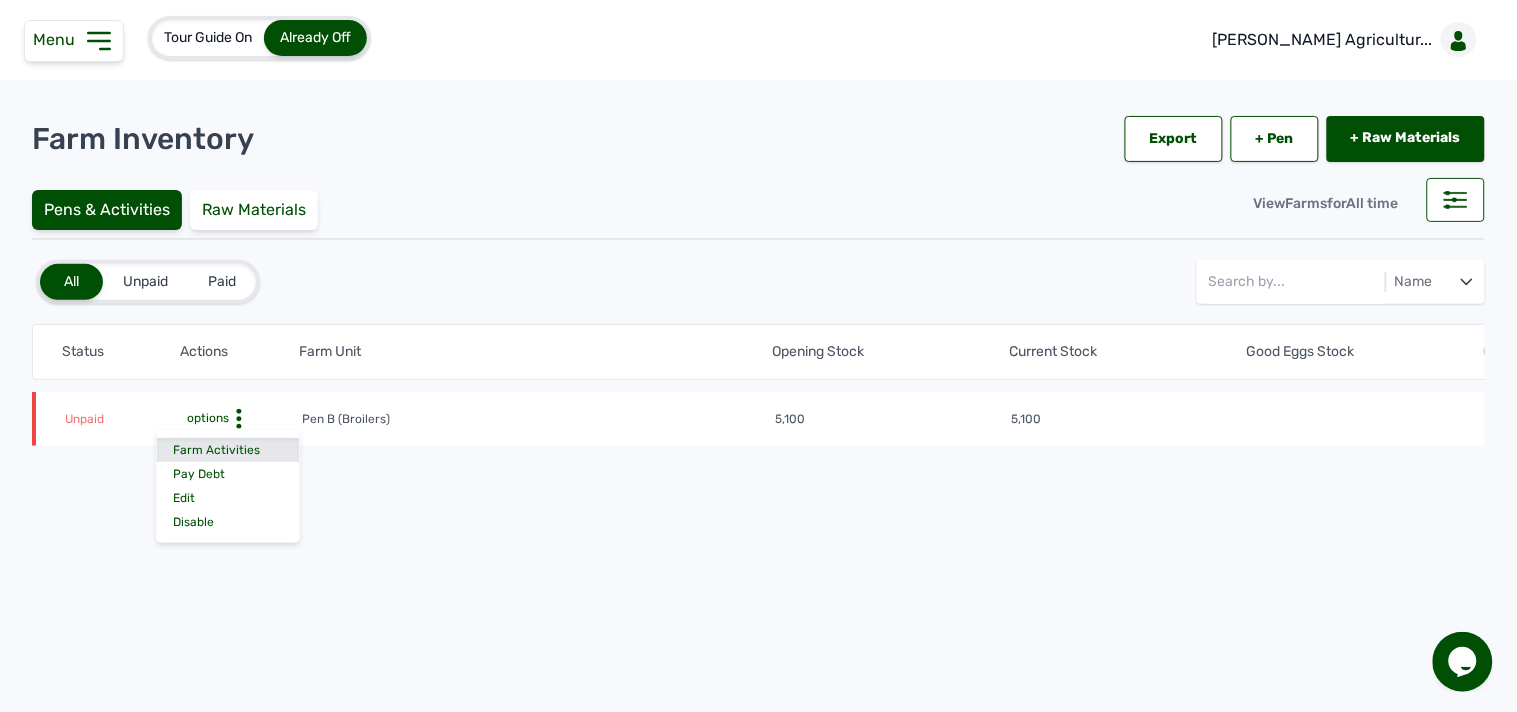 click on "Farm Activities" at bounding box center (228, 450) 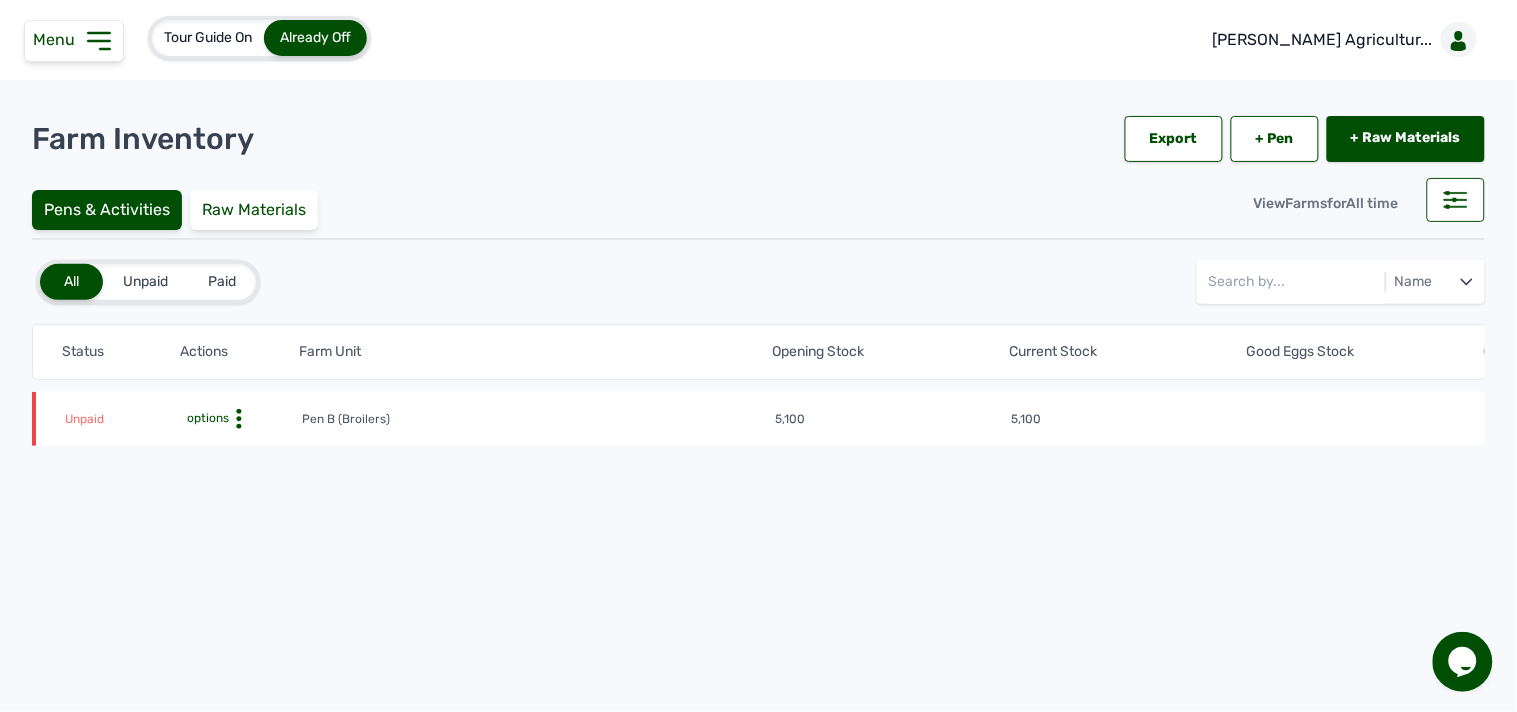 click 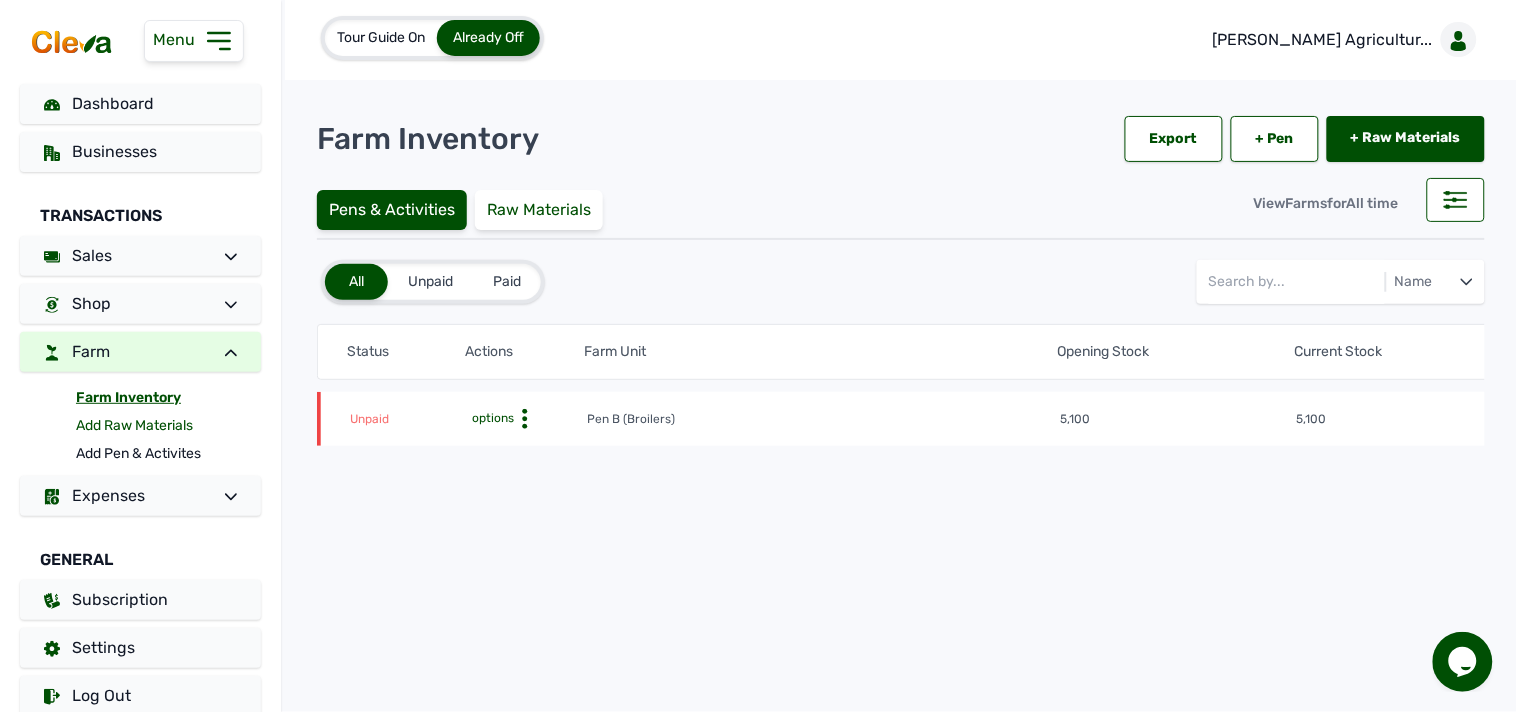 click on "Add Raw Materials" at bounding box center (168, 426) 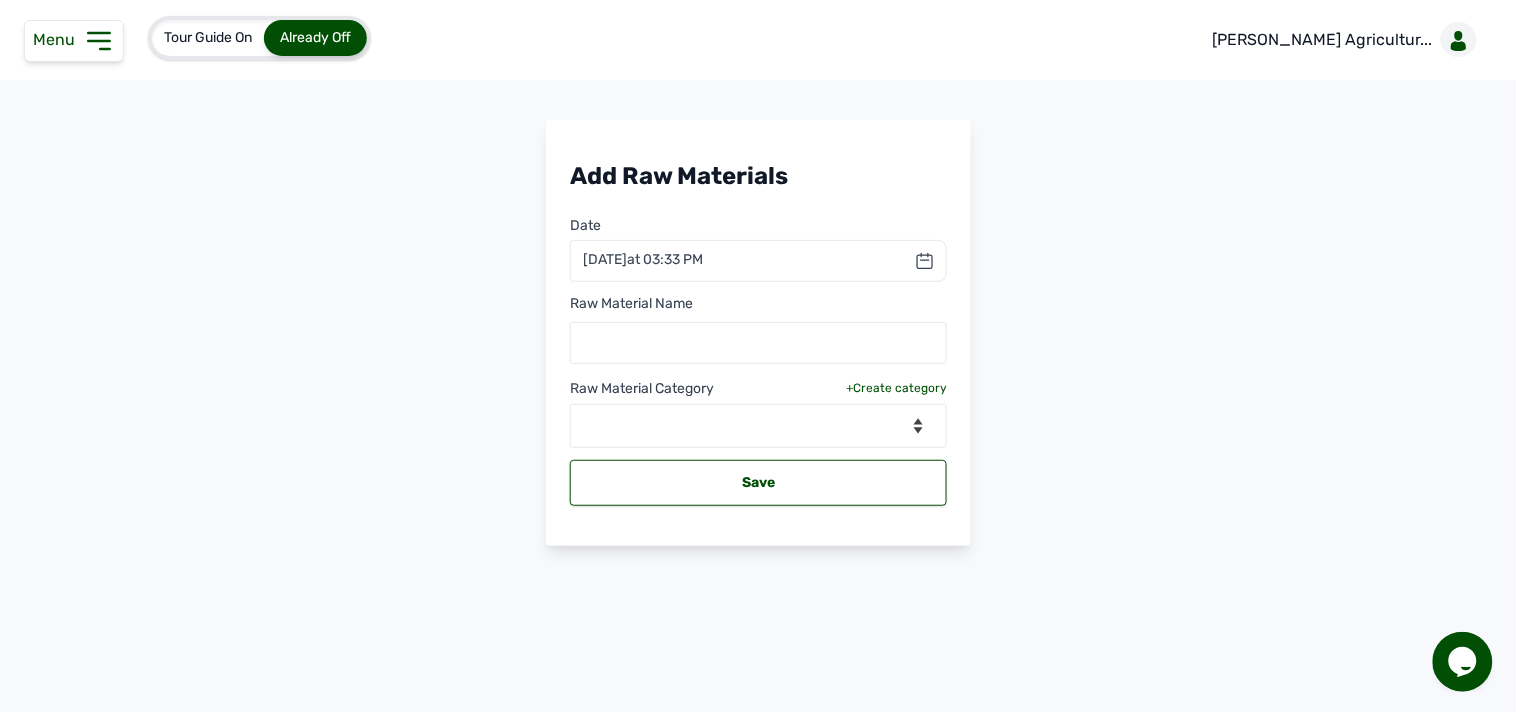 click on "8th Jul 2025   at 03:33 PM" at bounding box center [643, 260] 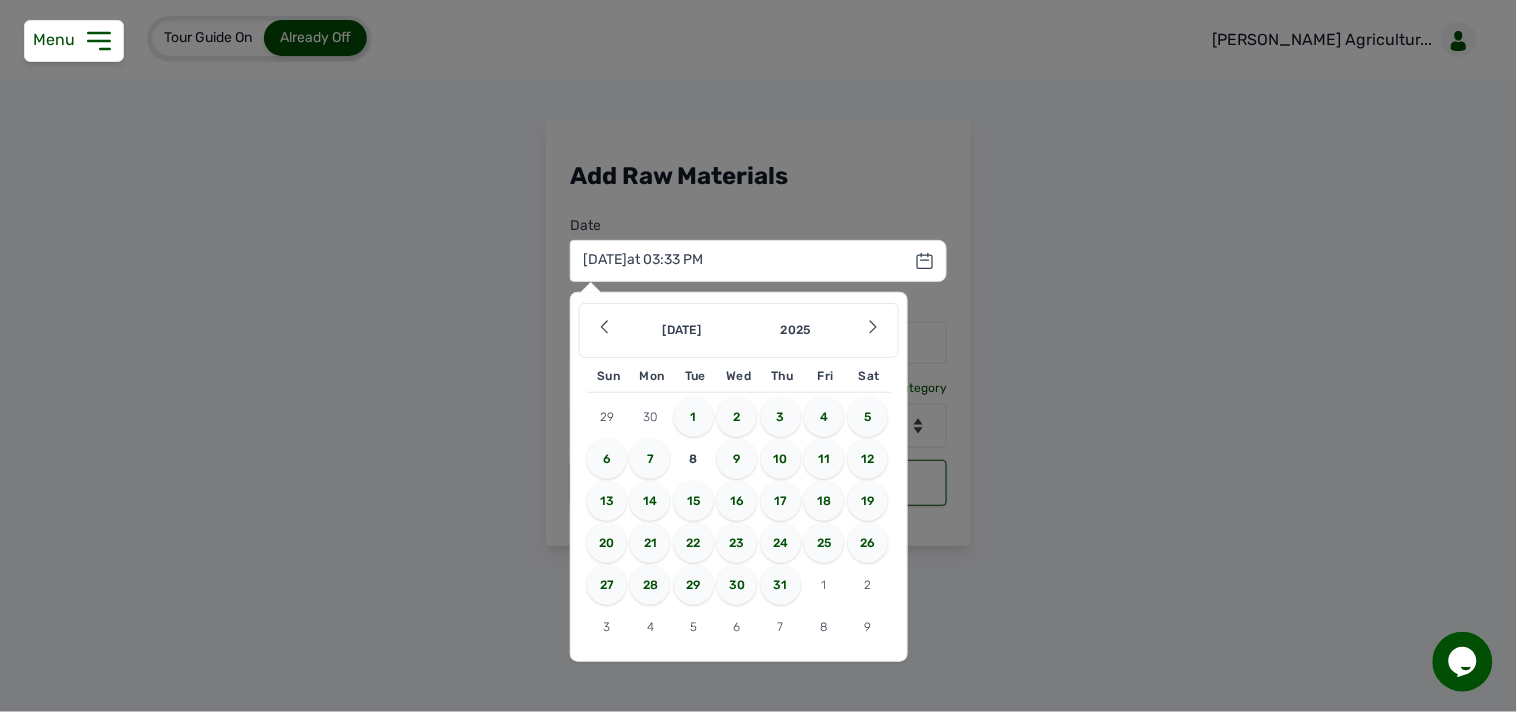 click on "4" at bounding box center (824, 417) 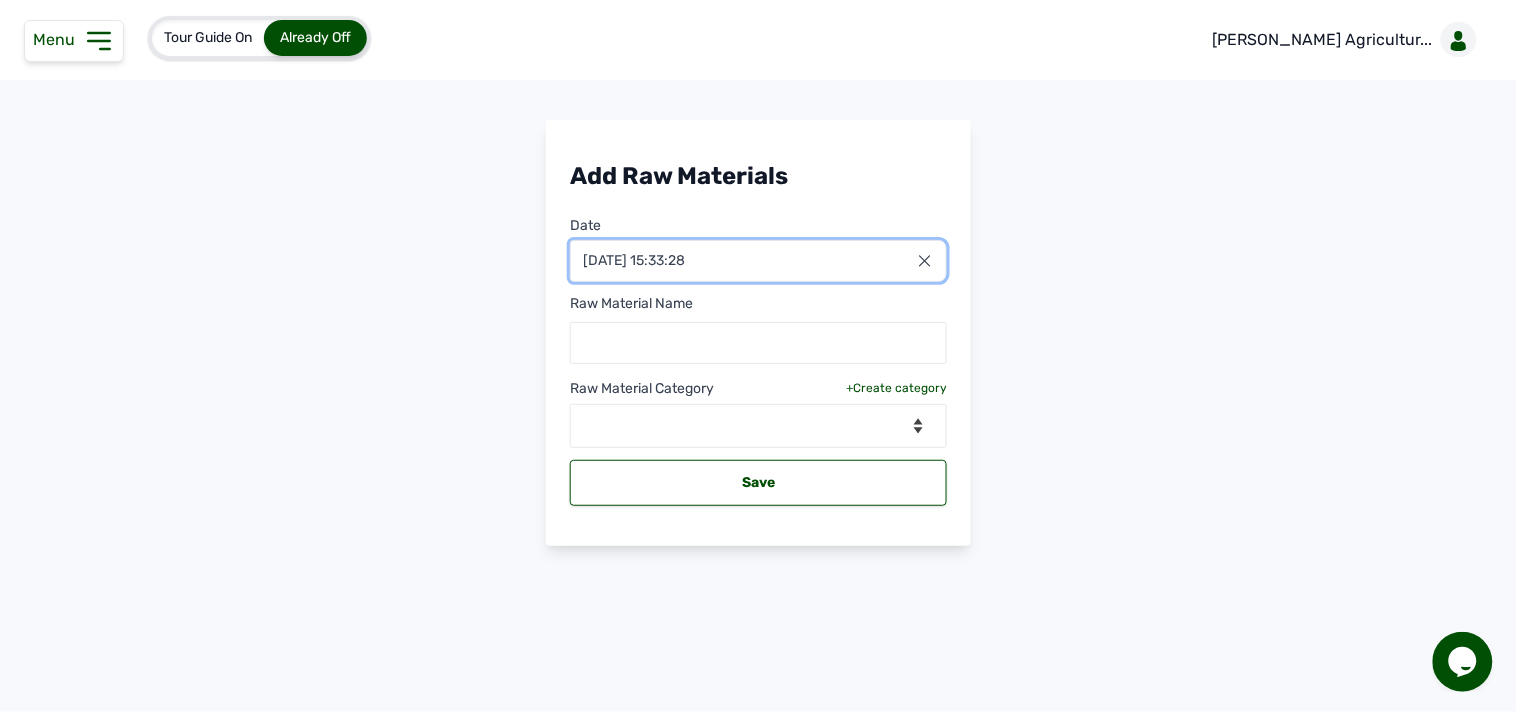 click on "04 Jul 2025 15:33:28" at bounding box center [758, 261] 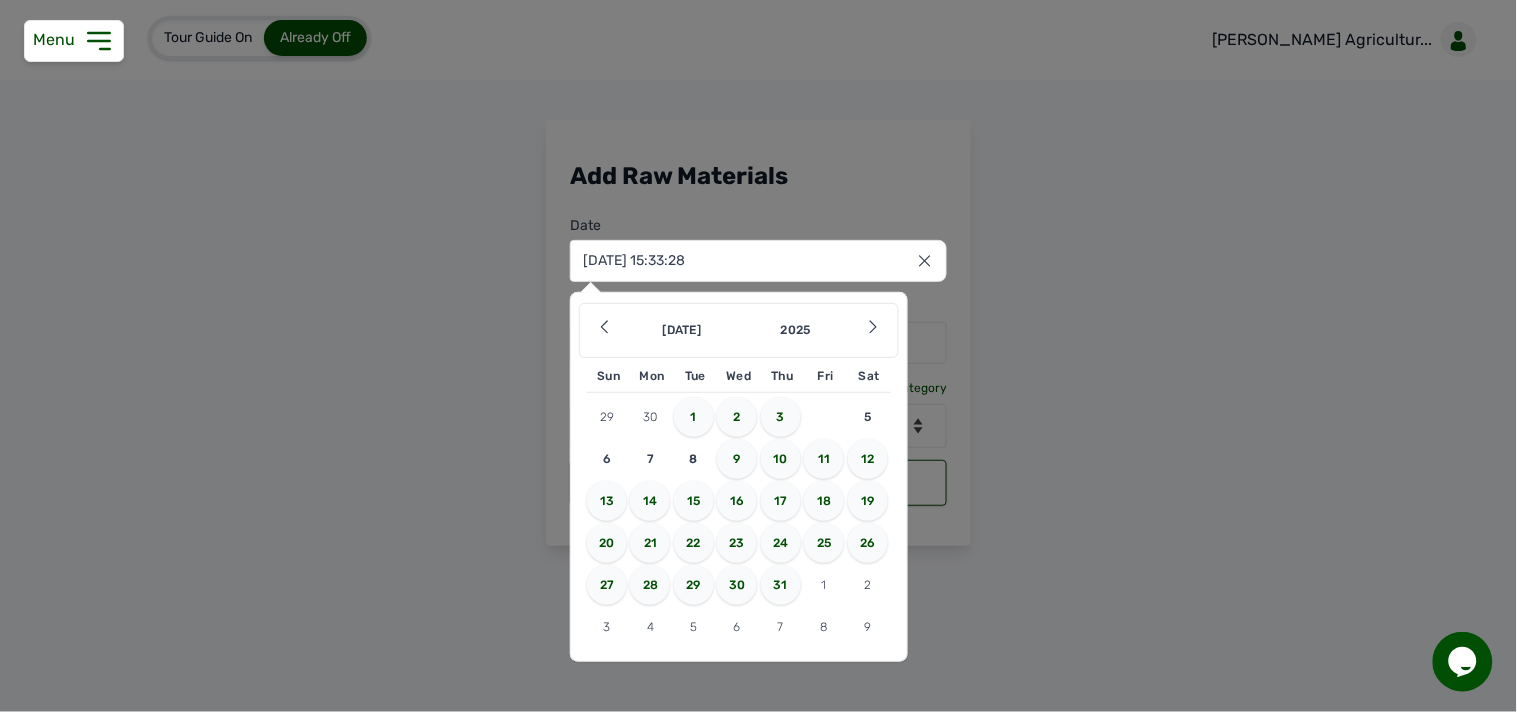 click on "3" at bounding box center [781, 417] 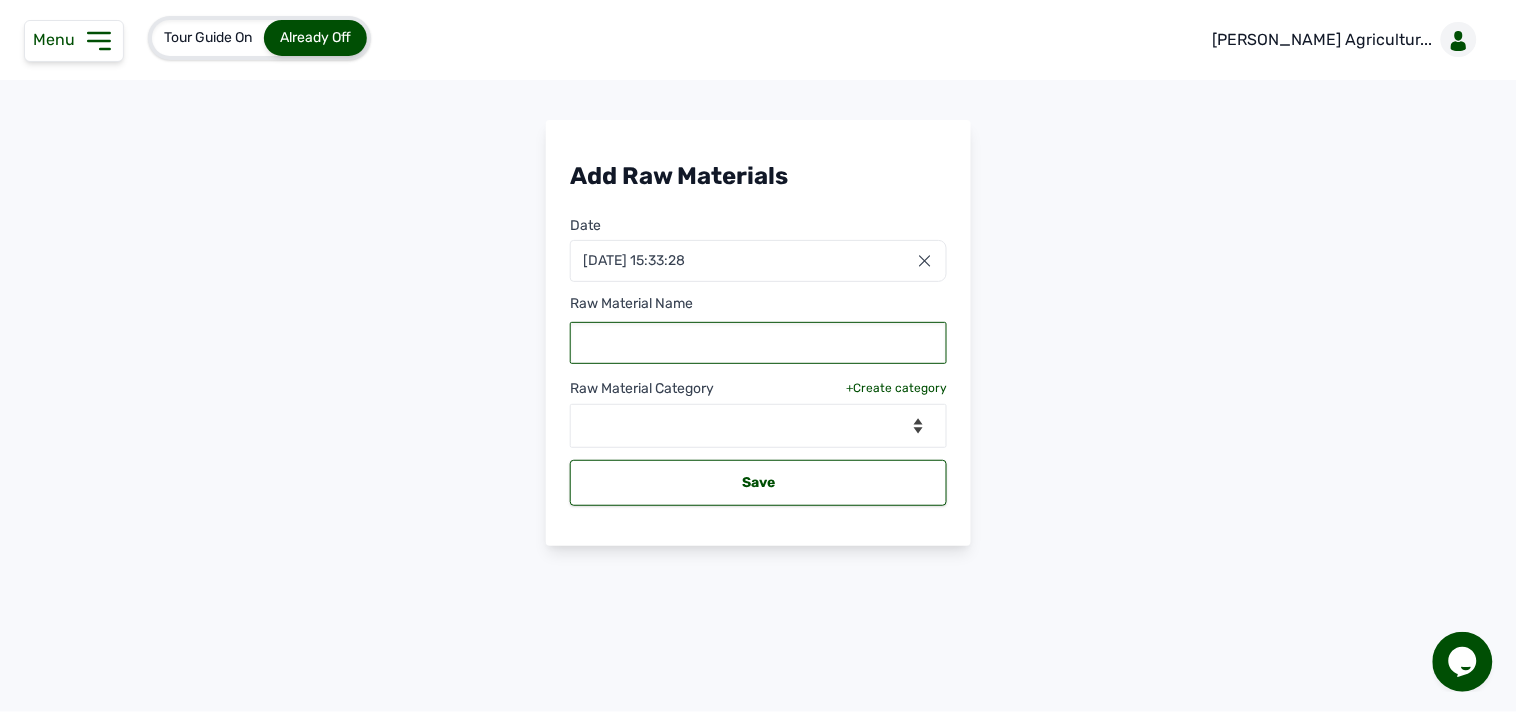 click at bounding box center [758, 343] 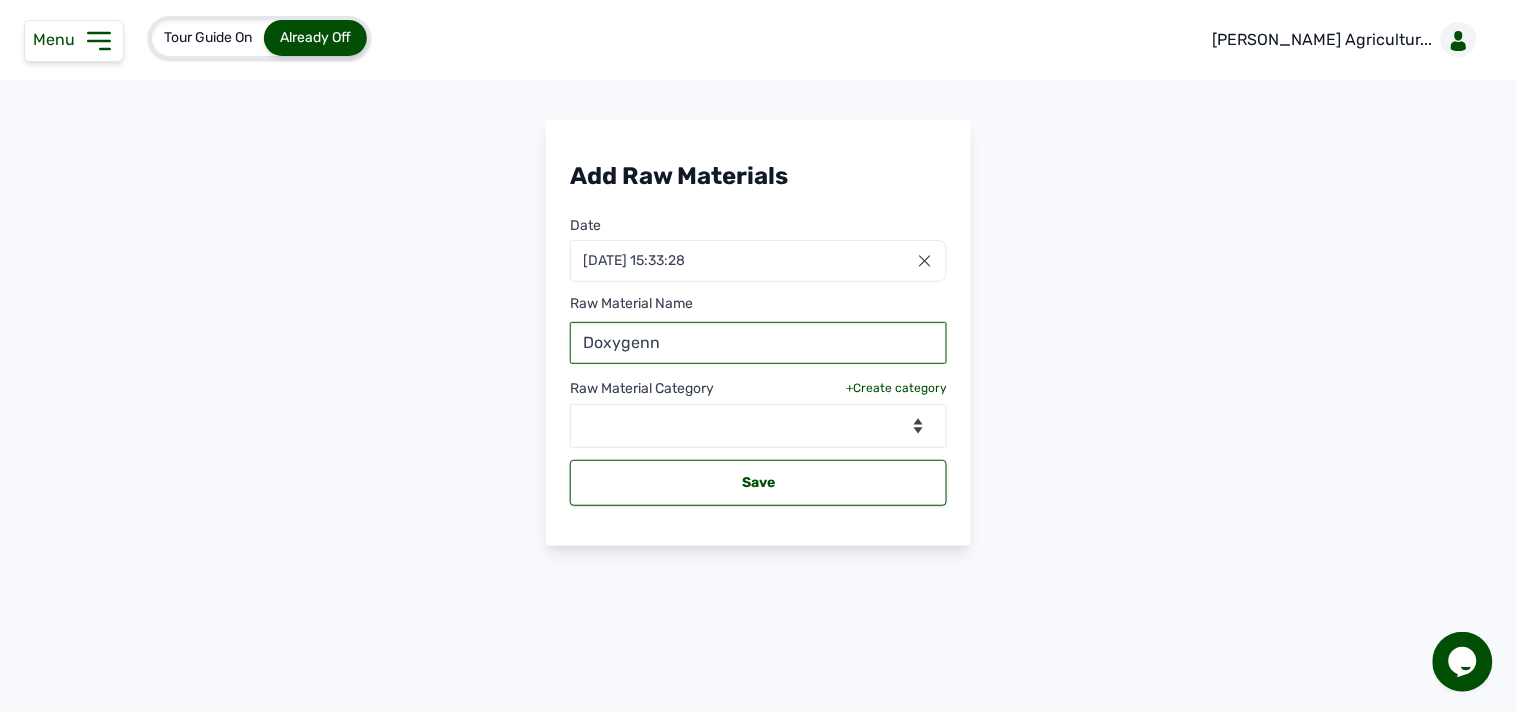 type on "Doxygenn" 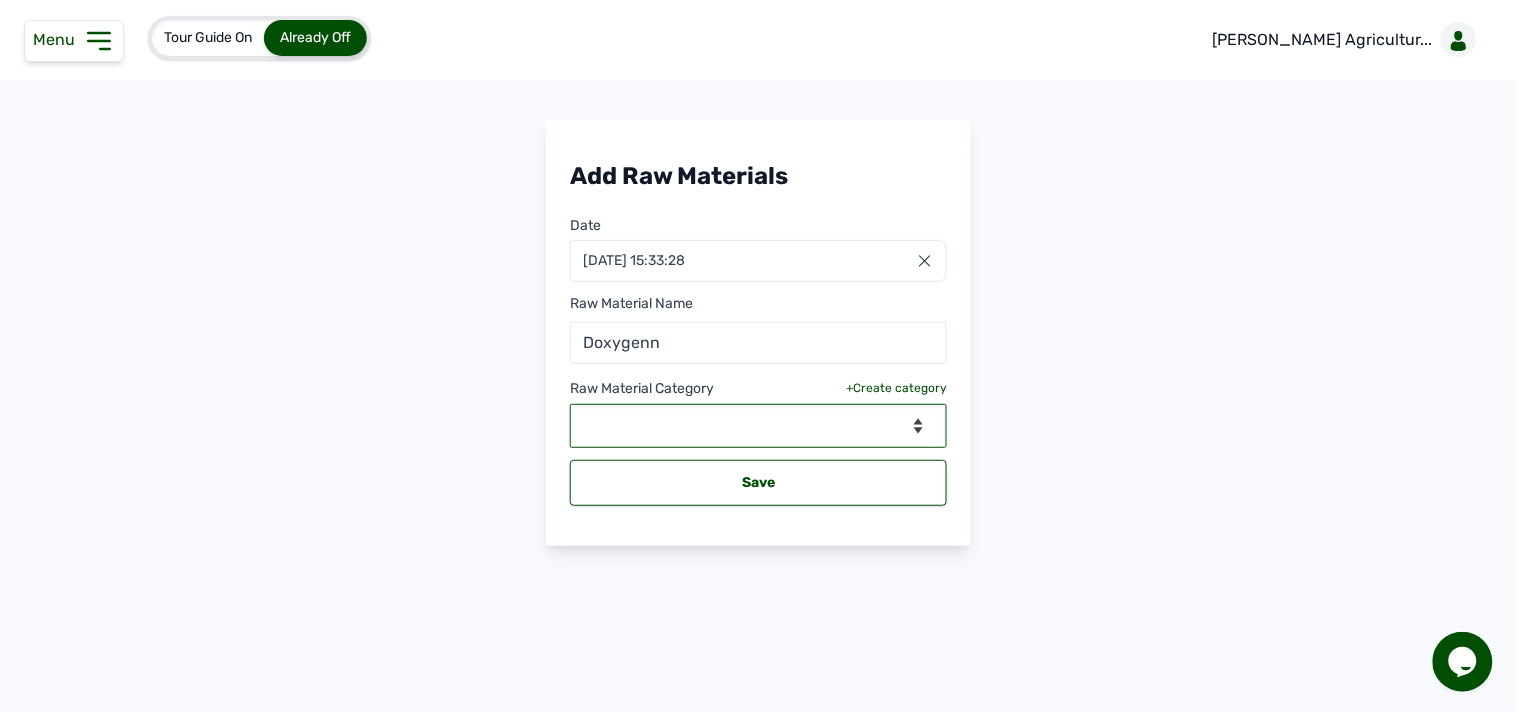 click on "--Select Category-- feeds medications vaccines" at bounding box center (758, 426) 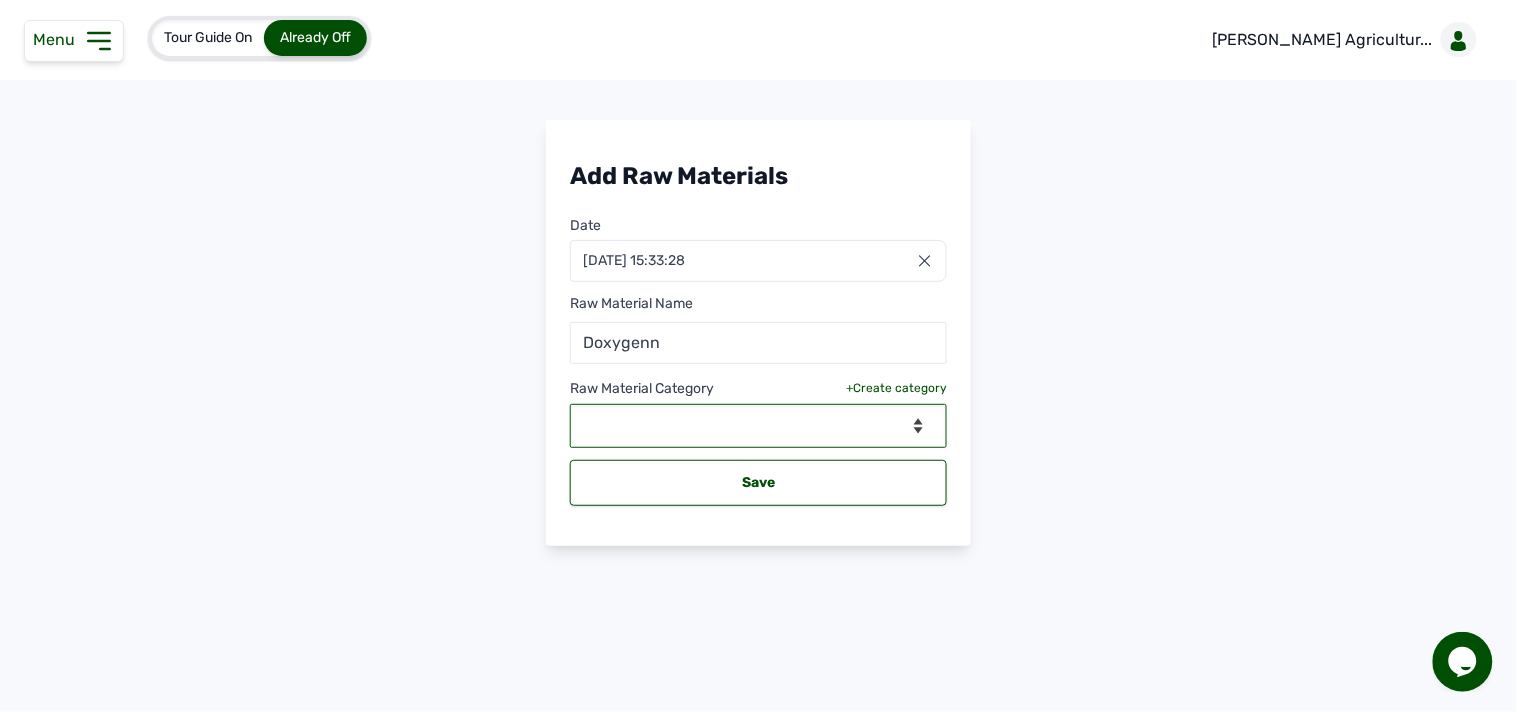 select on "medications" 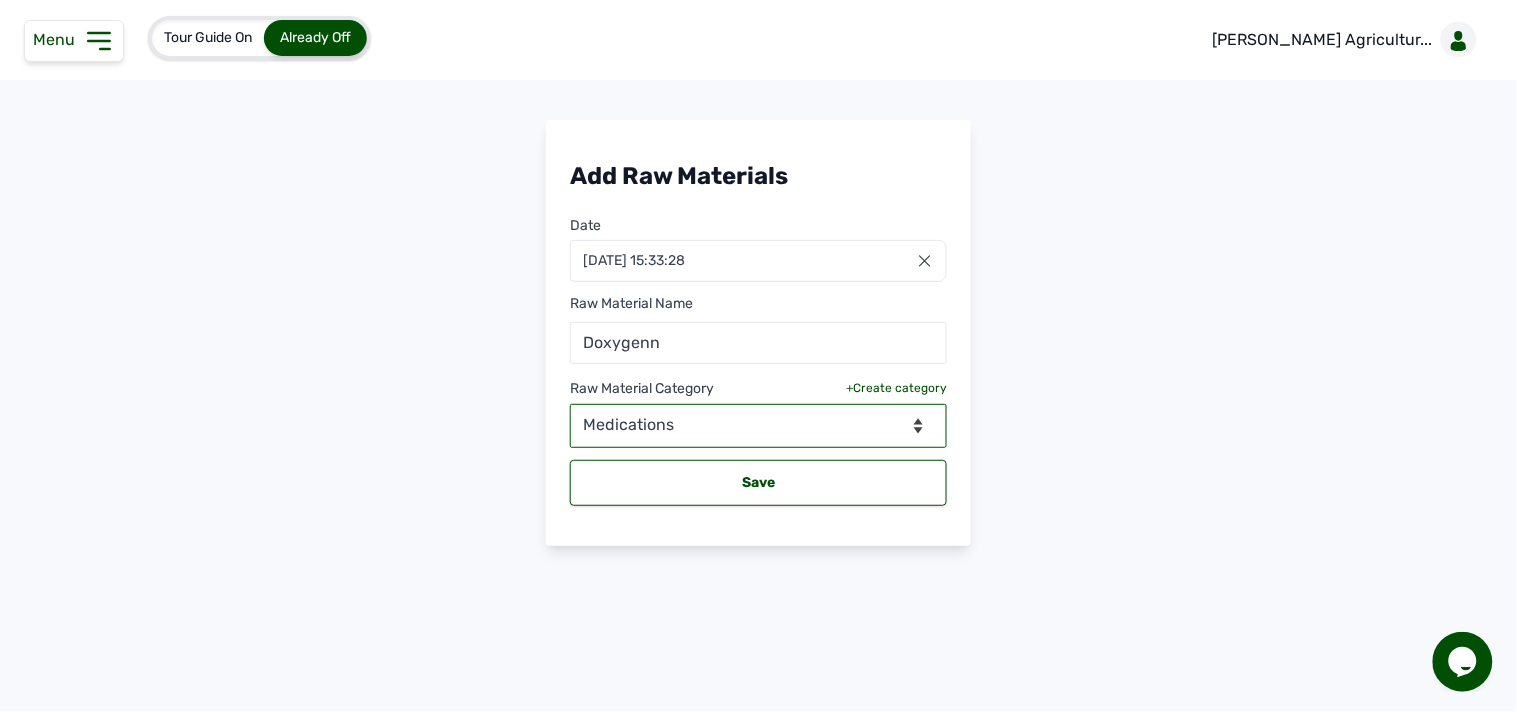 click on "--Select Category-- feeds medications vaccines" at bounding box center (758, 426) 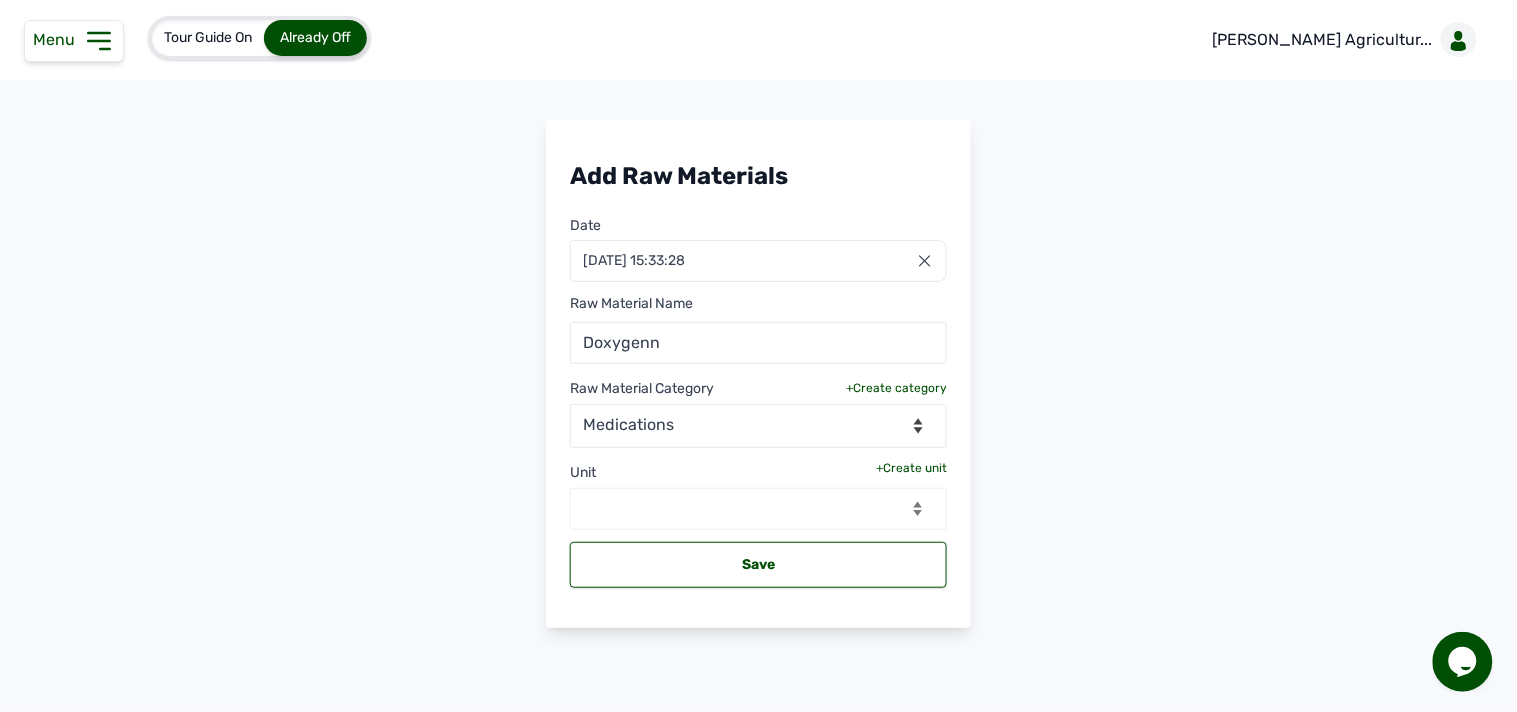 click on "+Create unit" at bounding box center [911, 468] 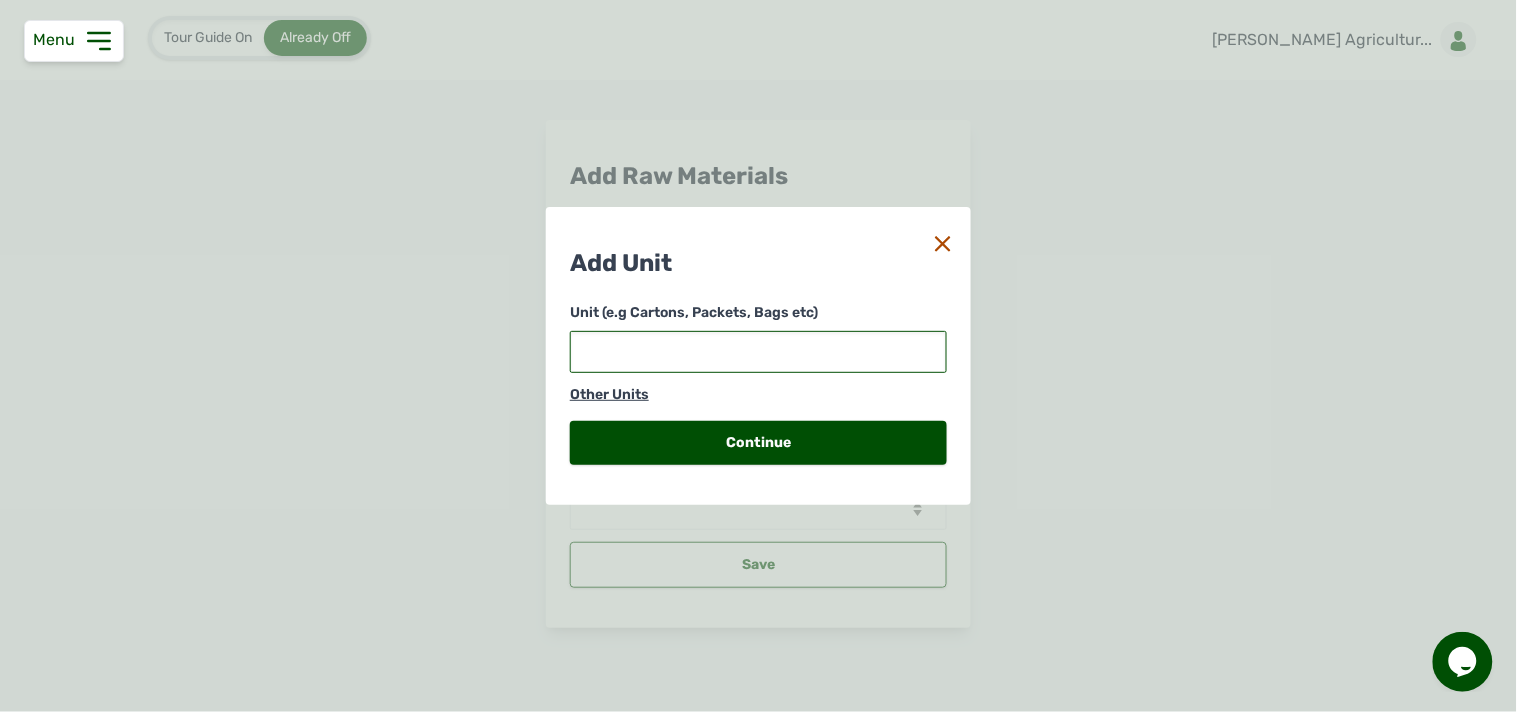 click at bounding box center (758, 352) 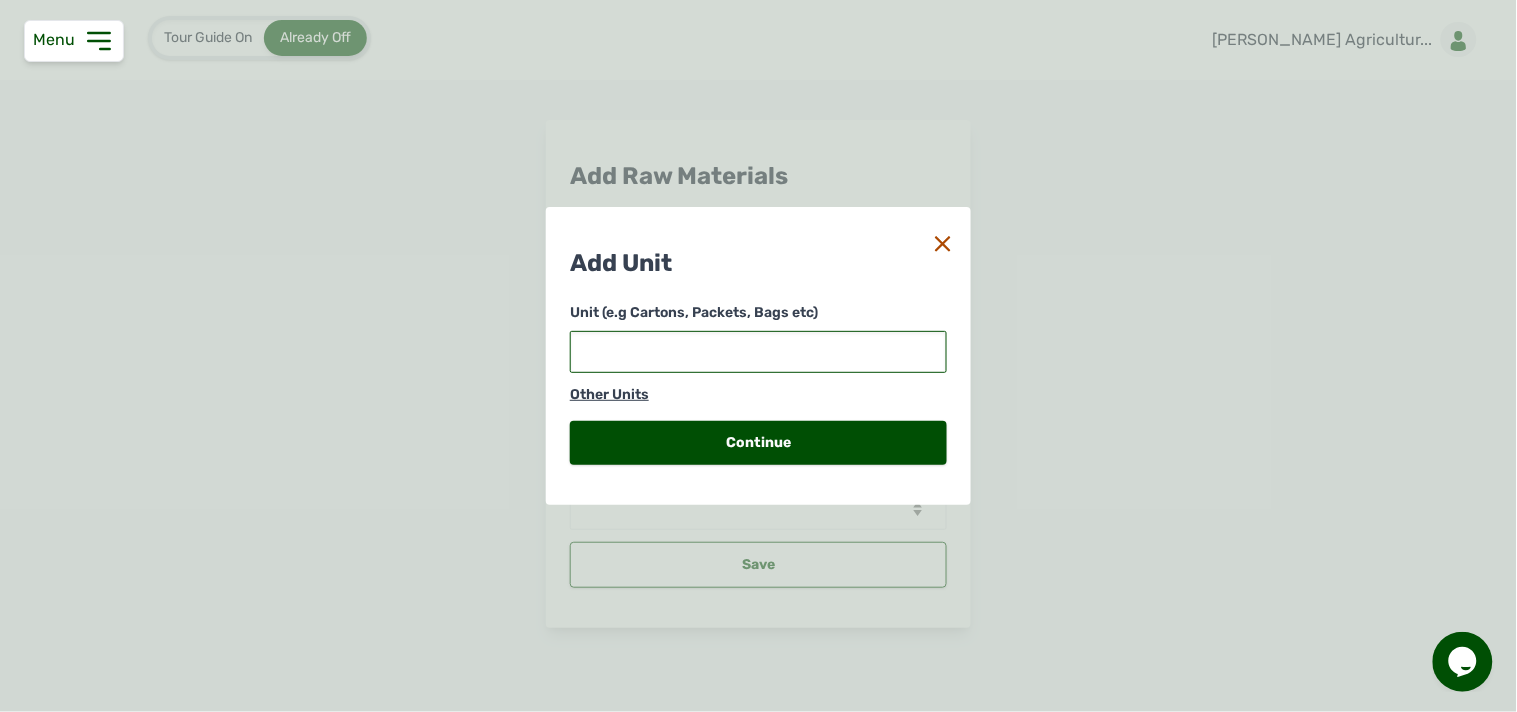 type on "g" 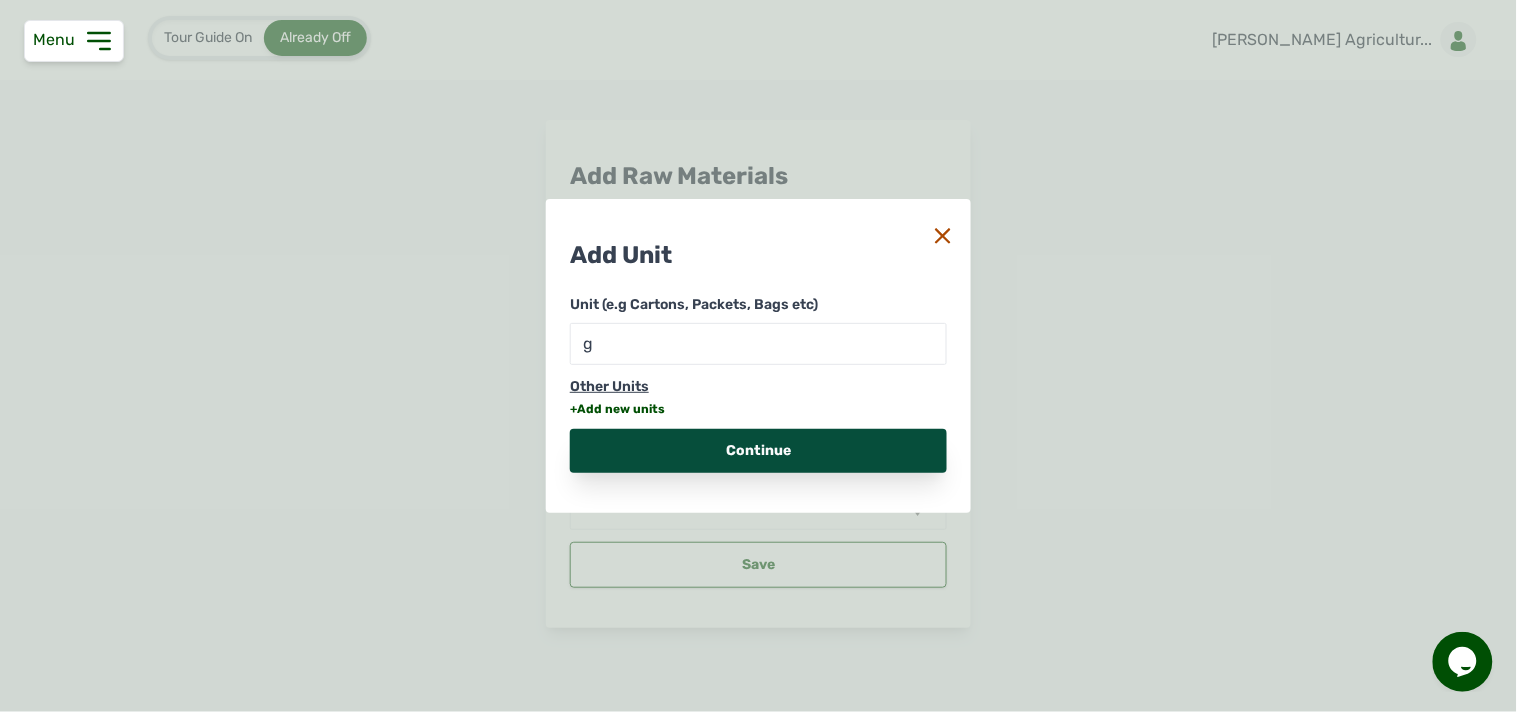 click on "Continue" at bounding box center [758, 451] 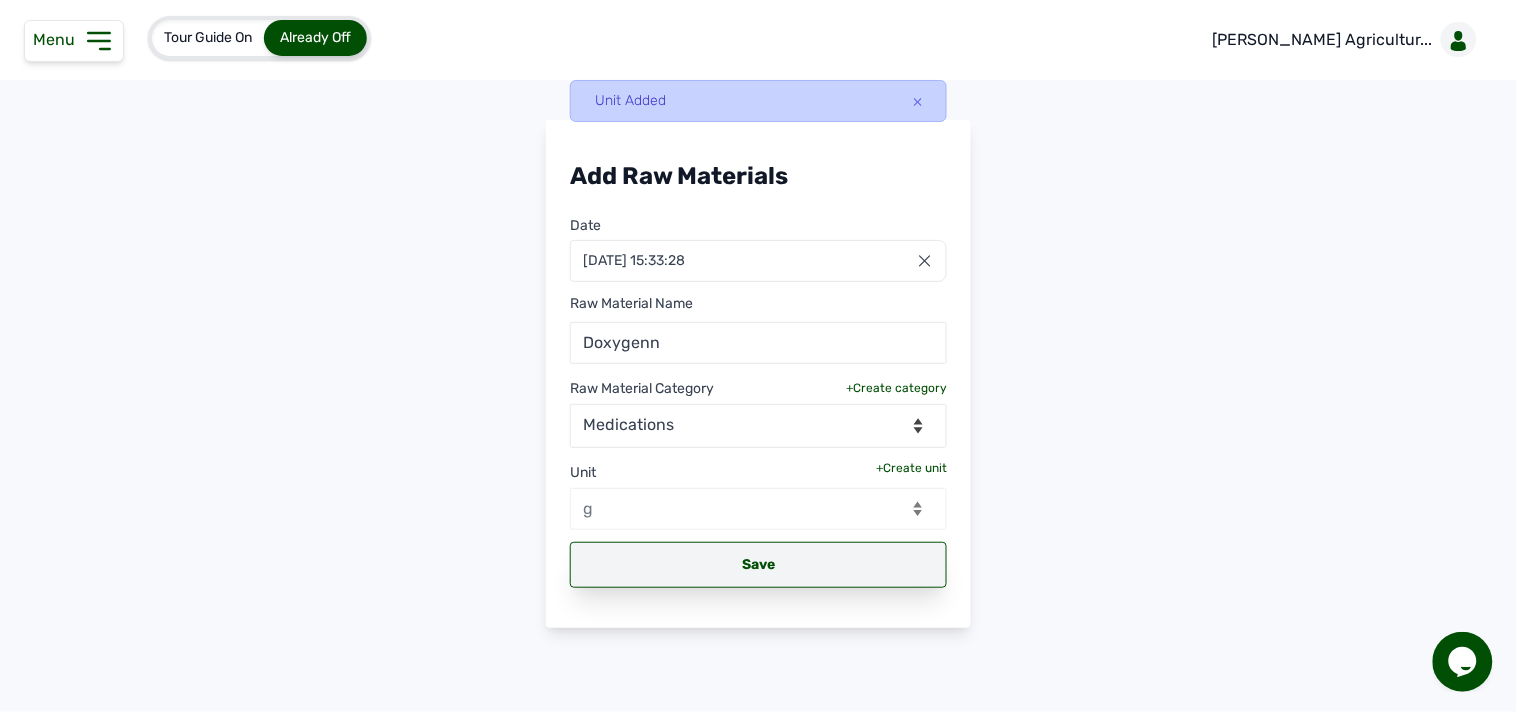 click on "Save" at bounding box center (758, 565) 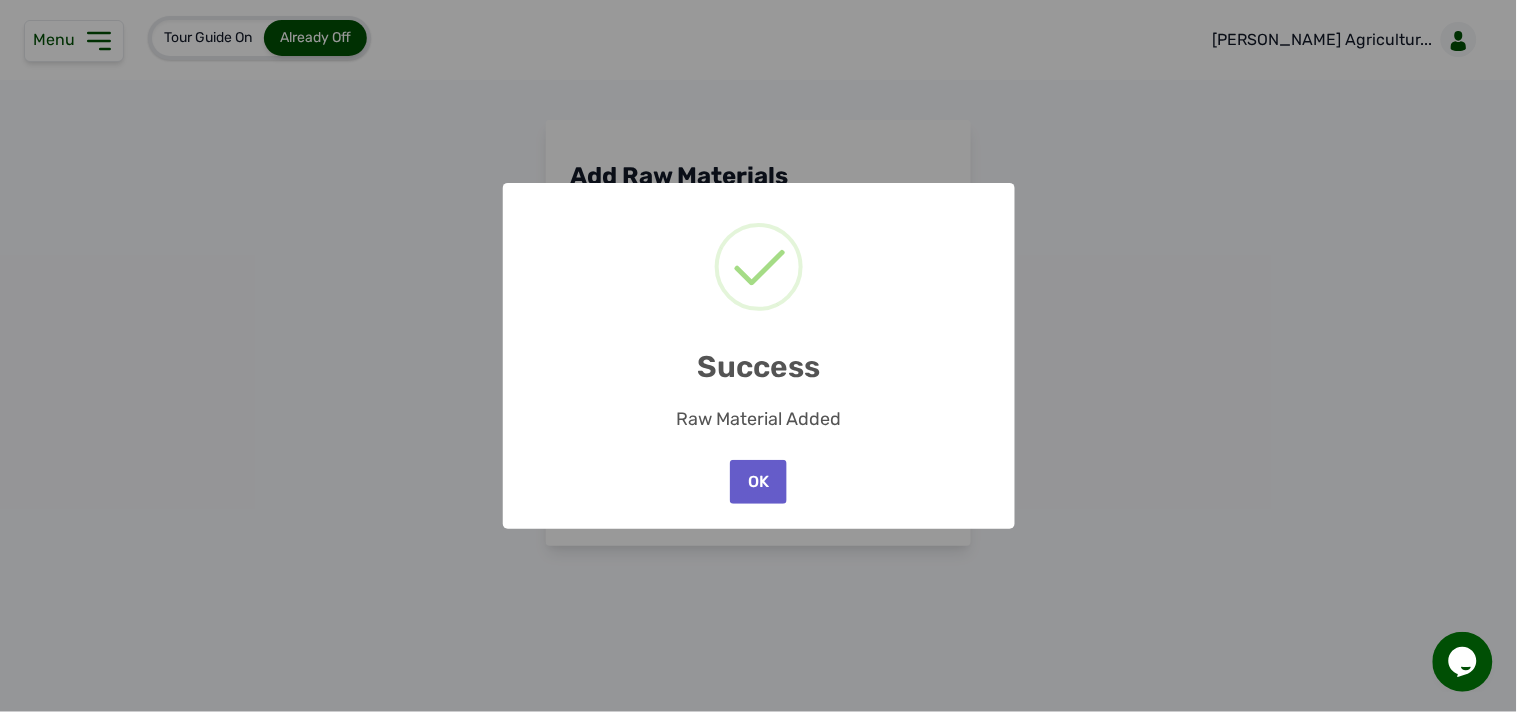 click on "OK" at bounding box center (758, 482) 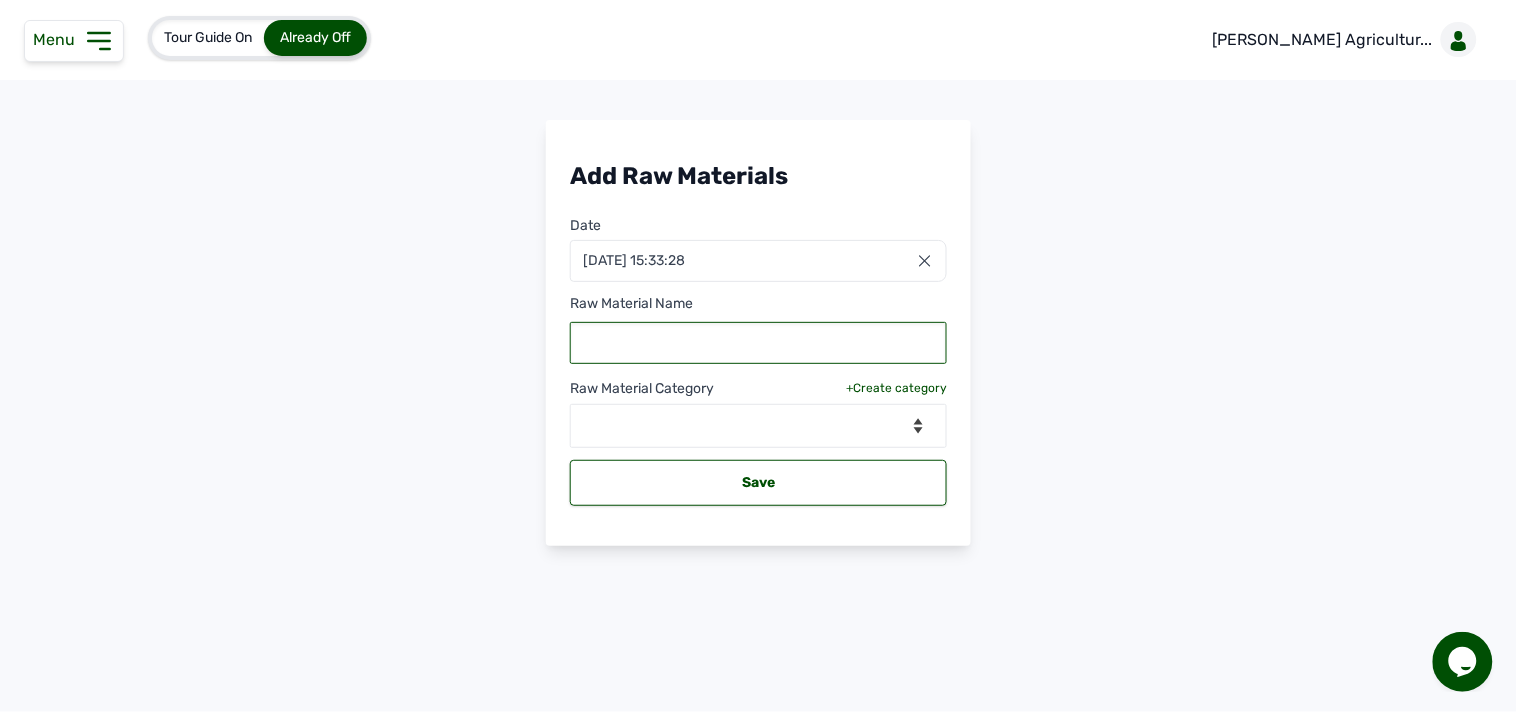 click at bounding box center (758, 343) 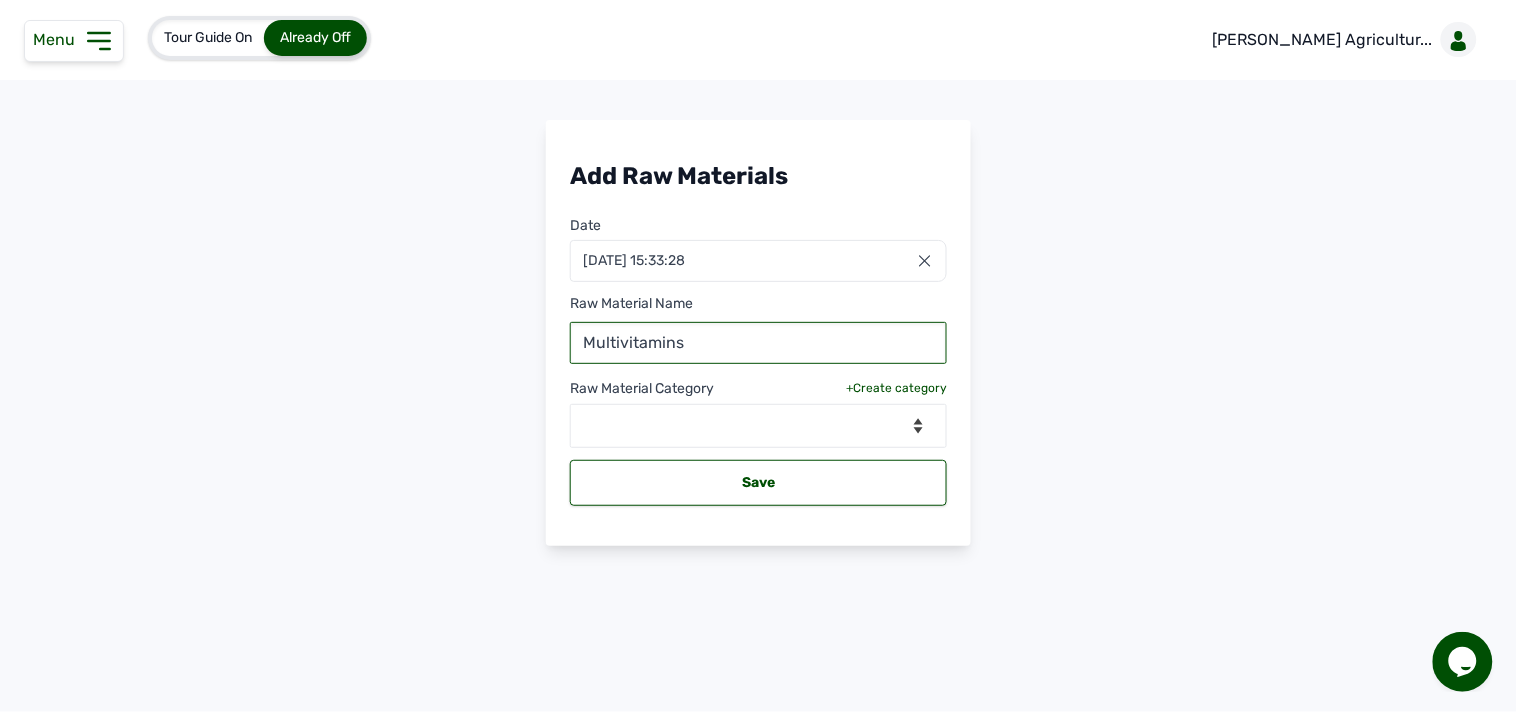 type on "Multivitamins" 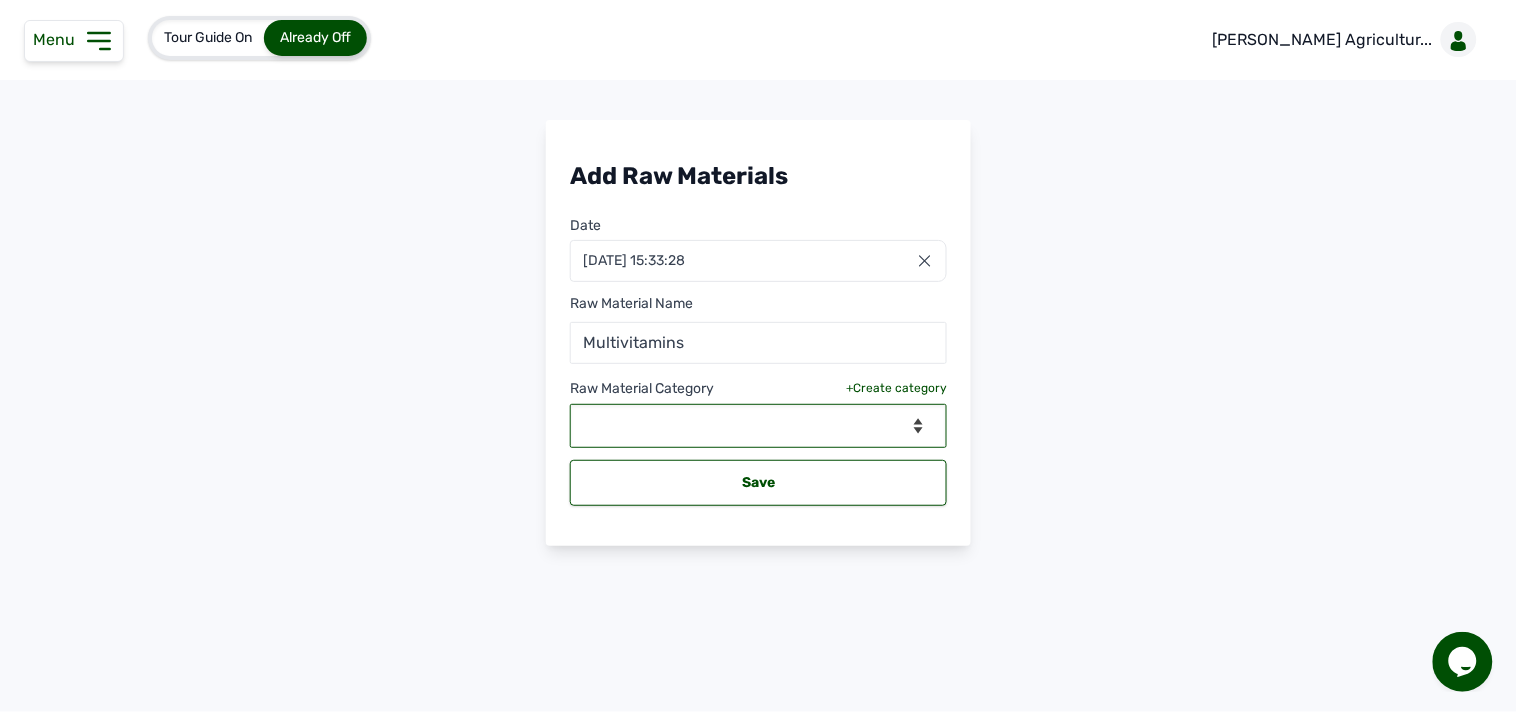 click on "--Select Category-- feeds medications vaccines" at bounding box center (758, 426) 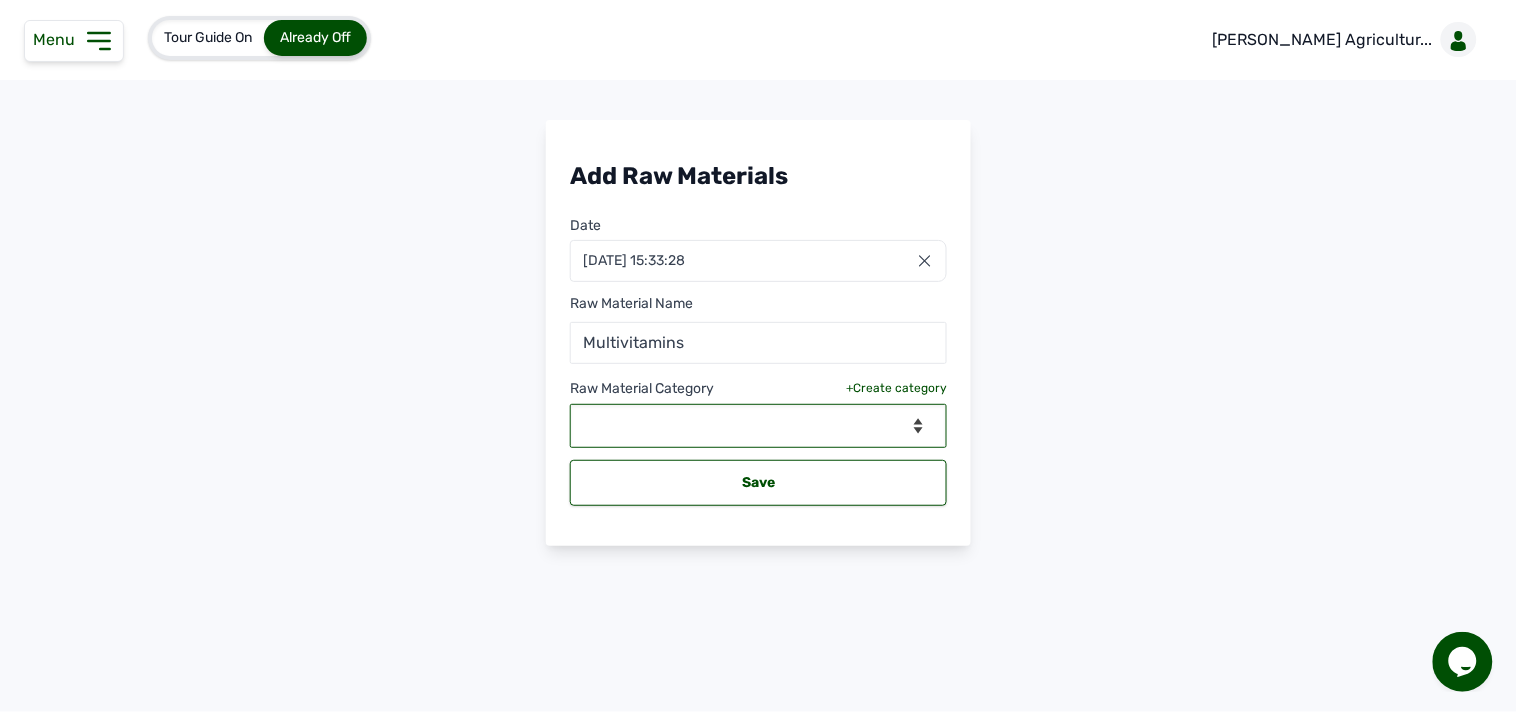 select on "medications" 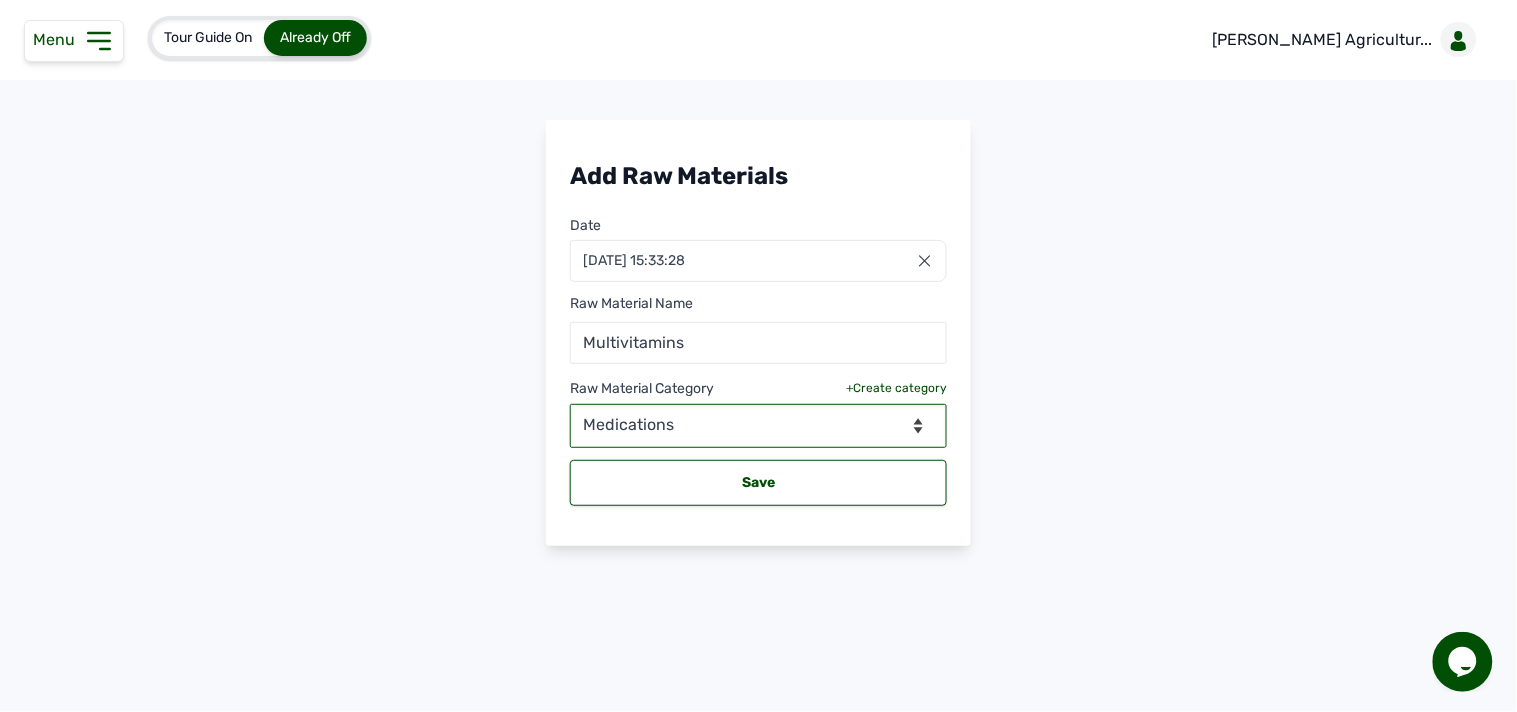 click on "--Select Category-- feeds medications vaccines" at bounding box center (758, 426) 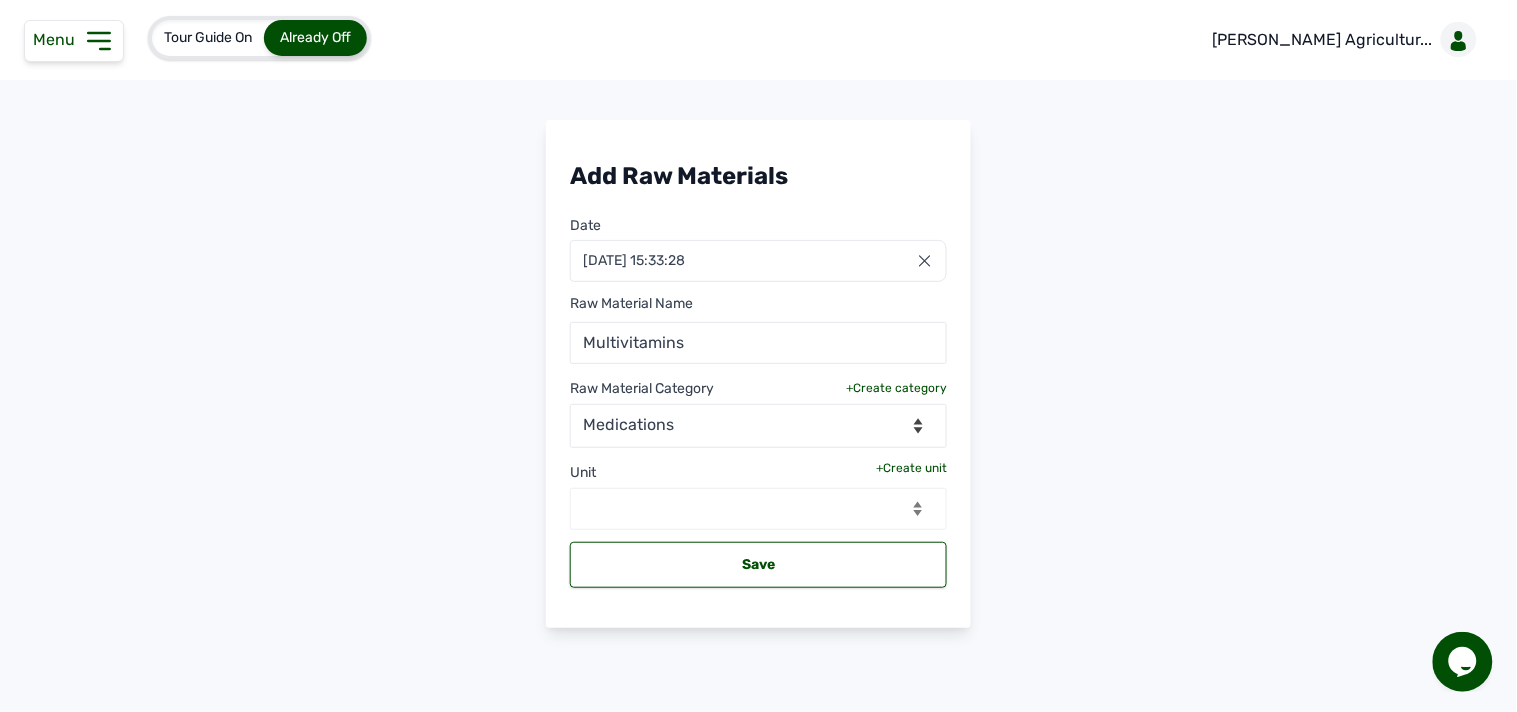 click on "+Create unit" at bounding box center [911, 468] 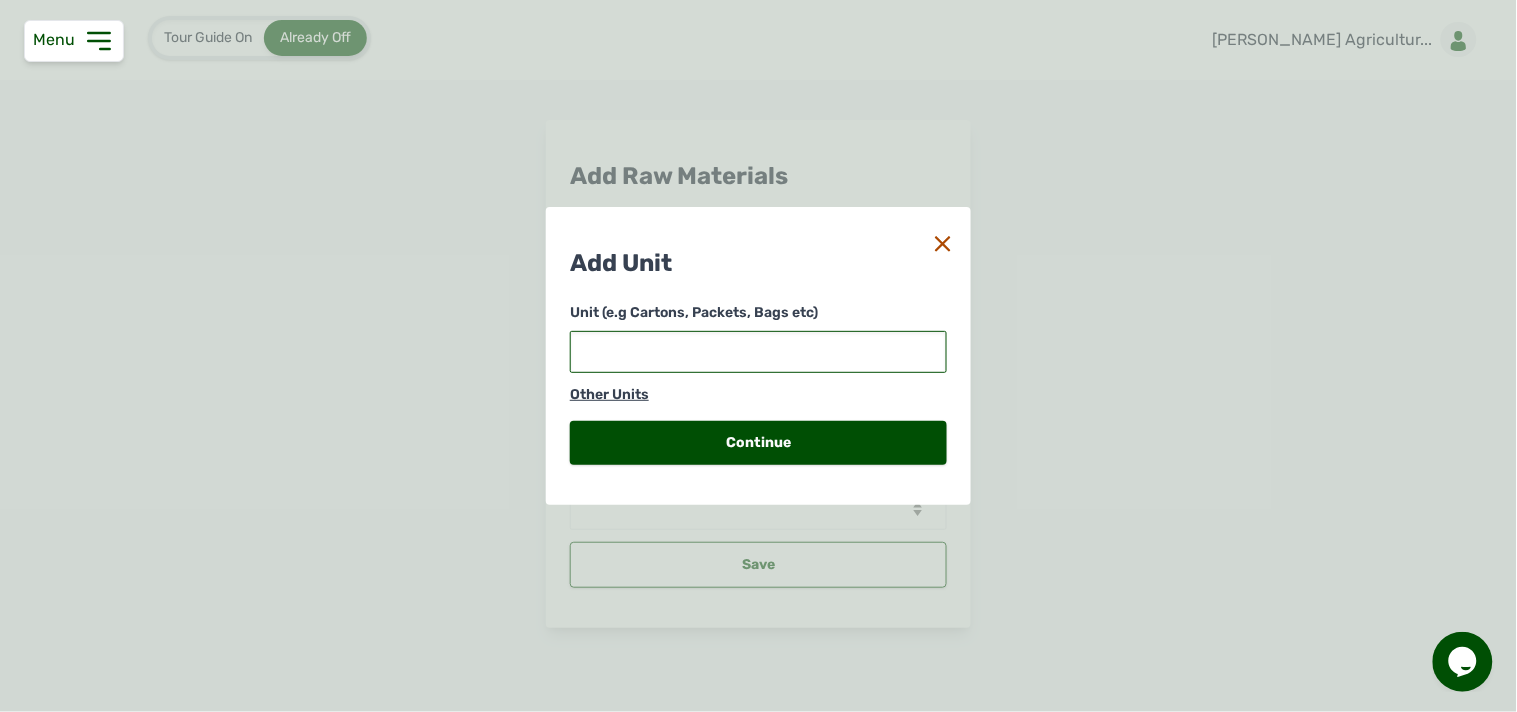 click at bounding box center [758, 352] 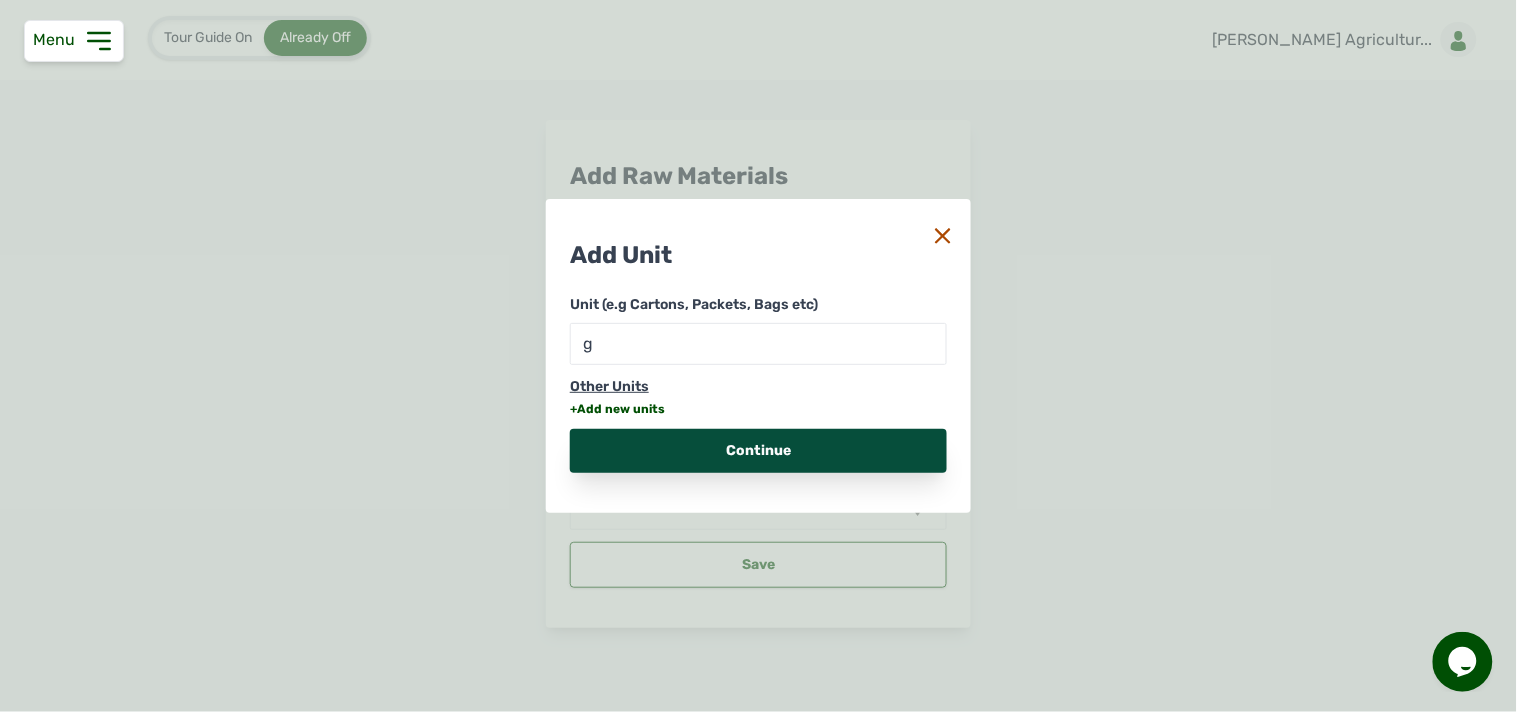 click on "Continue" at bounding box center [758, 451] 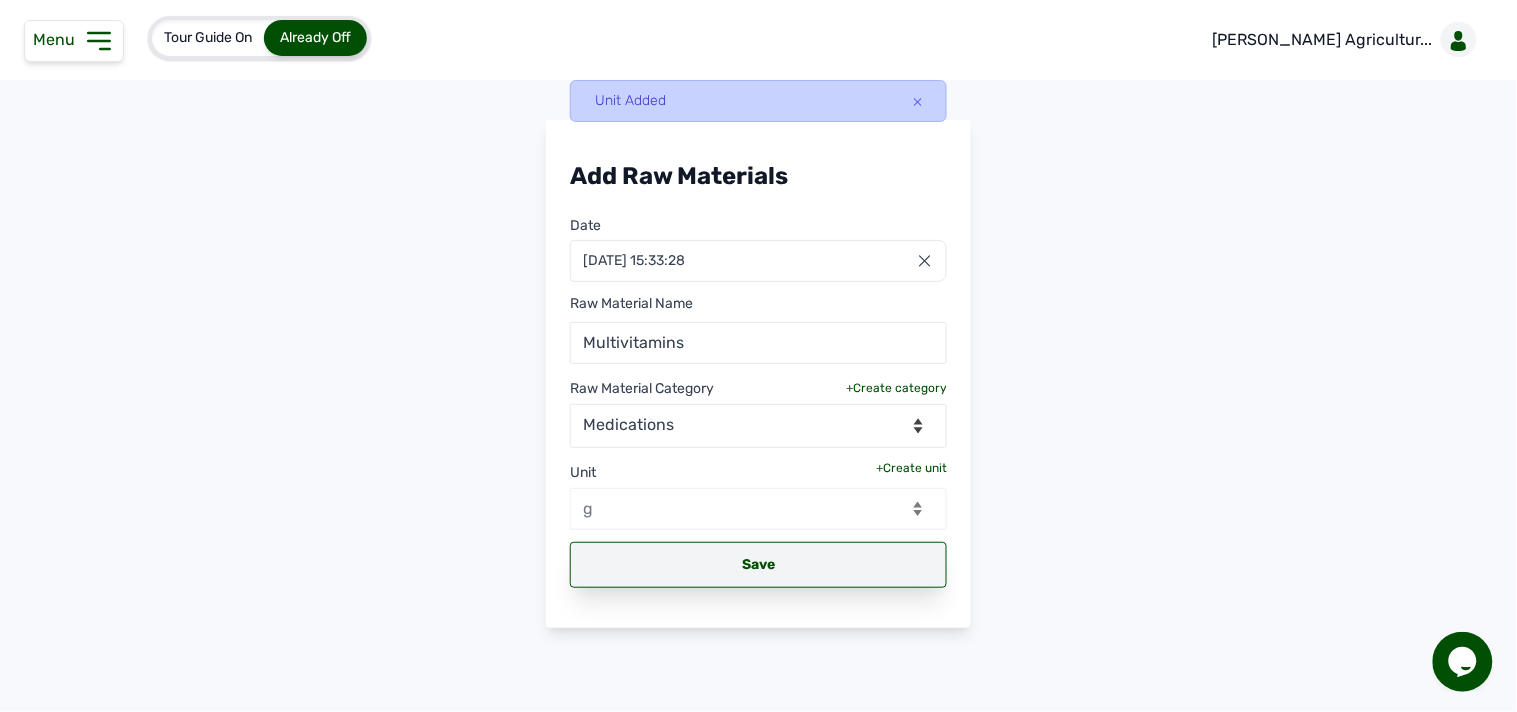click on "Save" at bounding box center [758, 565] 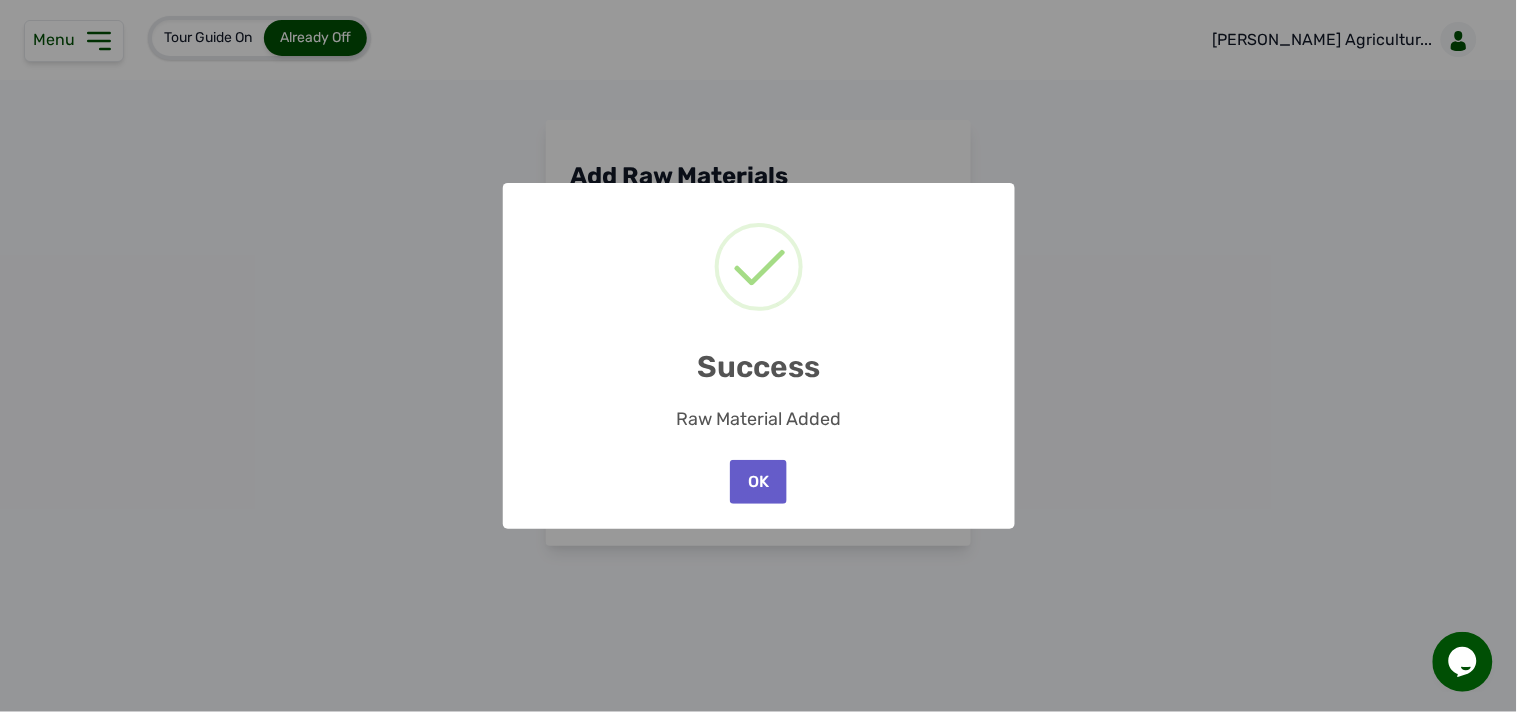 click on "OK" at bounding box center [758, 482] 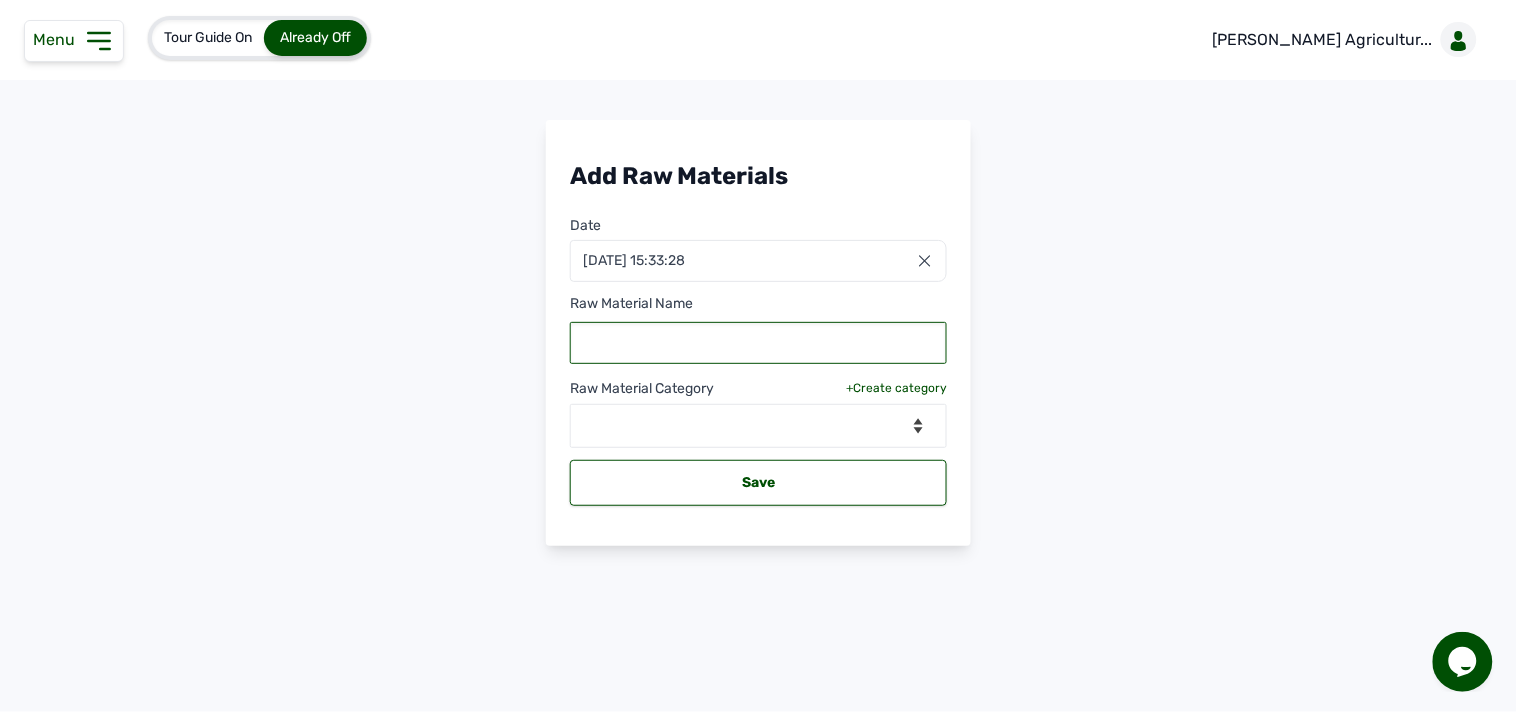 click at bounding box center [758, 343] 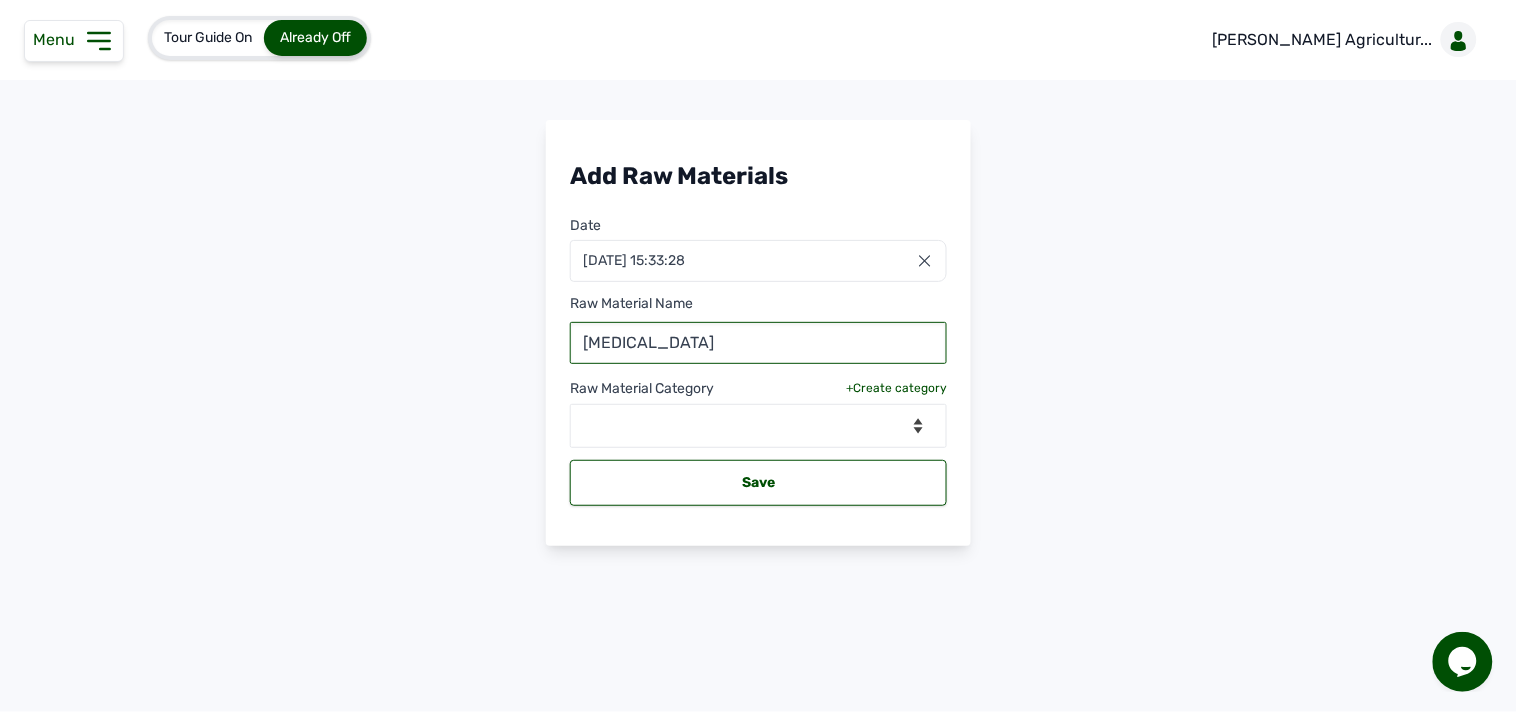 type on "Ascorbic Acid" 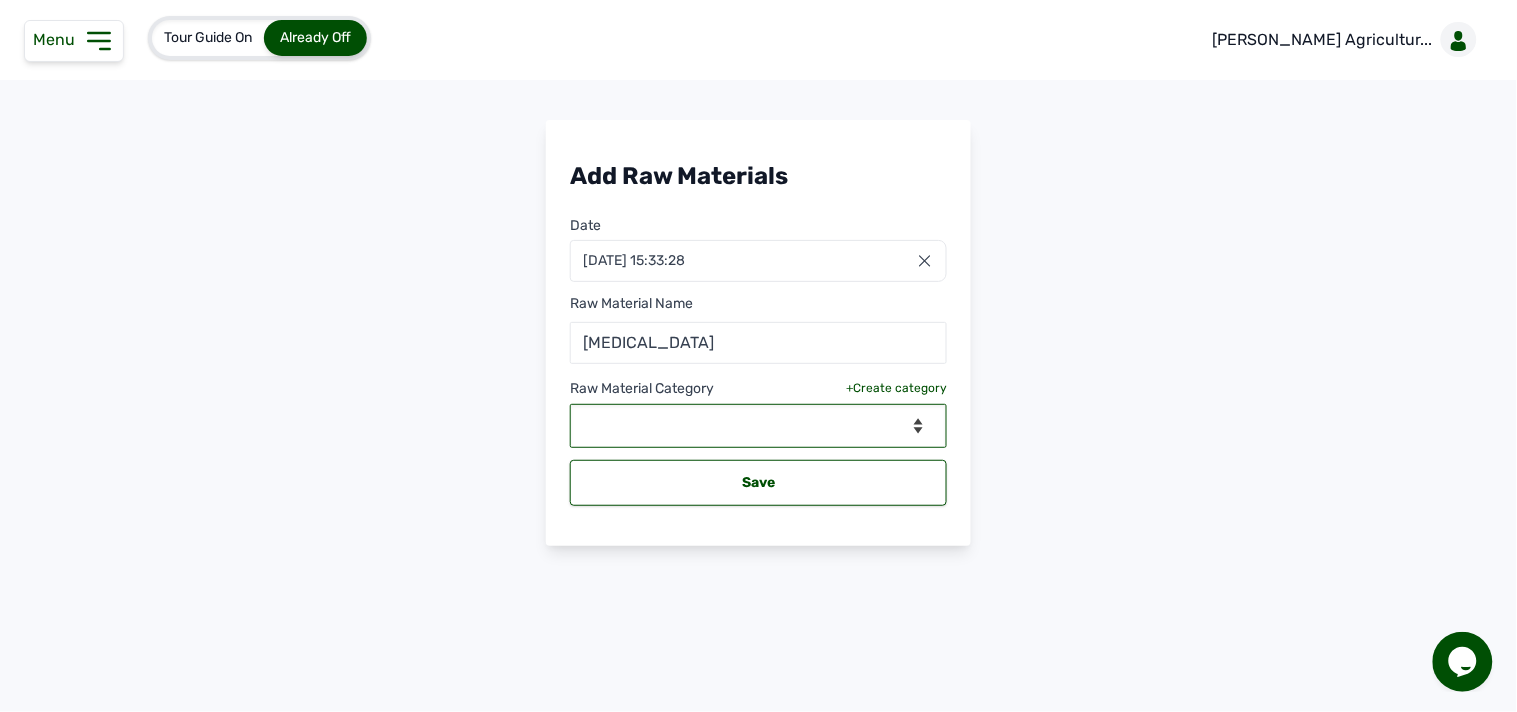 click on "--Select Category-- feeds medications vaccines" at bounding box center [758, 426] 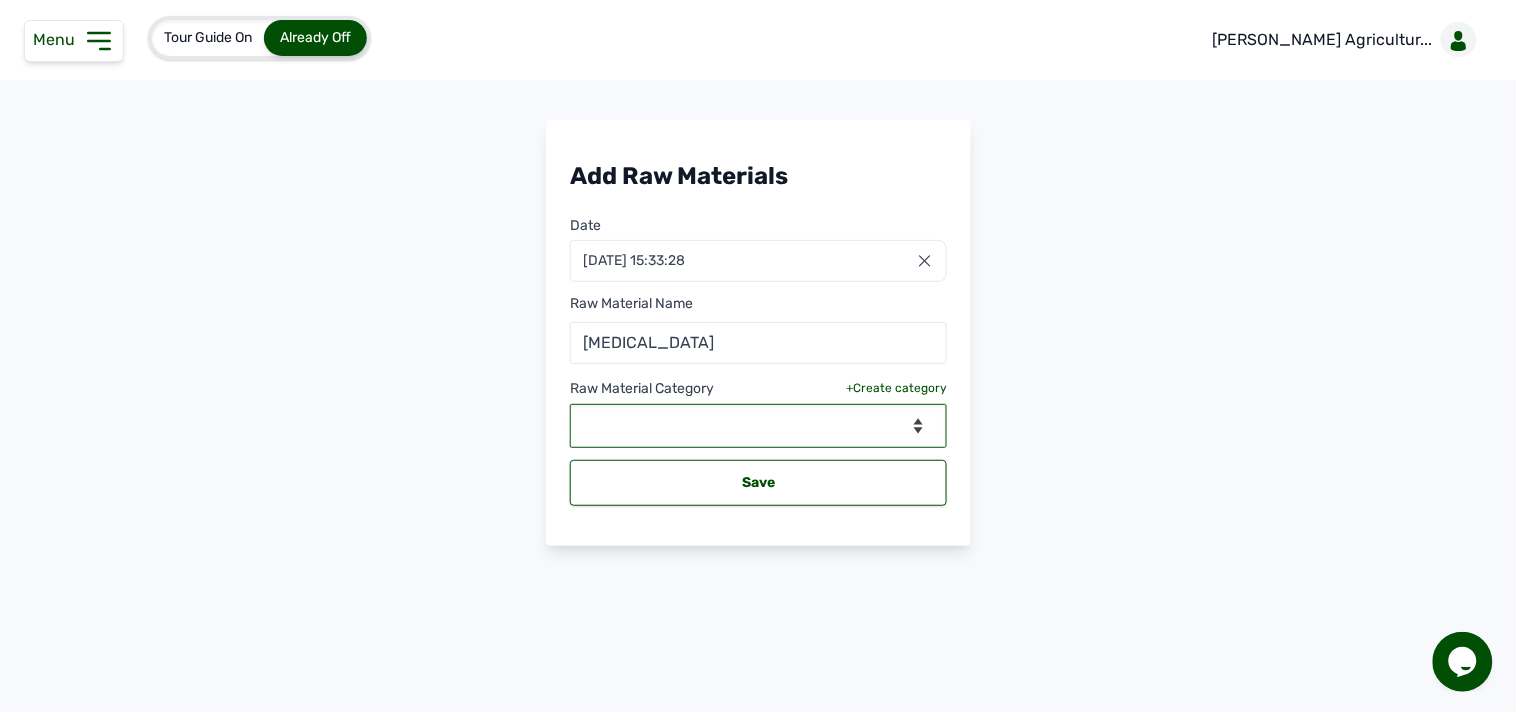 select on "medications" 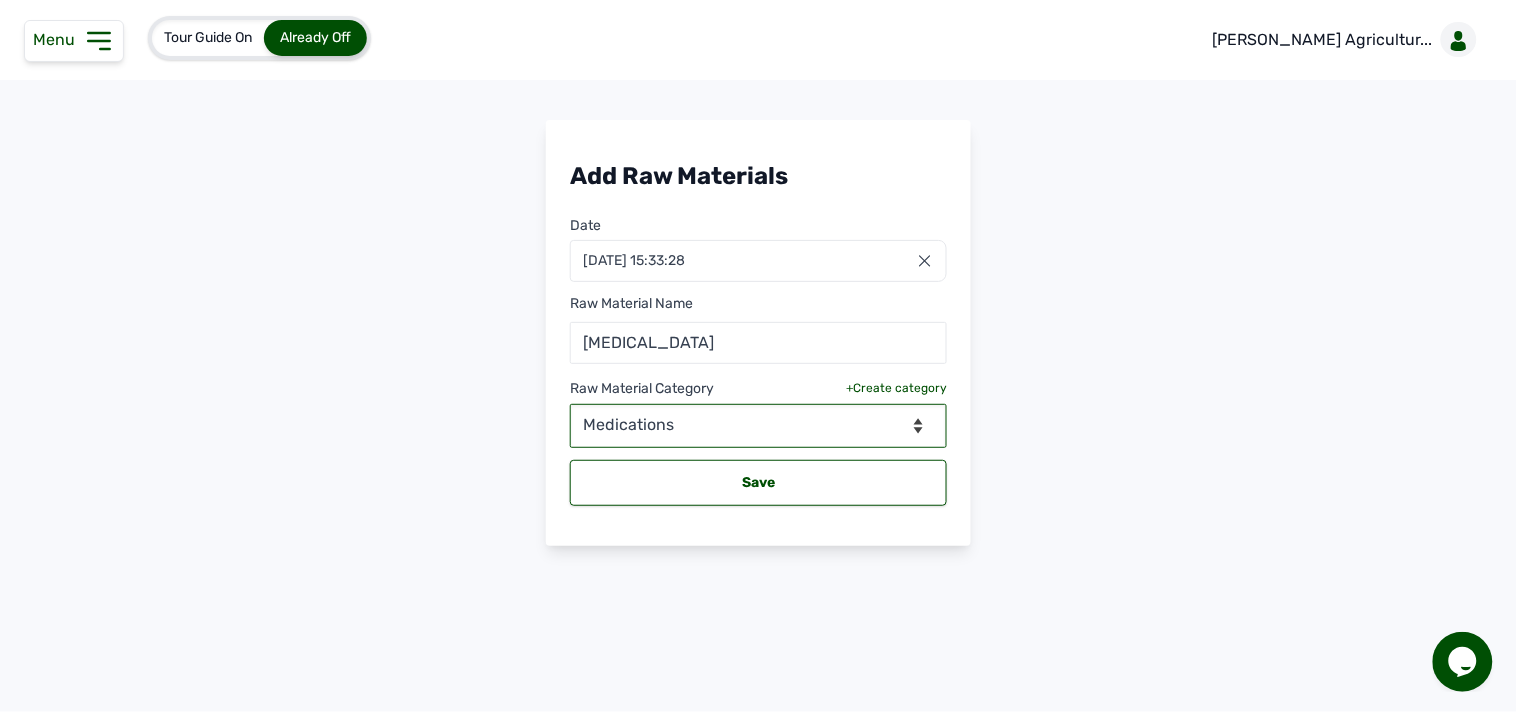 click on "--Select Category-- feeds medications vaccines" at bounding box center (758, 426) 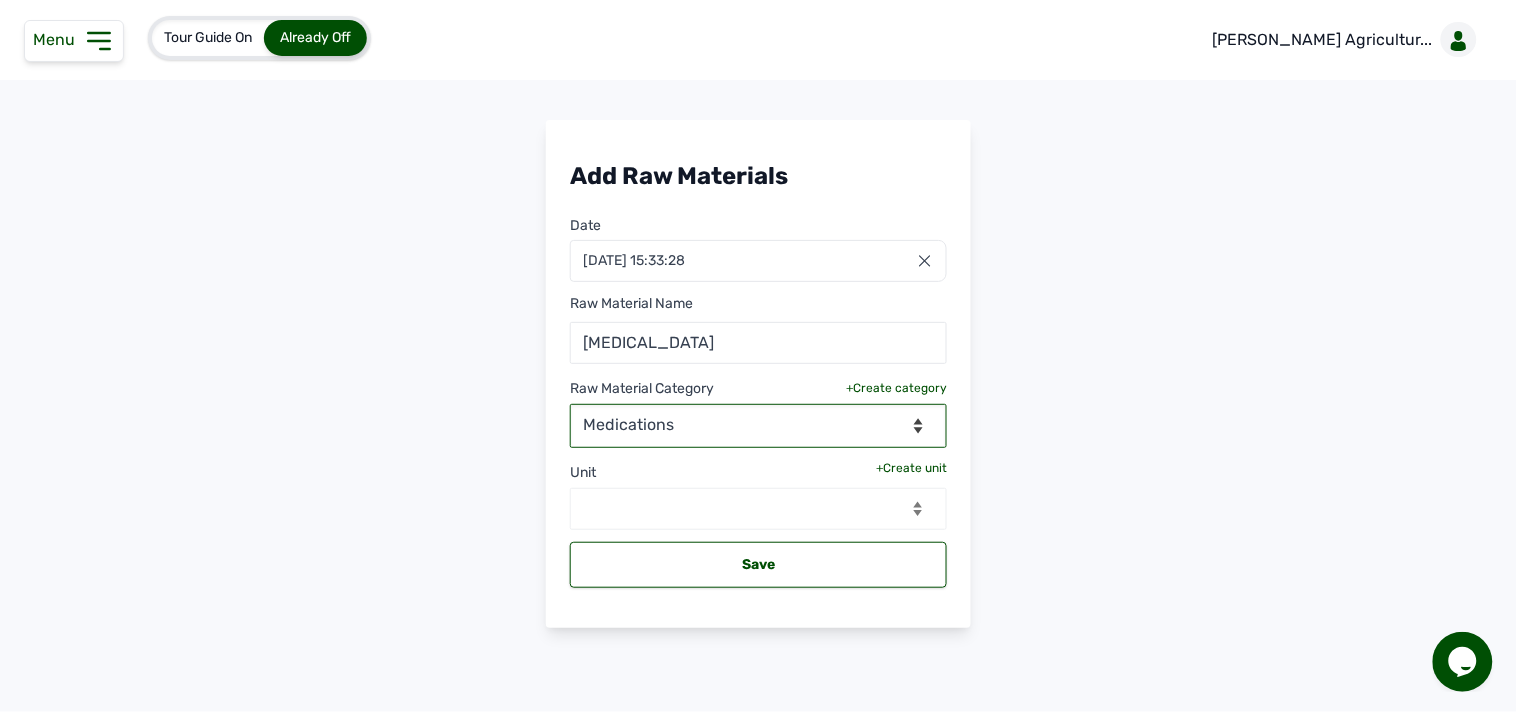 click on "Unit  +Create unit  --Select unit--" at bounding box center [758, 489] 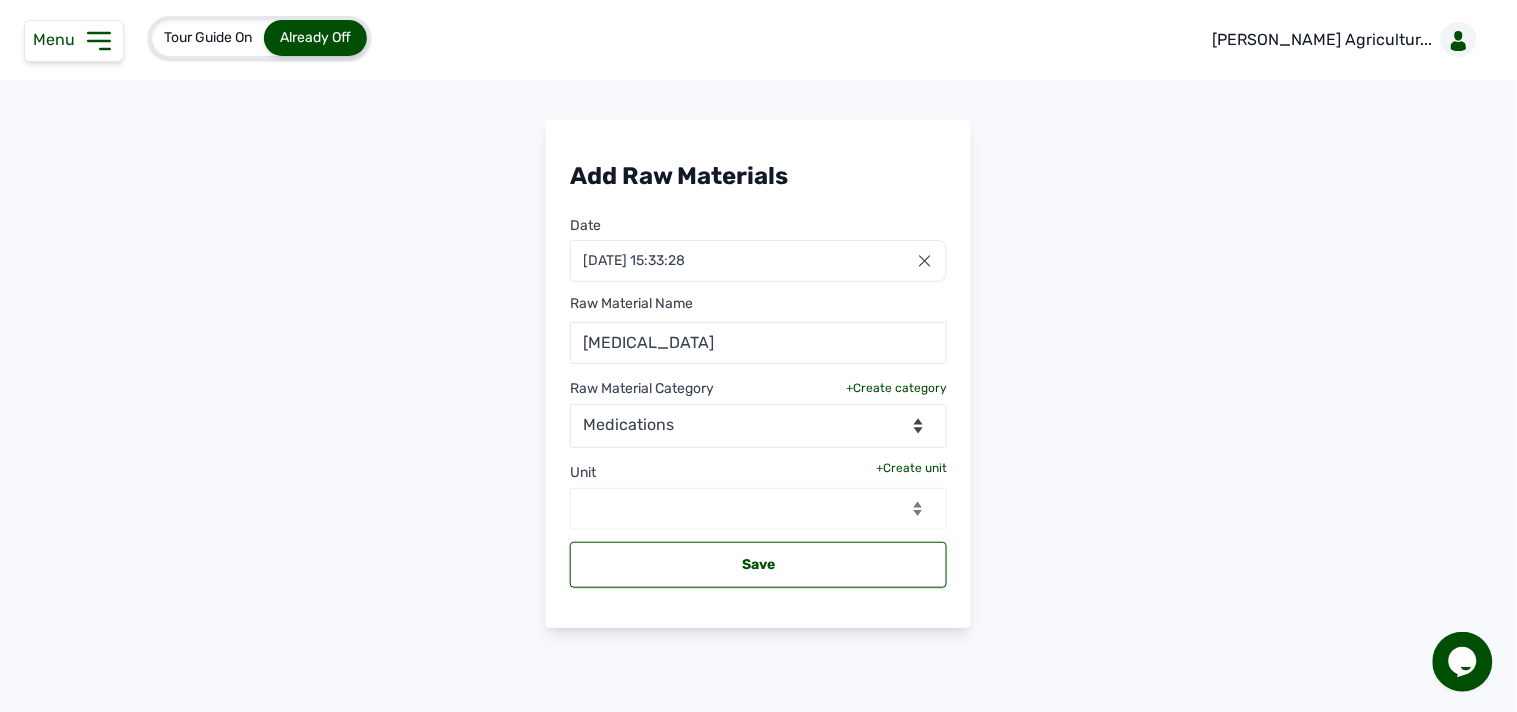 click on "+Create unit" at bounding box center (911, 468) 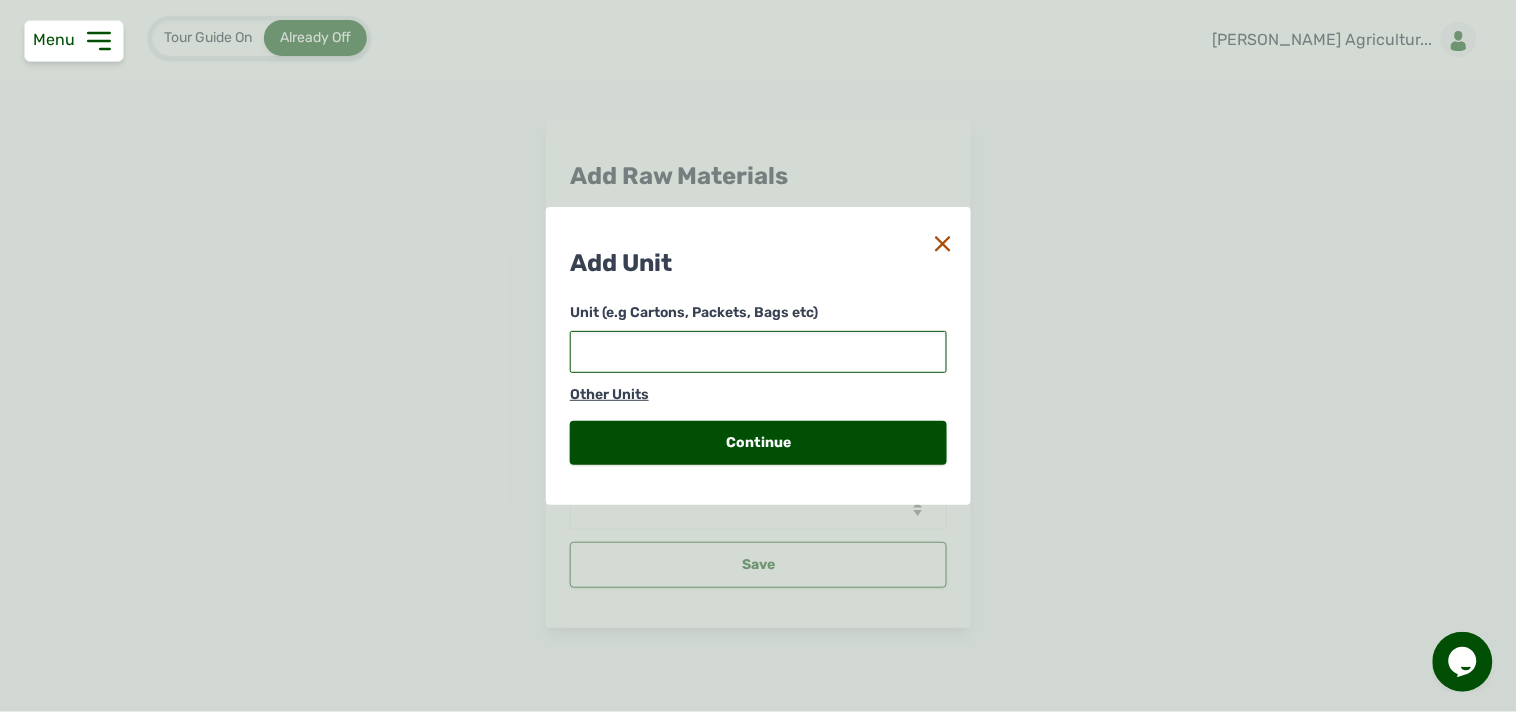 click at bounding box center (758, 352) 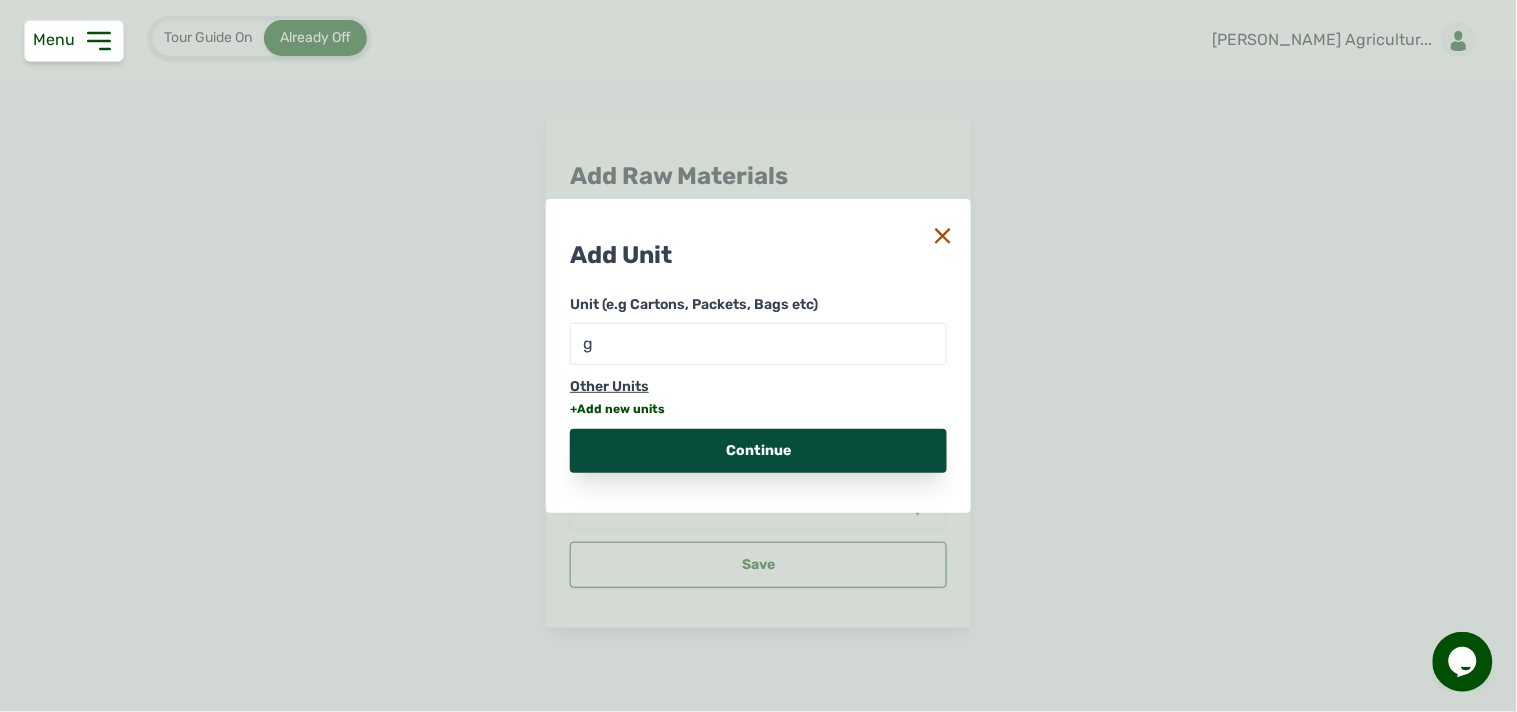 click on "Continue" at bounding box center (758, 451) 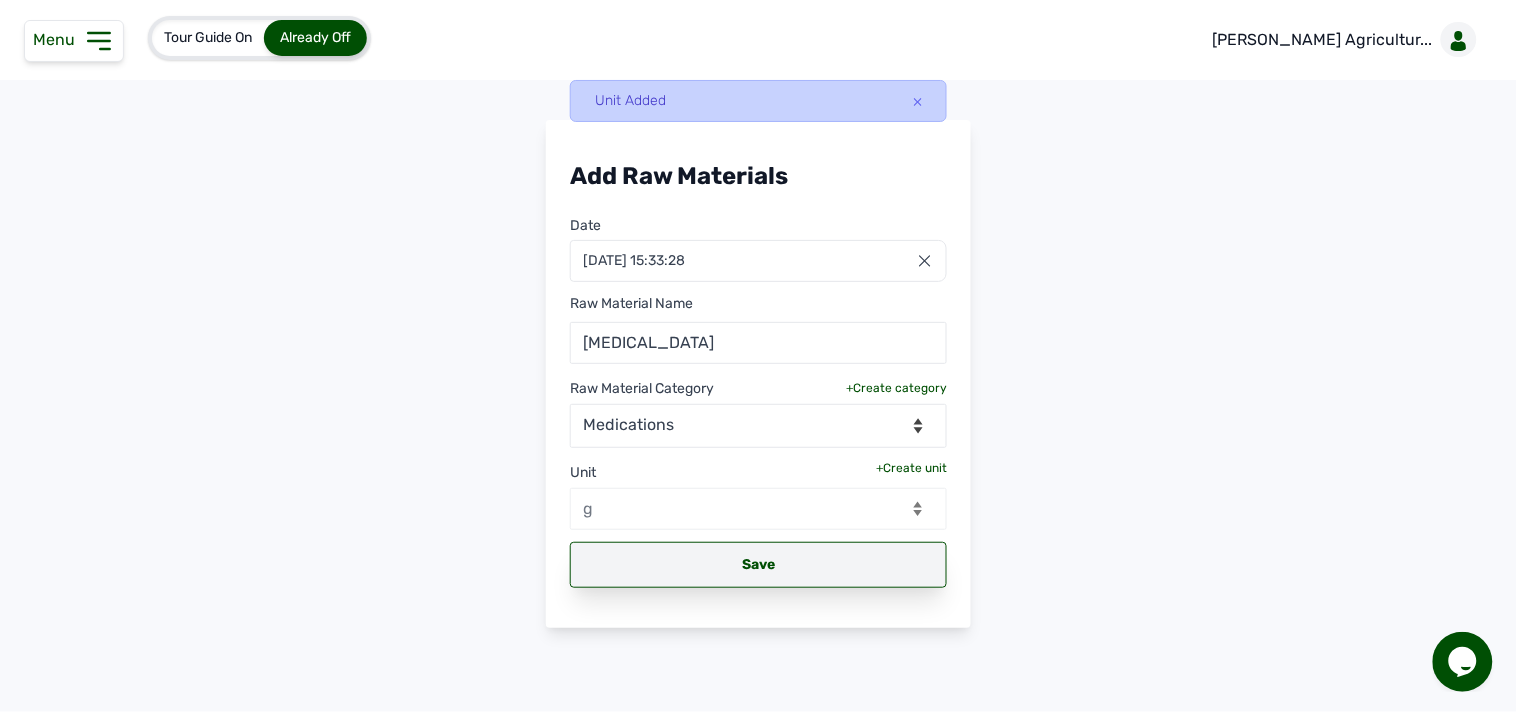 click on "Save" at bounding box center (758, 565) 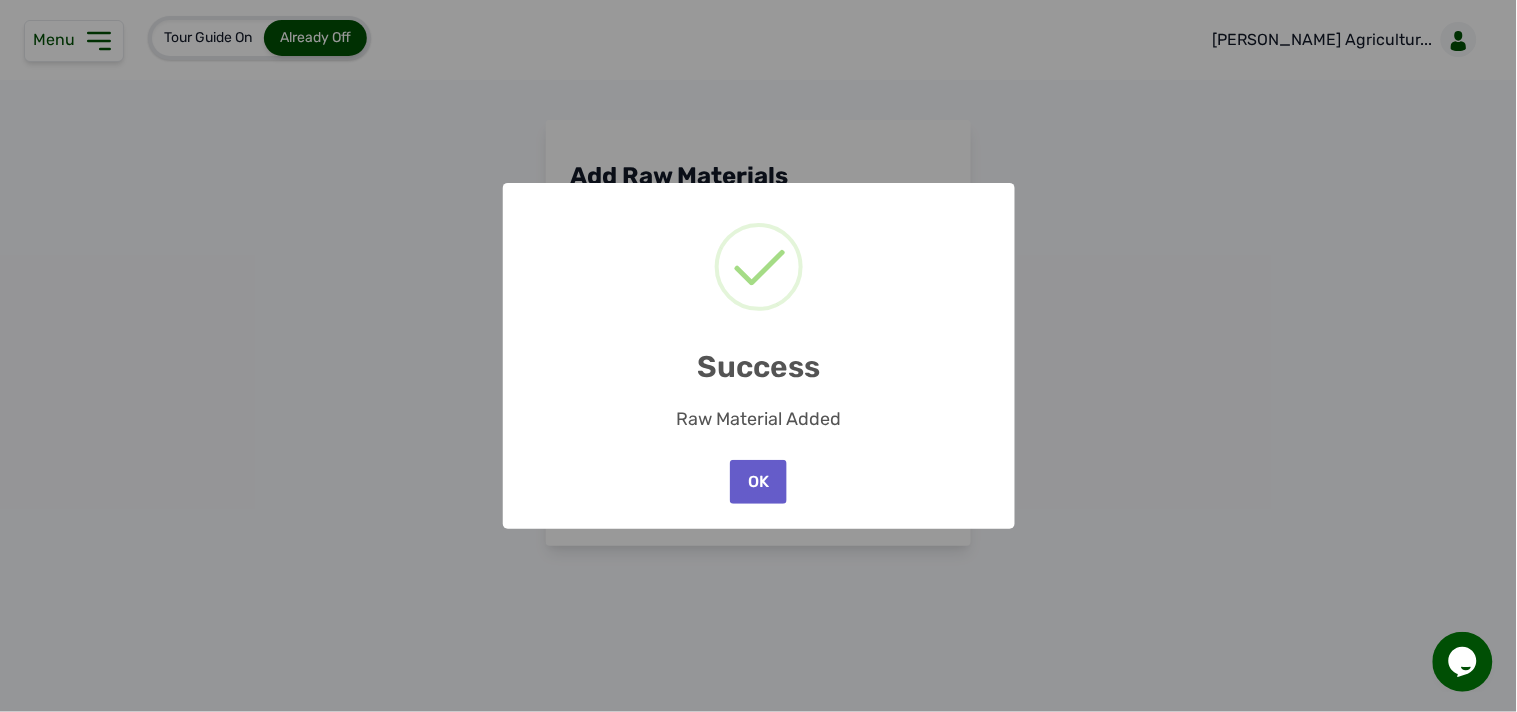 click on "OK" at bounding box center [758, 482] 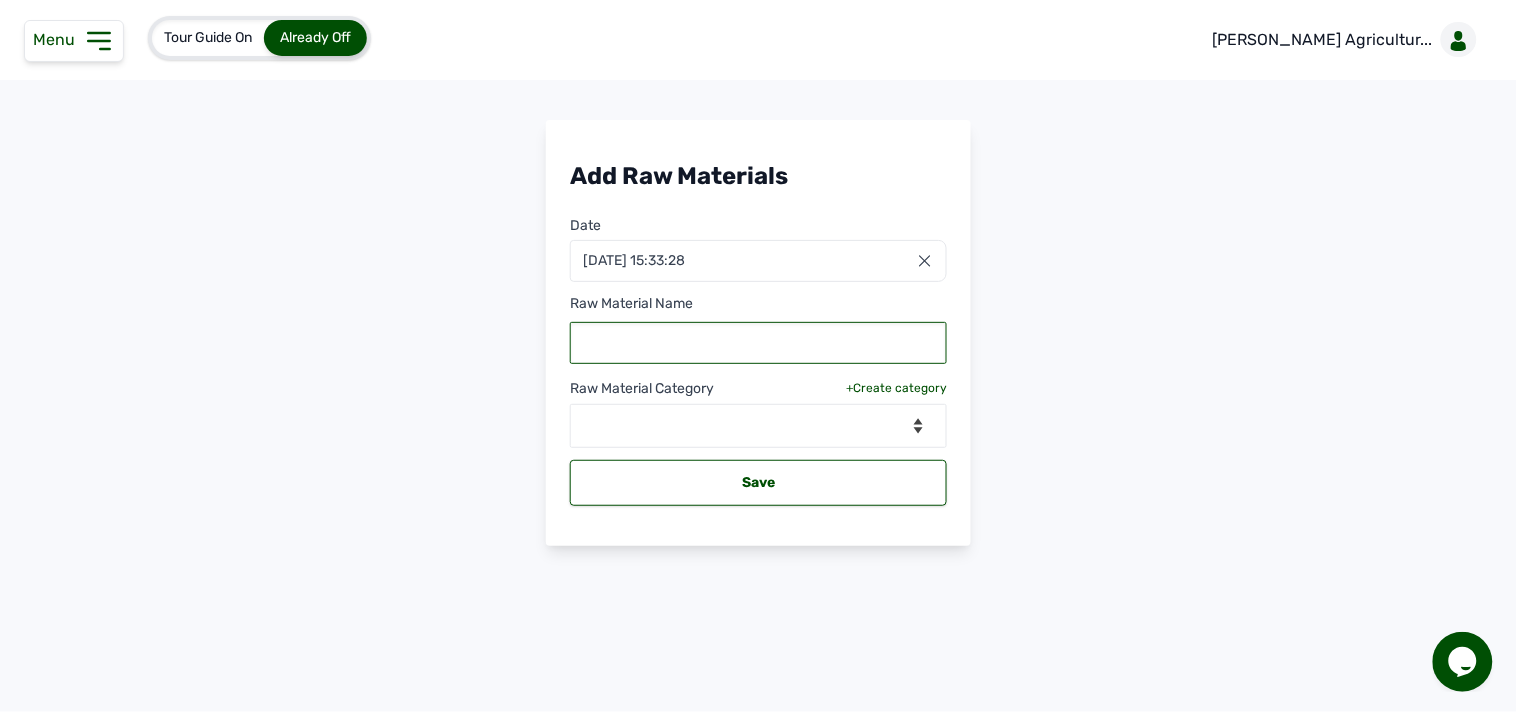 click at bounding box center [758, 343] 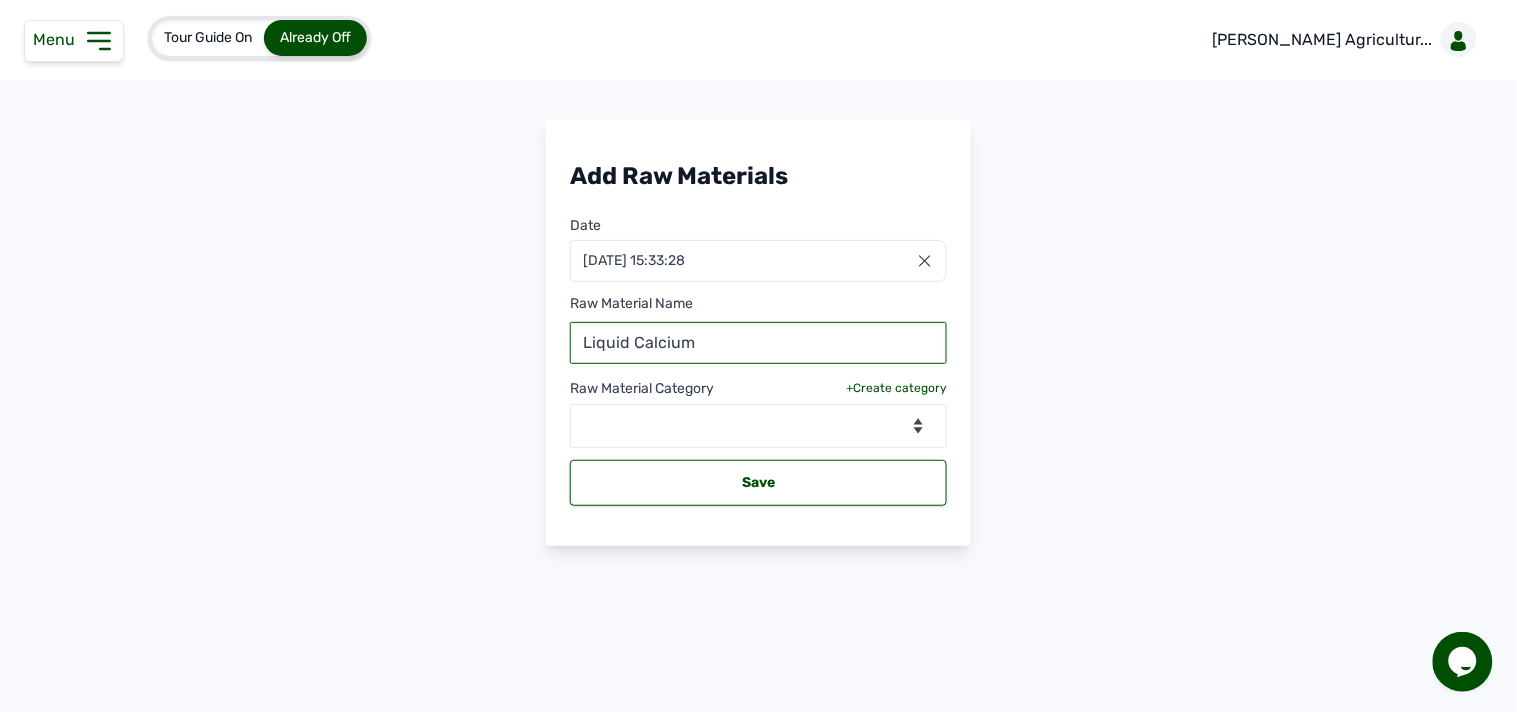type on "Liquid Calcium" 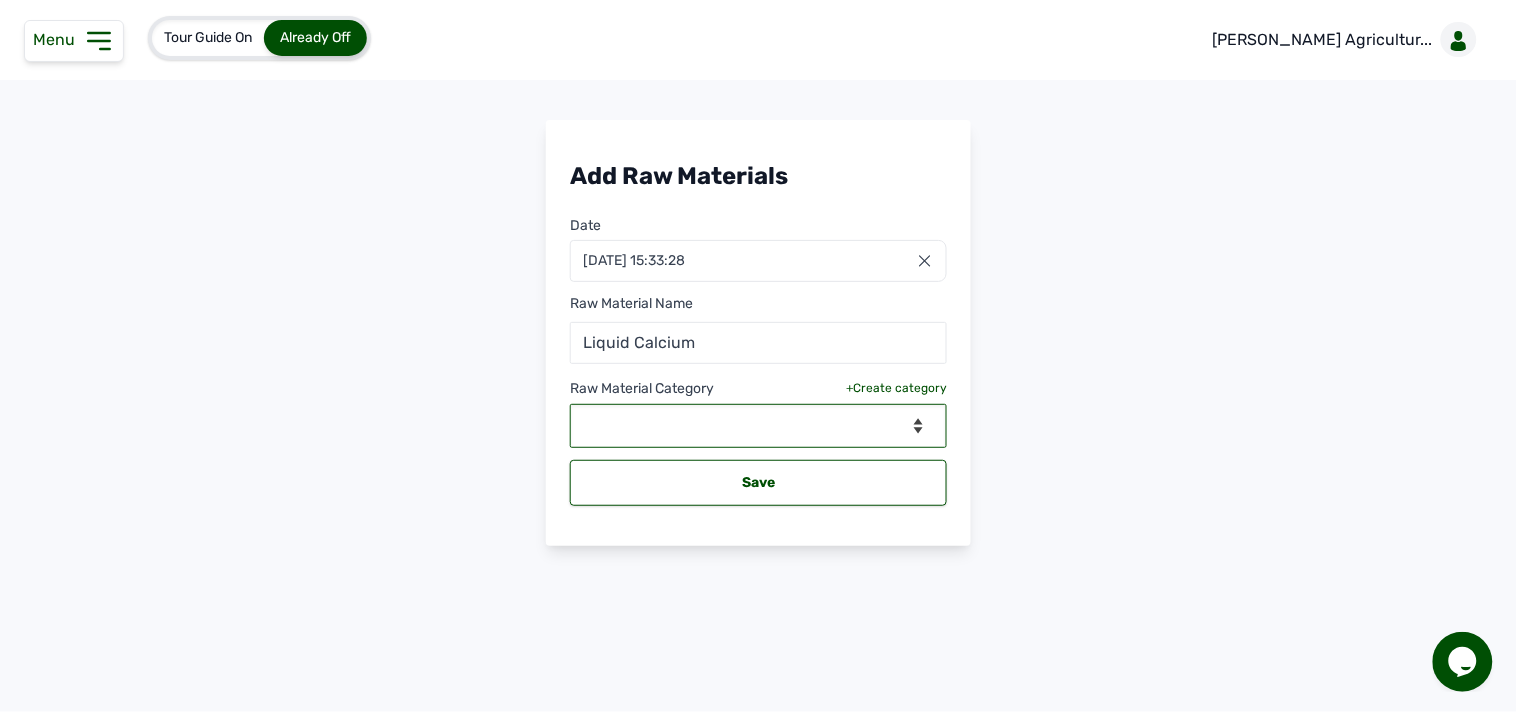 click on "--Select Category-- feeds medications vaccines" at bounding box center (758, 426) 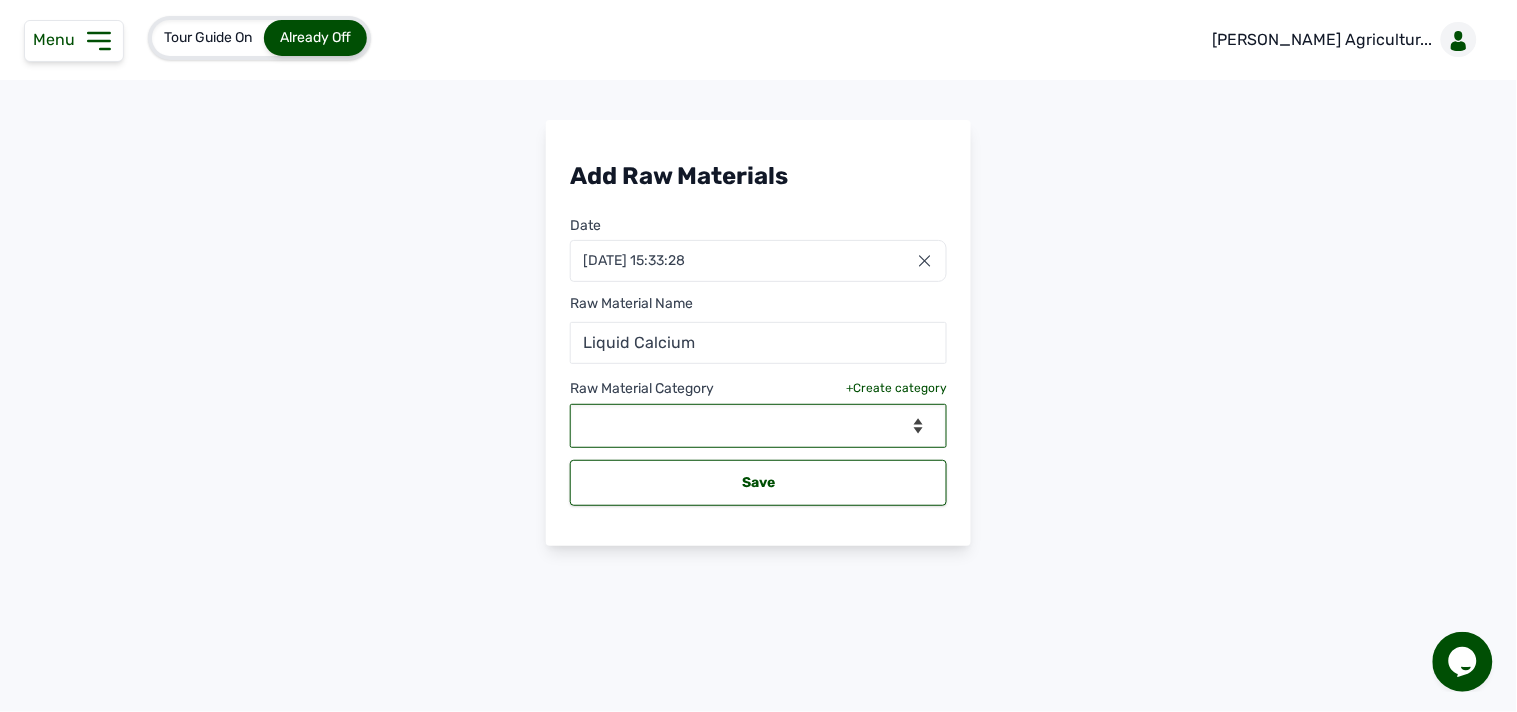 select on "feeds" 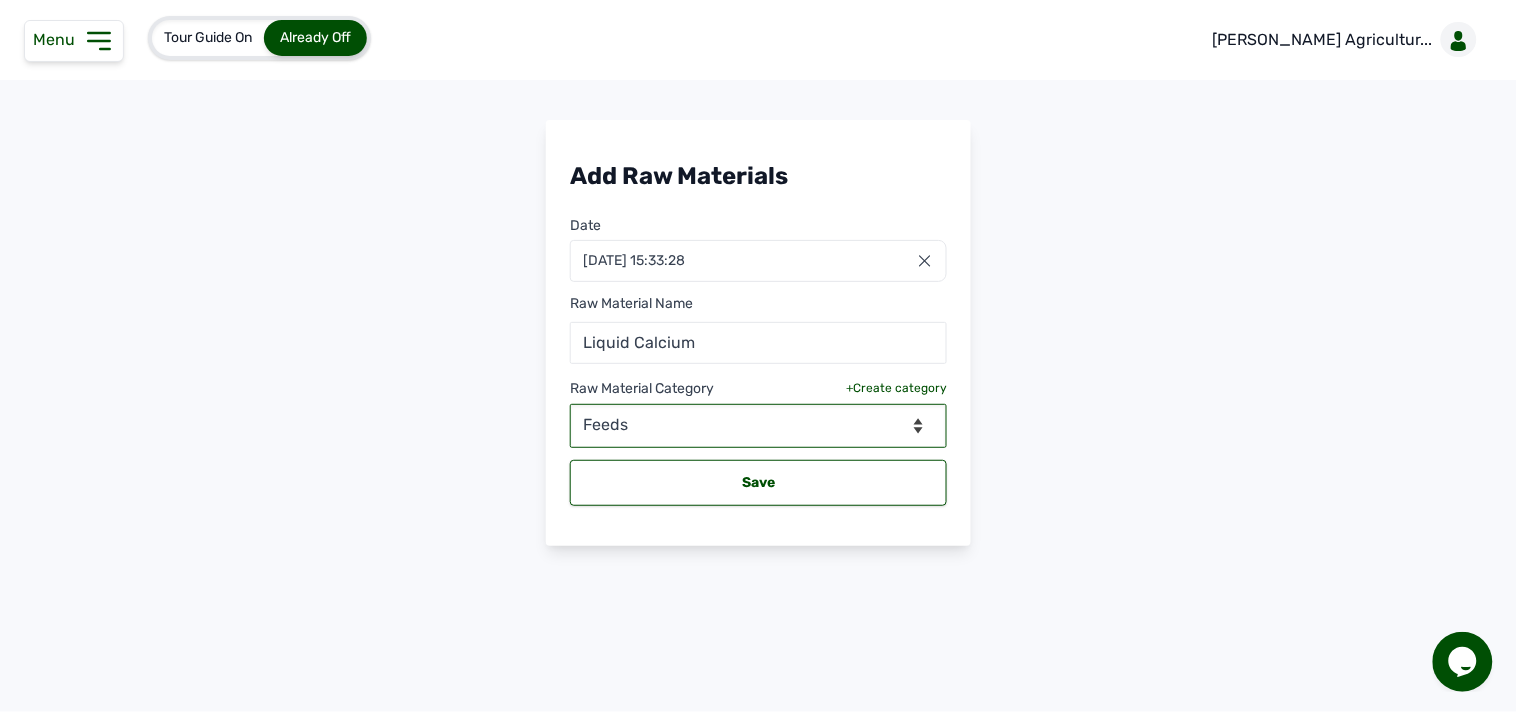 click on "--Select Category-- feeds medications vaccines" at bounding box center [758, 426] 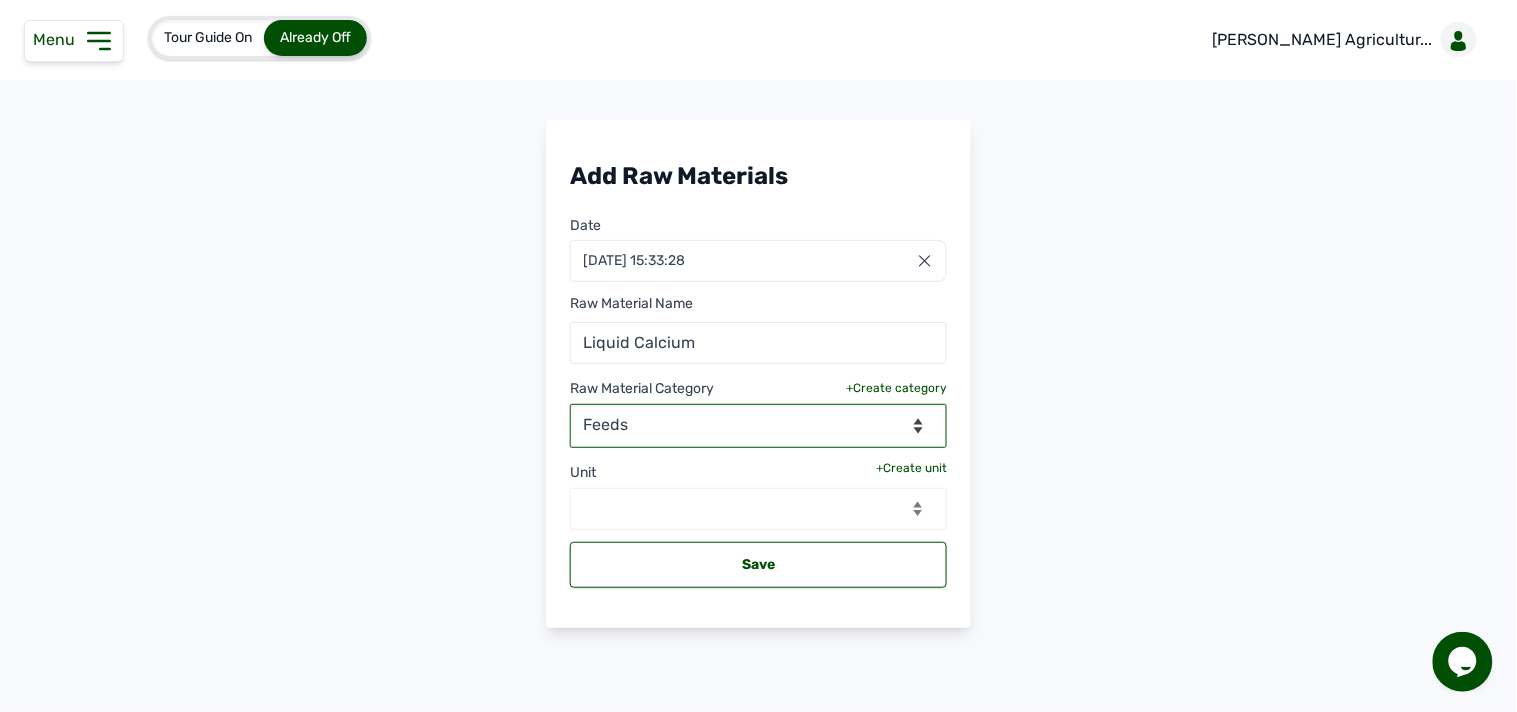click on "--Select Category-- feeds medications vaccines" at bounding box center [758, 426] 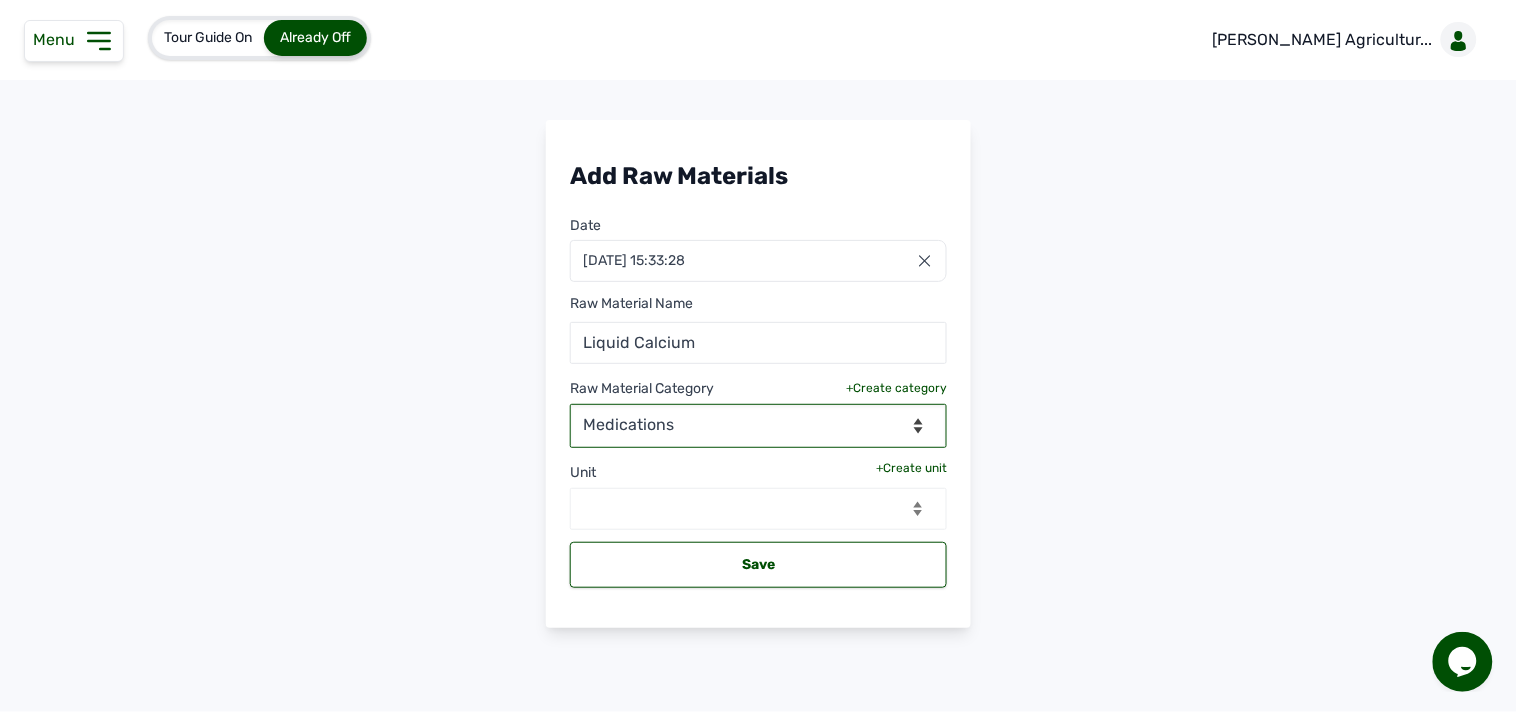 click on "--Select Category-- feeds medications vaccines" at bounding box center [758, 426] 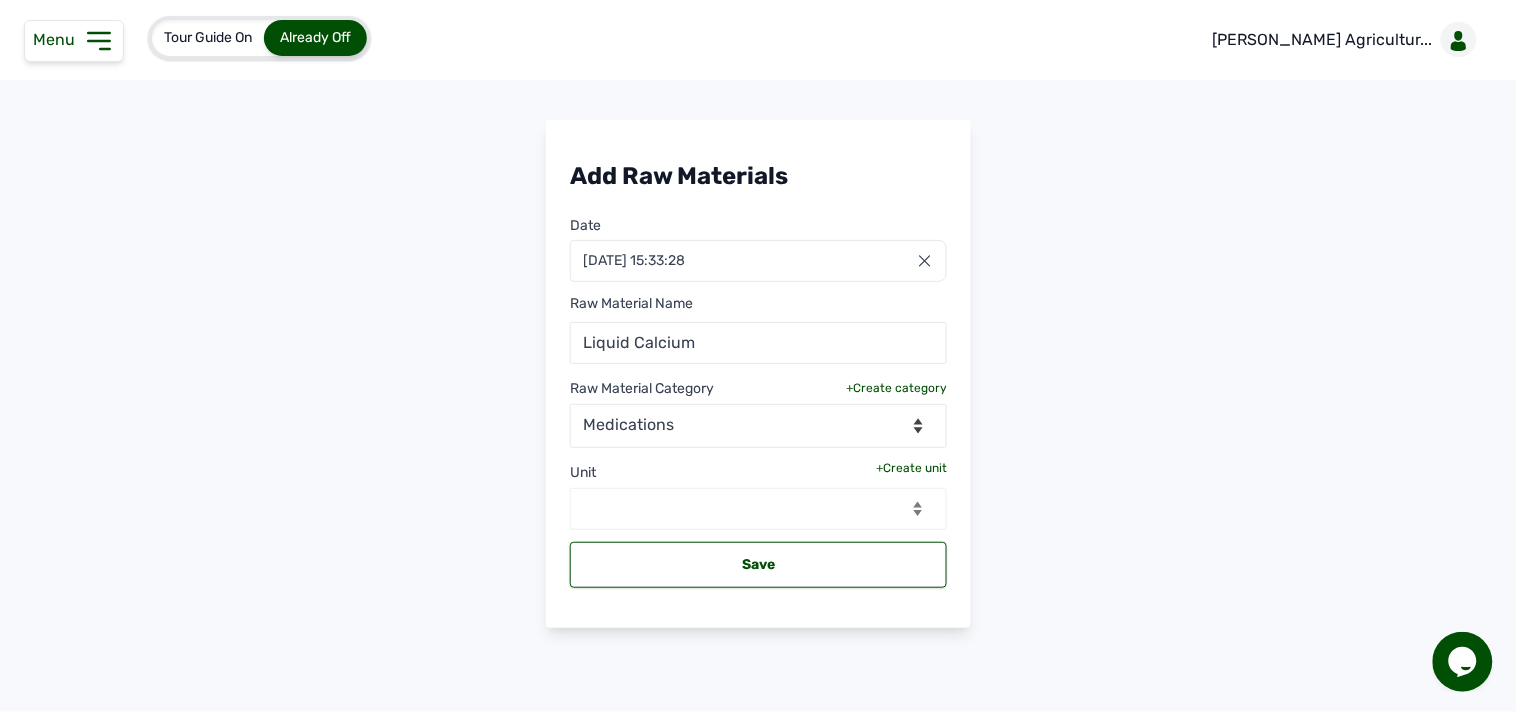 click on "+Create unit" at bounding box center [911, 468] 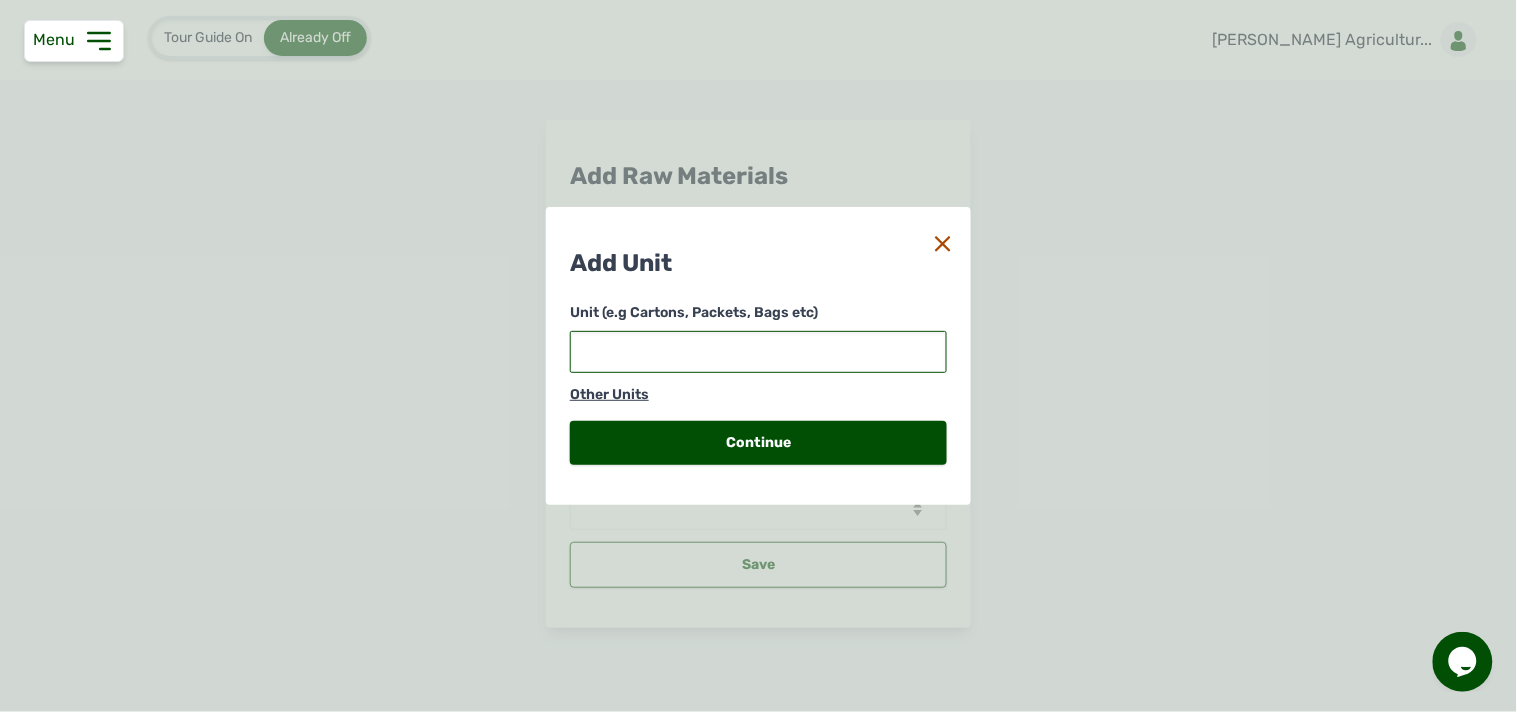 click at bounding box center (758, 352) 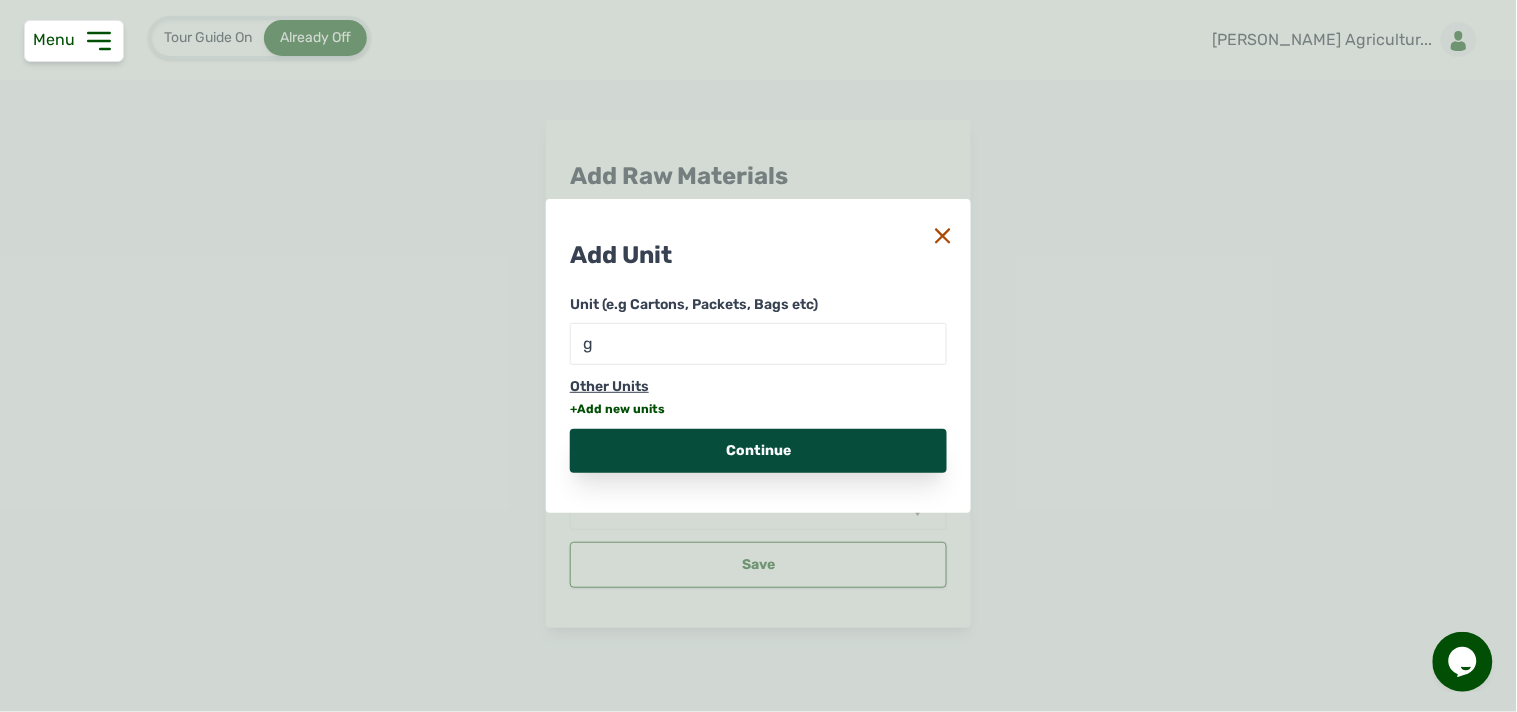 click on "Continue" at bounding box center (758, 451) 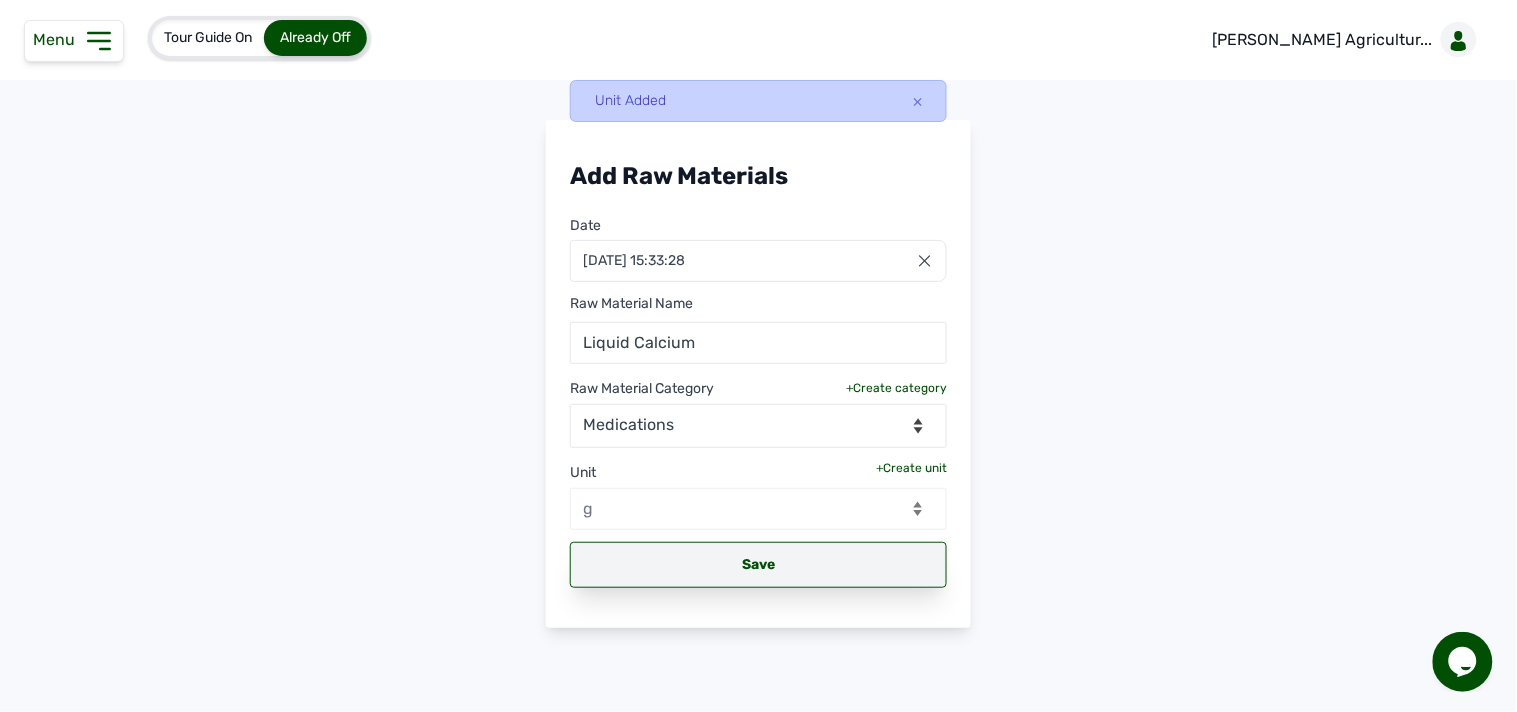 click on "Save" at bounding box center [758, 565] 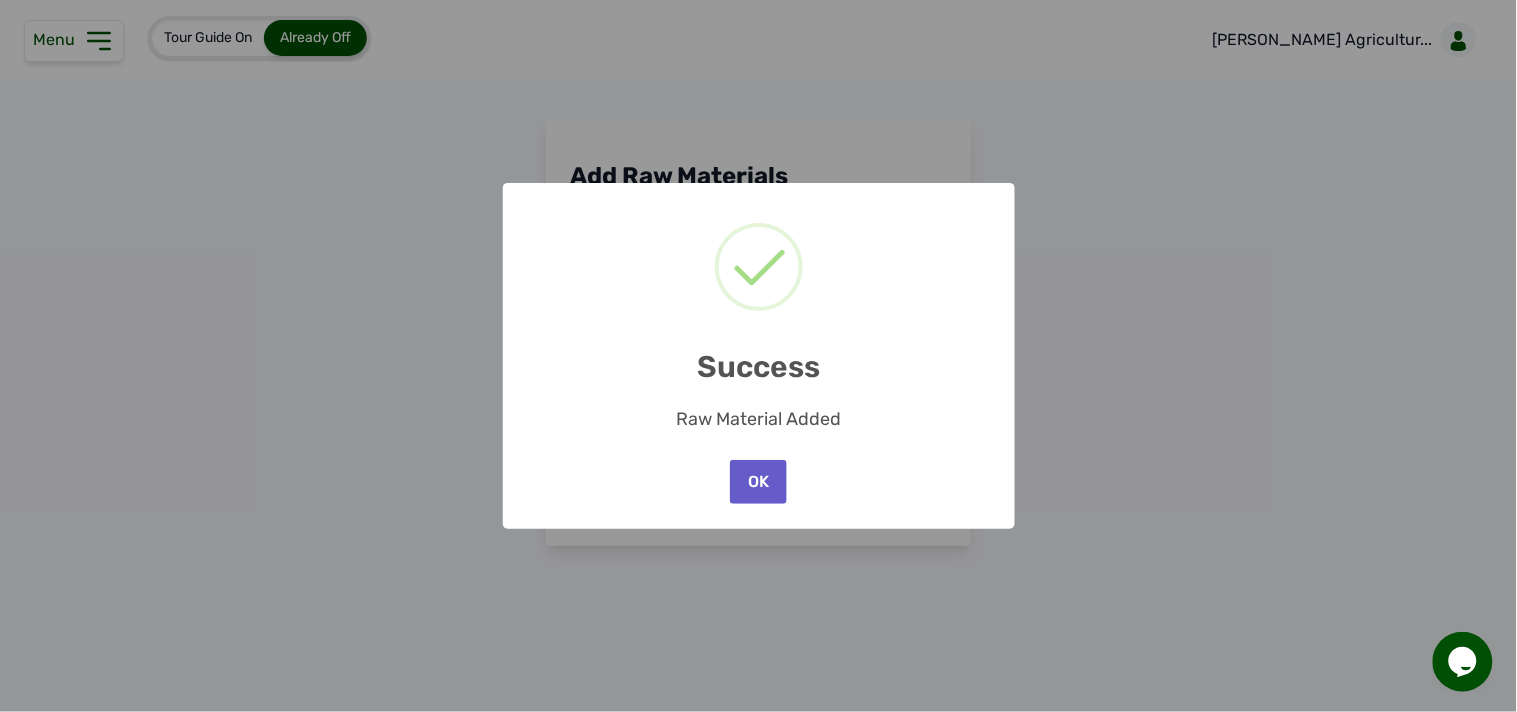 click on "OK" at bounding box center [758, 482] 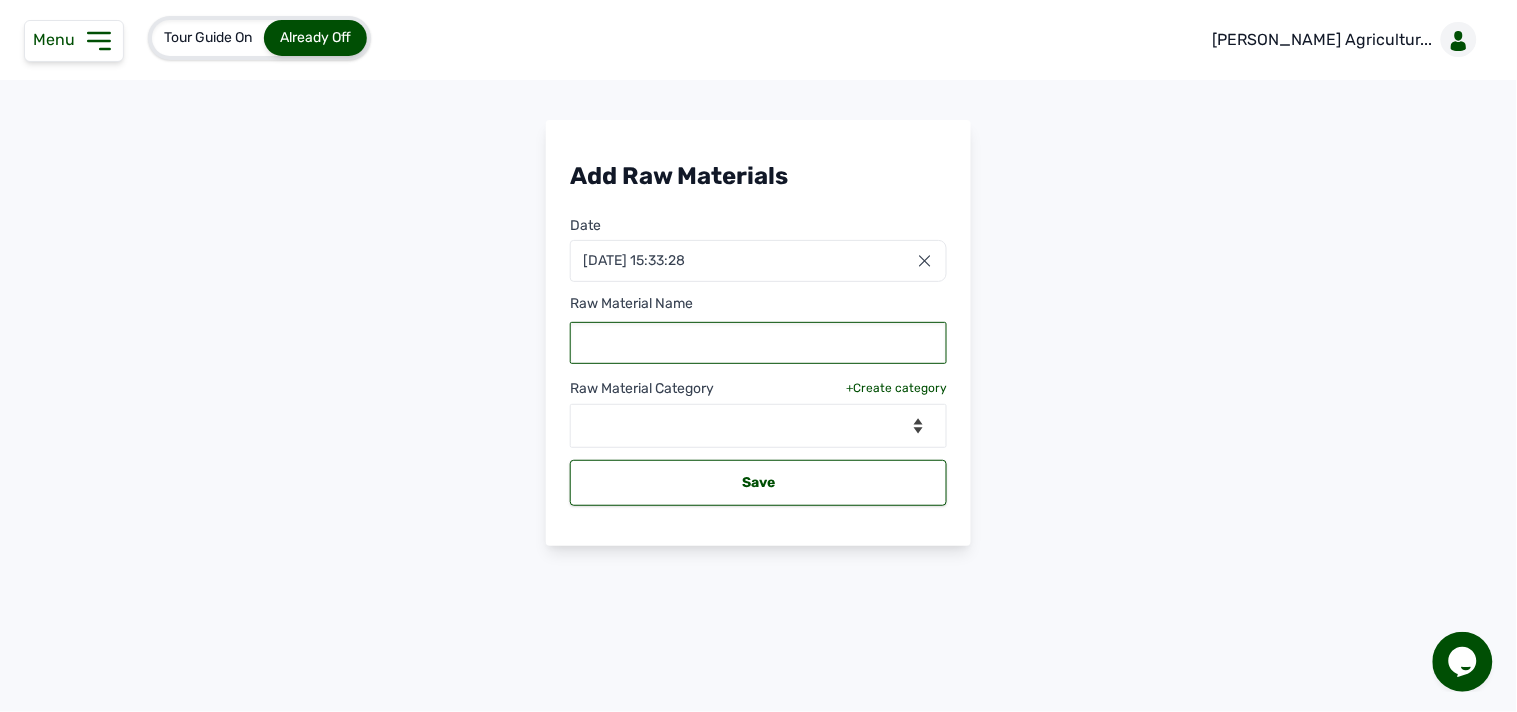 click at bounding box center [758, 343] 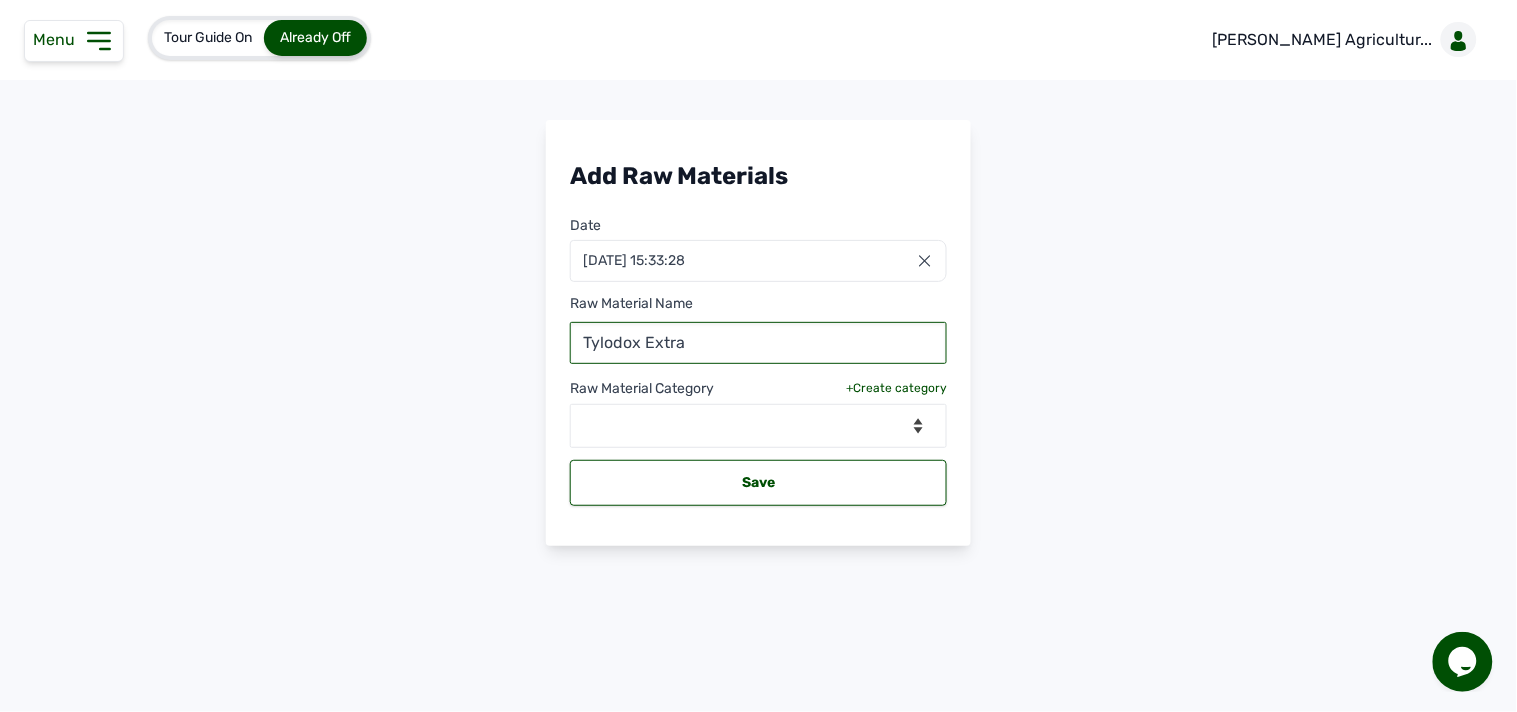 type on "Tylodox Extra" 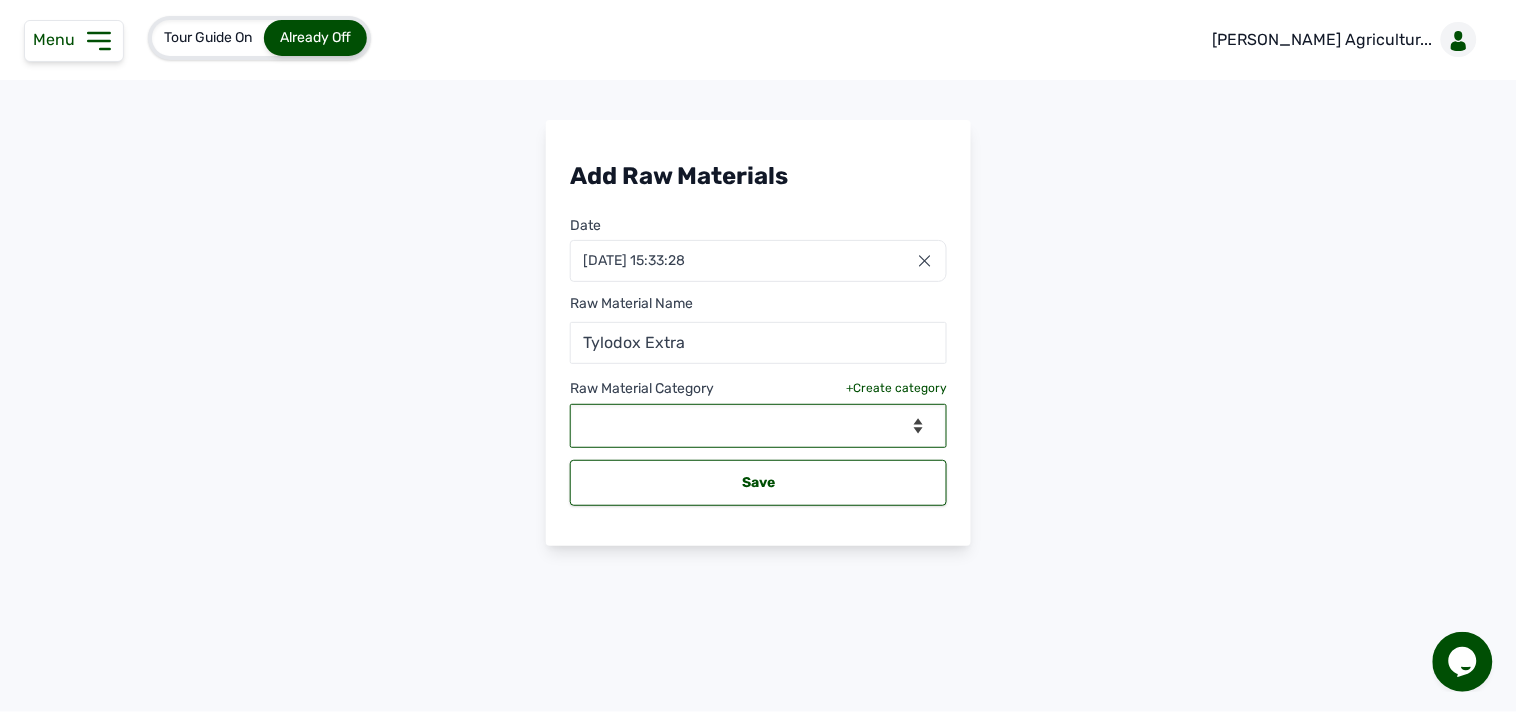 click on "--Select Category-- feeds medications vaccines" at bounding box center [758, 426] 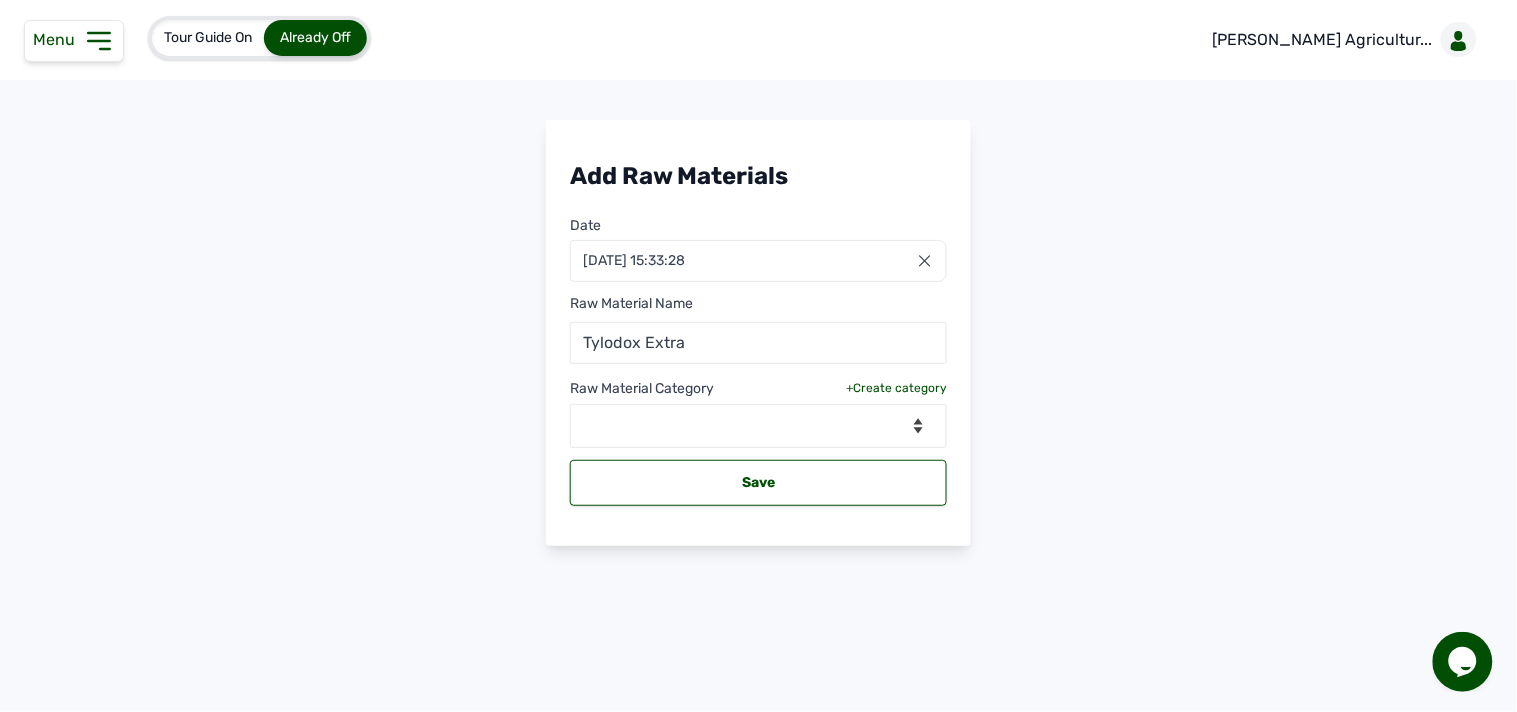 click on "Raw Material Category  +Create category  --Select Category-- feeds medications vaccines" at bounding box center (758, 406) 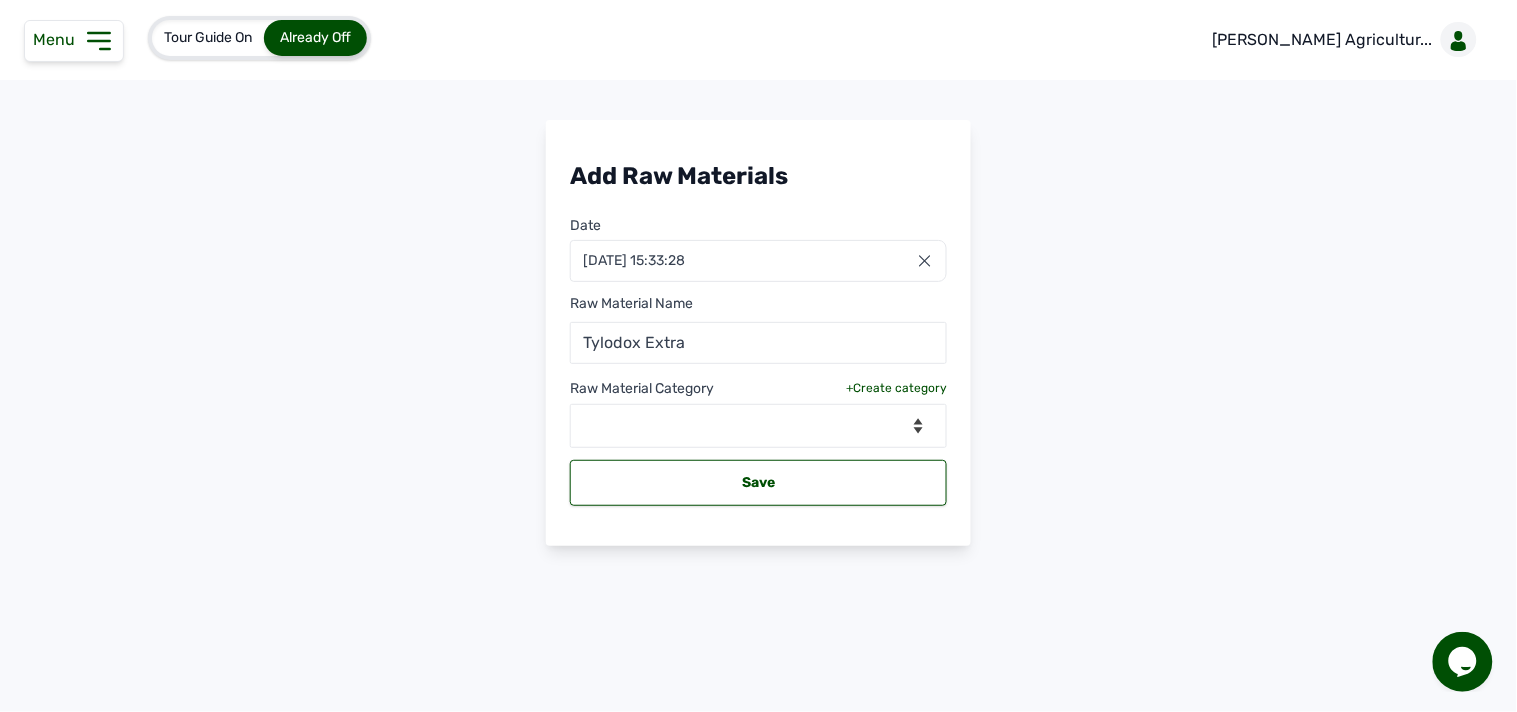 drag, startPoint x: 906, startPoint y: 386, endPoint x: 908, endPoint y: 420, distance: 34.058773 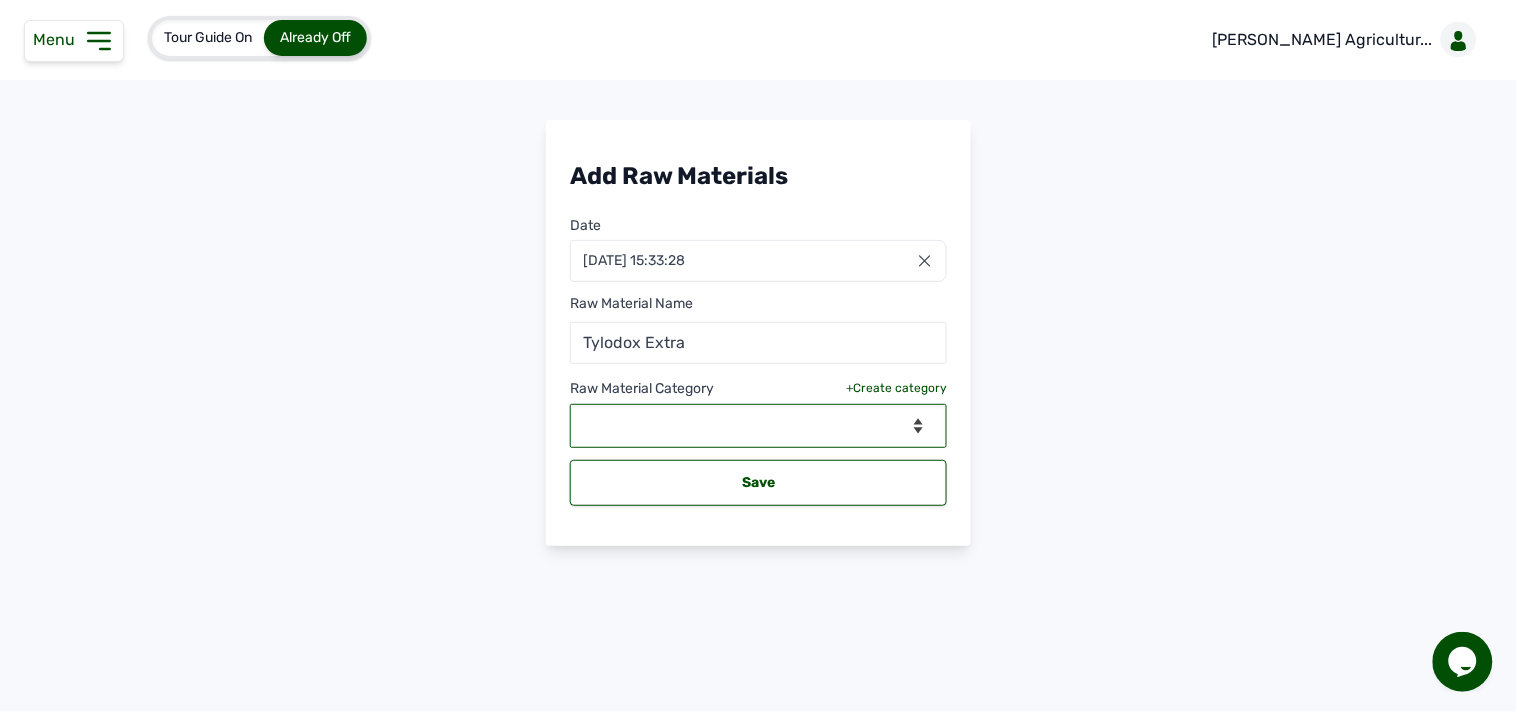 click on "--Select Category-- feeds medications vaccines" at bounding box center (758, 426) 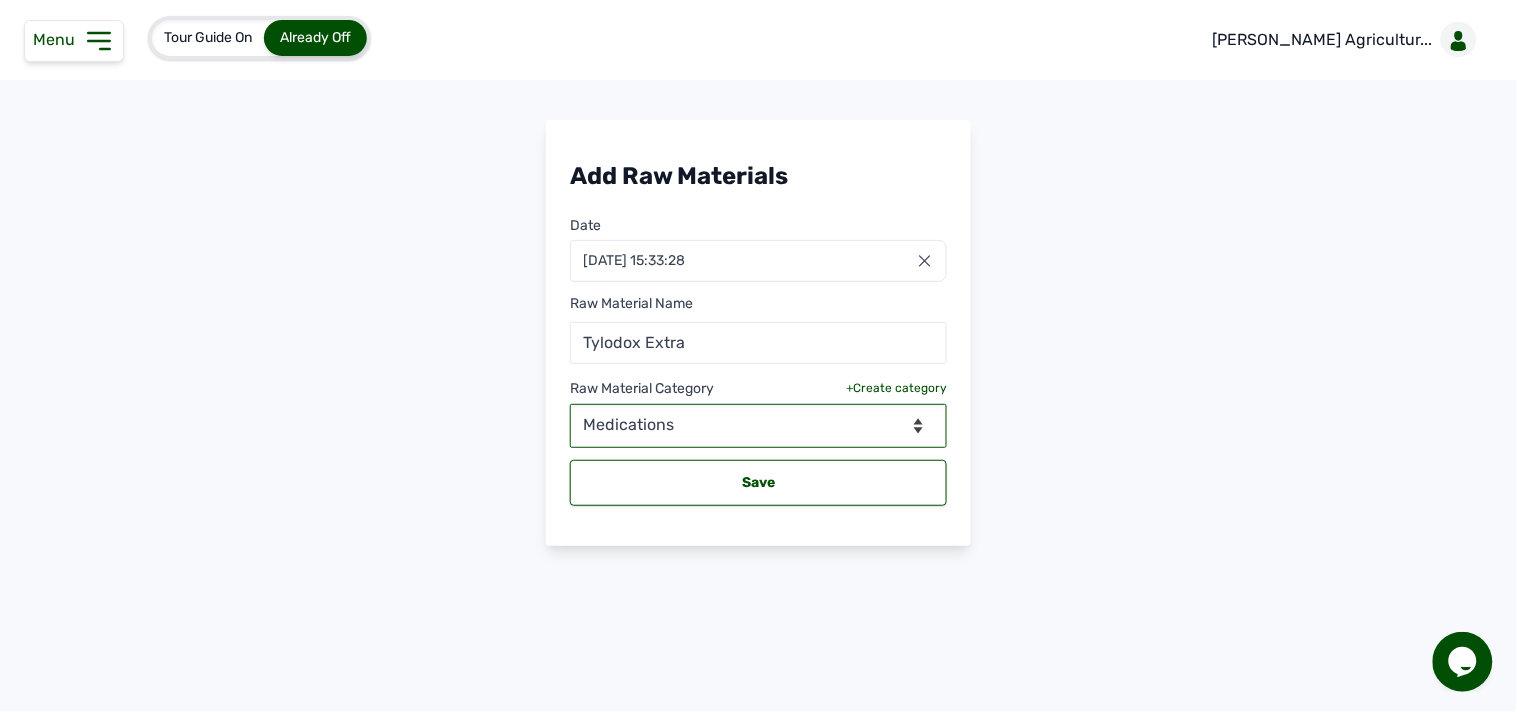 click on "--Select Category-- feeds medications vaccines" at bounding box center (758, 426) 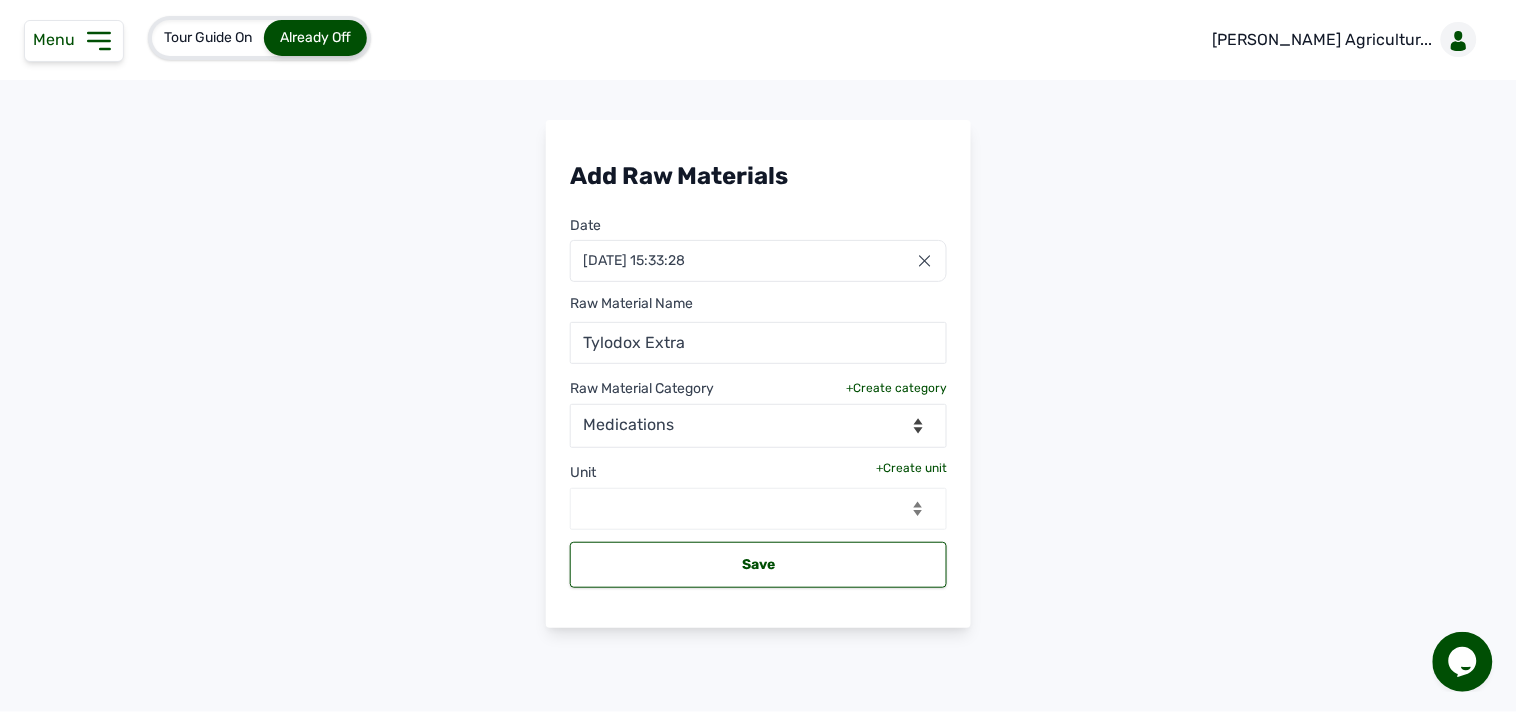 click on "+Create unit" at bounding box center [911, 468] 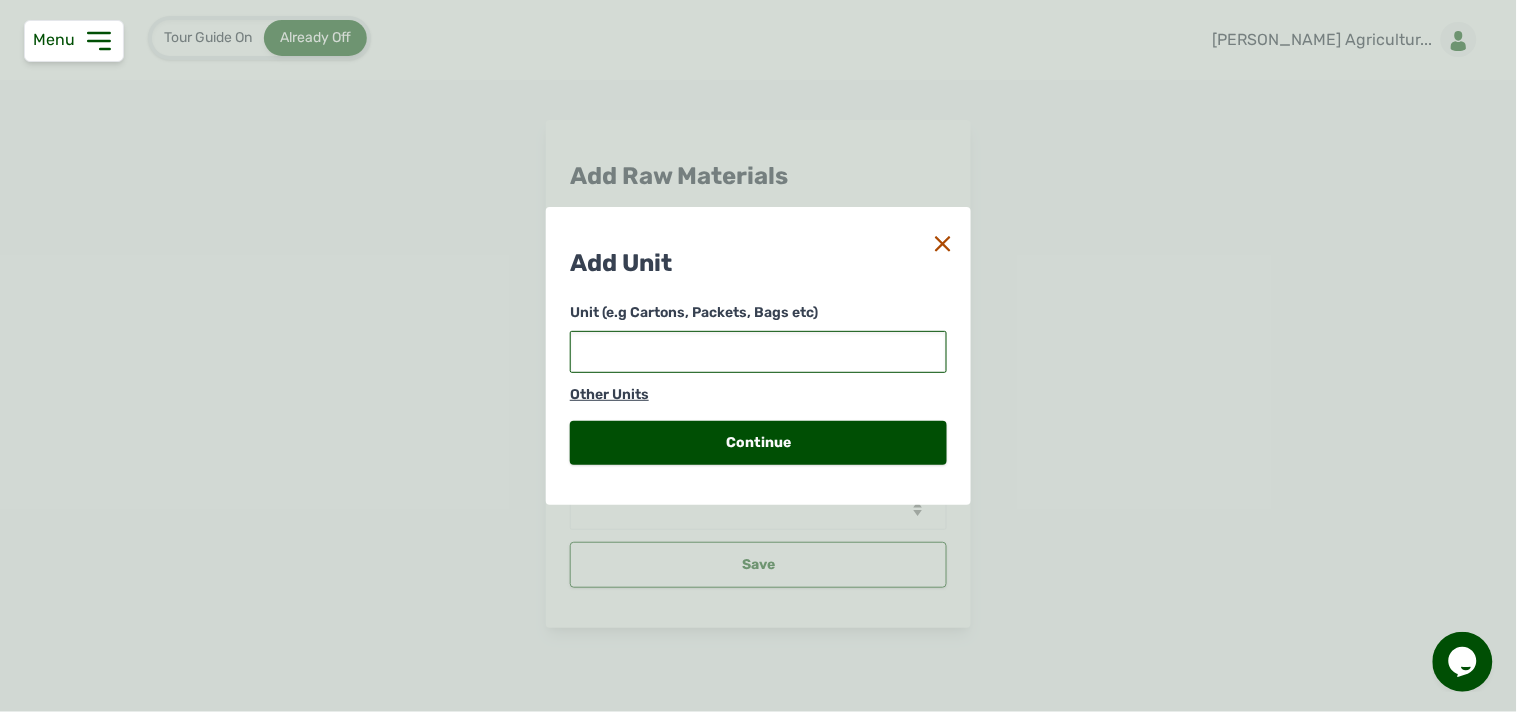 click at bounding box center [758, 352] 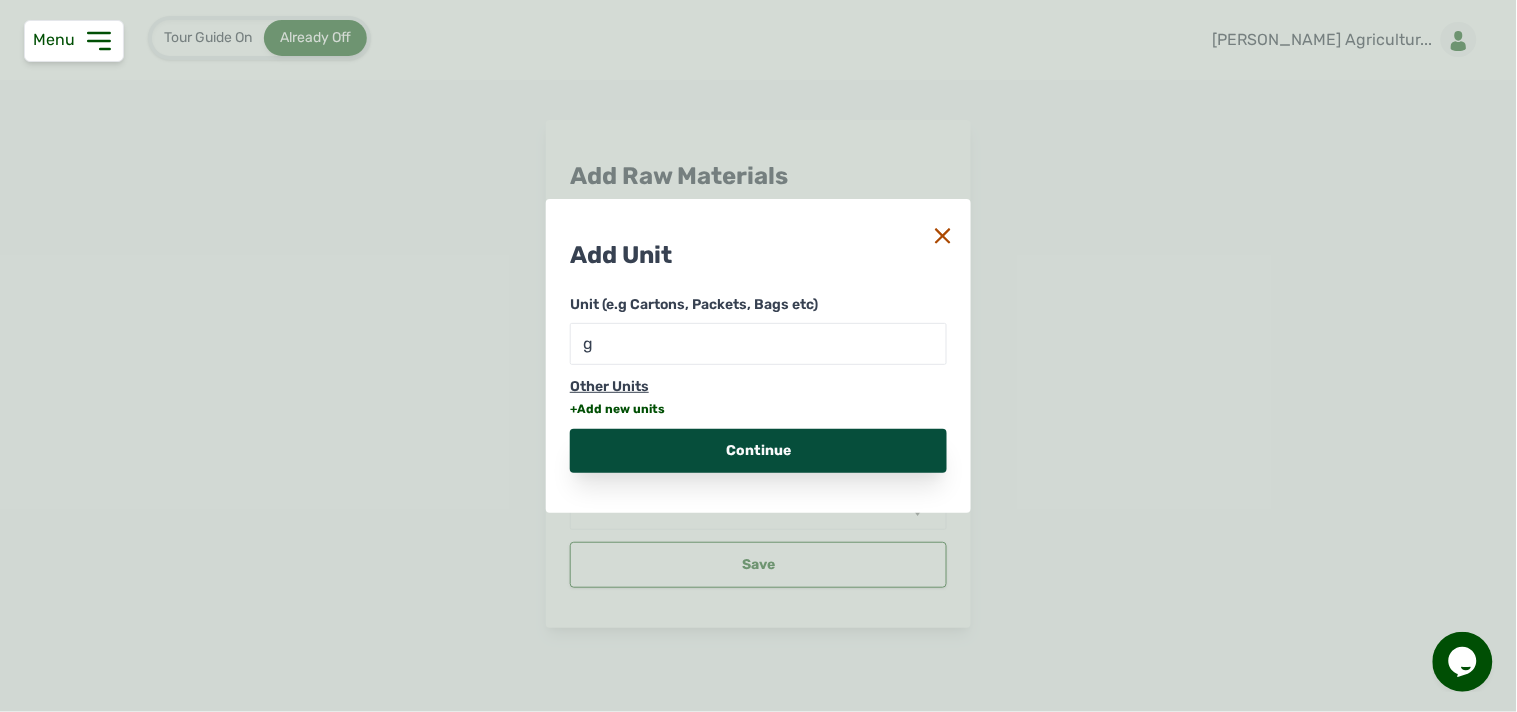 click on "Continue" at bounding box center [758, 451] 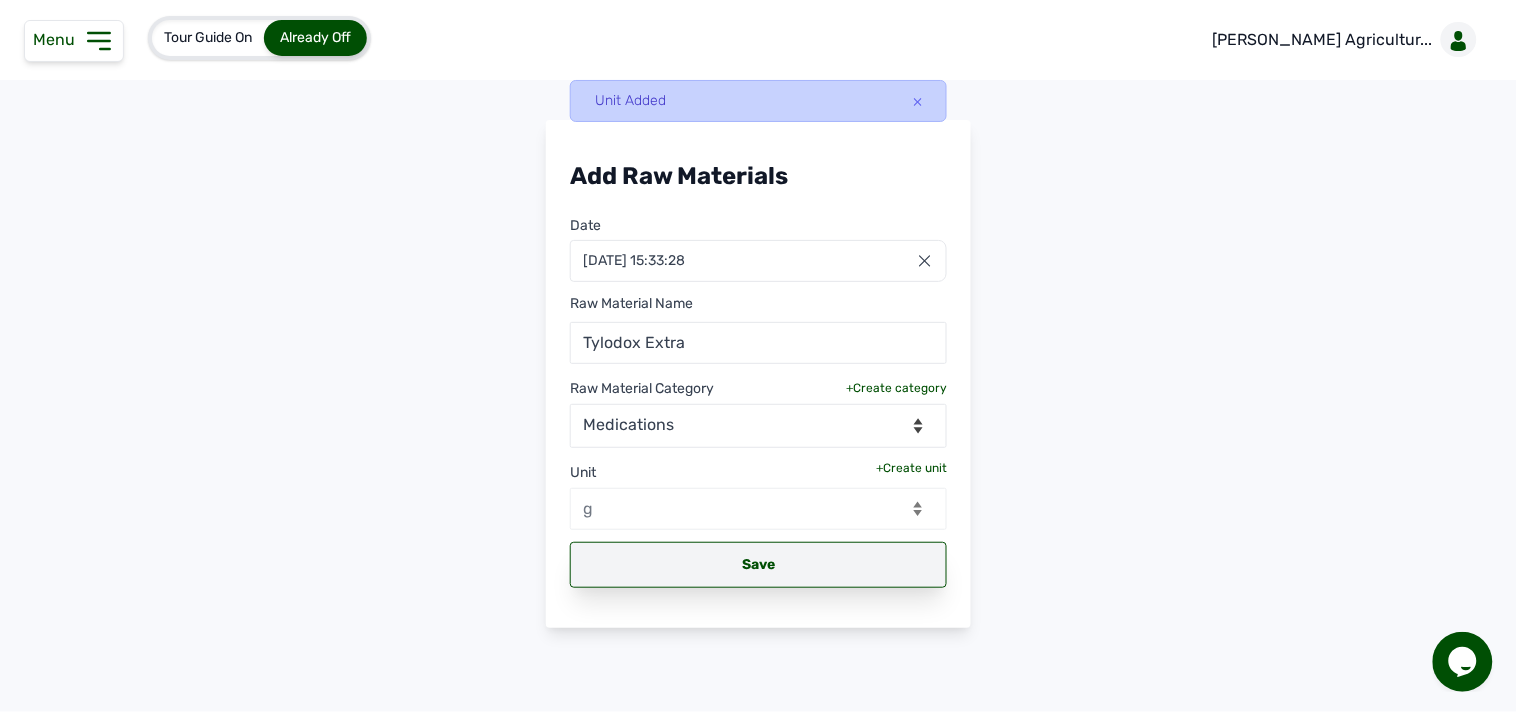 click on "Save" at bounding box center (758, 565) 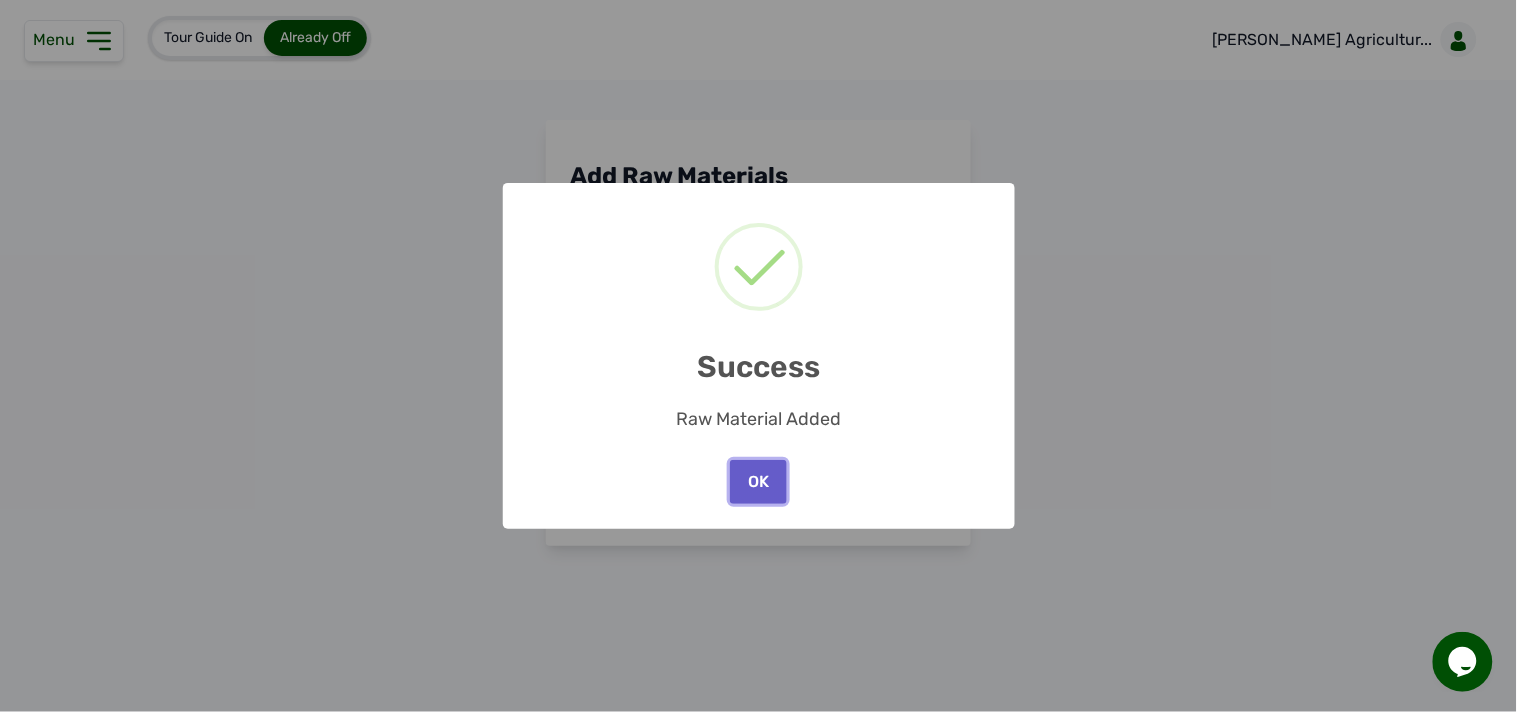click on "OK" at bounding box center [758, 482] 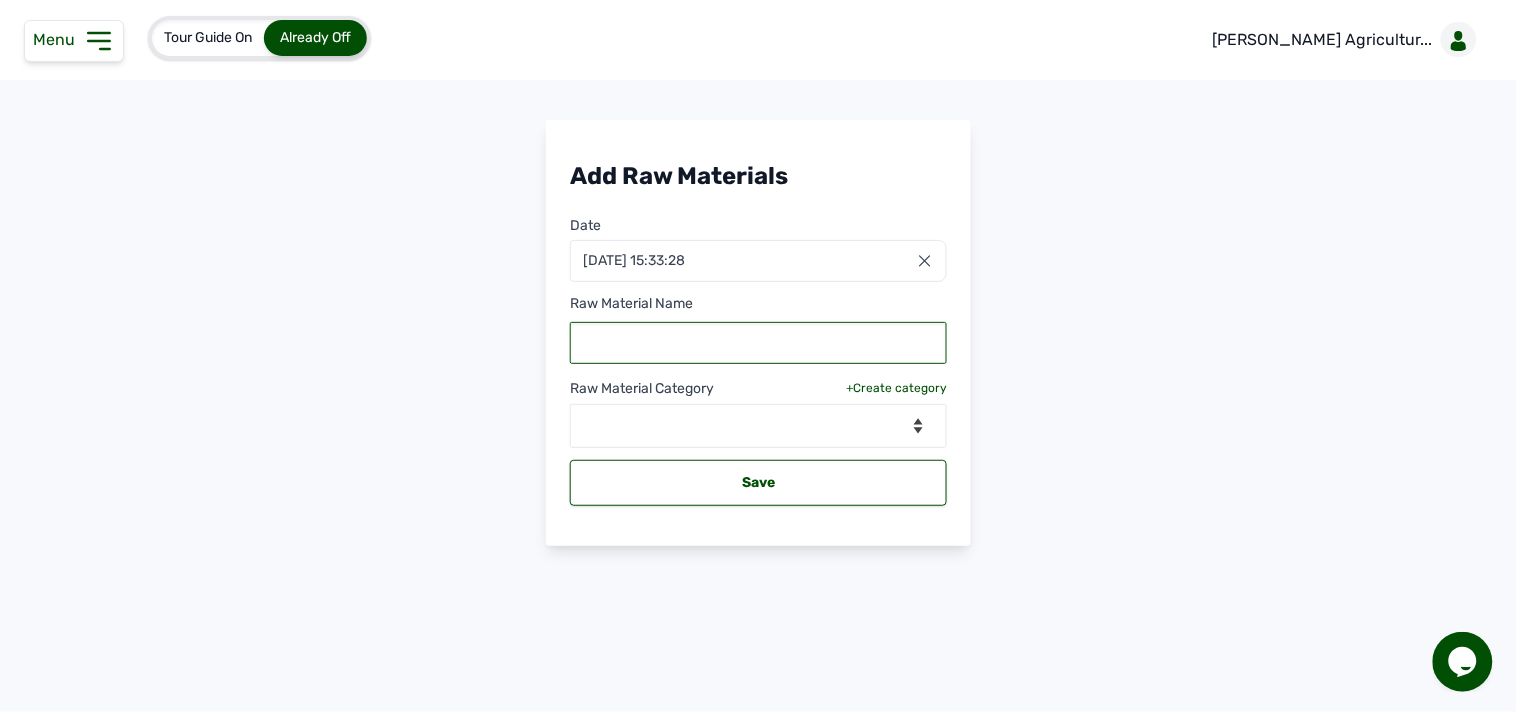 click at bounding box center [758, 343] 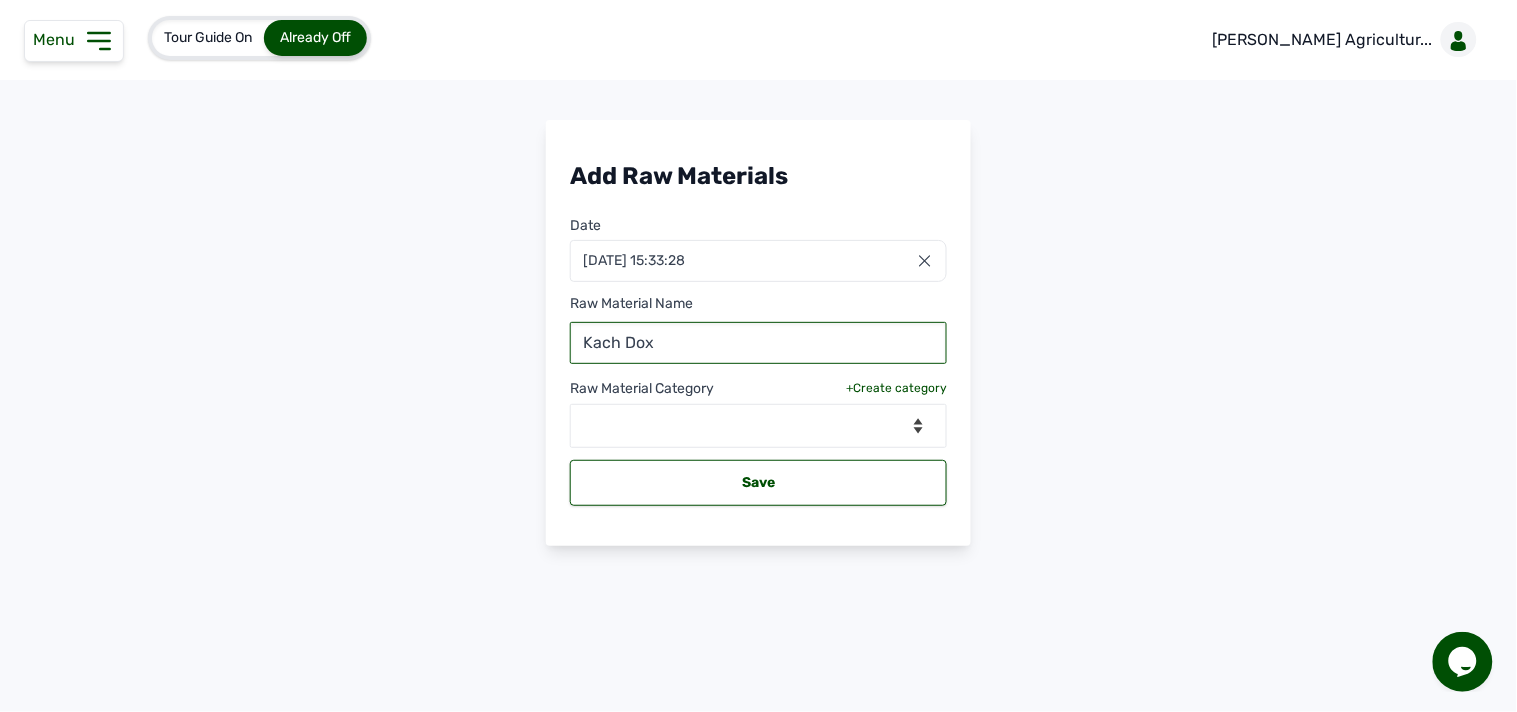 type on "Kach Dox" 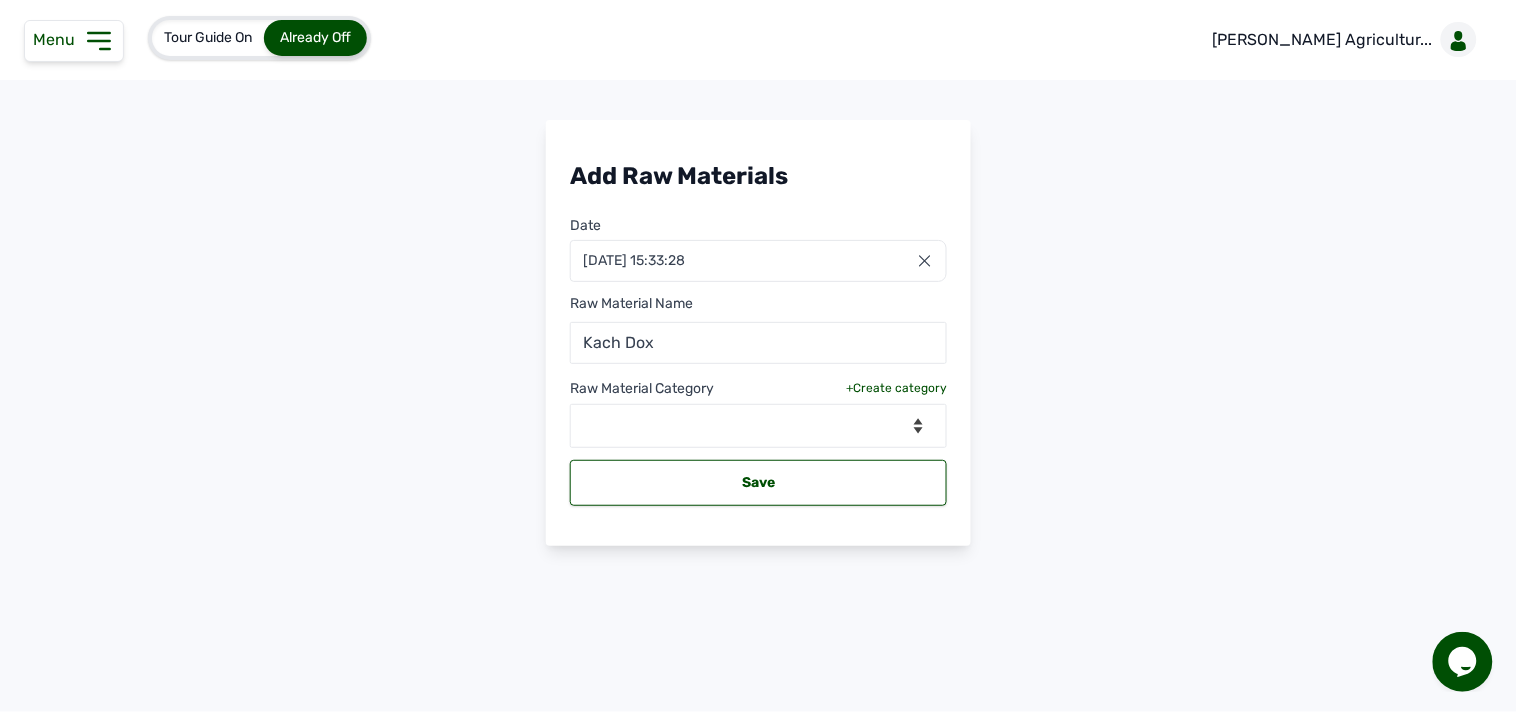 click on "+Create category" at bounding box center [896, 388] 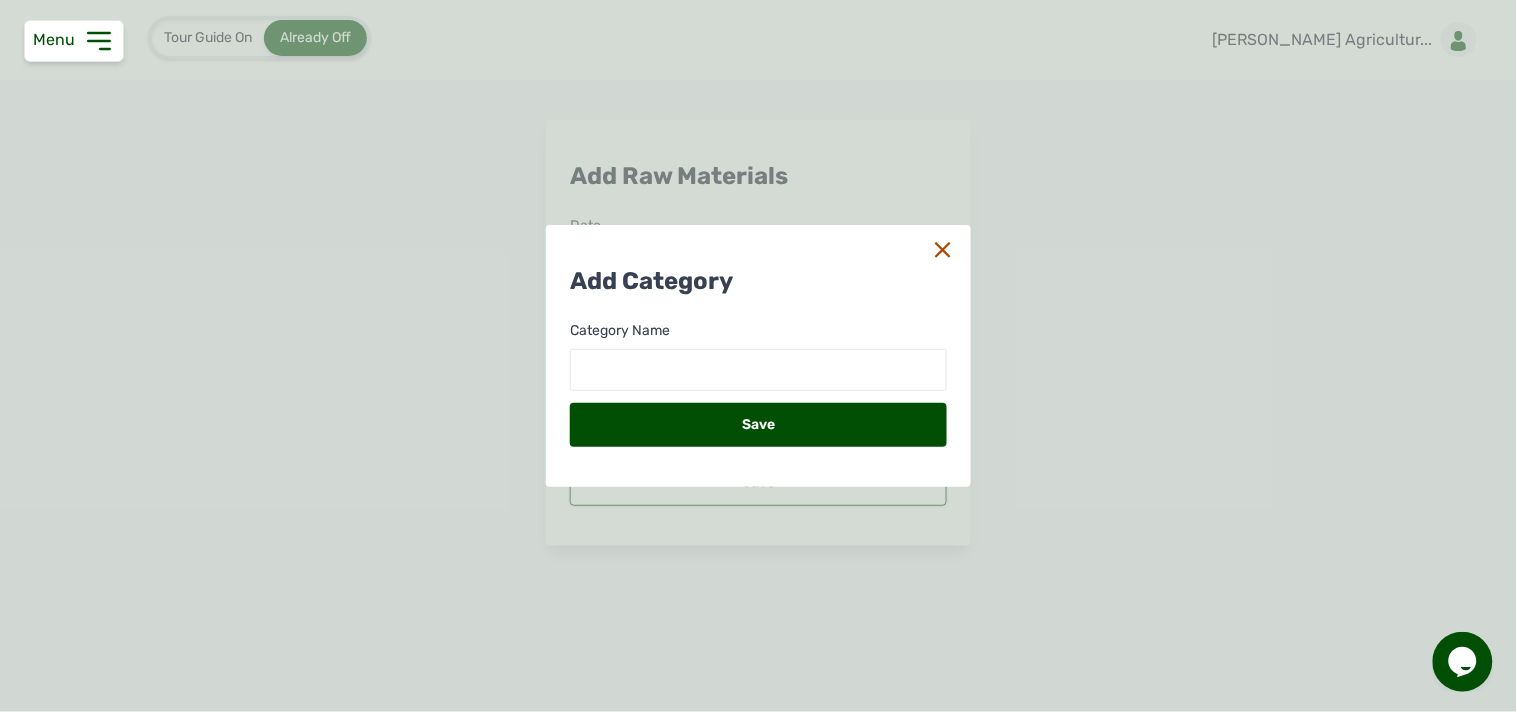 click 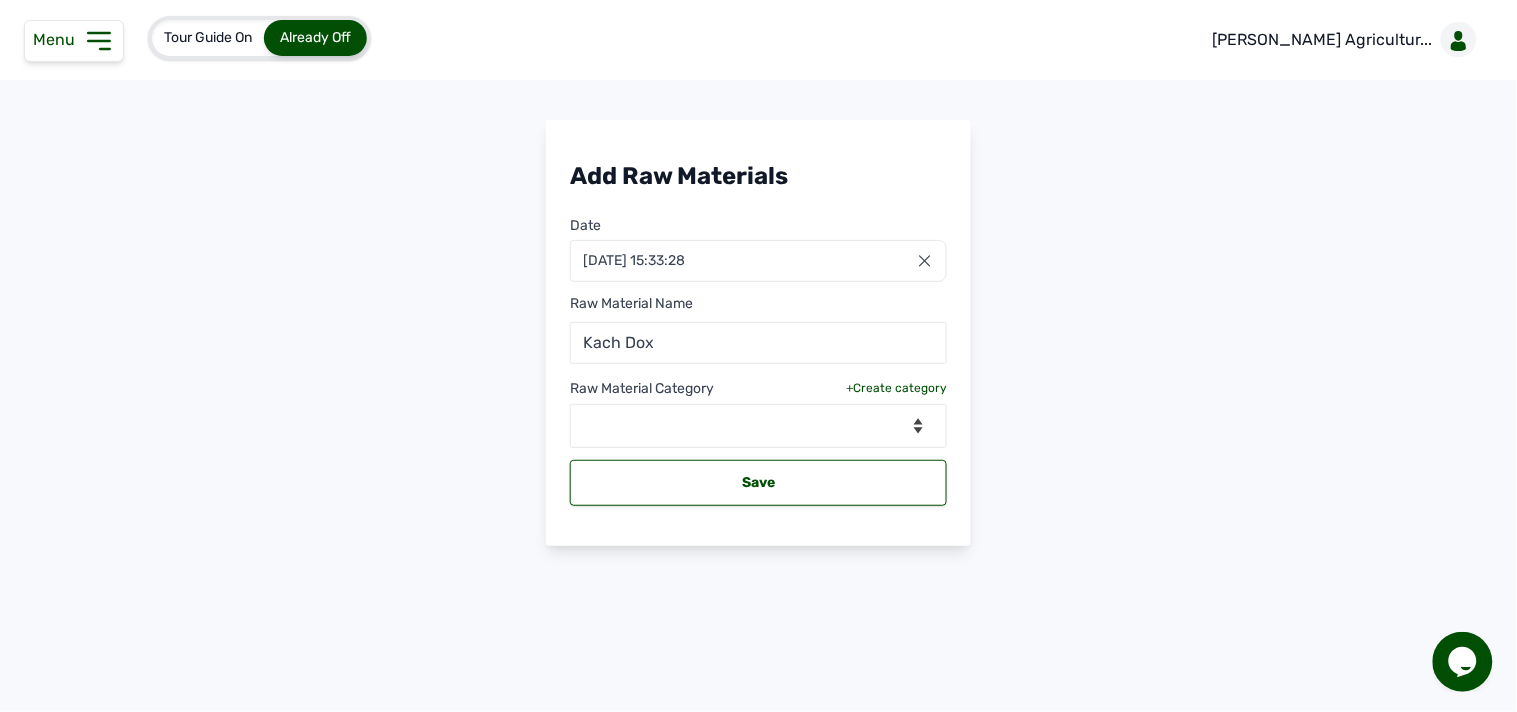 click on "+Create category" at bounding box center (896, 388) 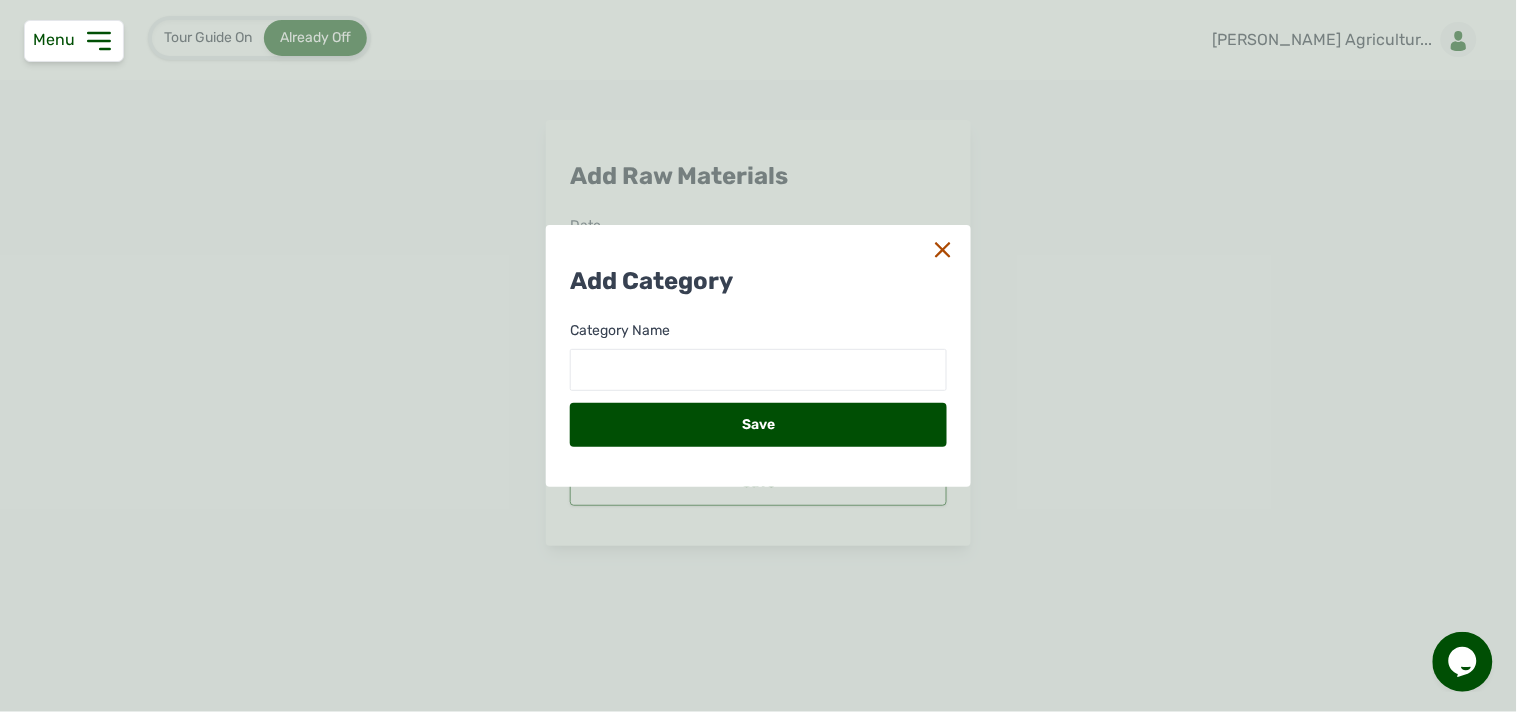 click 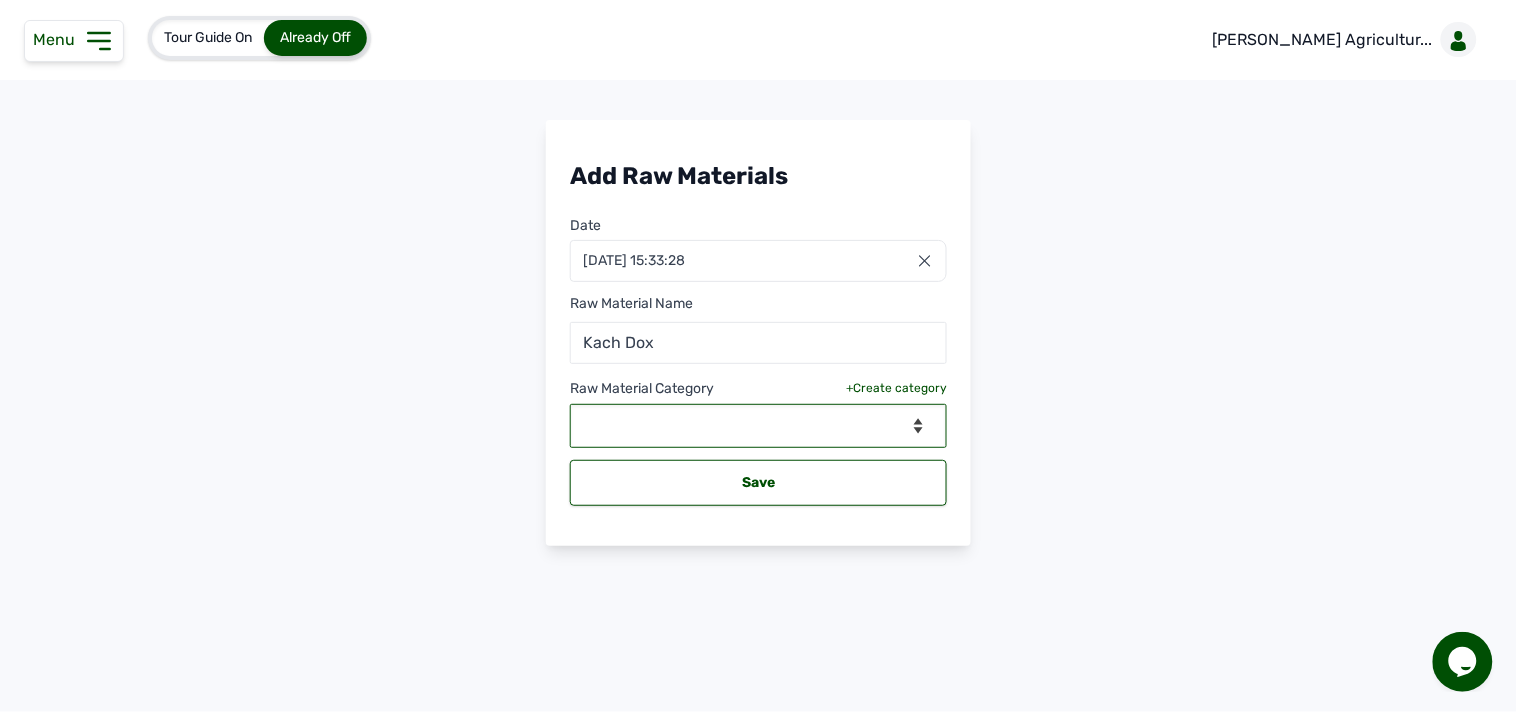 click on "--Select Category-- feeds medications vaccines" at bounding box center [758, 426] 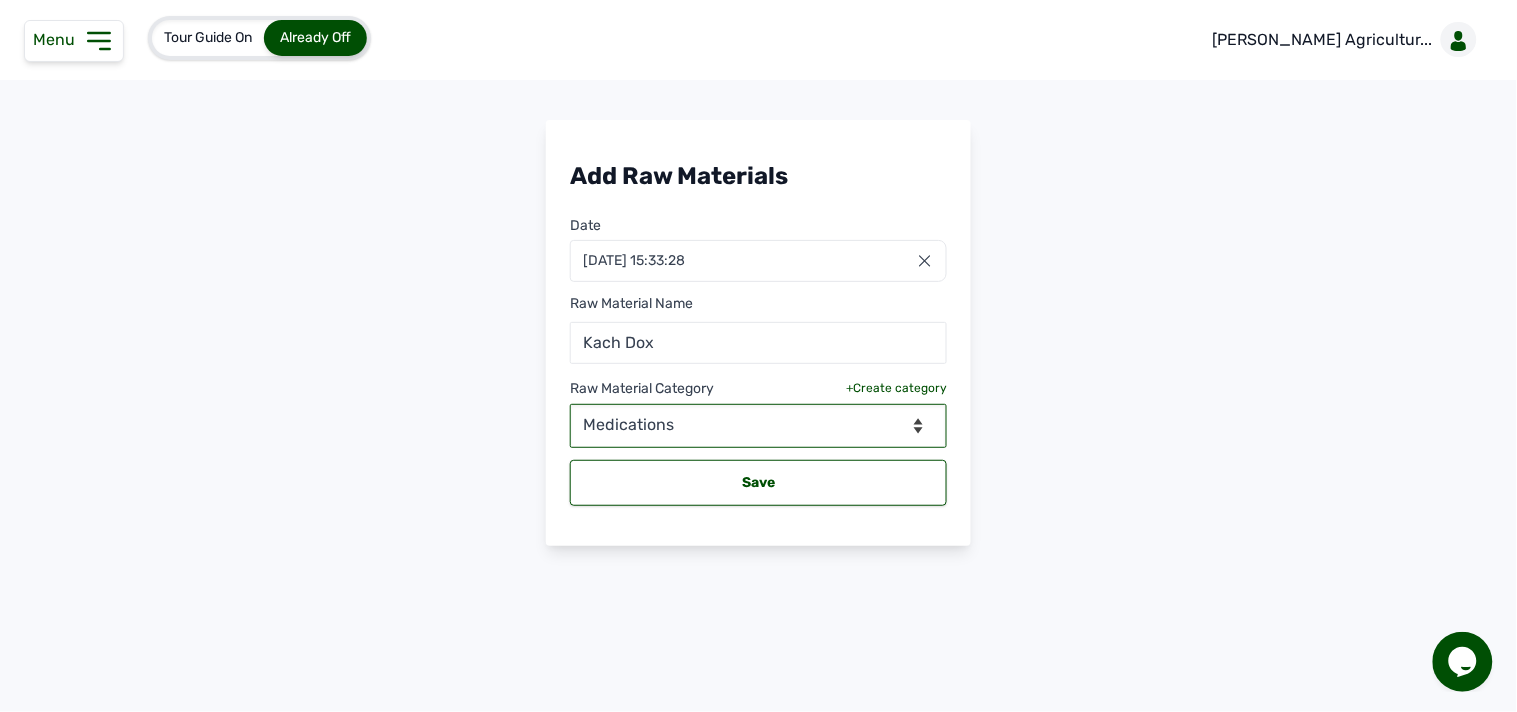 click on "--Select Category-- feeds medications vaccines" at bounding box center [758, 426] 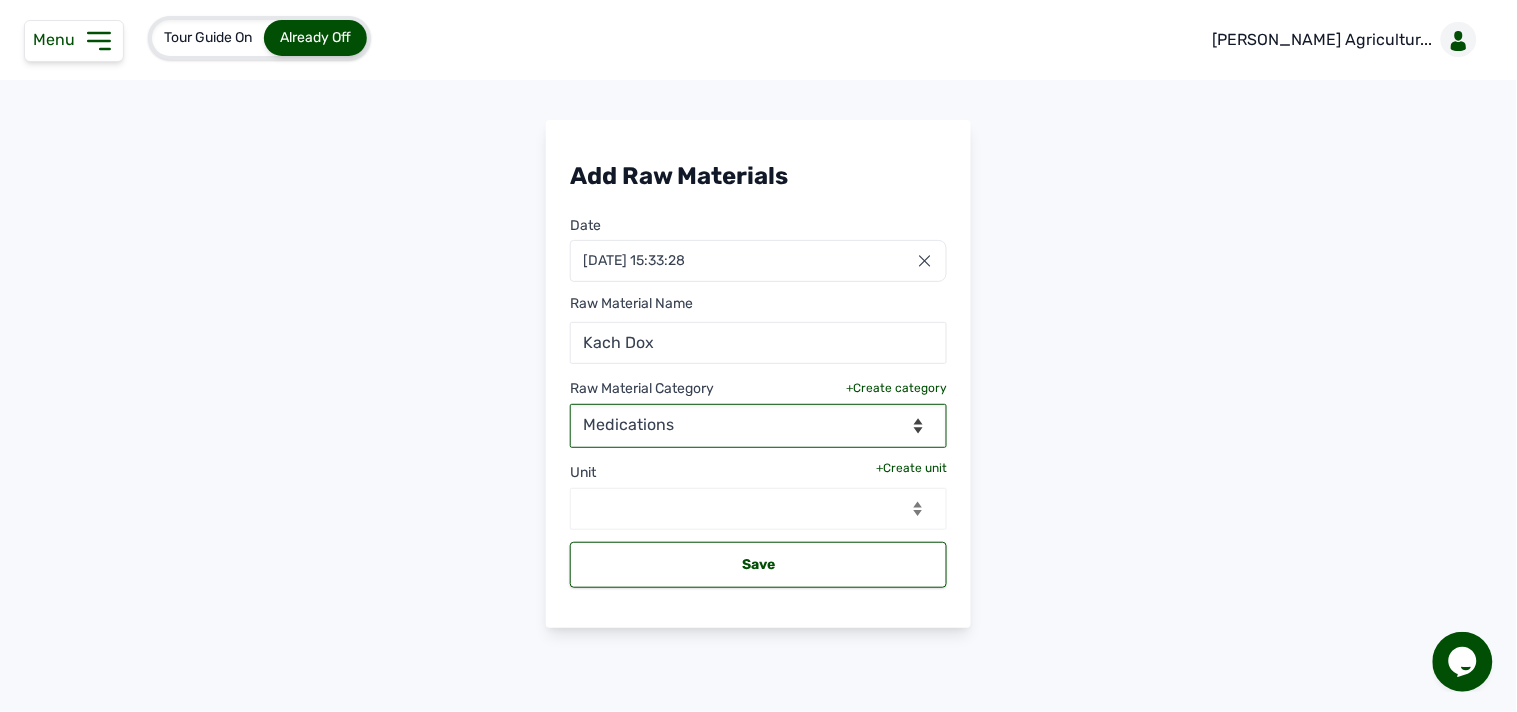 click on "+Create unit" at bounding box center (911, 468) 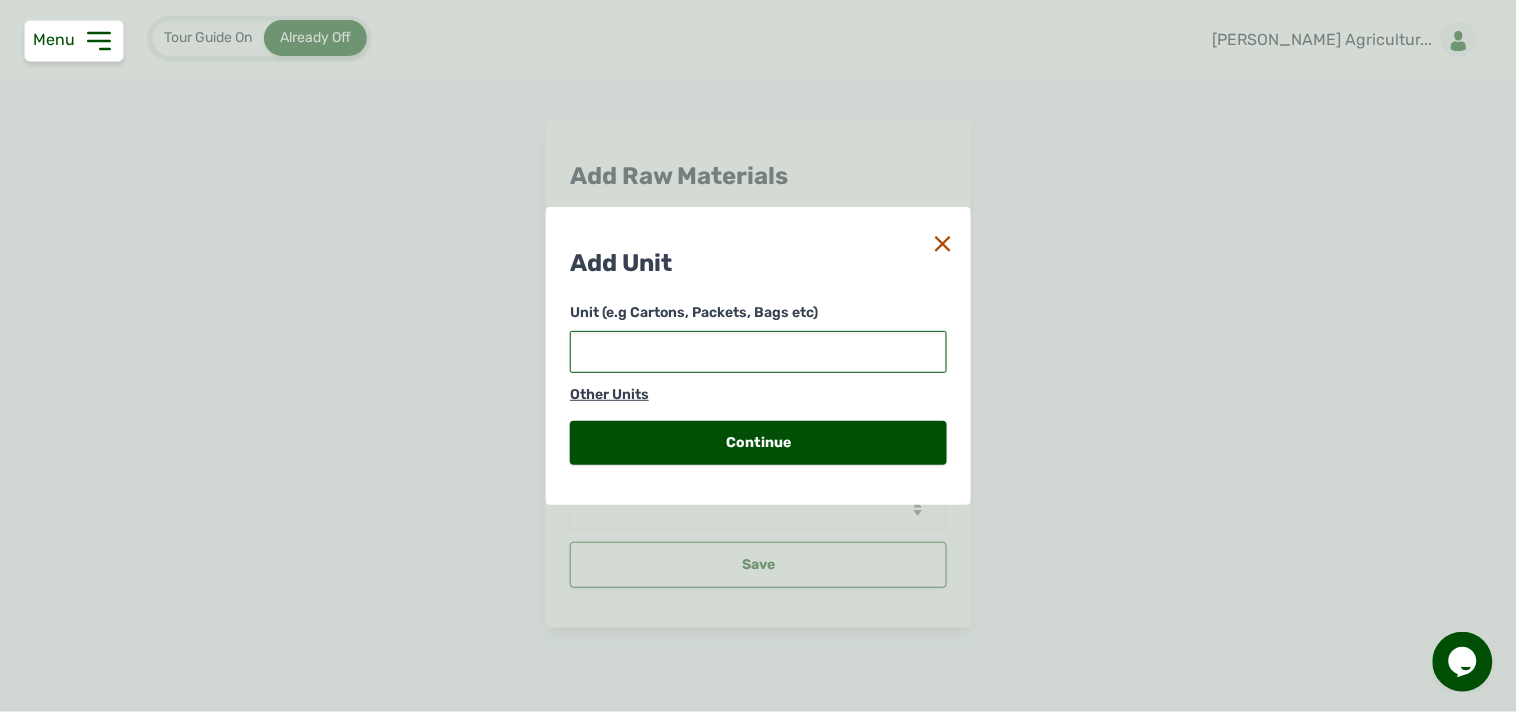 click at bounding box center [758, 352] 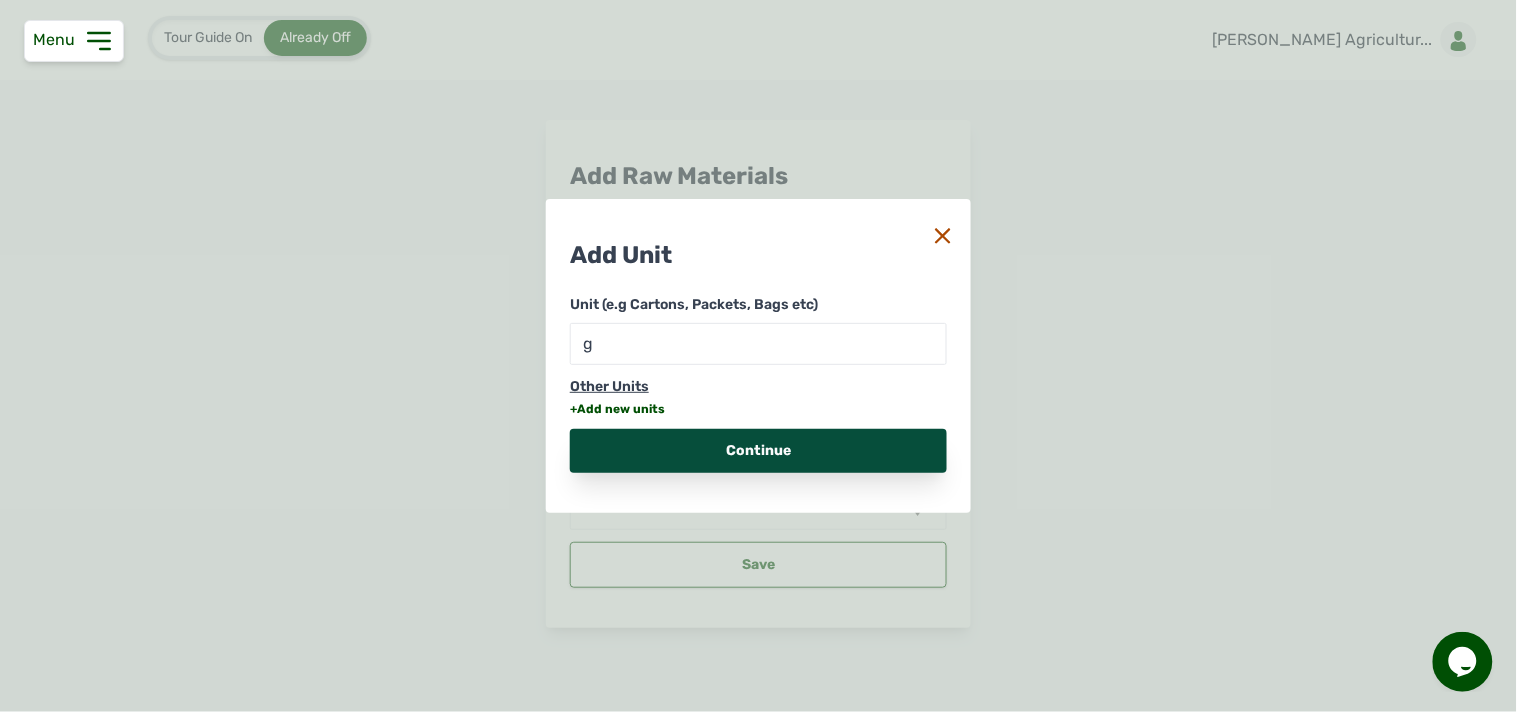 click on "Continue" at bounding box center [758, 451] 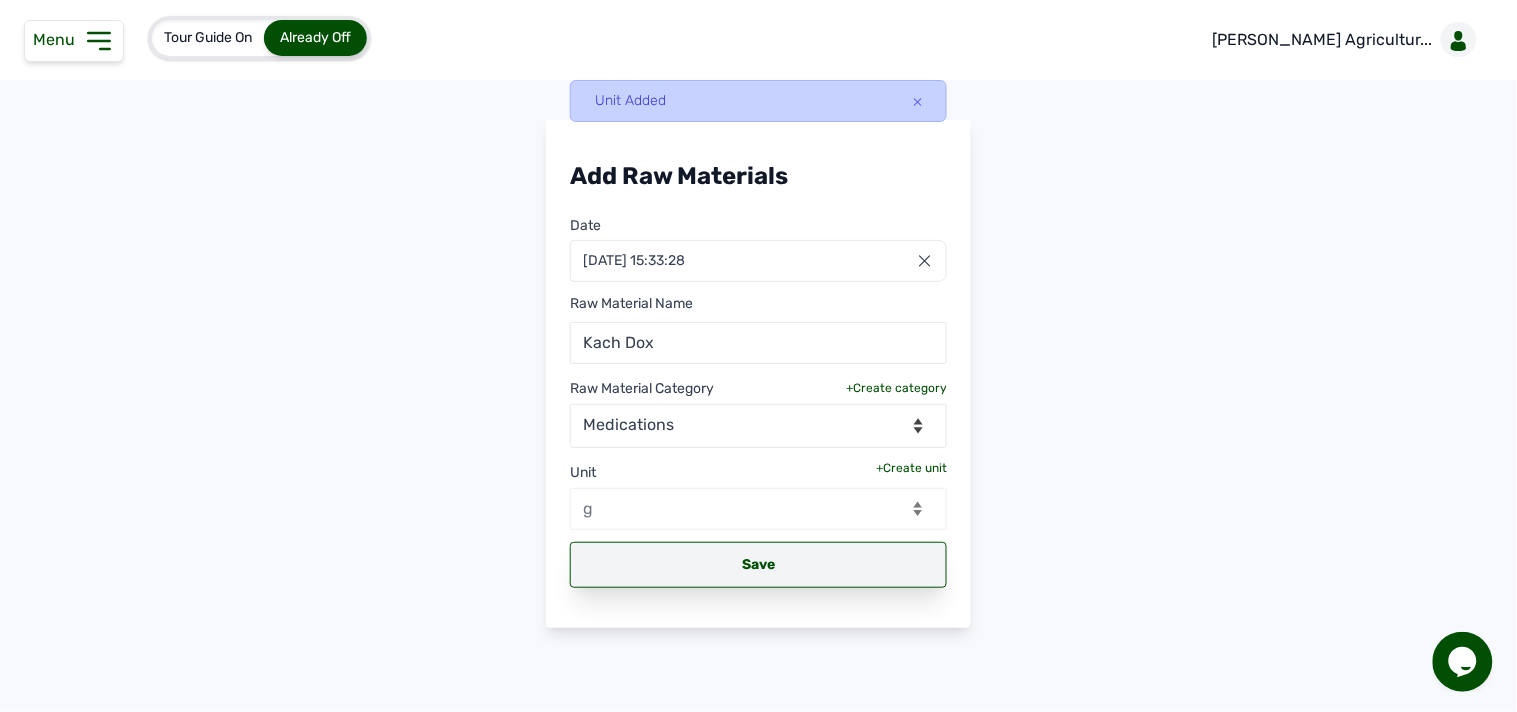 click on "Save" at bounding box center (758, 565) 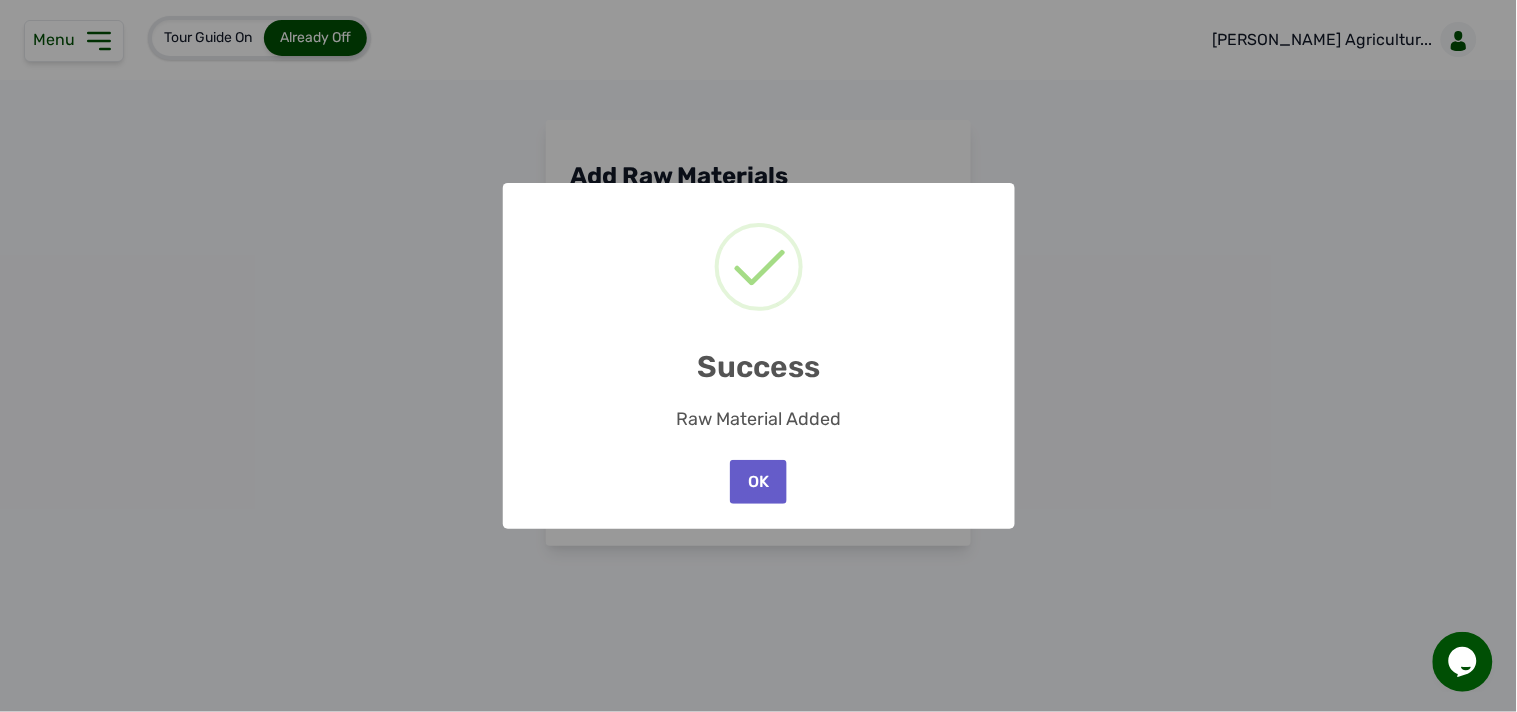 click on "OK" at bounding box center [758, 482] 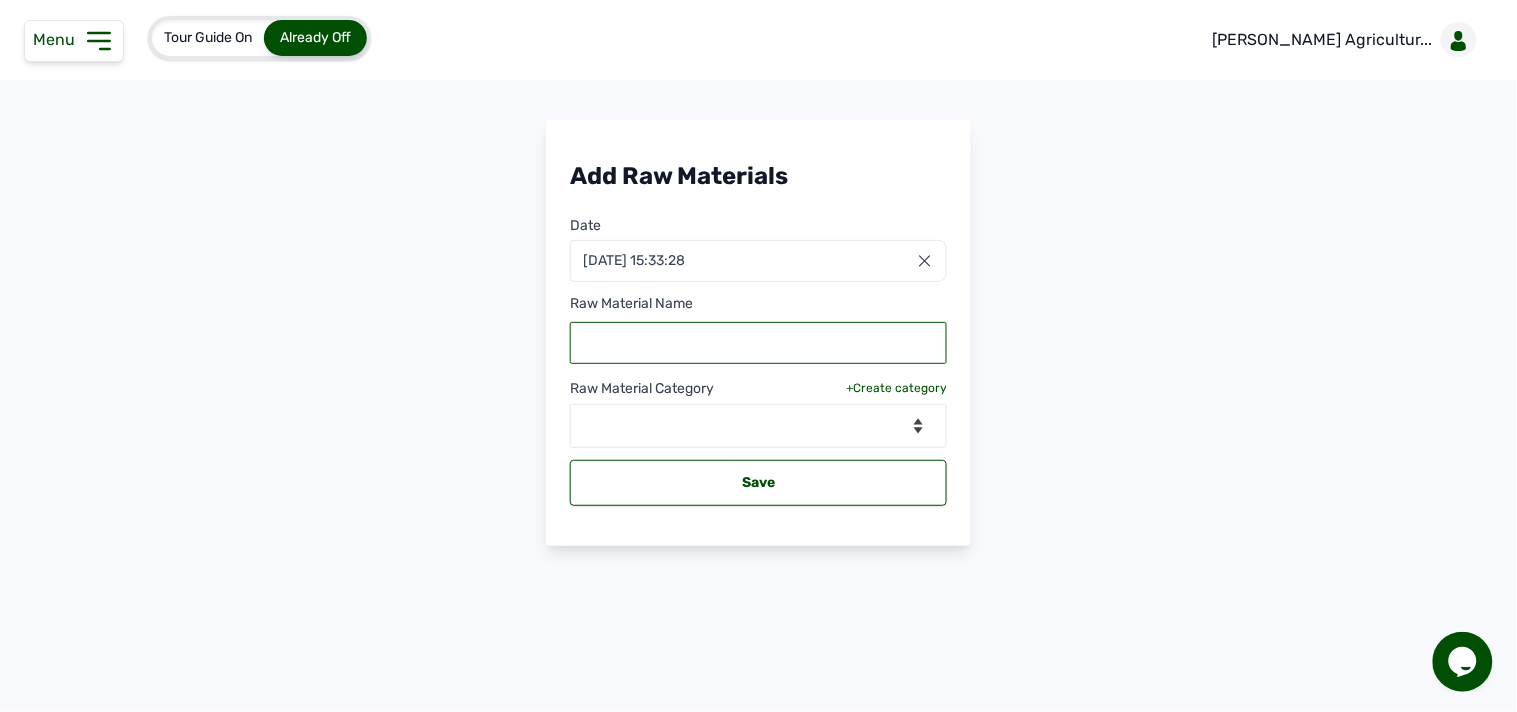 click at bounding box center [758, 343] 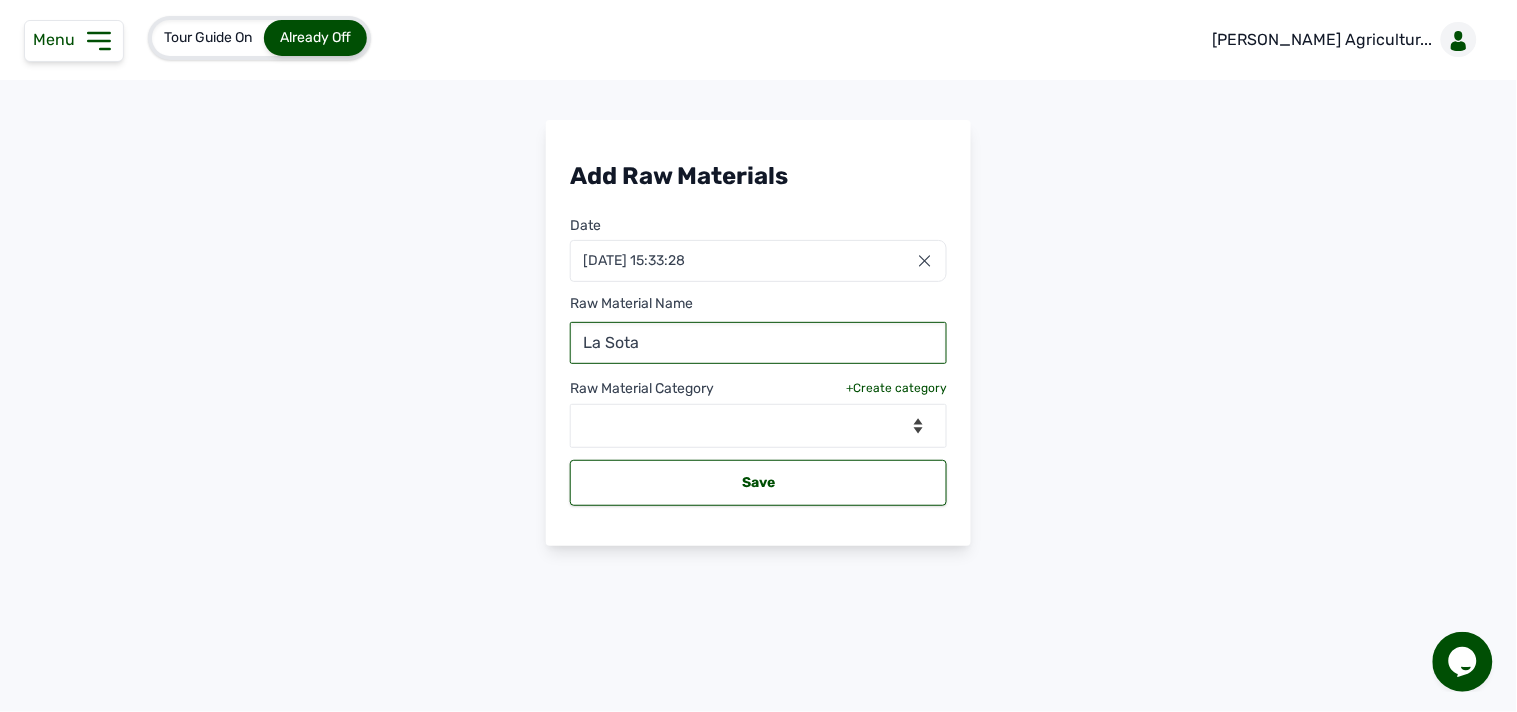 type on "La Sota" 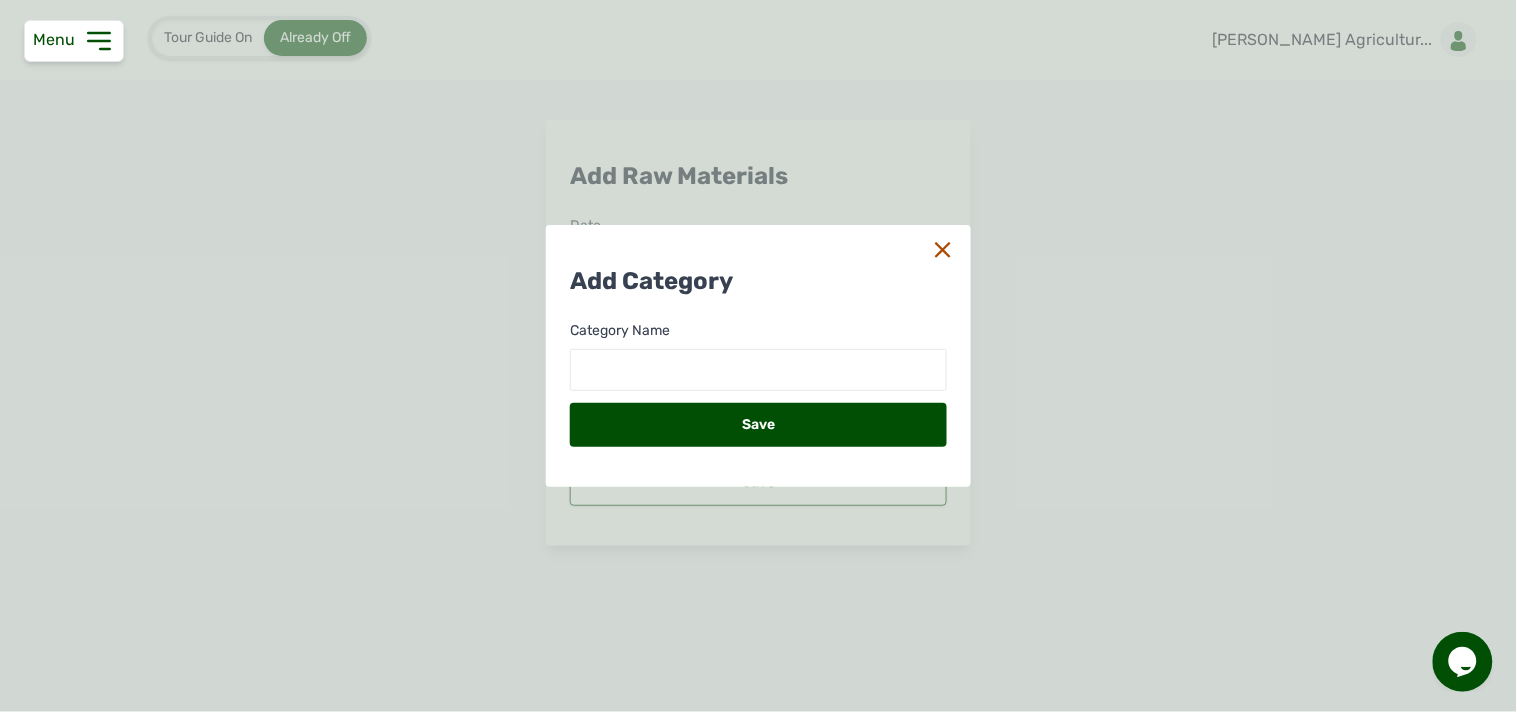 click 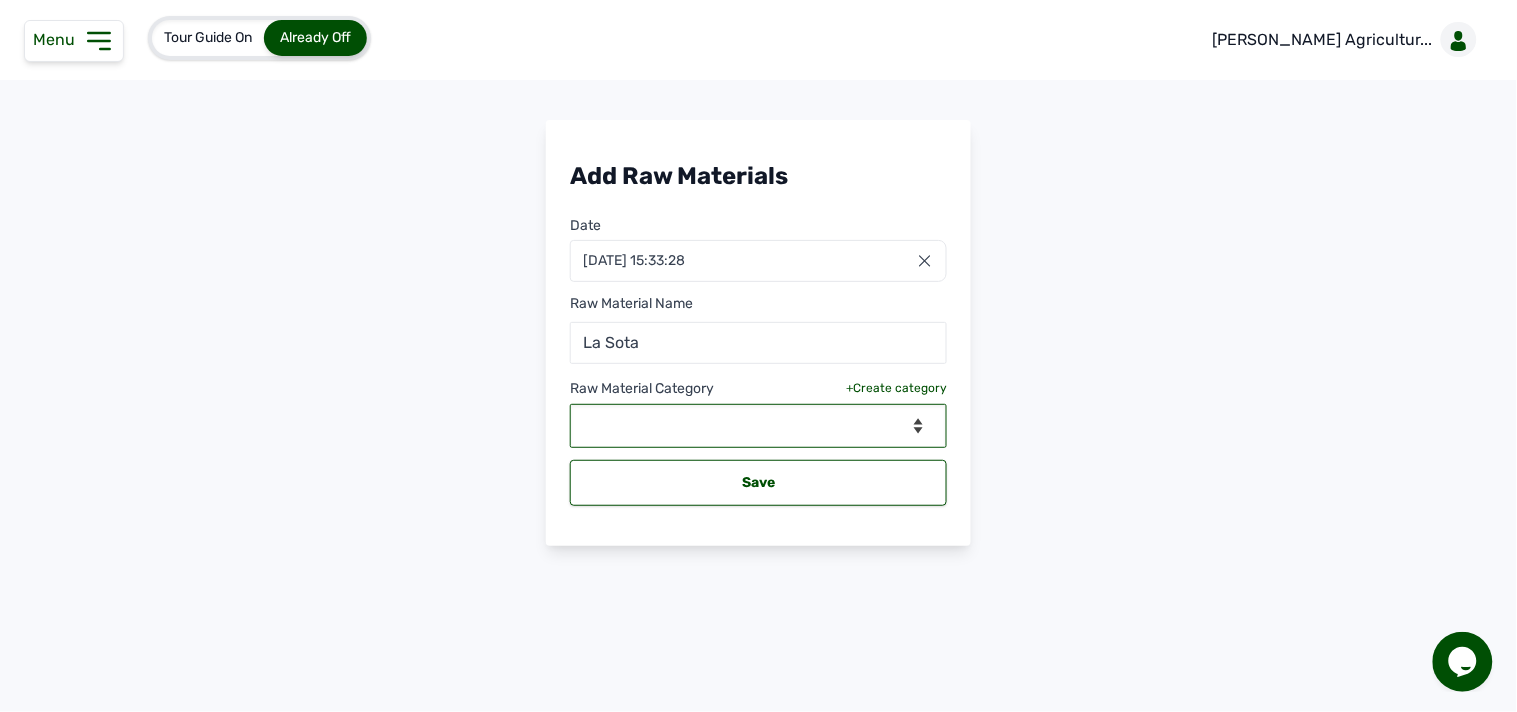click on "--Select Category-- feeds medications vaccines" at bounding box center (758, 426) 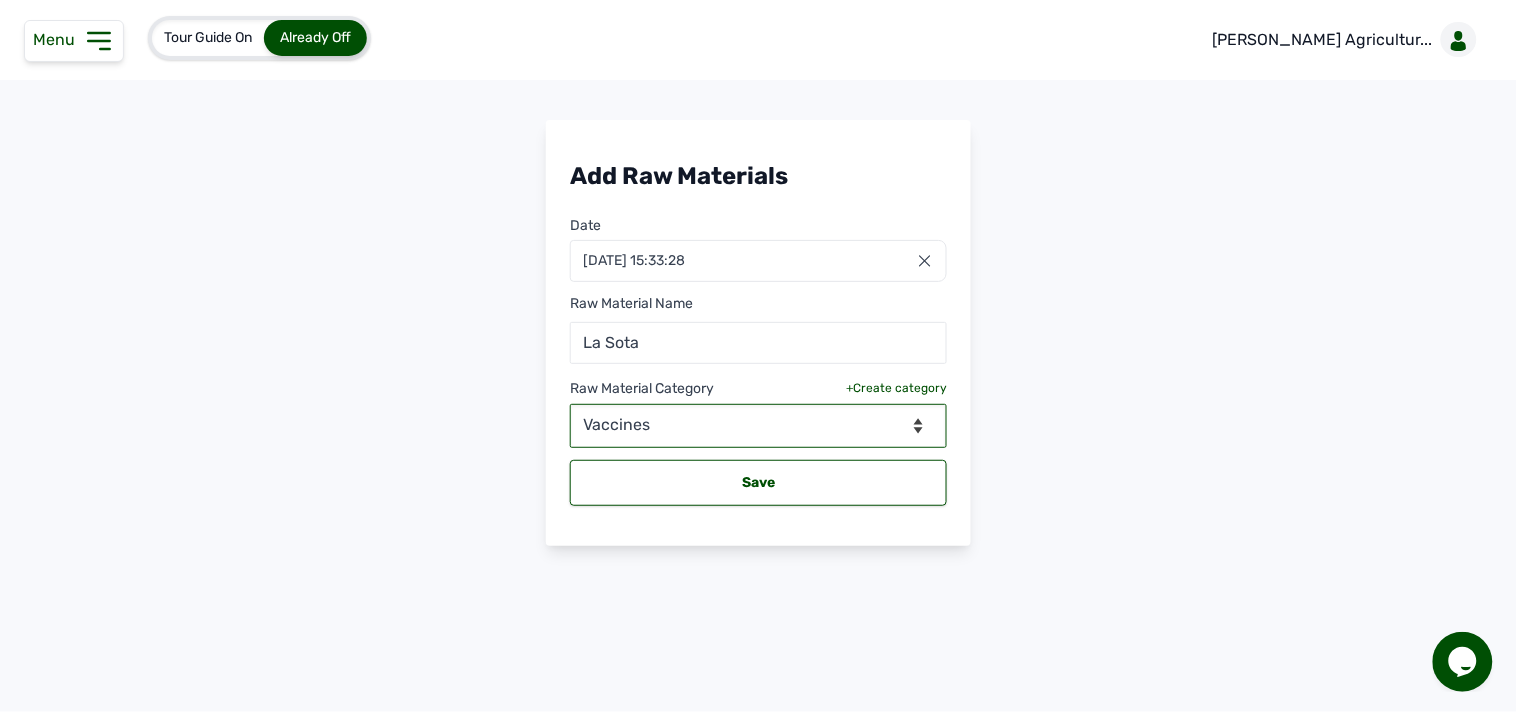 click on "--Select Category-- feeds medications vaccines" at bounding box center [758, 426] 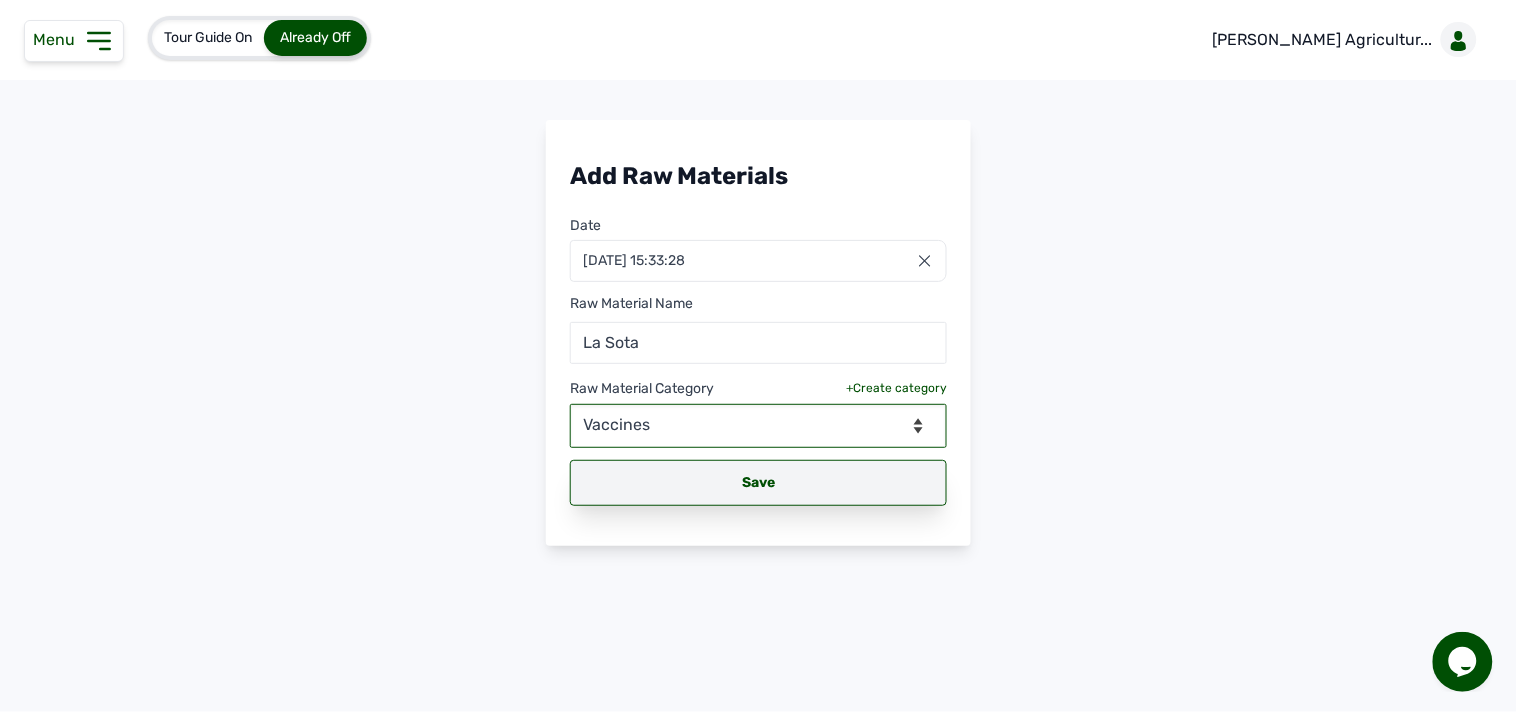 select 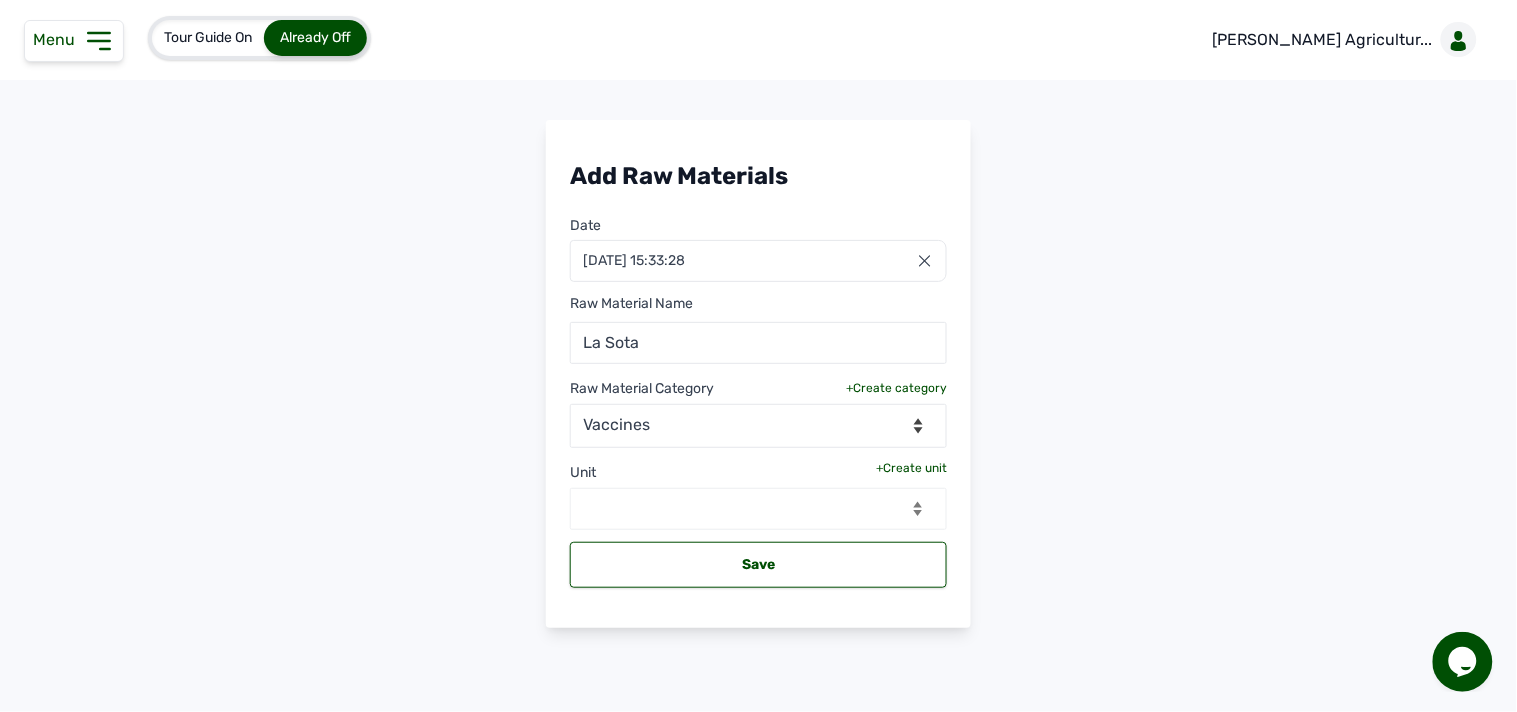 click on "Unit  +Create unit  --Select unit--" at bounding box center [758, 495] 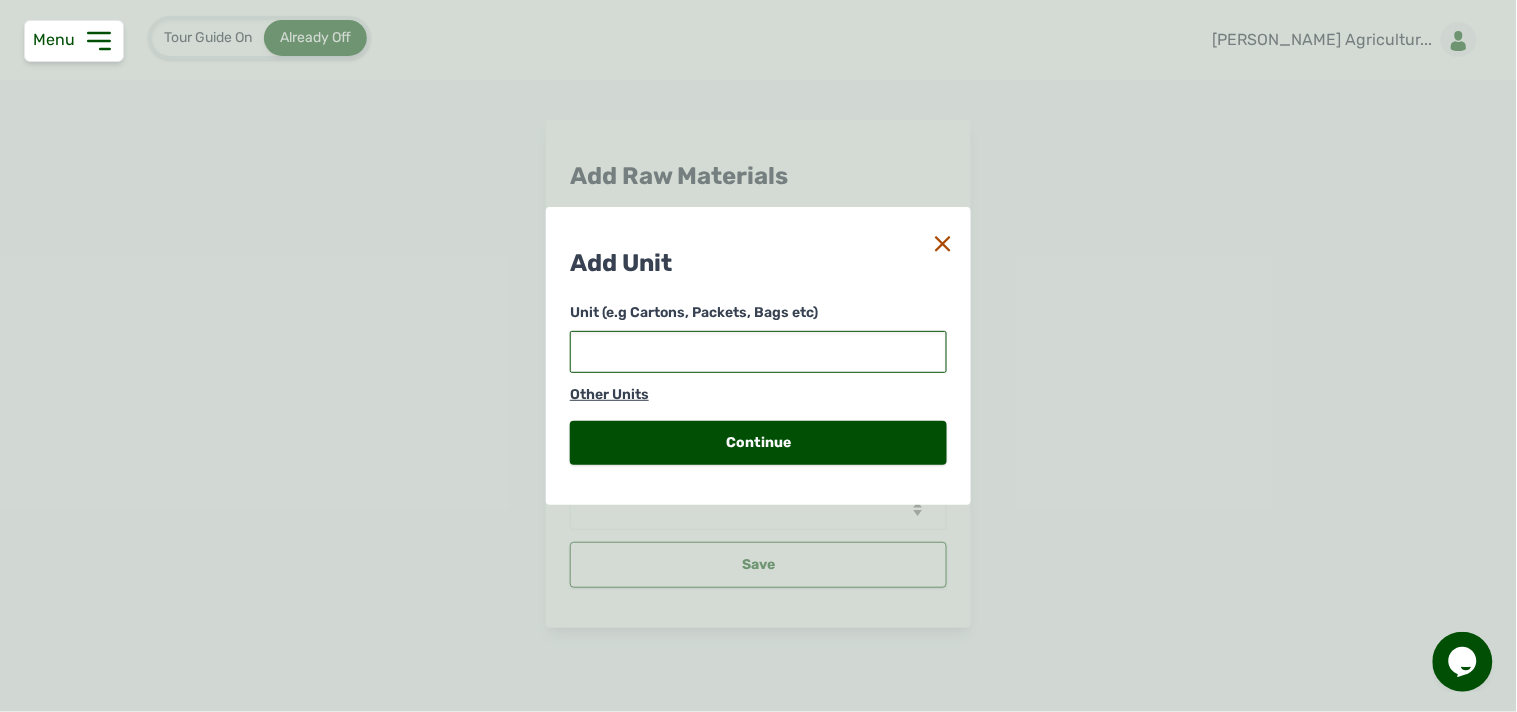 click at bounding box center (758, 352) 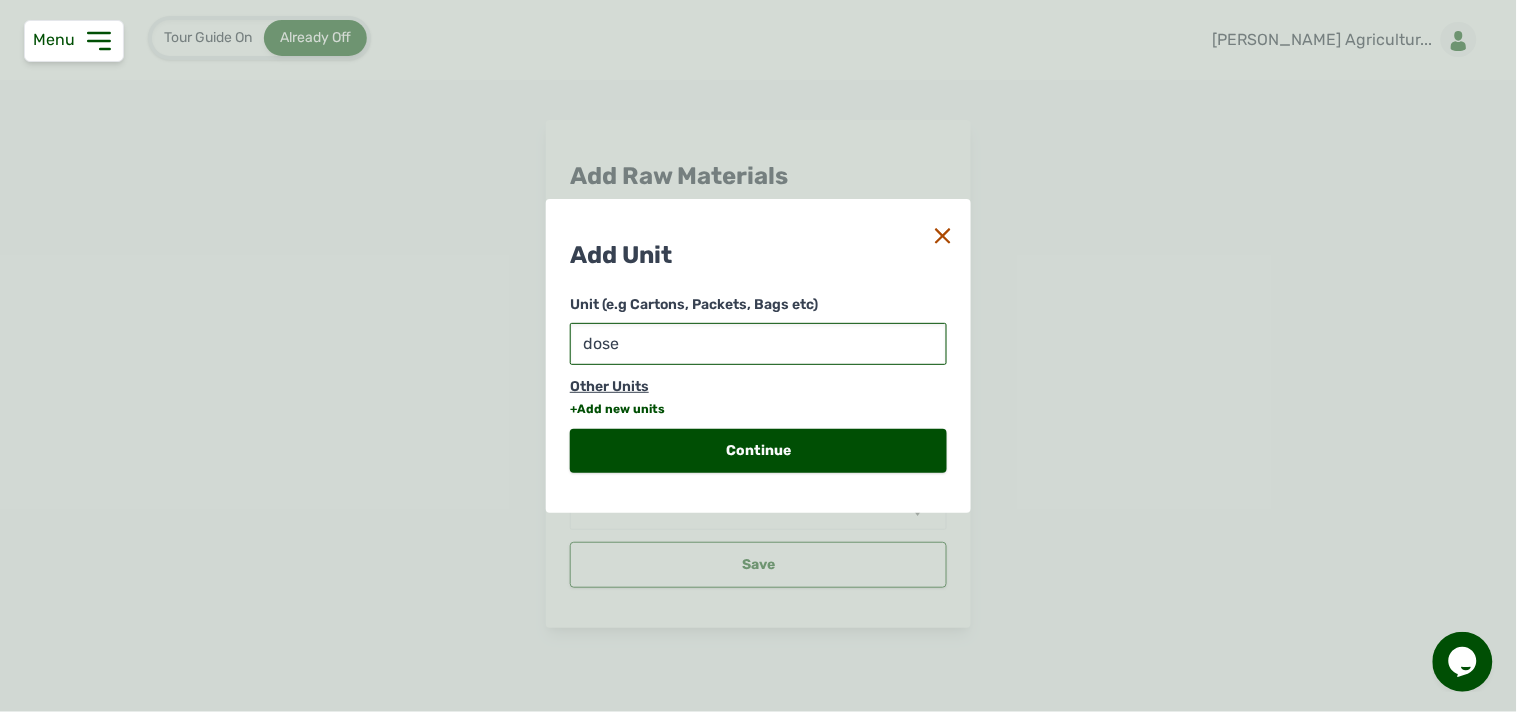type on "doses" 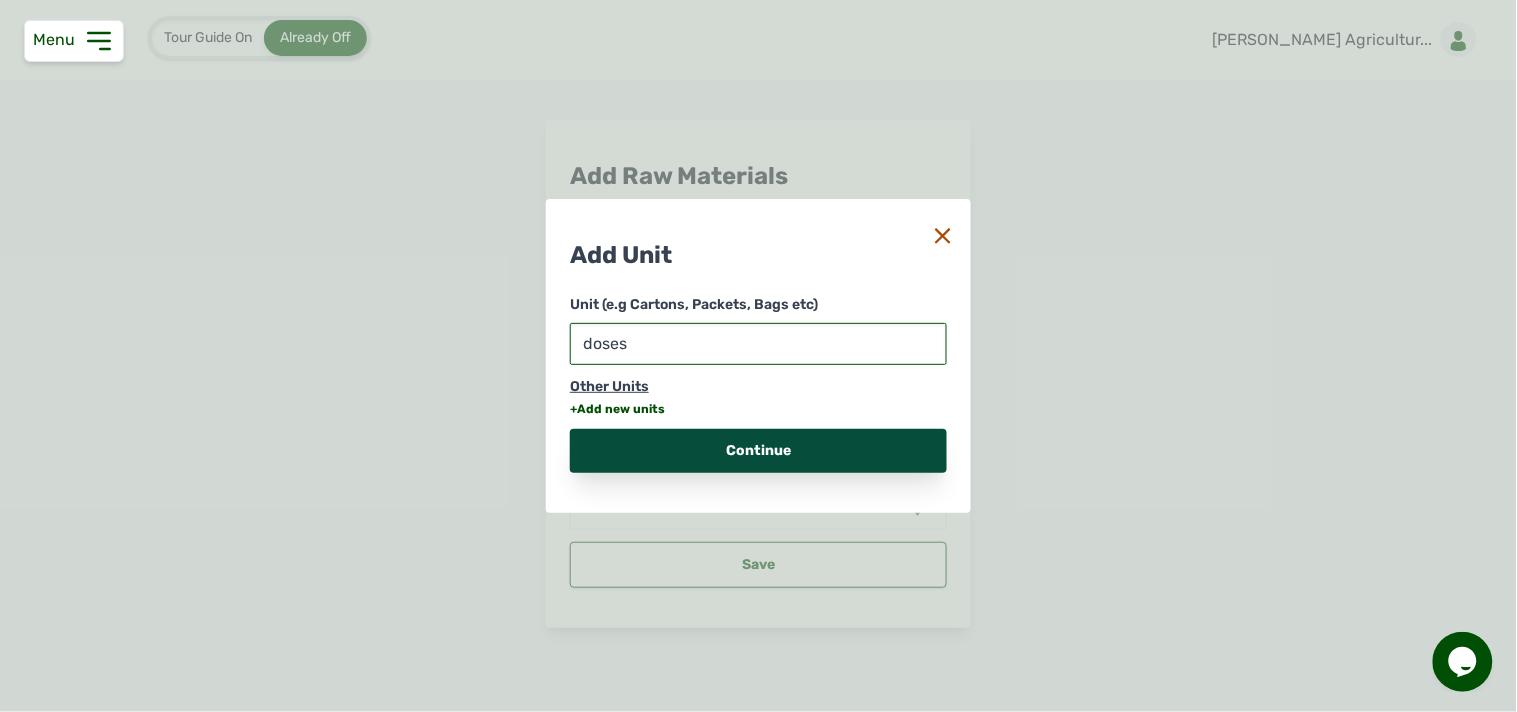 click on "Continue" at bounding box center [758, 451] 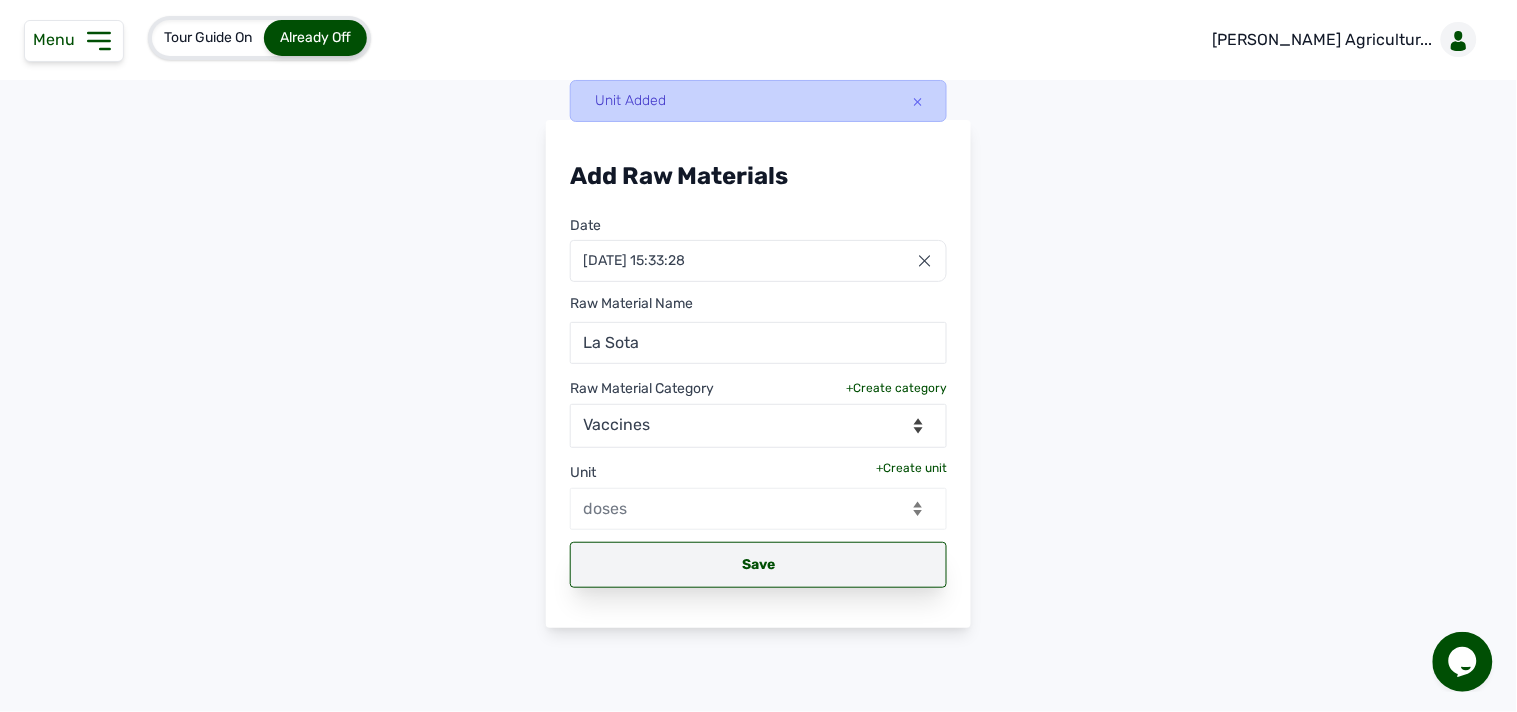 click on "Save" at bounding box center [758, 565] 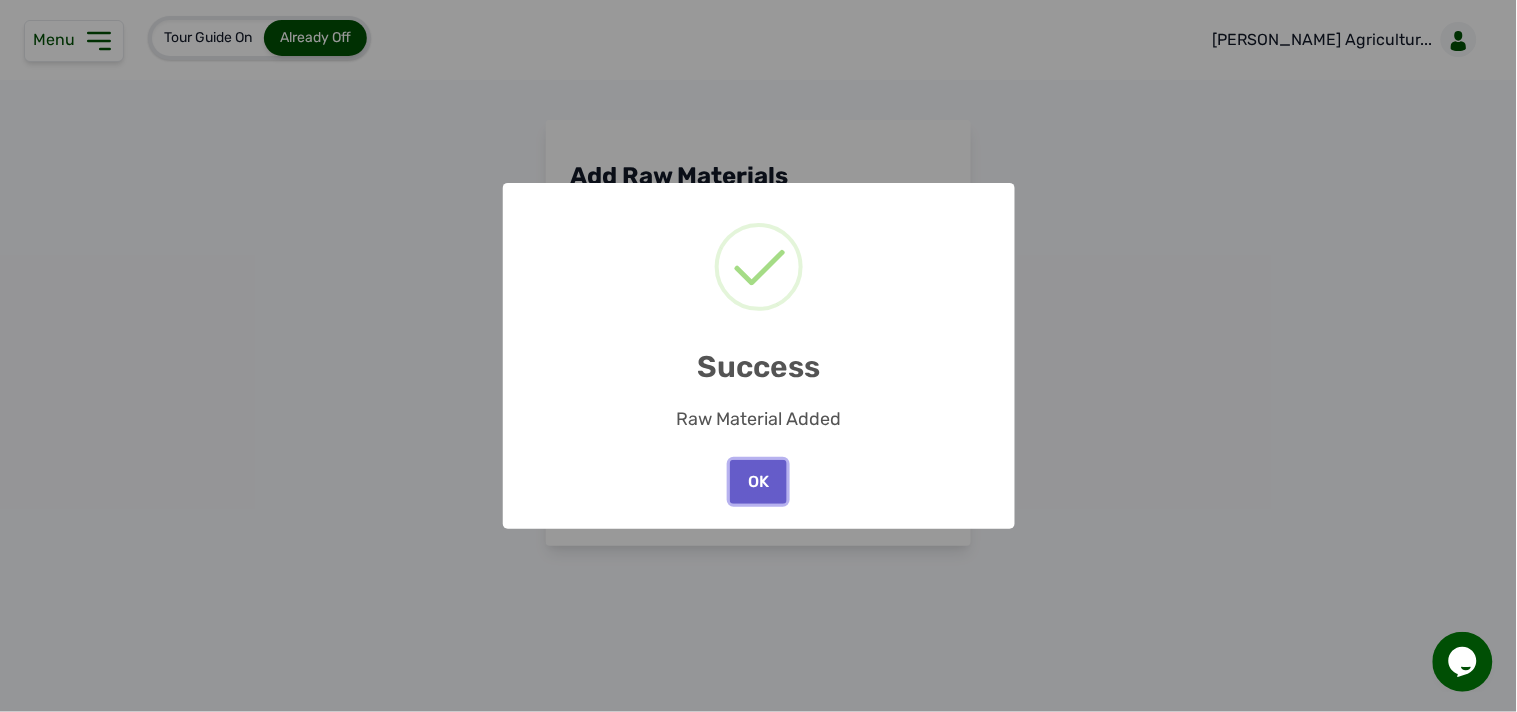 click on "OK" at bounding box center [758, 482] 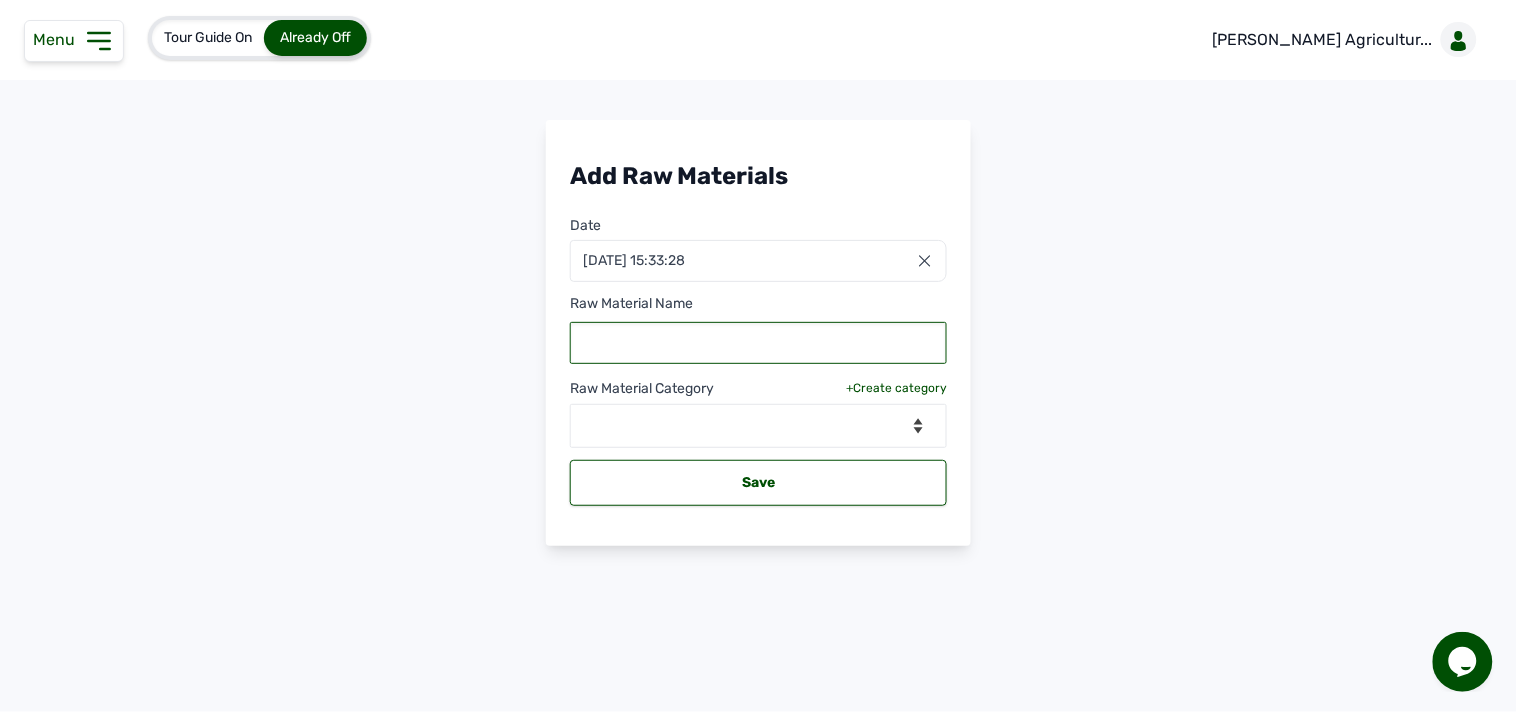 click at bounding box center (758, 343) 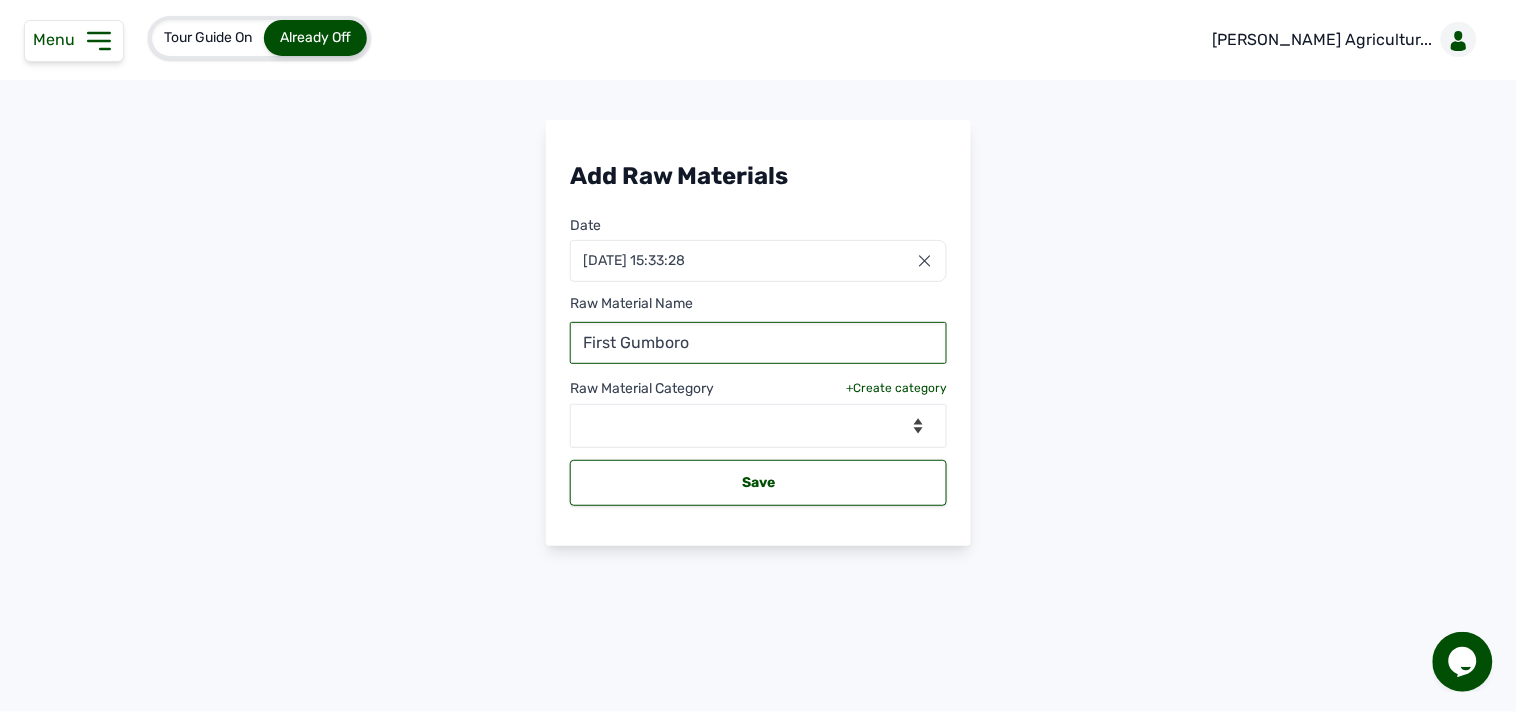 type on "First Gumboro" 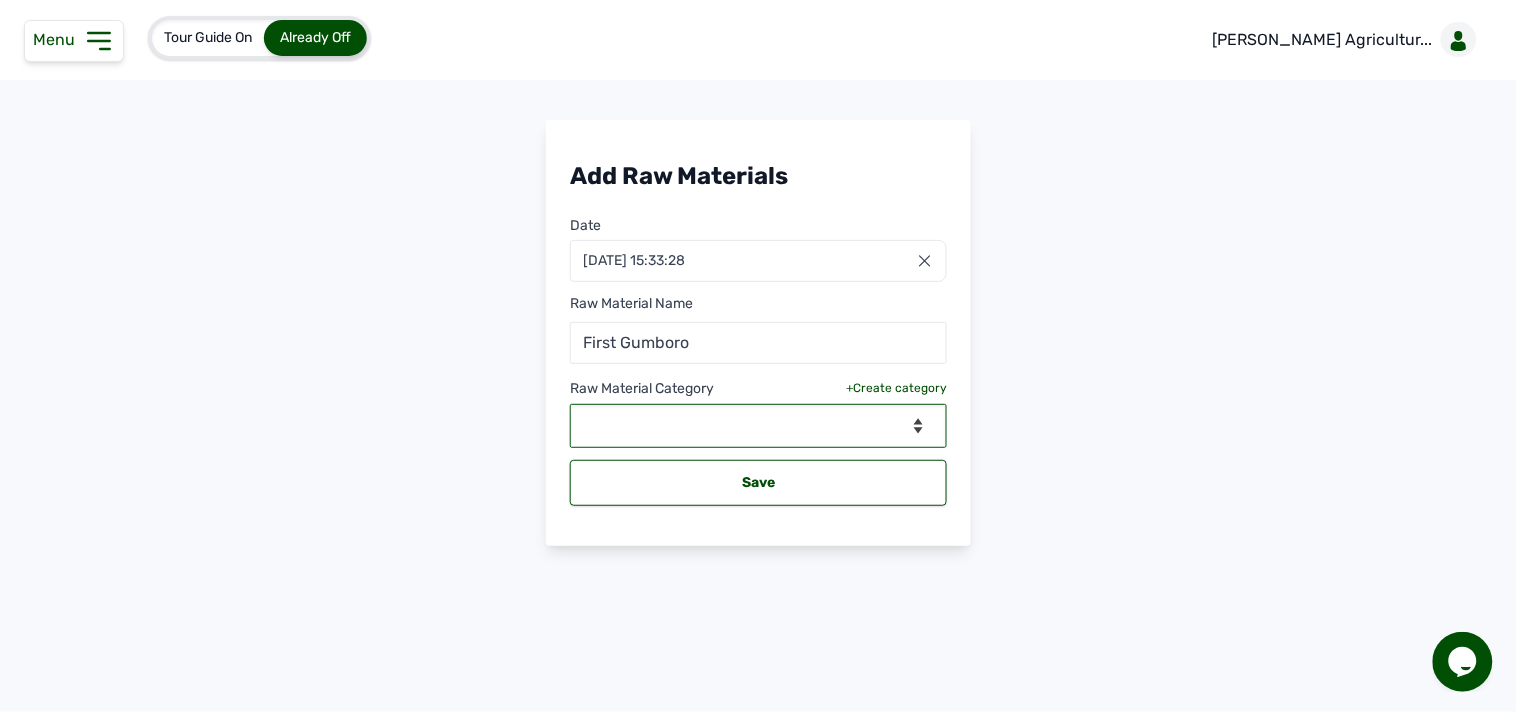 click on "--Select Category-- feeds medications vaccines" at bounding box center [758, 426] 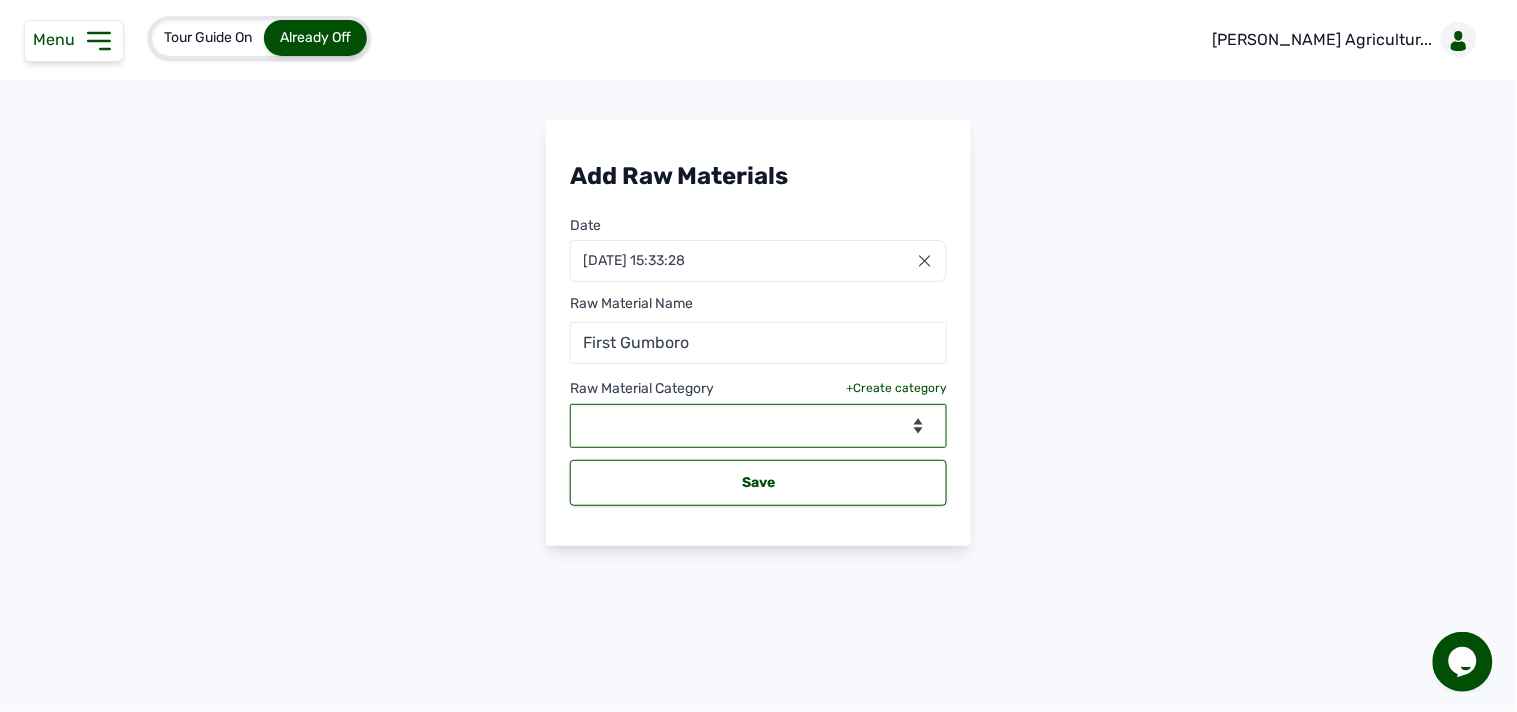 select on "vaccines" 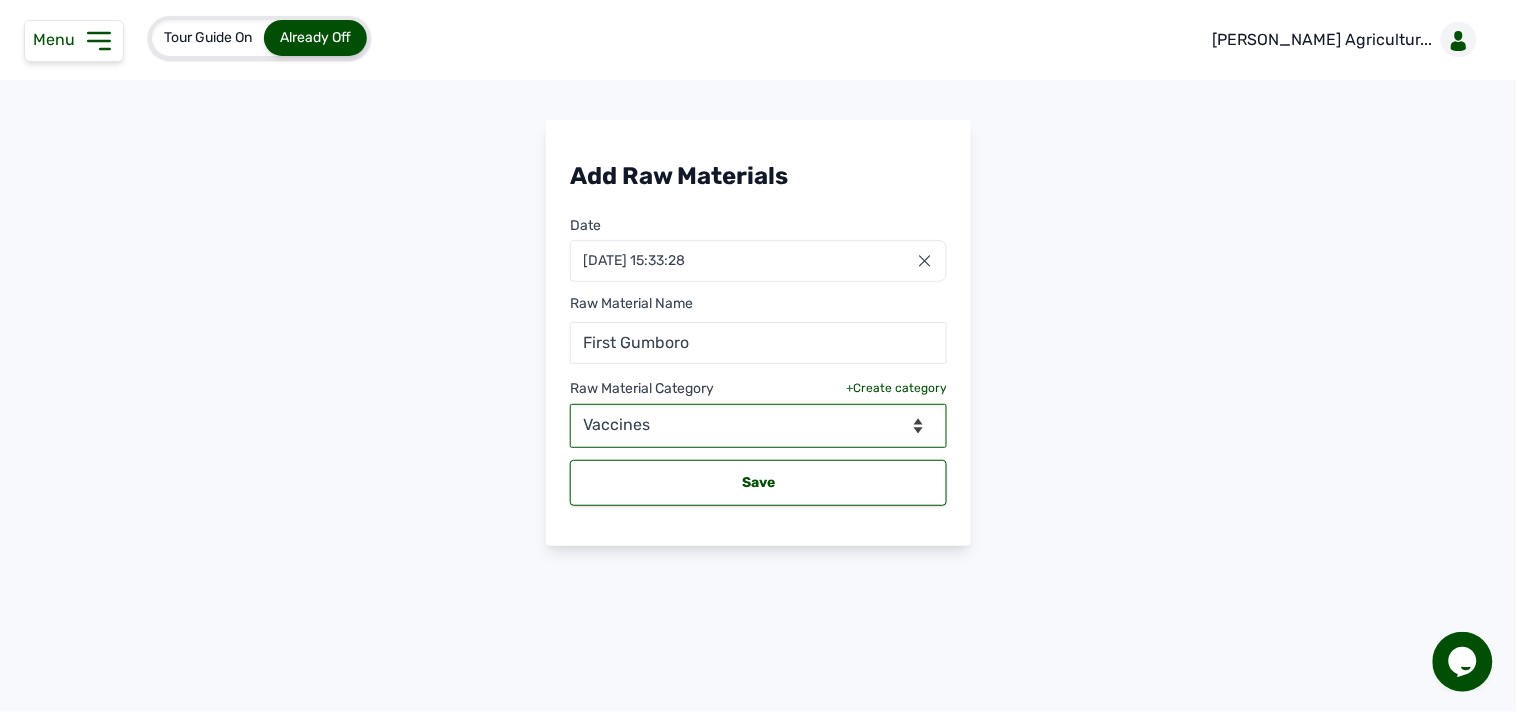 click on "--Select Category-- feeds medications vaccines" at bounding box center (758, 426) 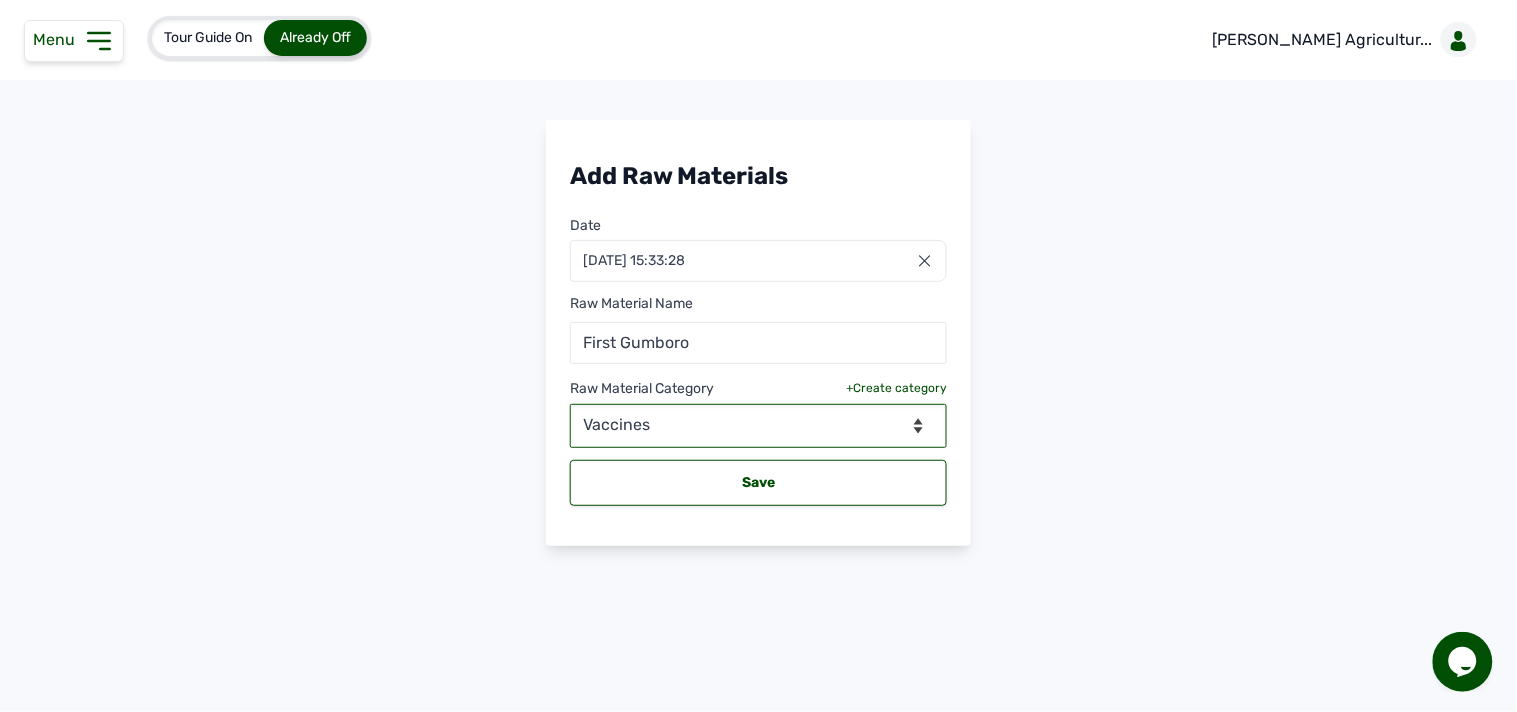 select 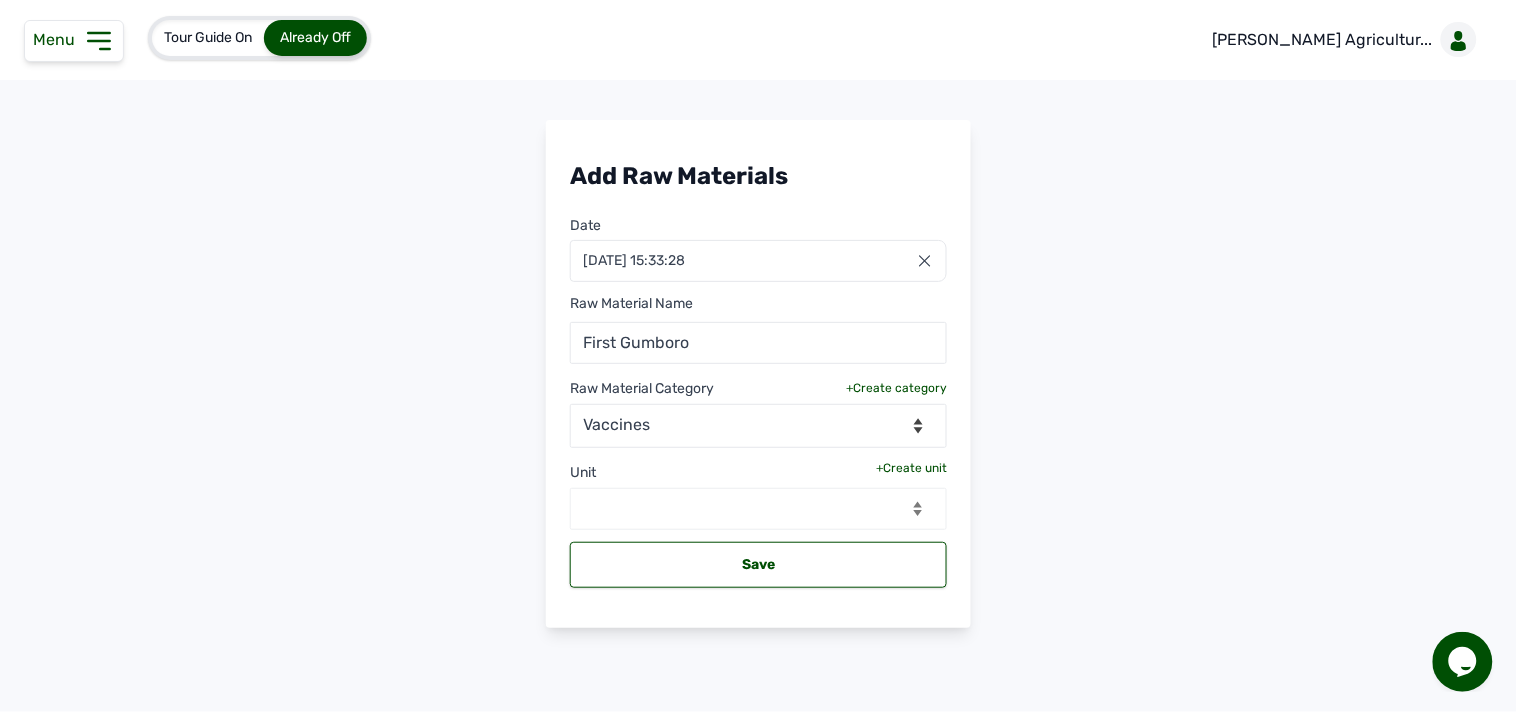click on "+Create unit" at bounding box center [911, 468] 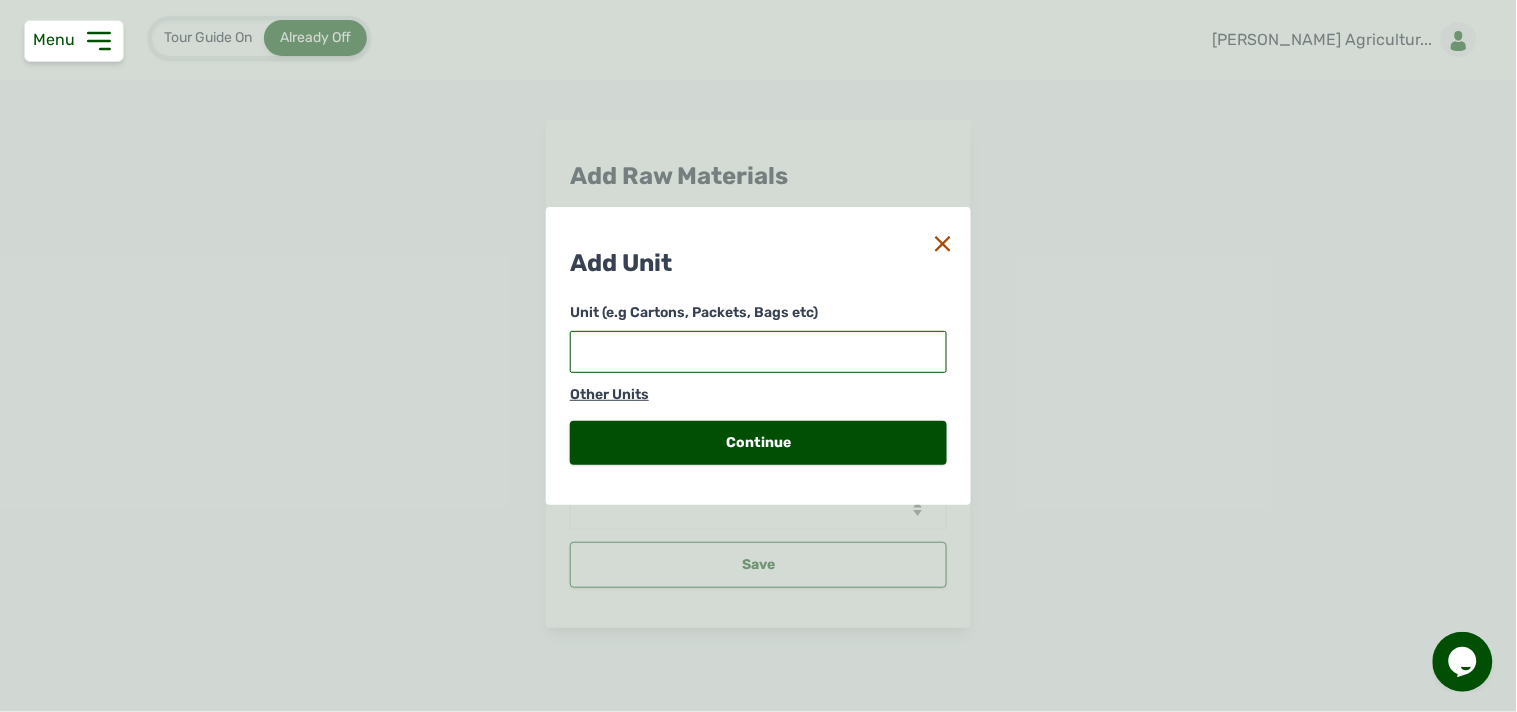 click at bounding box center [758, 352] 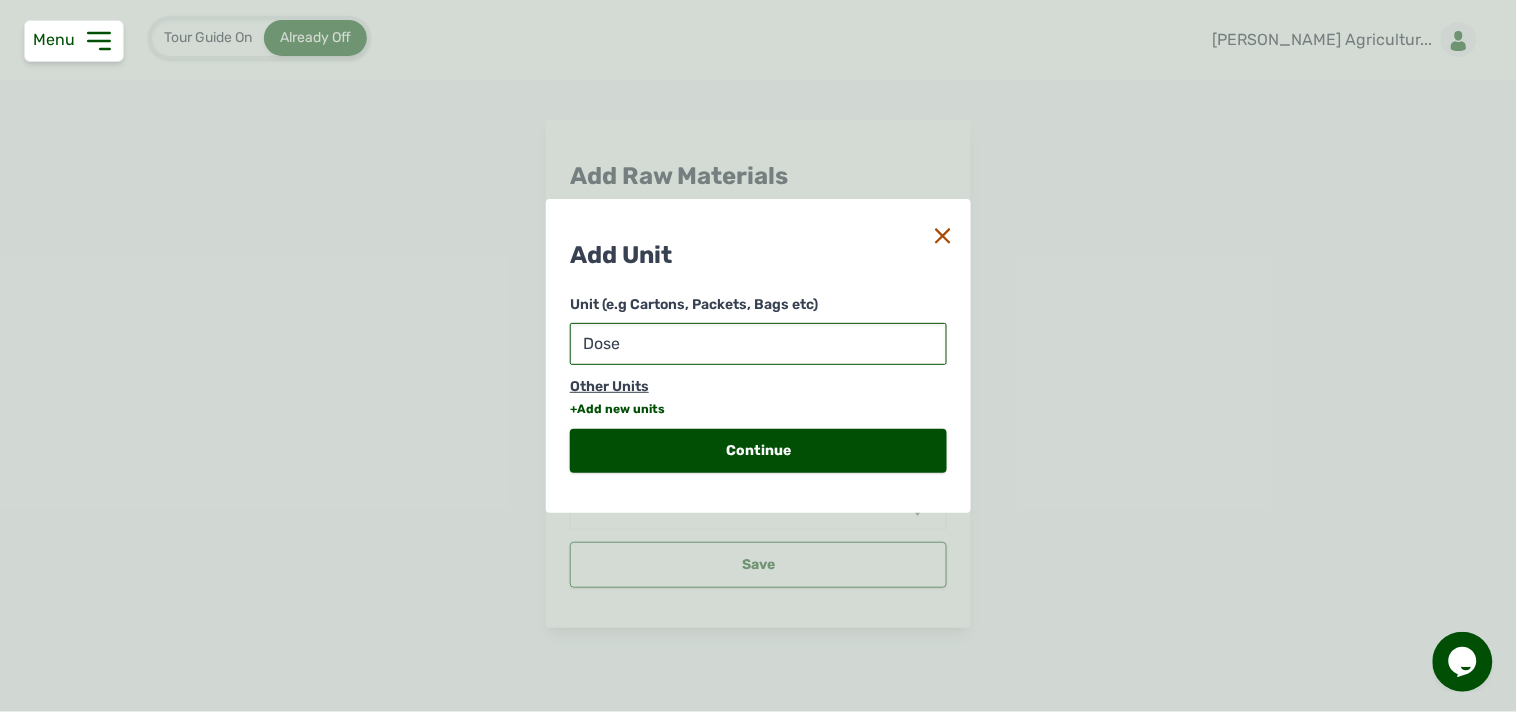 type on "Doses" 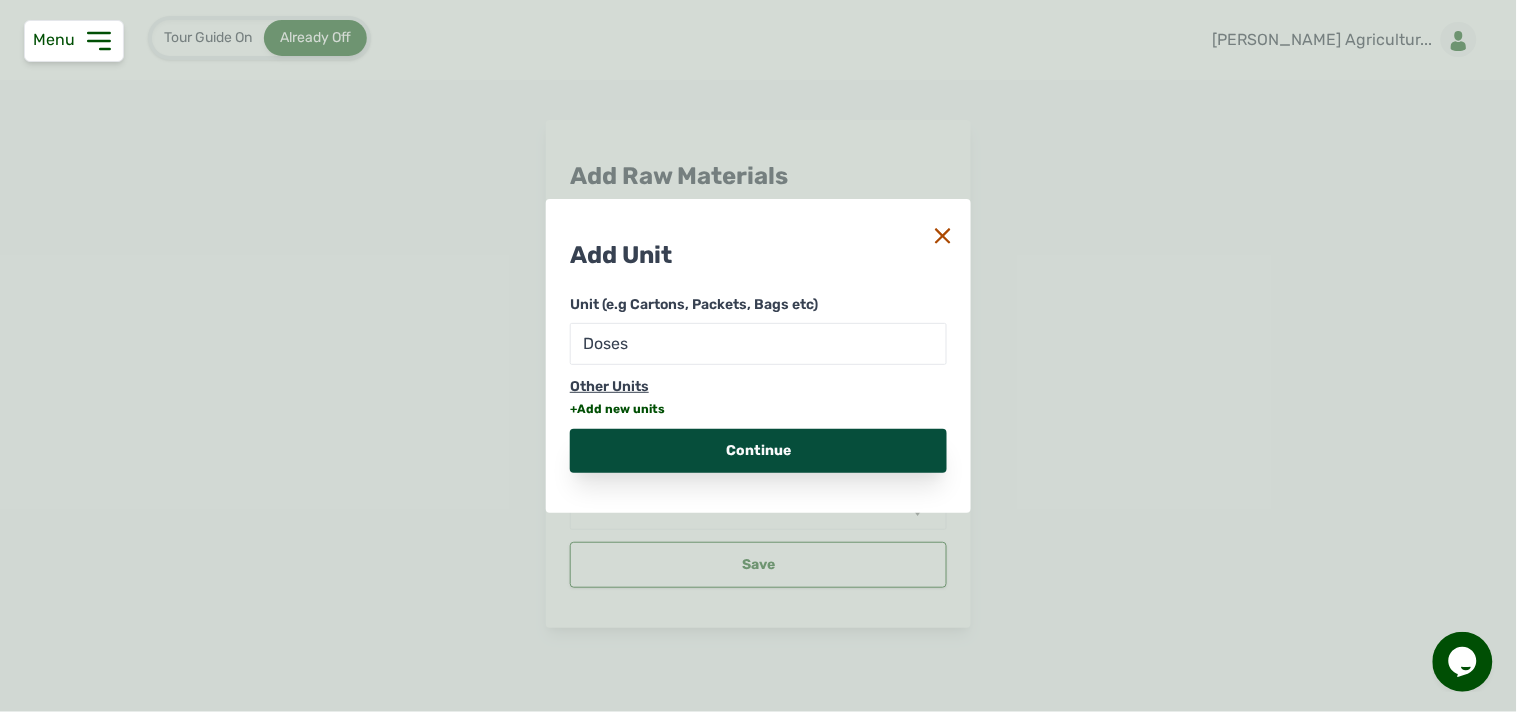 click on "Continue" at bounding box center (758, 451) 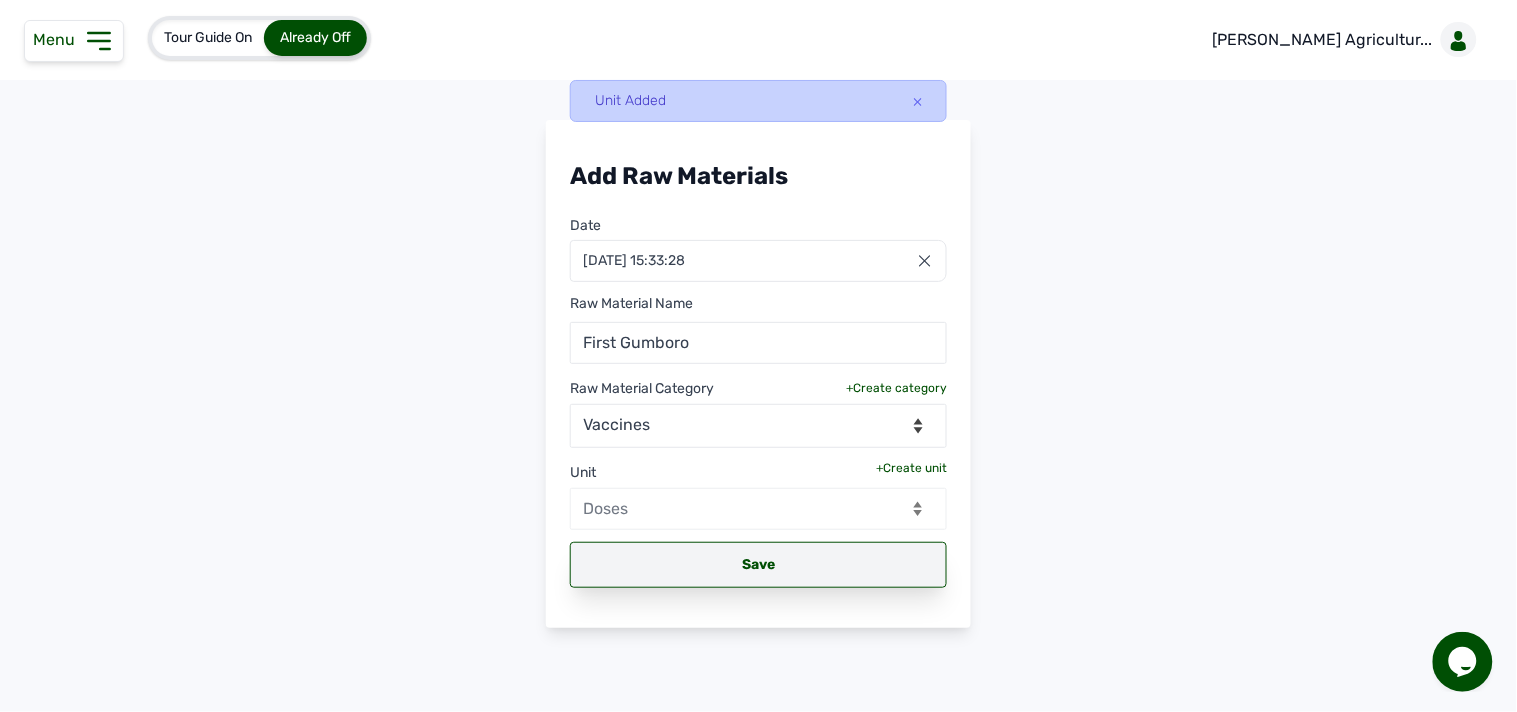 click on "Save" at bounding box center [758, 565] 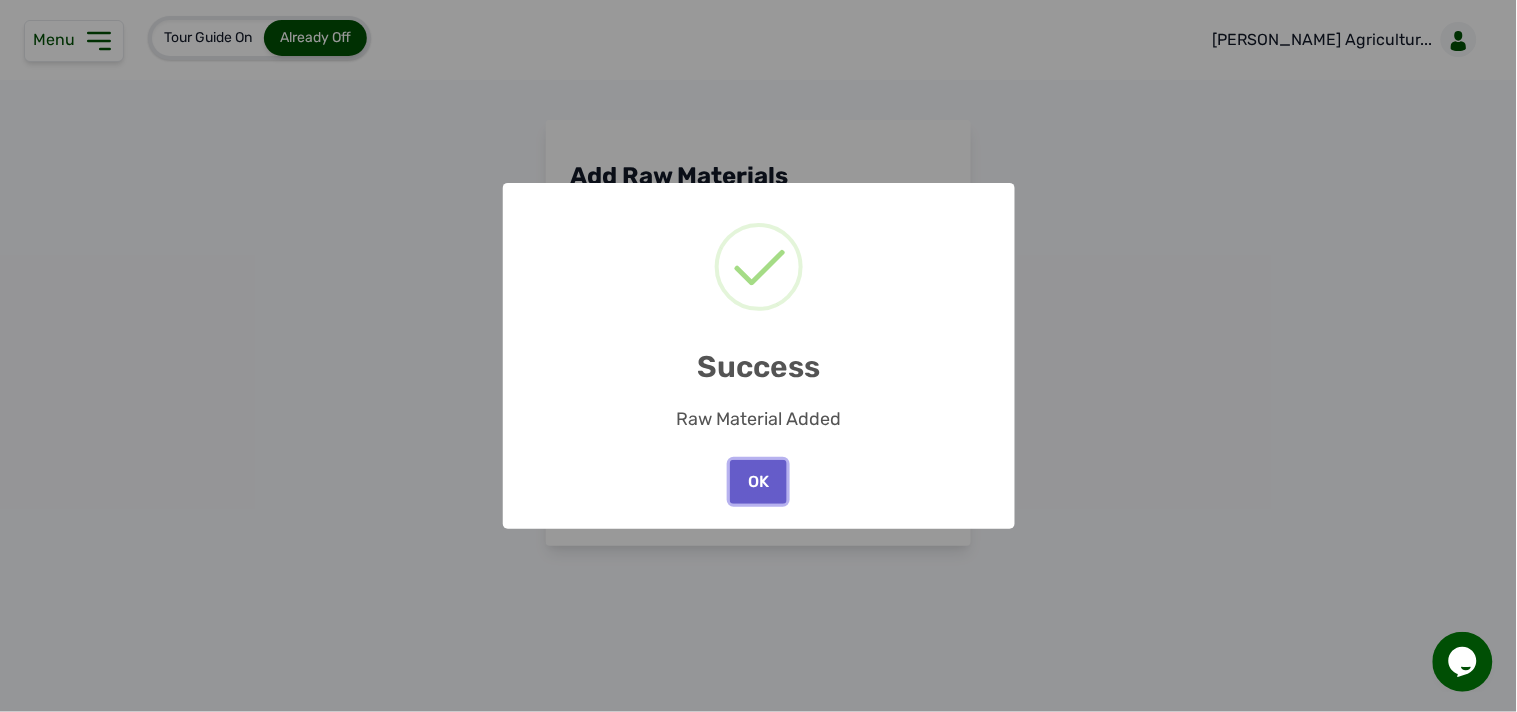 click on "OK" at bounding box center [758, 482] 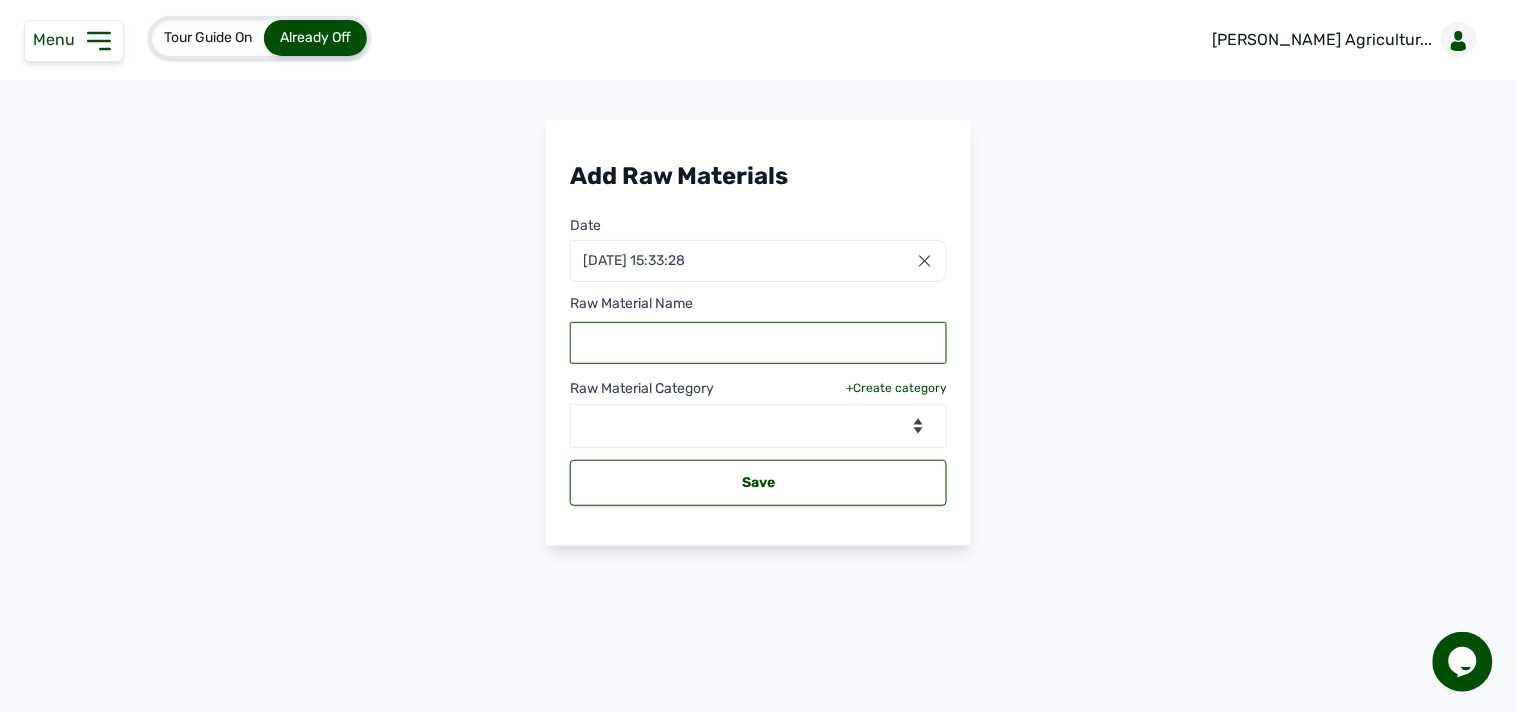 click at bounding box center (758, 343) 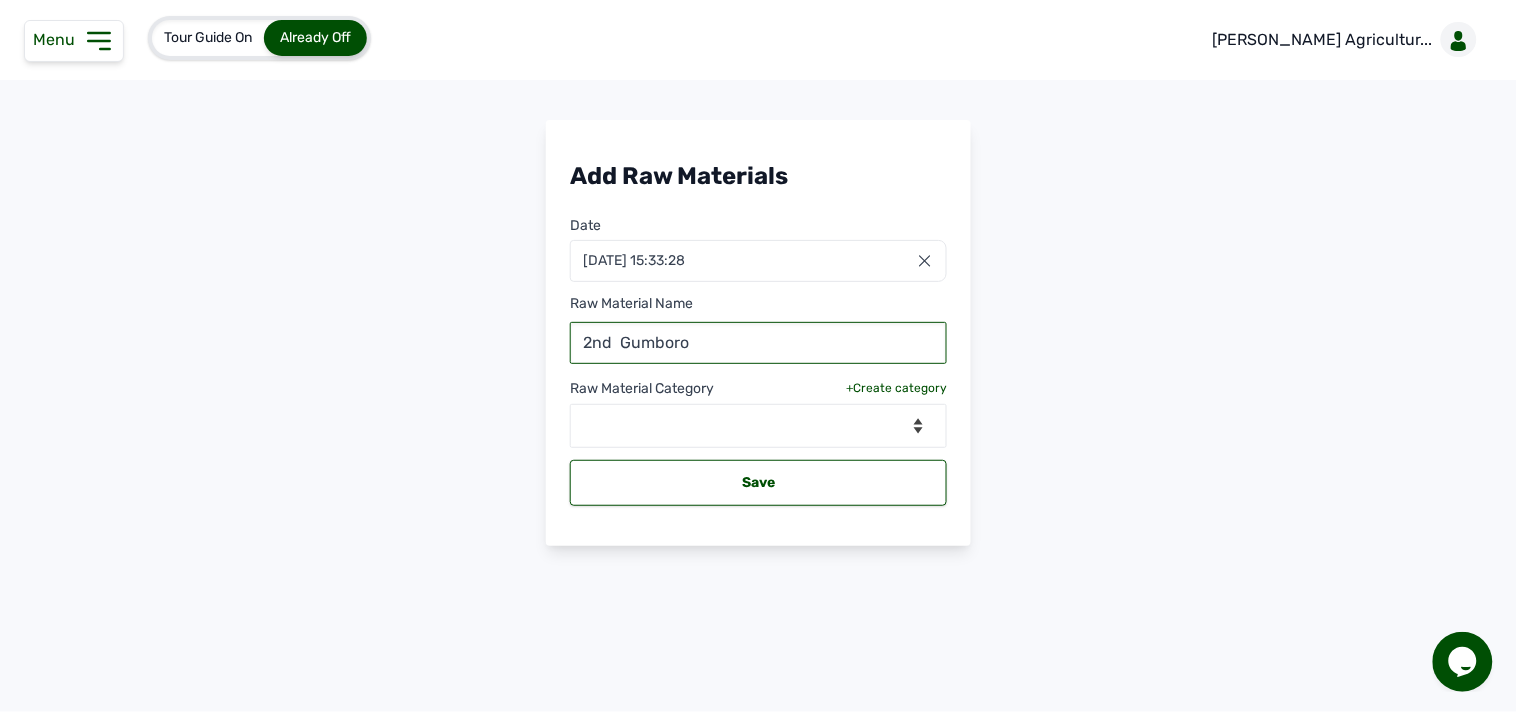 type on "2nd  Gumboro" 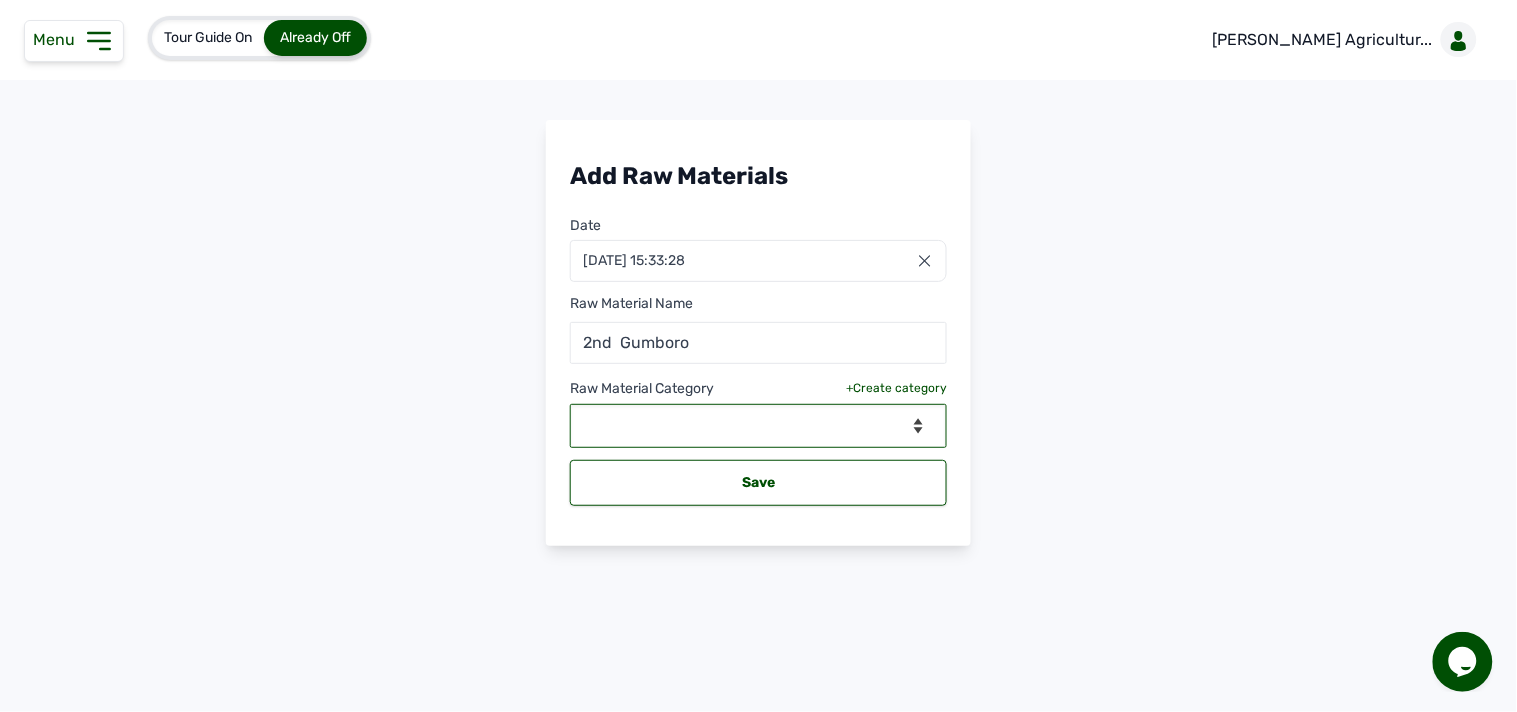 click on "--Select Category-- feeds medications vaccines" at bounding box center (758, 426) 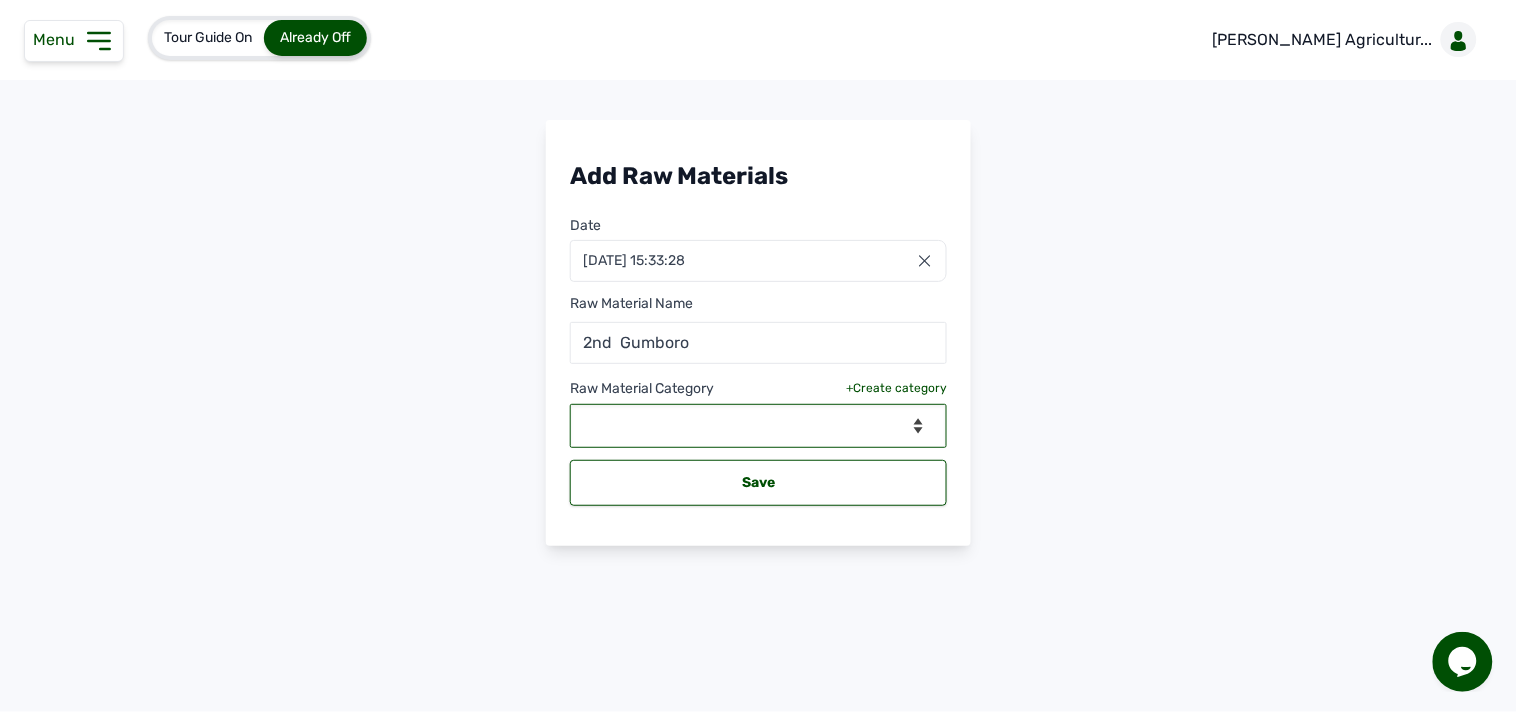select on "vaccines" 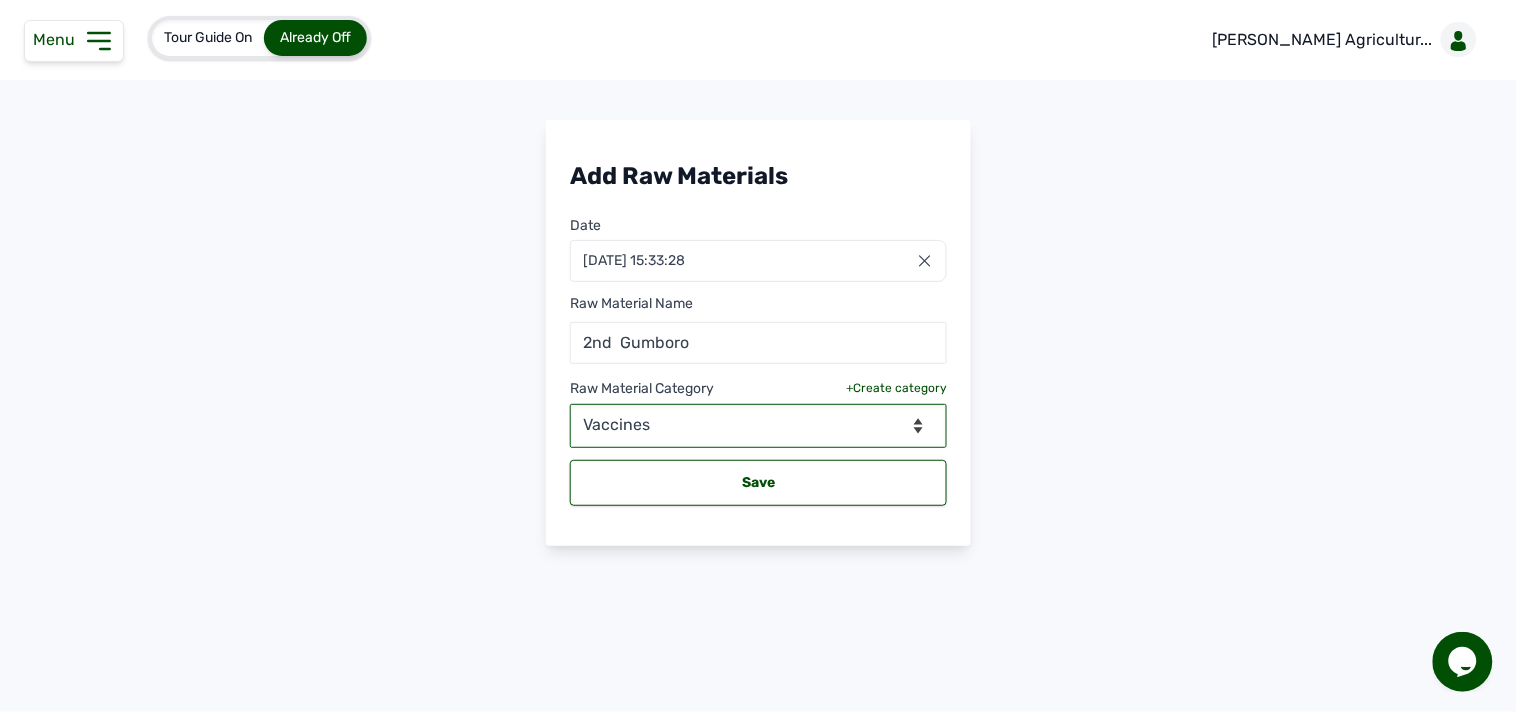 click on "--Select Category-- feeds medications vaccines" at bounding box center [758, 426] 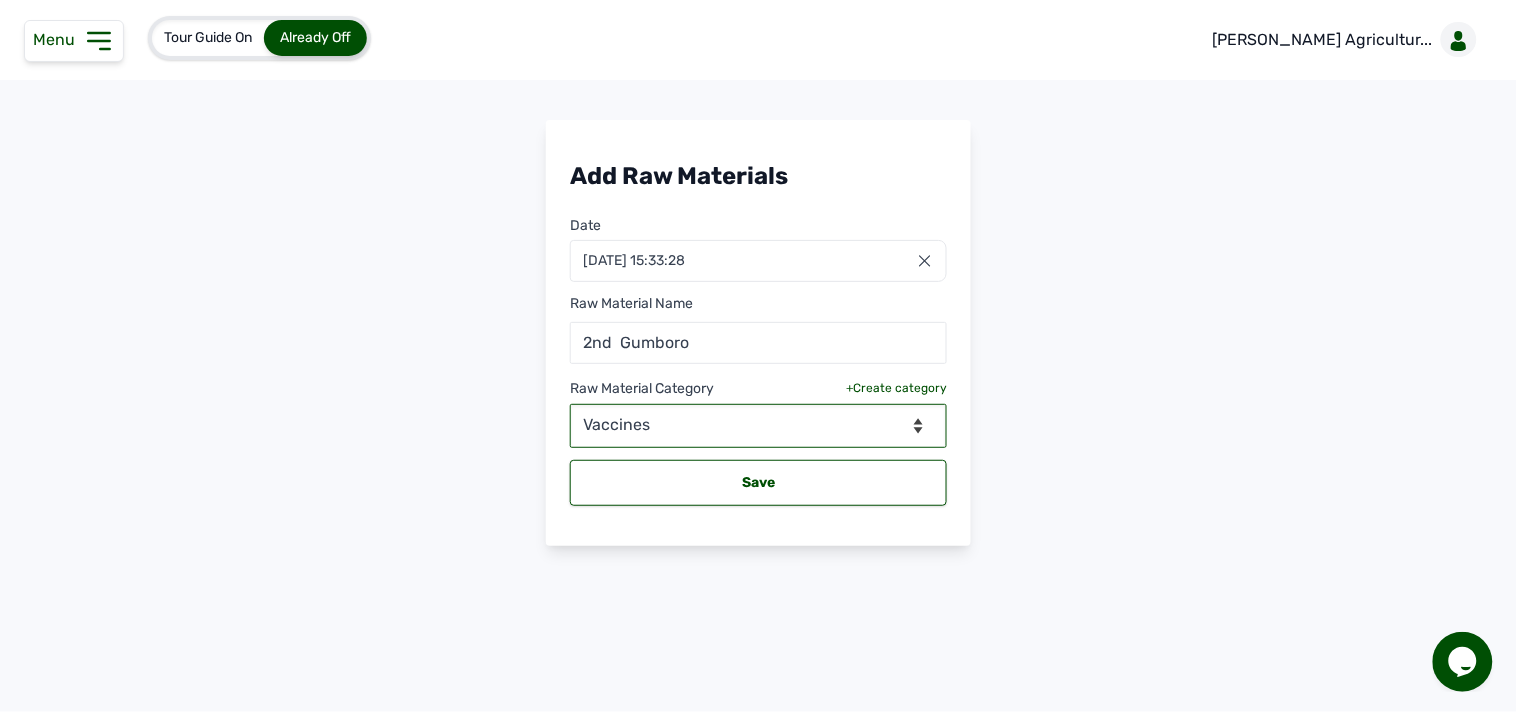select 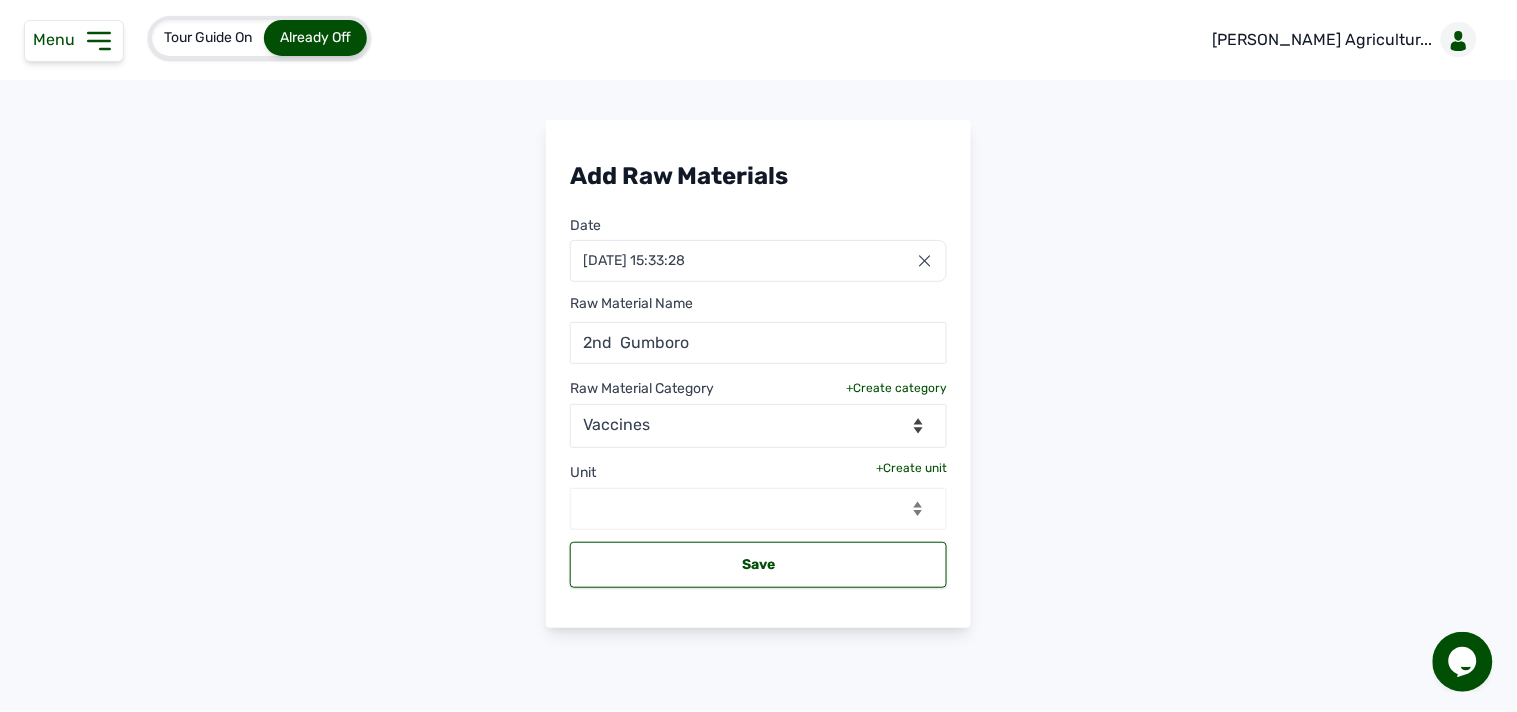 click on "+Create unit" at bounding box center (911, 468) 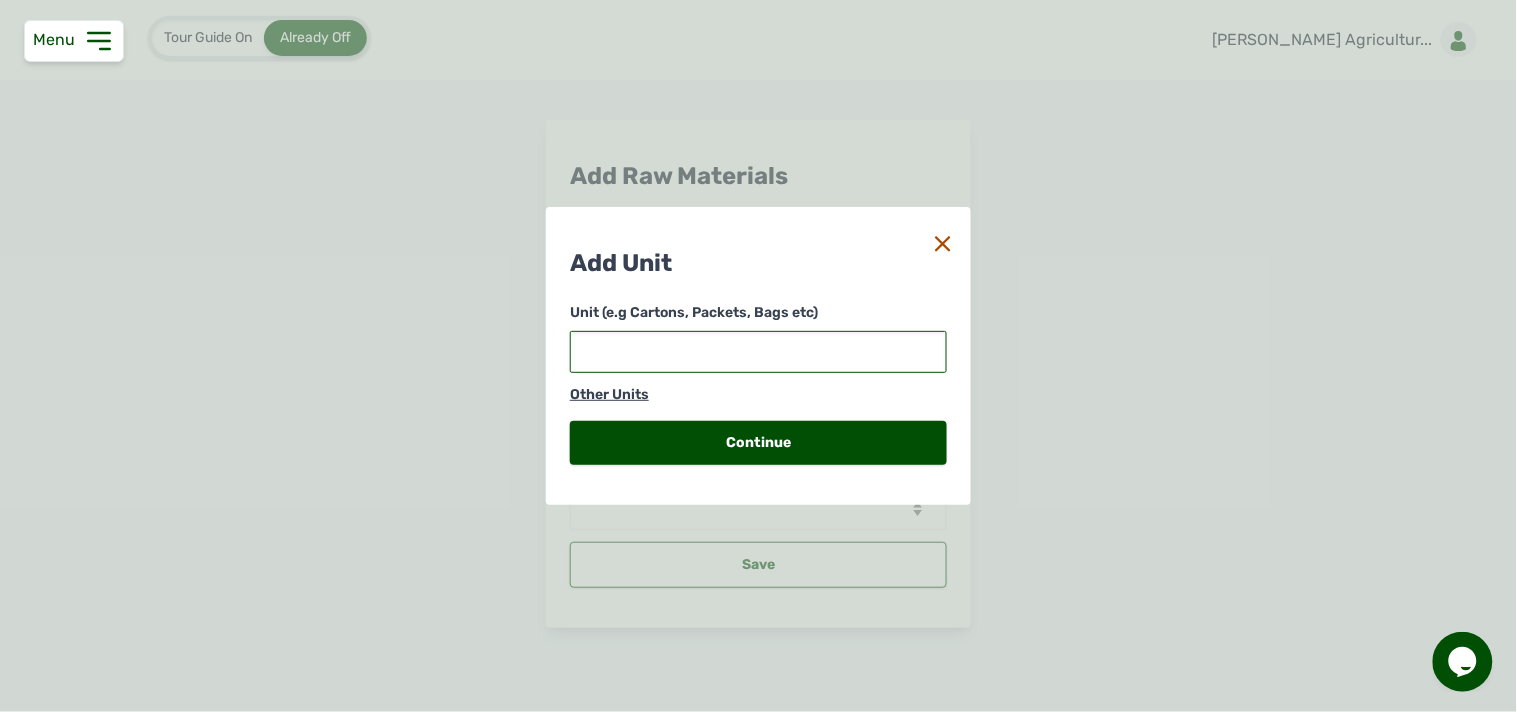click at bounding box center [758, 352] 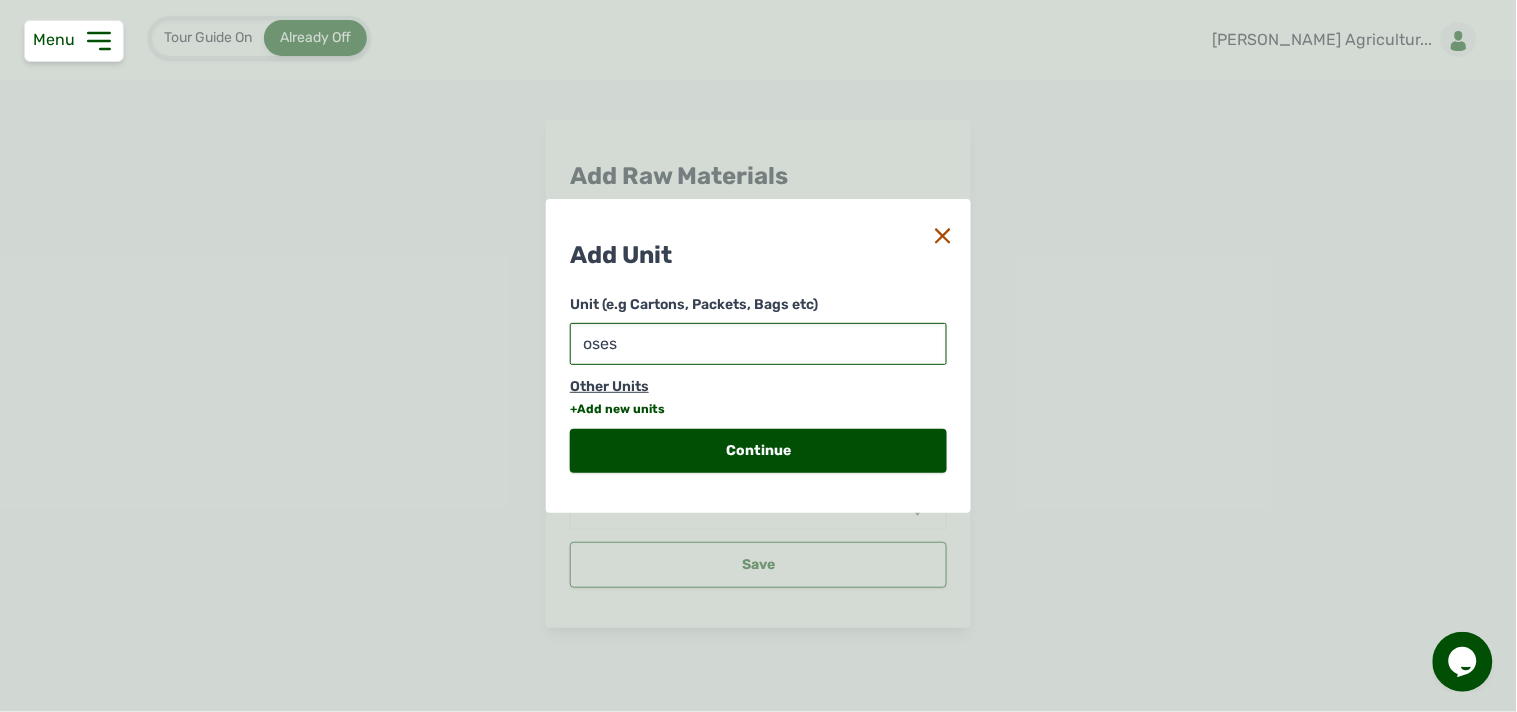 type on "doses" 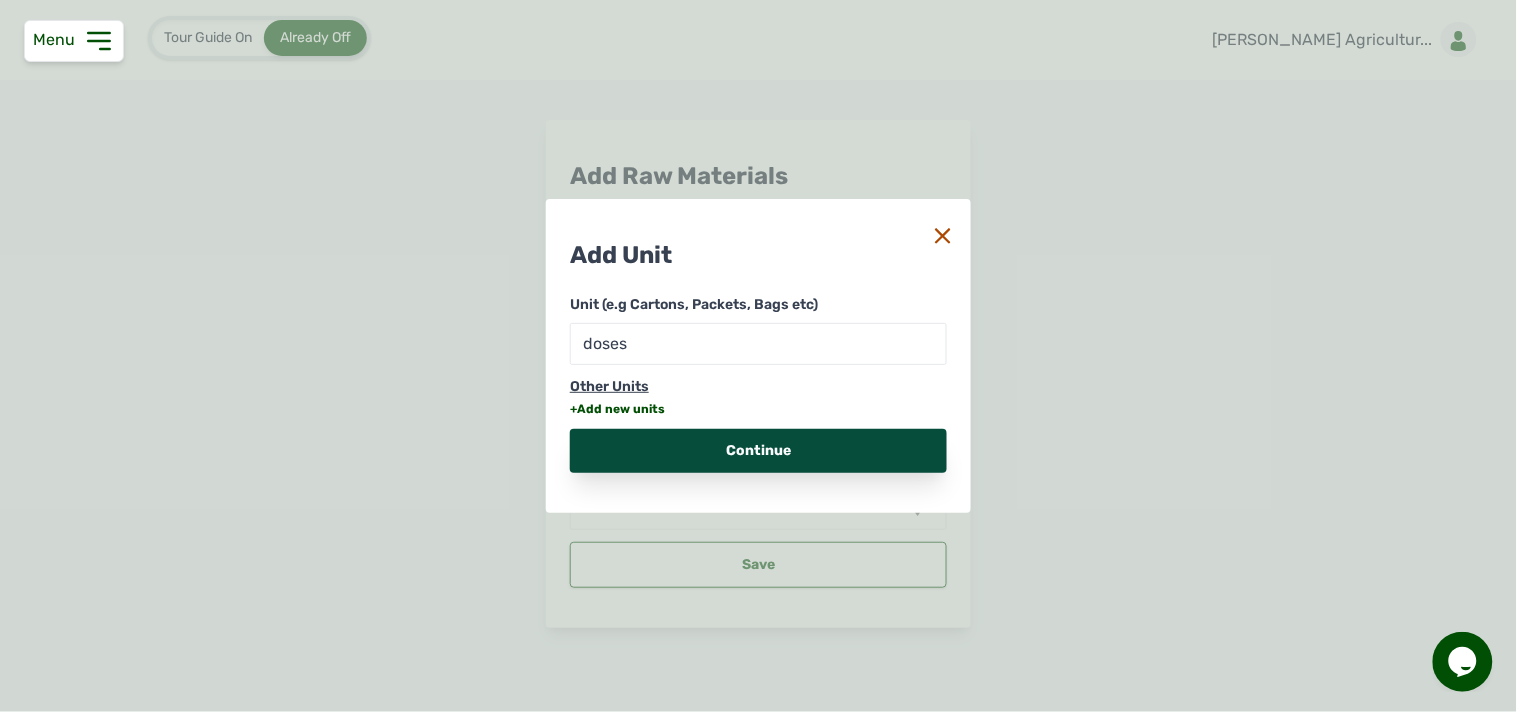 click on "Continue" at bounding box center [758, 451] 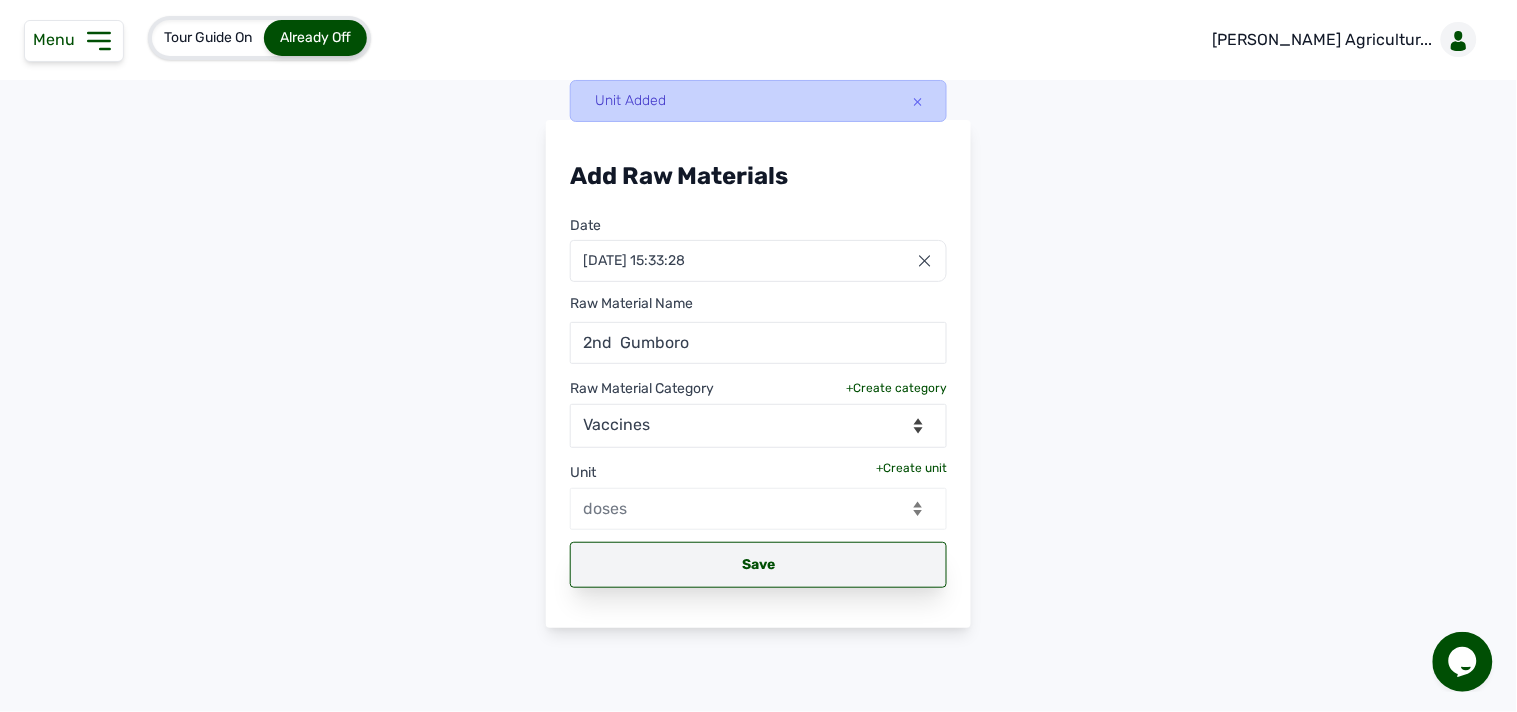 click on "Save" at bounding box center [758, 565] 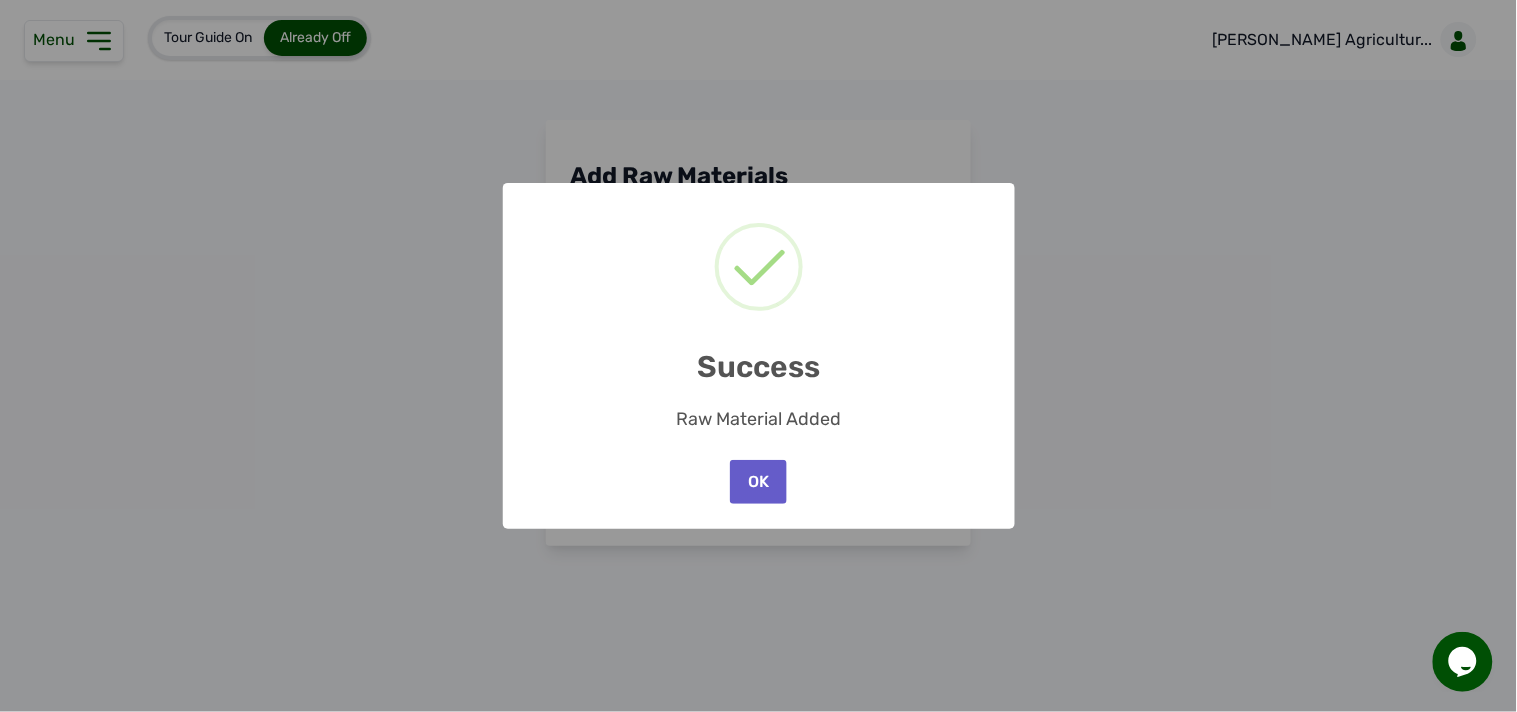 click on "OK" at bounding box center [758, 482] 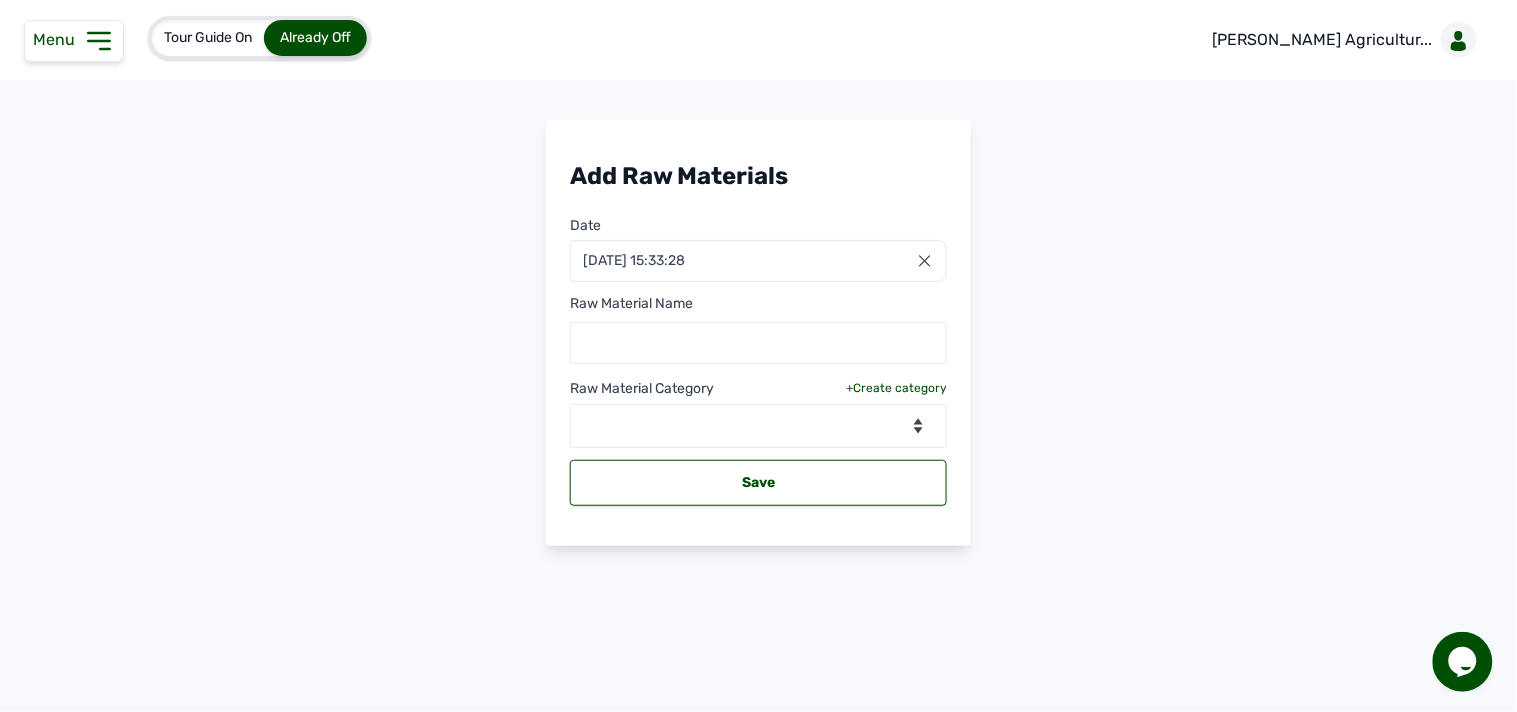 click 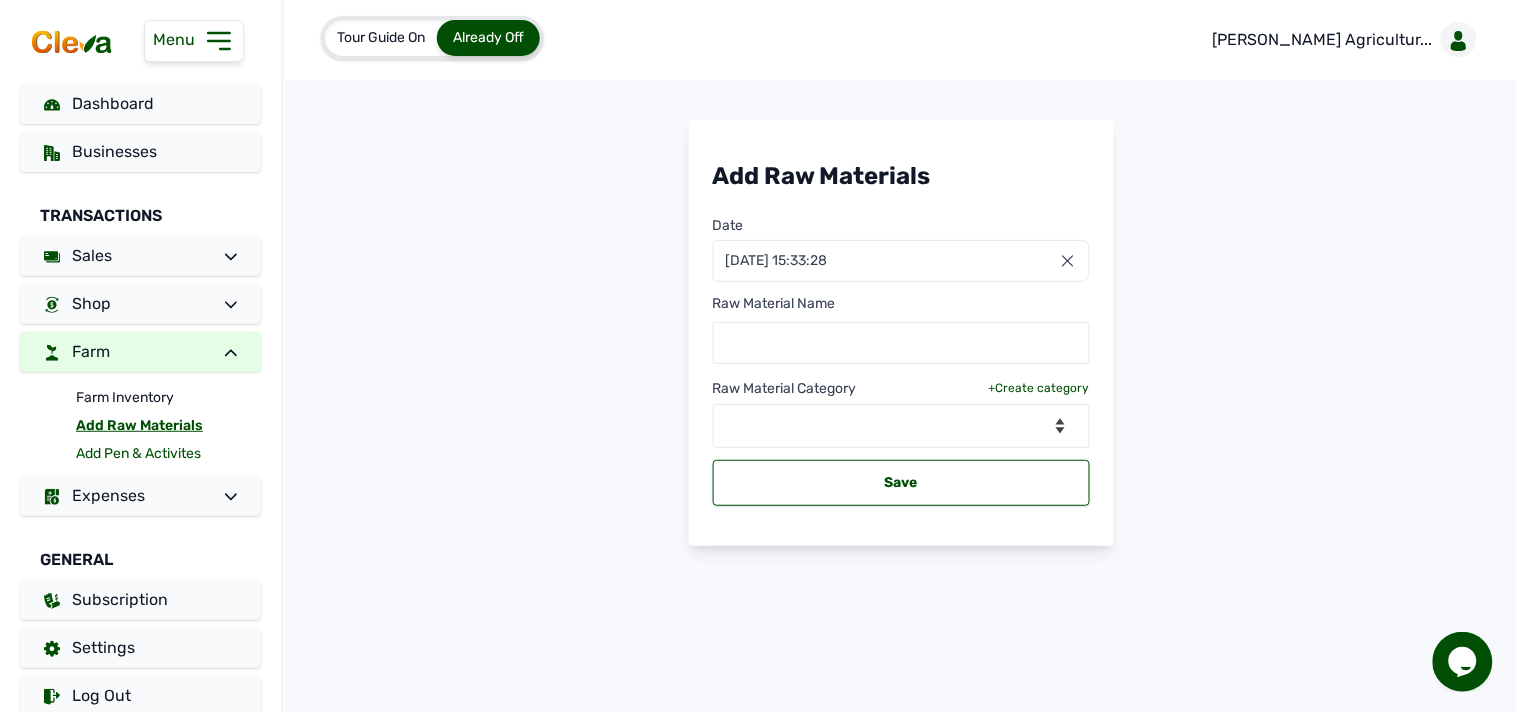 click on "Add Pen & Activites" at bounding box center [168, 454] 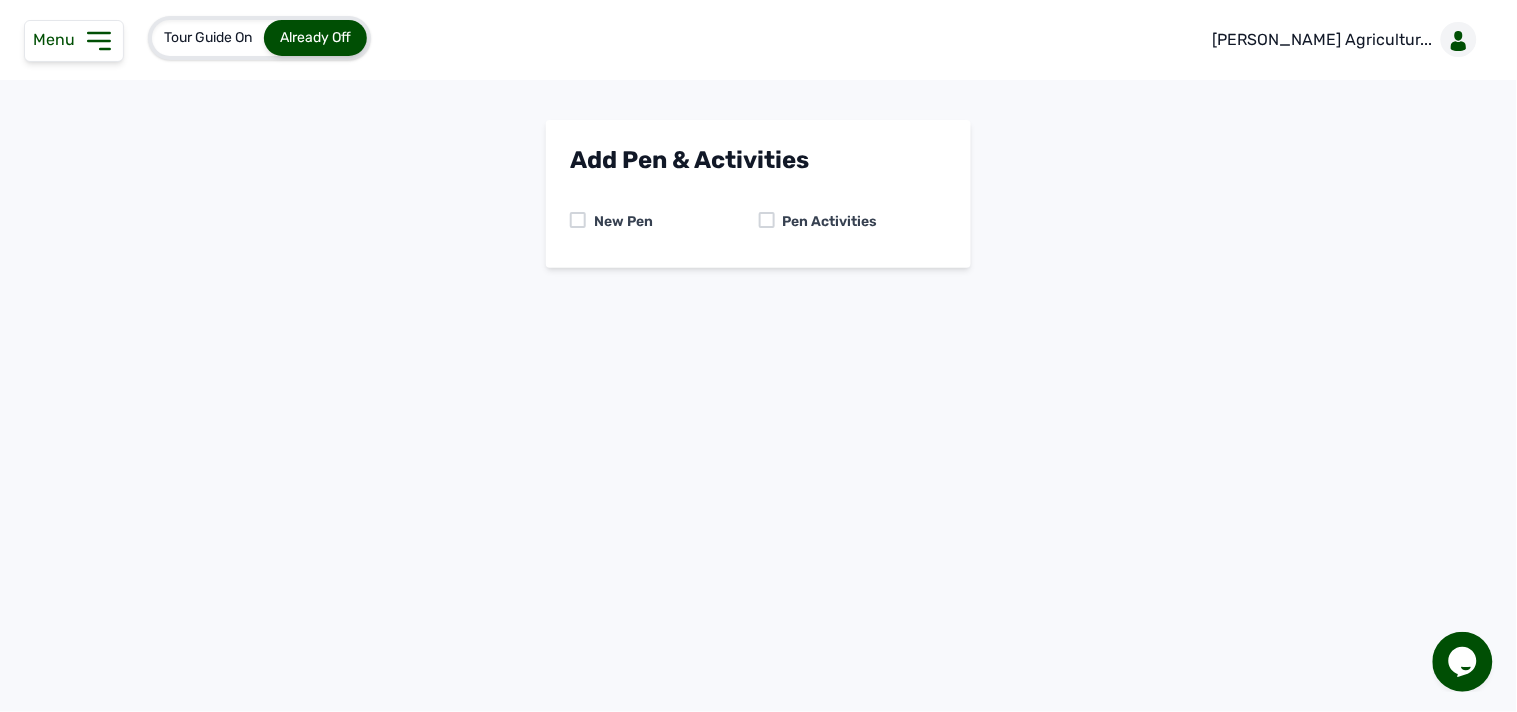 click on "Pen Activities" at bounding box center (826, 222) 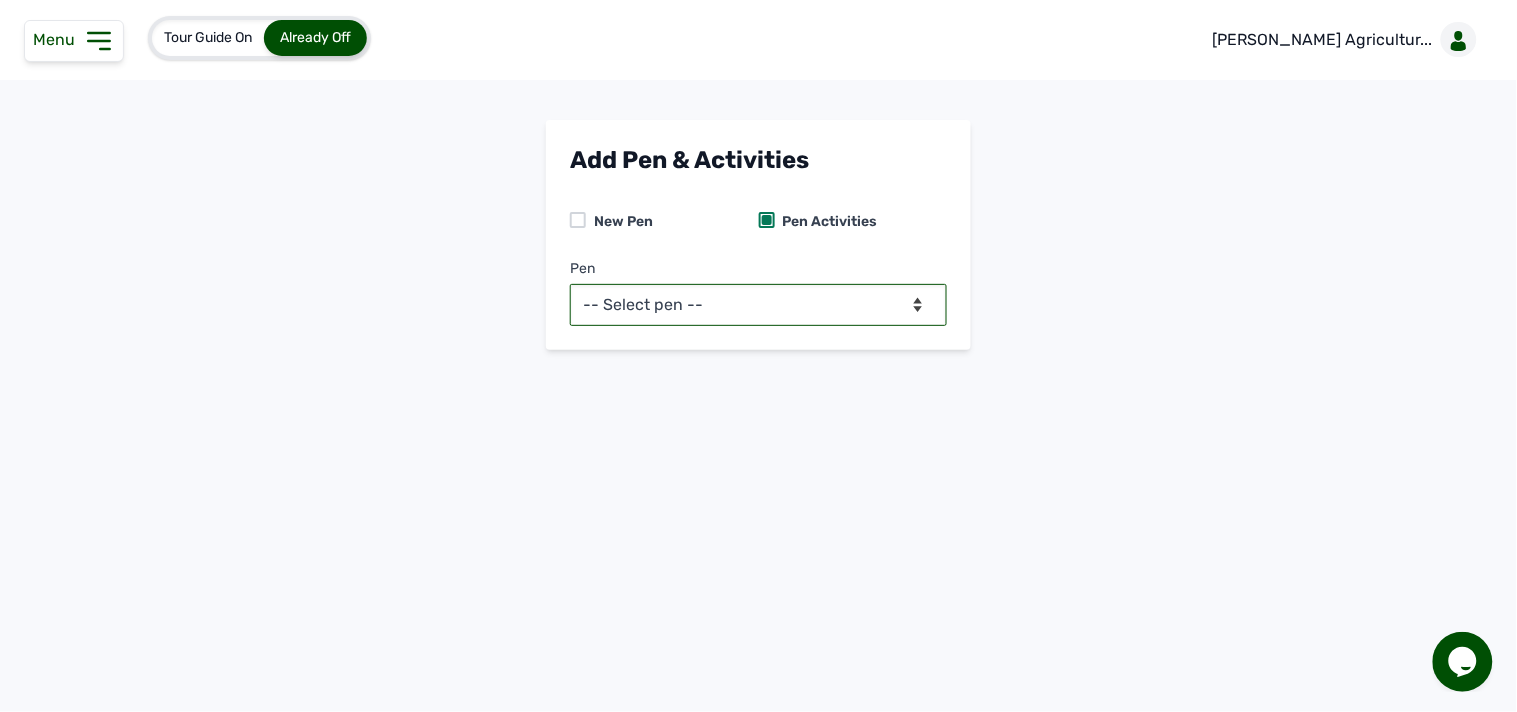 click on "-- Select pen -- Pen B (Broilers)" at bounding box center (758, 305) 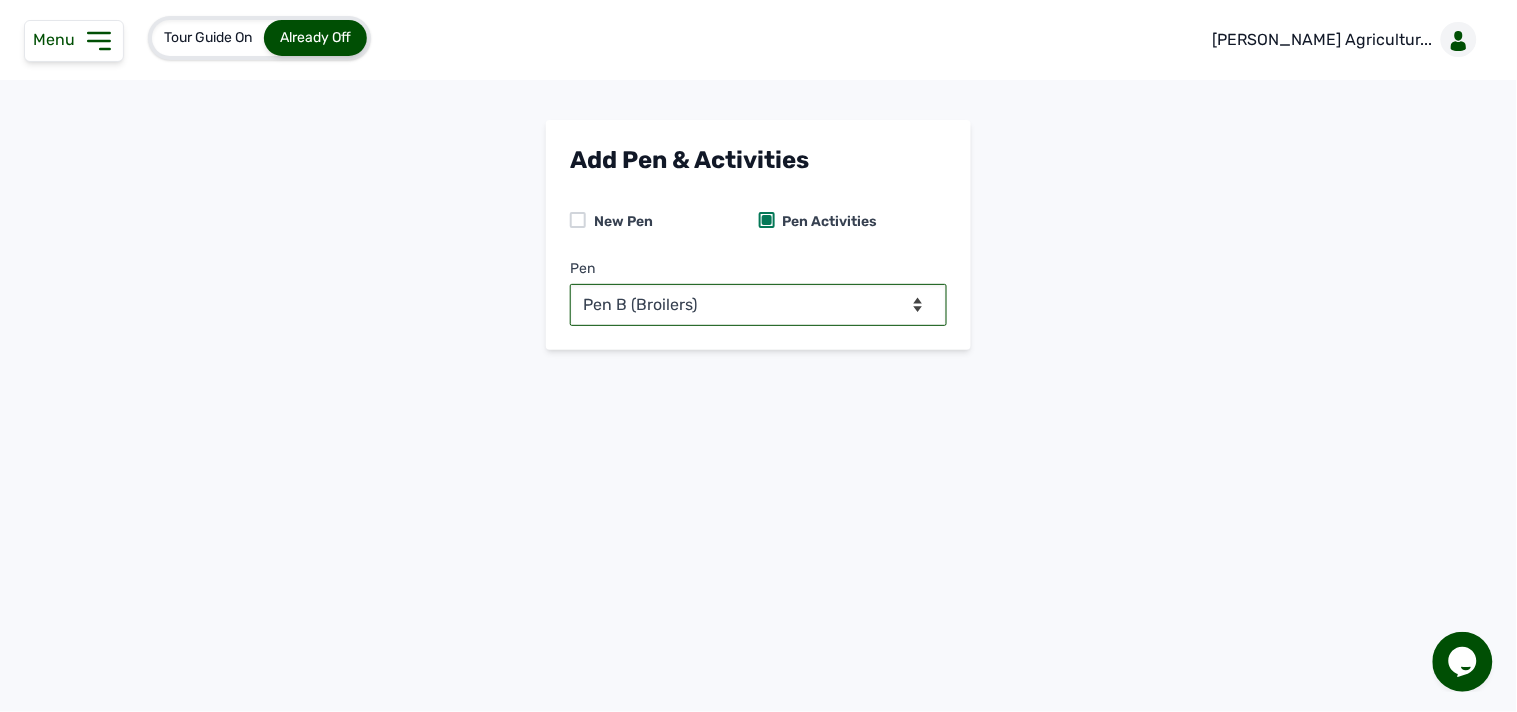 click on "-- Select pen -- Pen B (Broilers)" at bounding box center (758, 305) 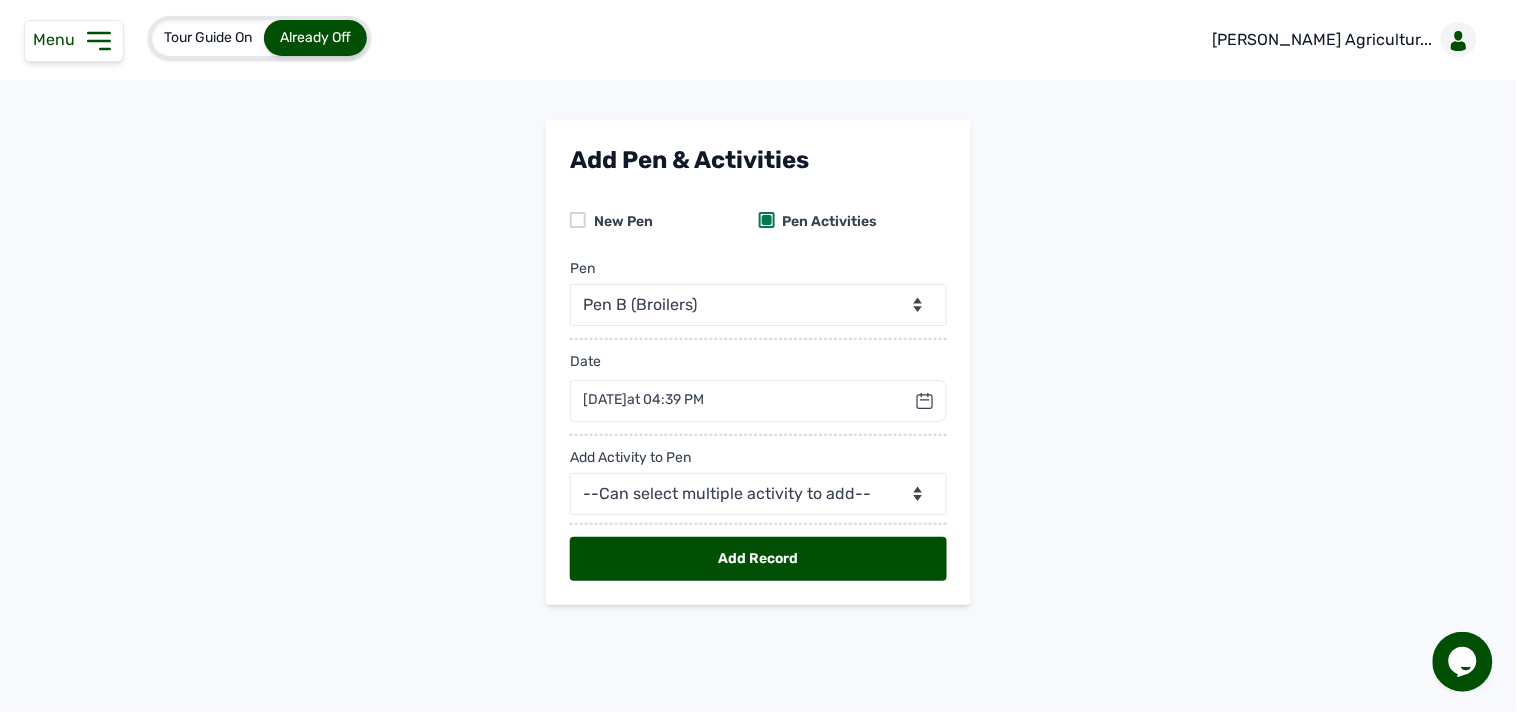 click on "8th Jul 2025   at 04:39 PM" at bounding box center [643, 400] 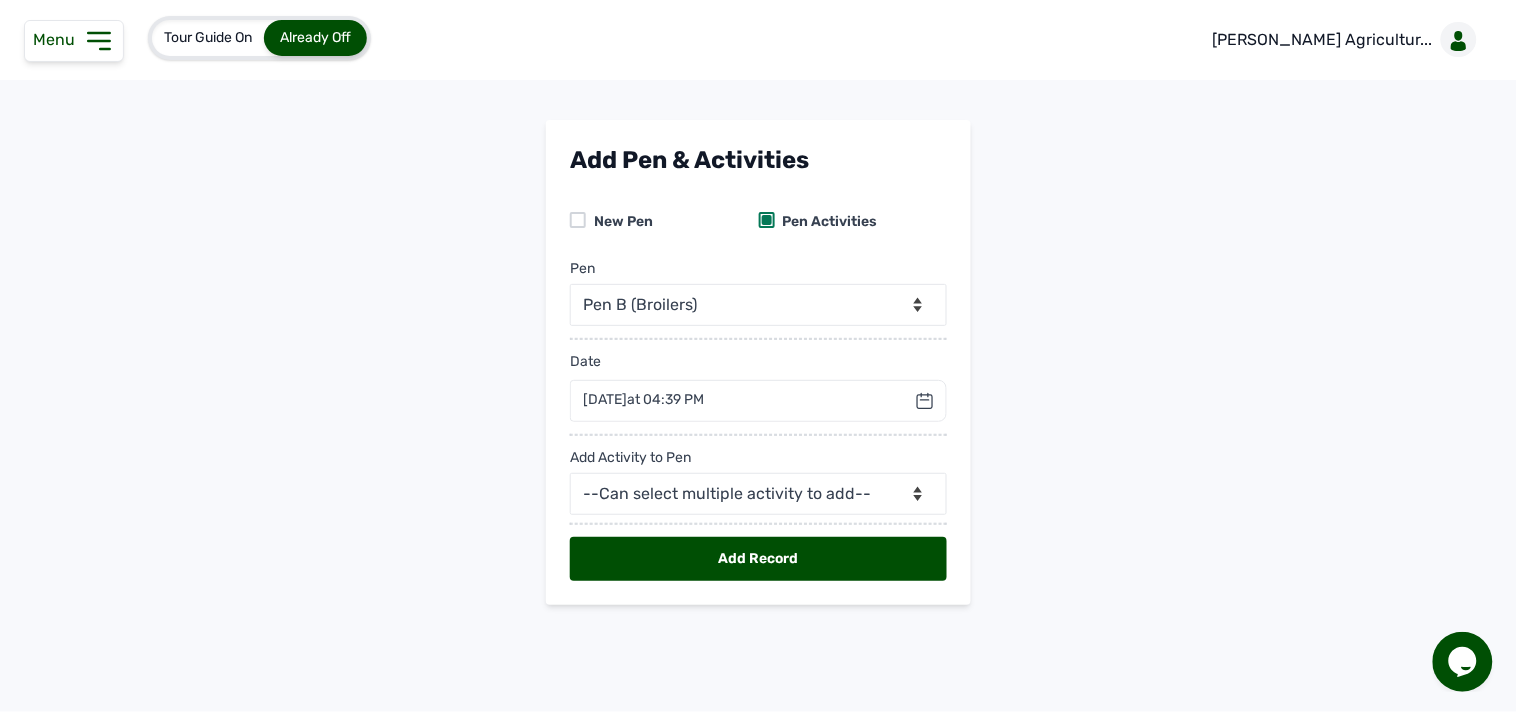 click 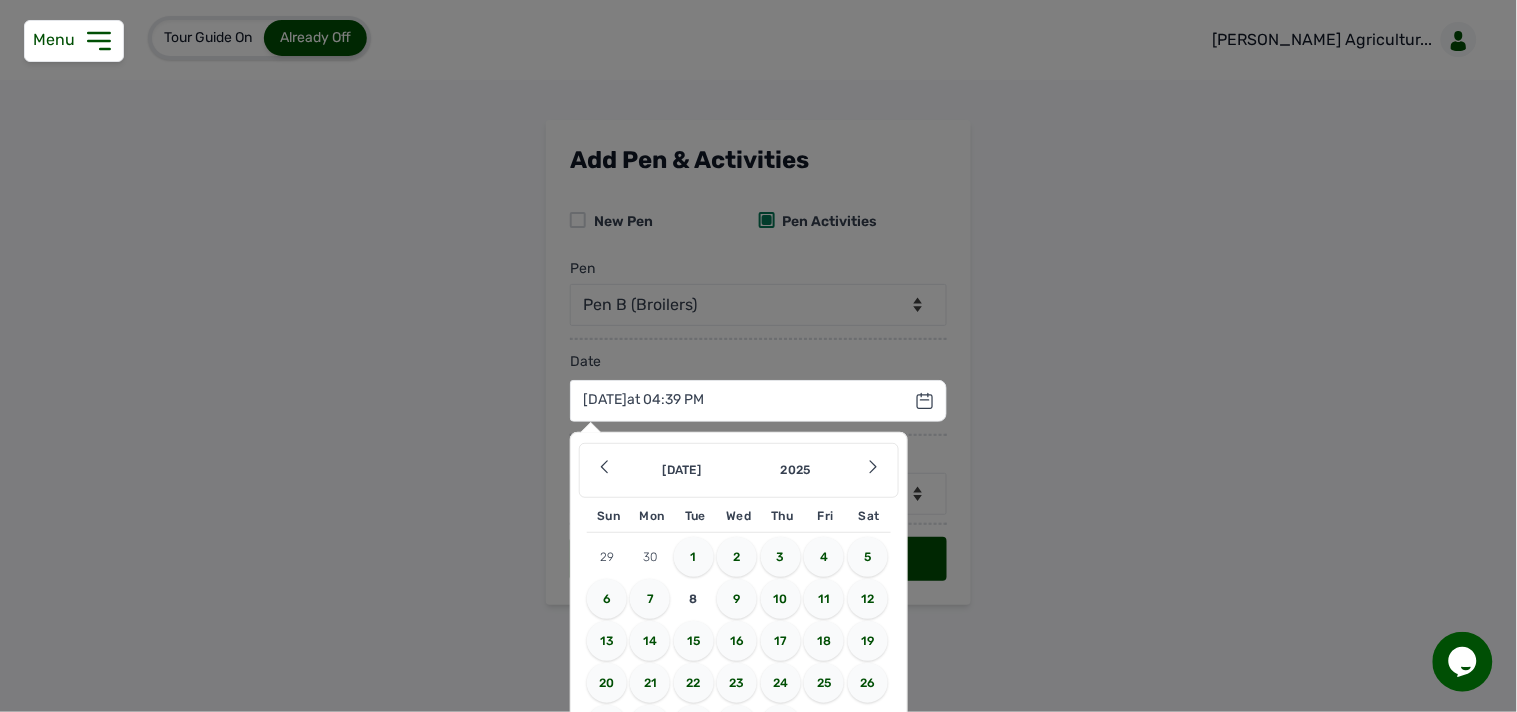 click on "3" at bounding box center (781, 557) 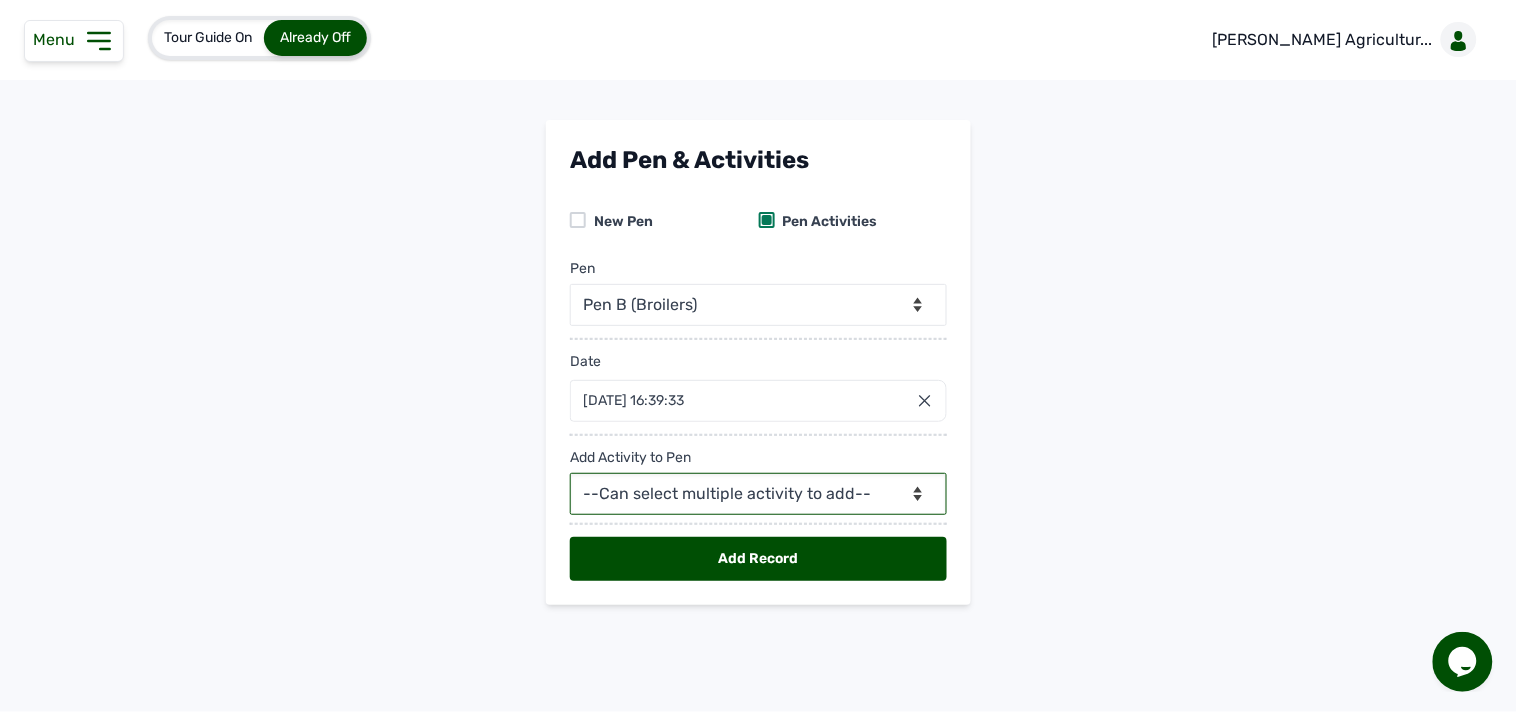 click on "--Can select multiple activity to add-- Raw Material Losses Weight" at bounding box center [758, 494] 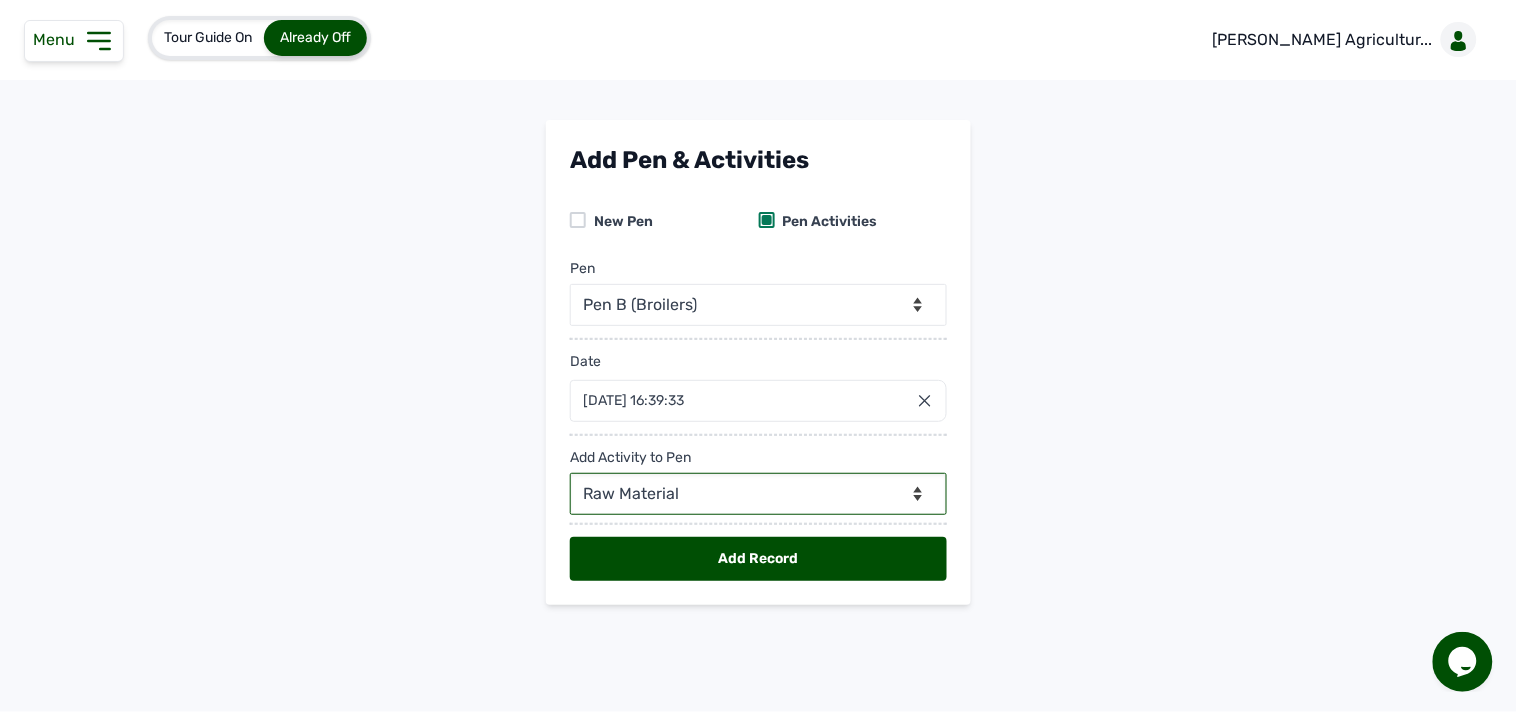 click on "--Can select multiple activity to add-- Raw Material Losses Weight" at bounding box center (758, 494) 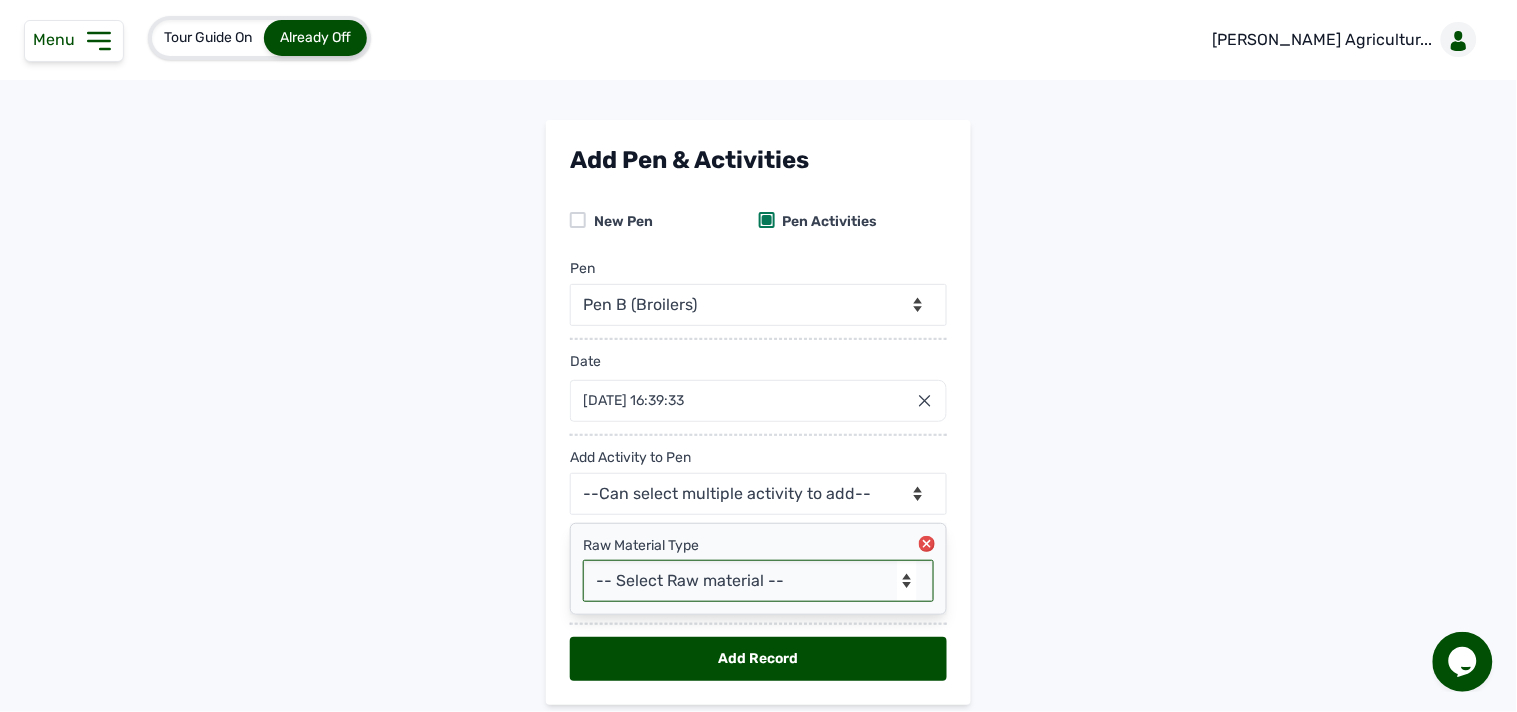 click on "-- Select Raw material -- feeds medications vaccines" at bounding box center [758, 581] 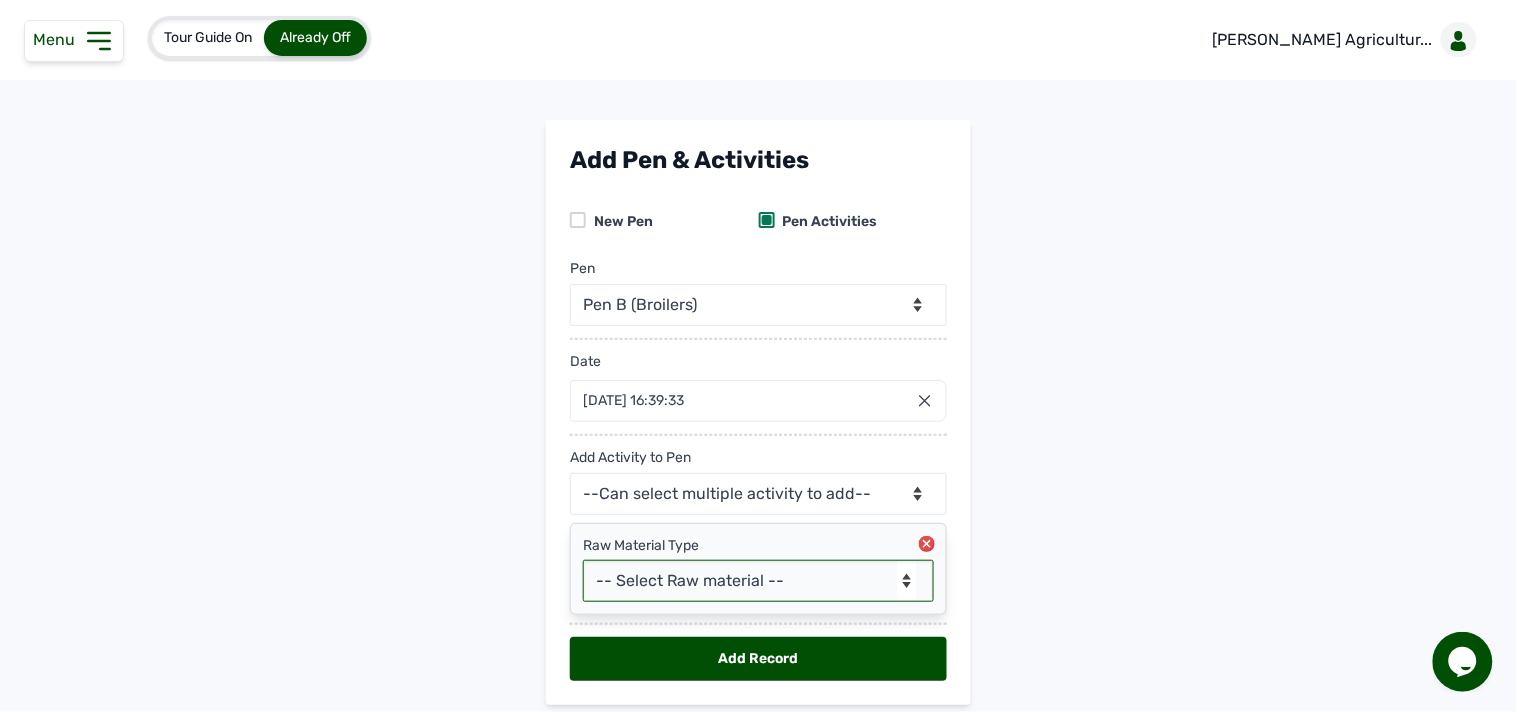 select on "feeds" 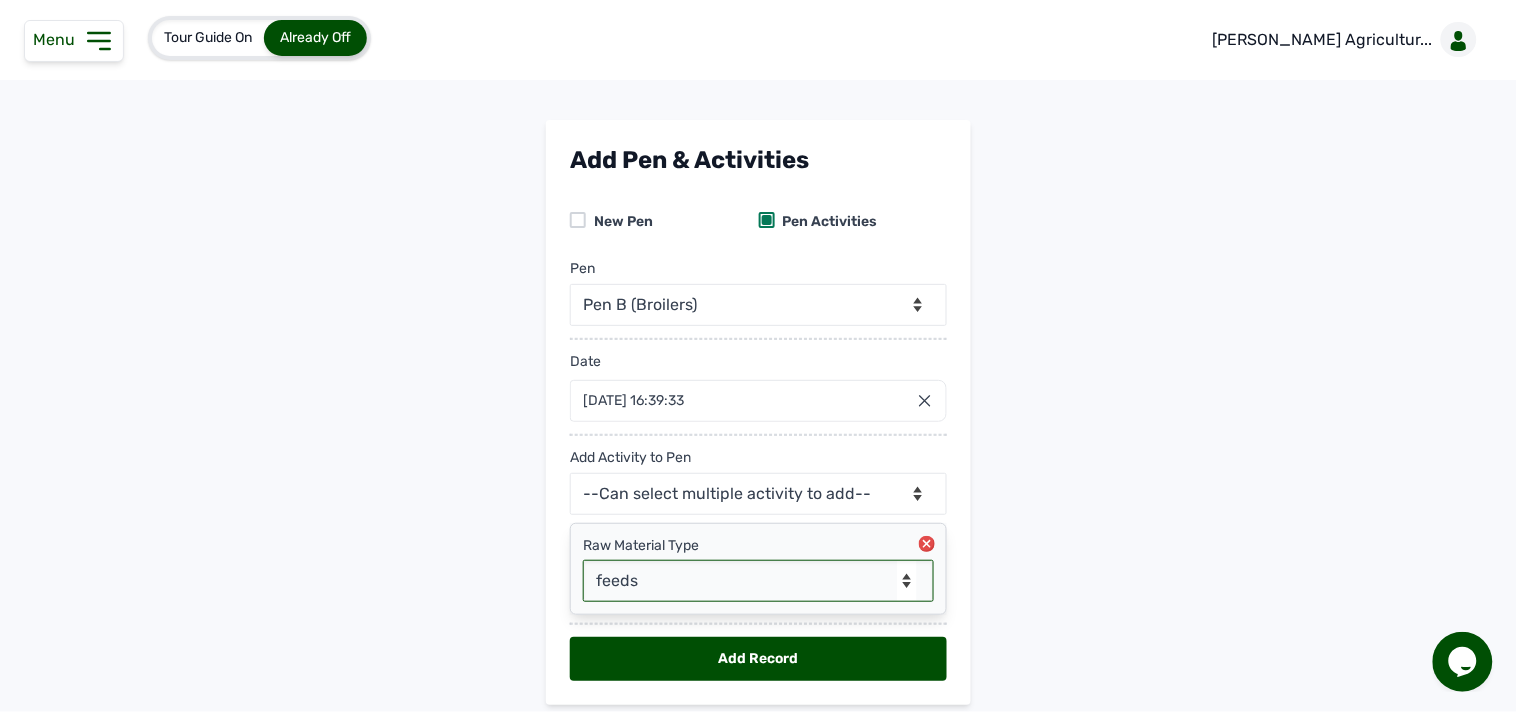 click on "-- Select Raw material -- feeds medications vaccines" at bounding box center [758, 581] 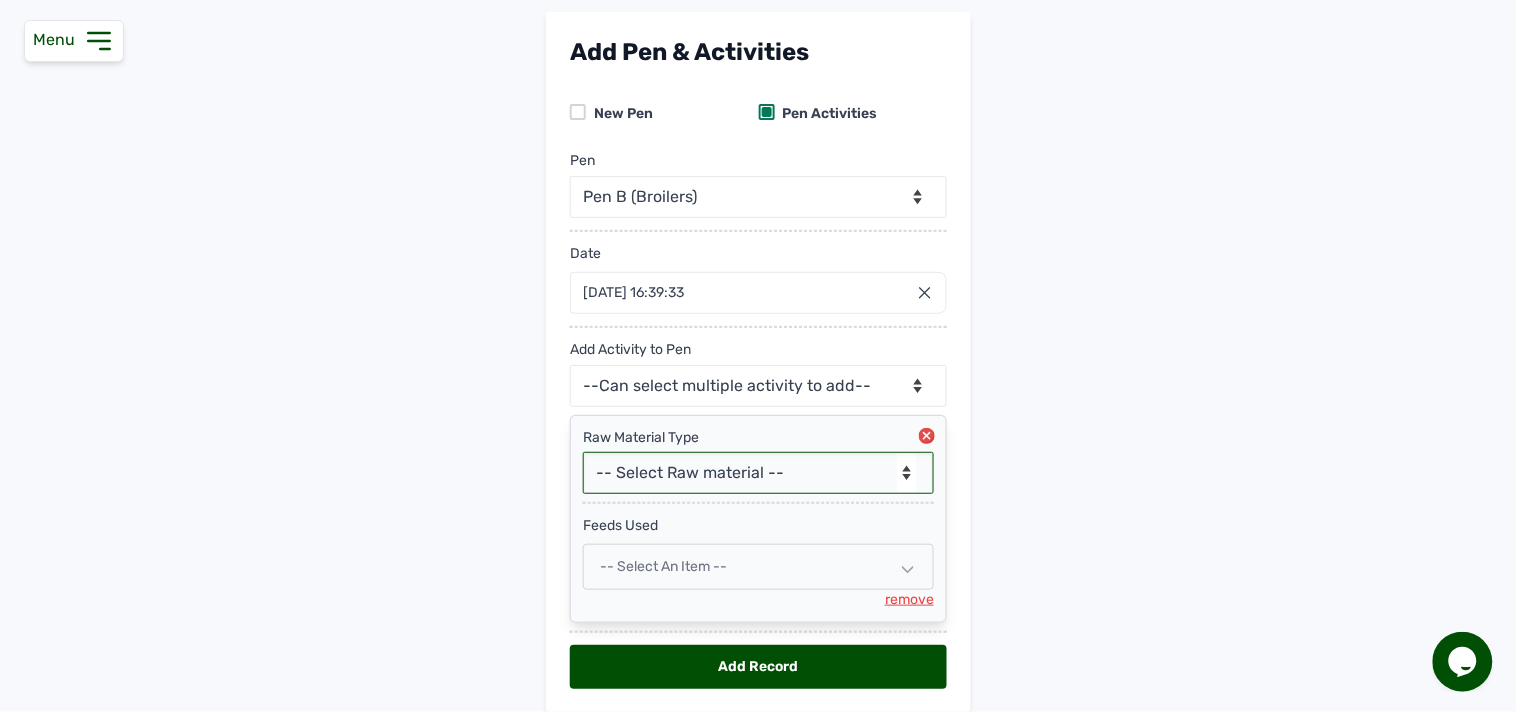 scroll, scrollTop: 183, scrollLeft: 0, axis: vertical 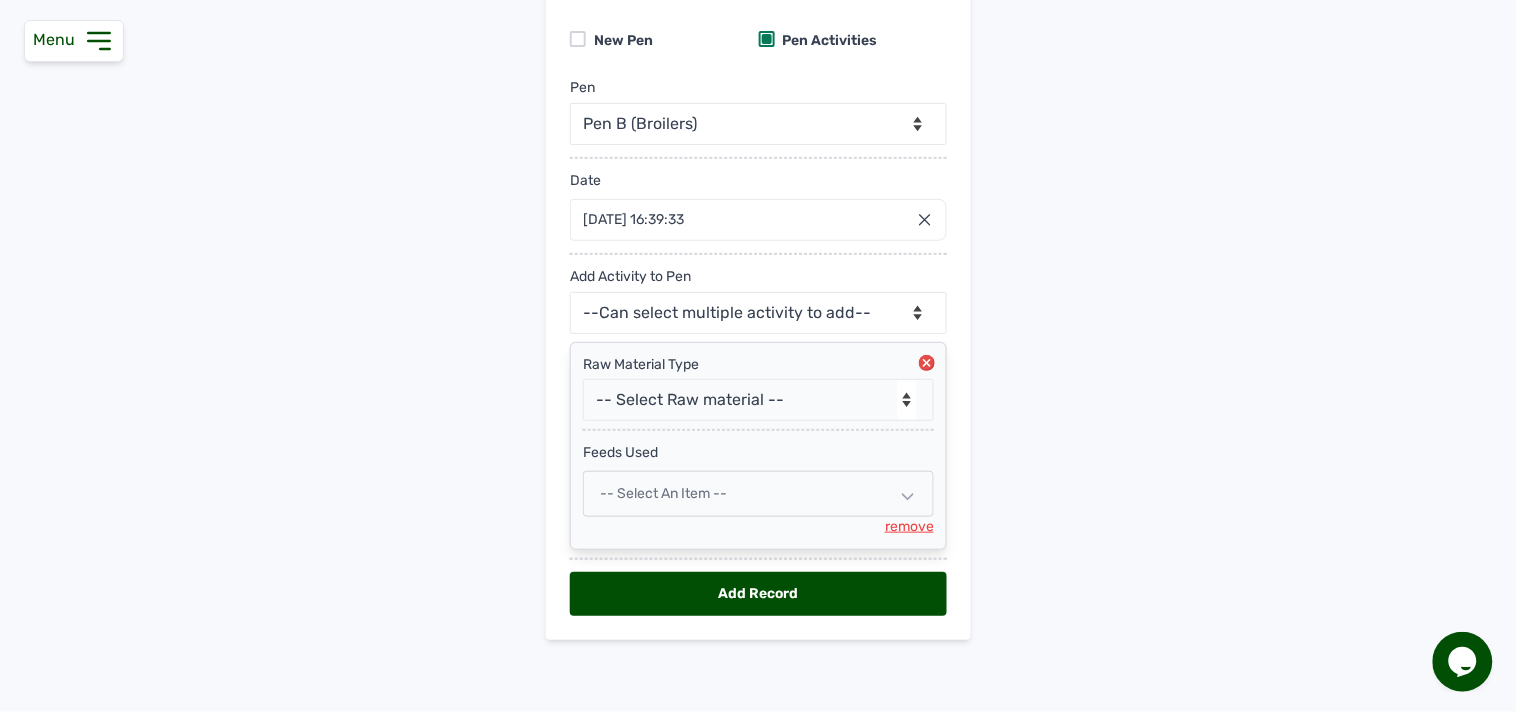 click 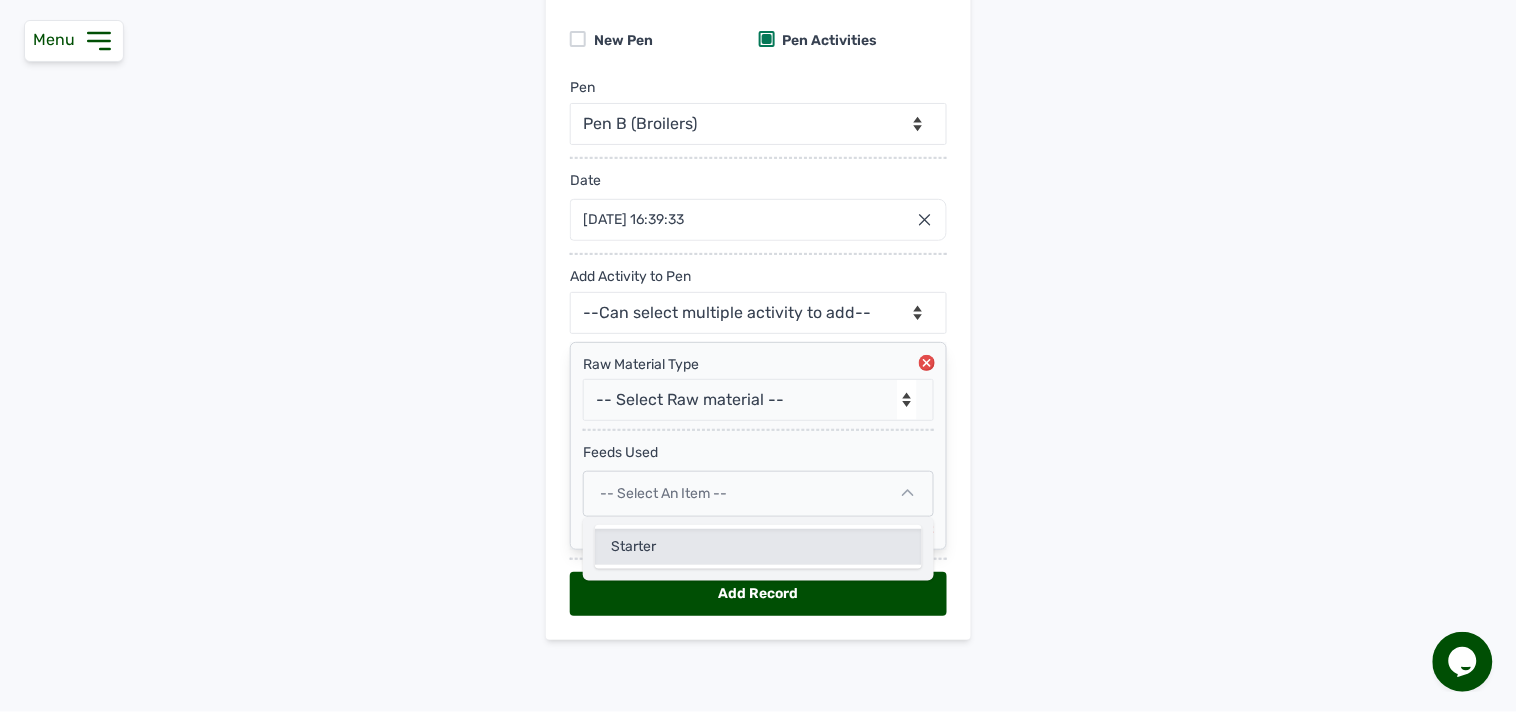 click on "Starter" 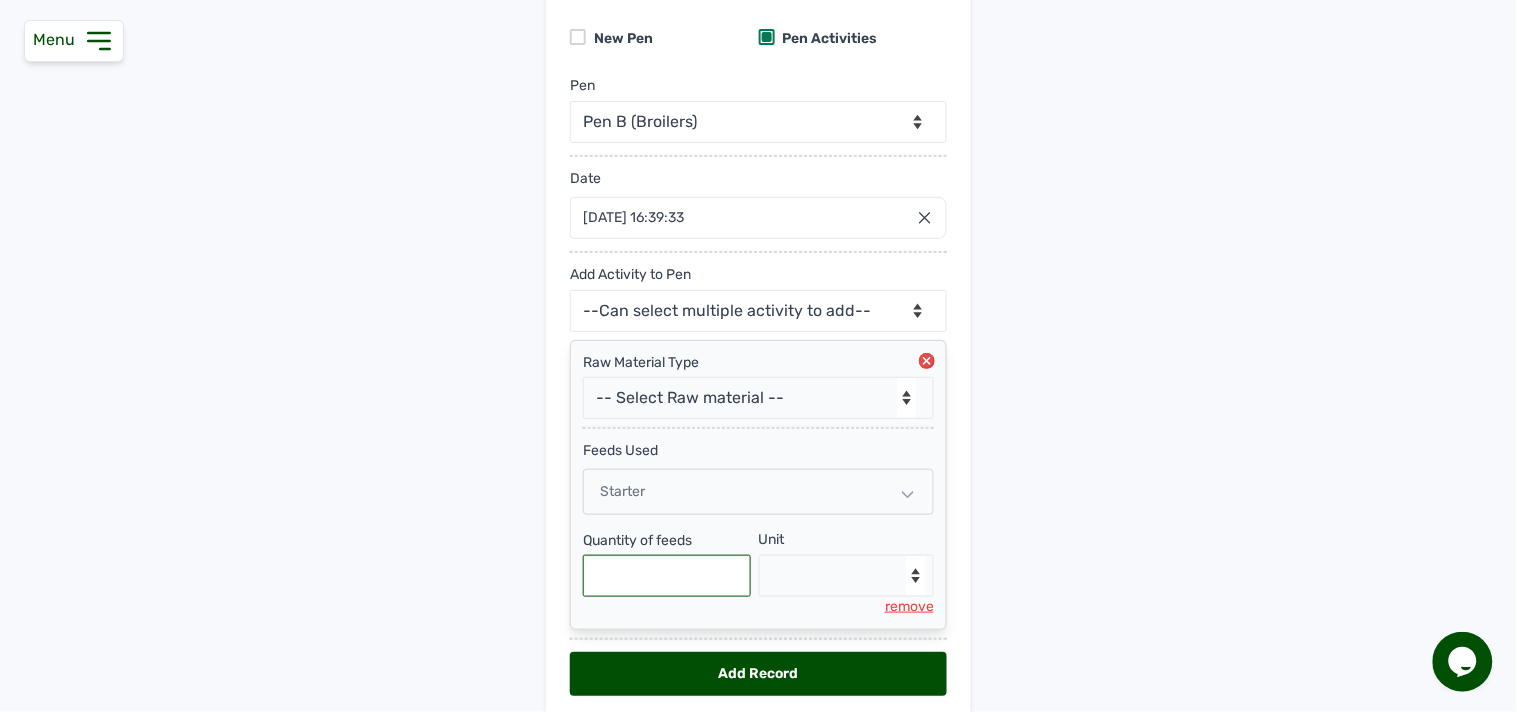 click at bounding box center (667, 576) 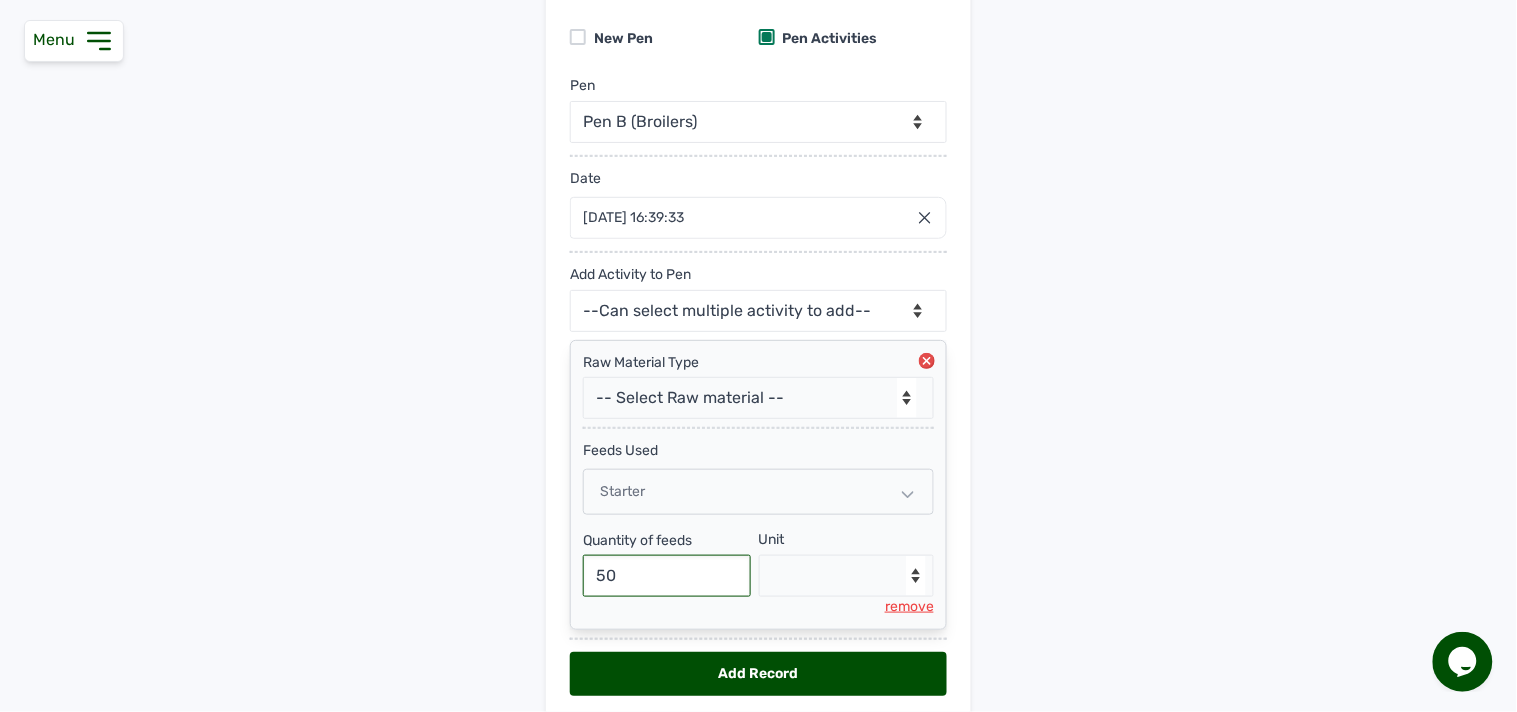 type on "50" 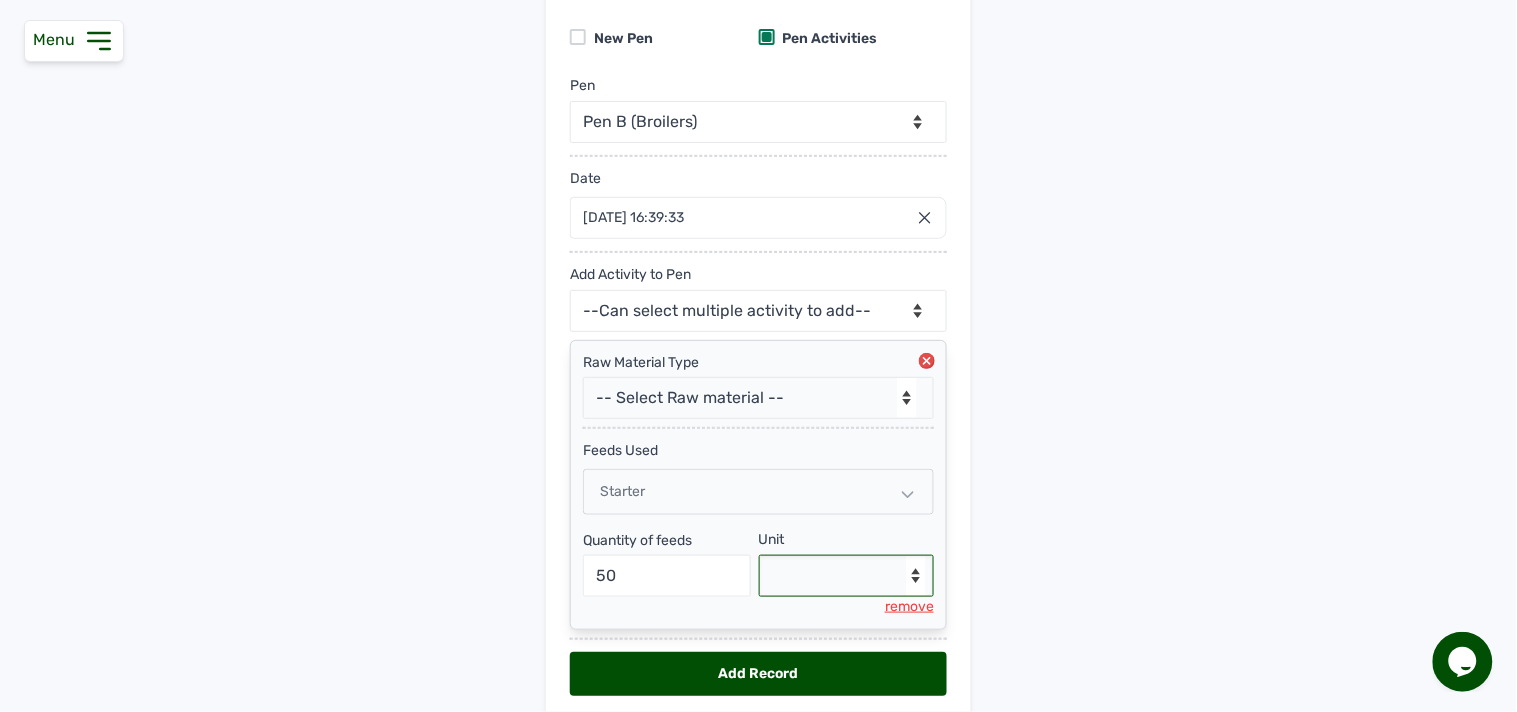 click on "--Select unit-- Bag(s) Kg" at bounding box center [847, 576] 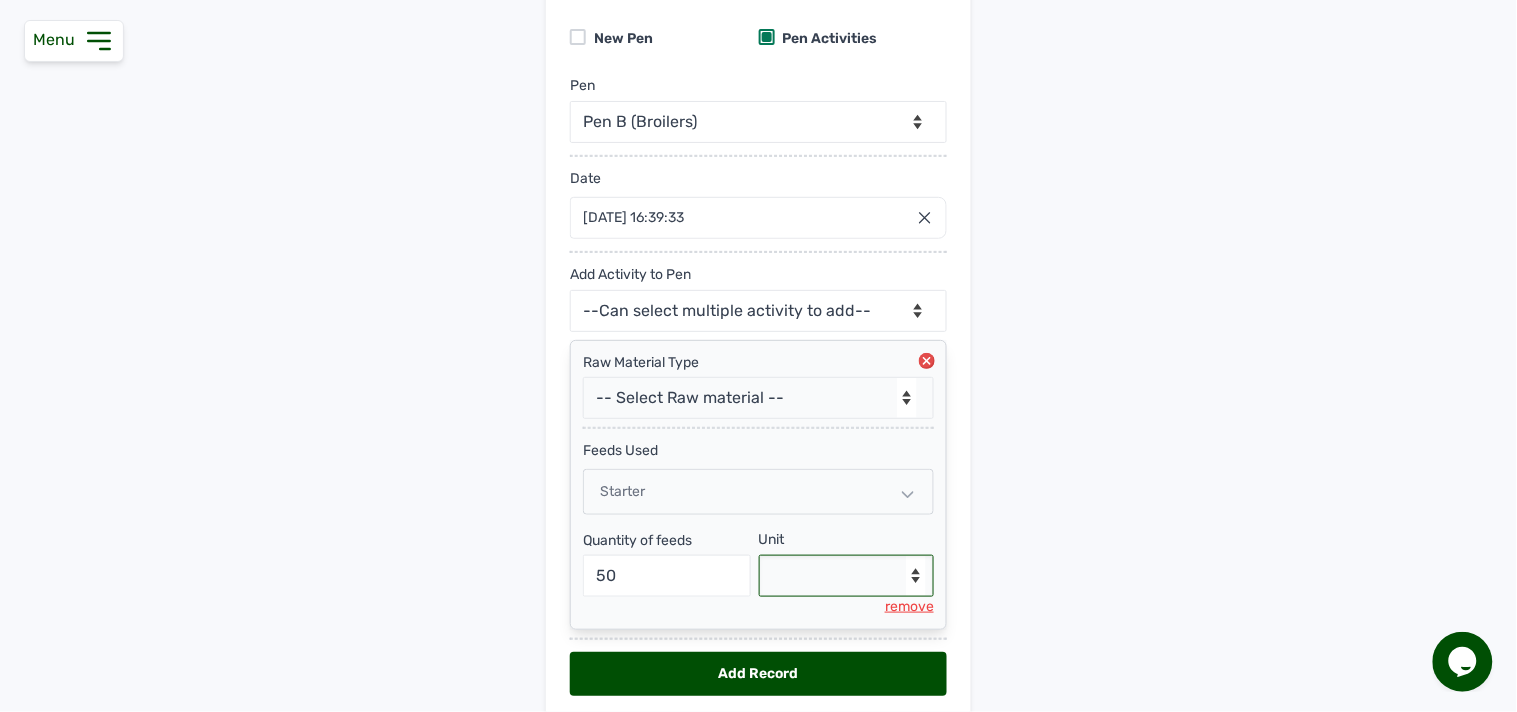 select on "Kg" 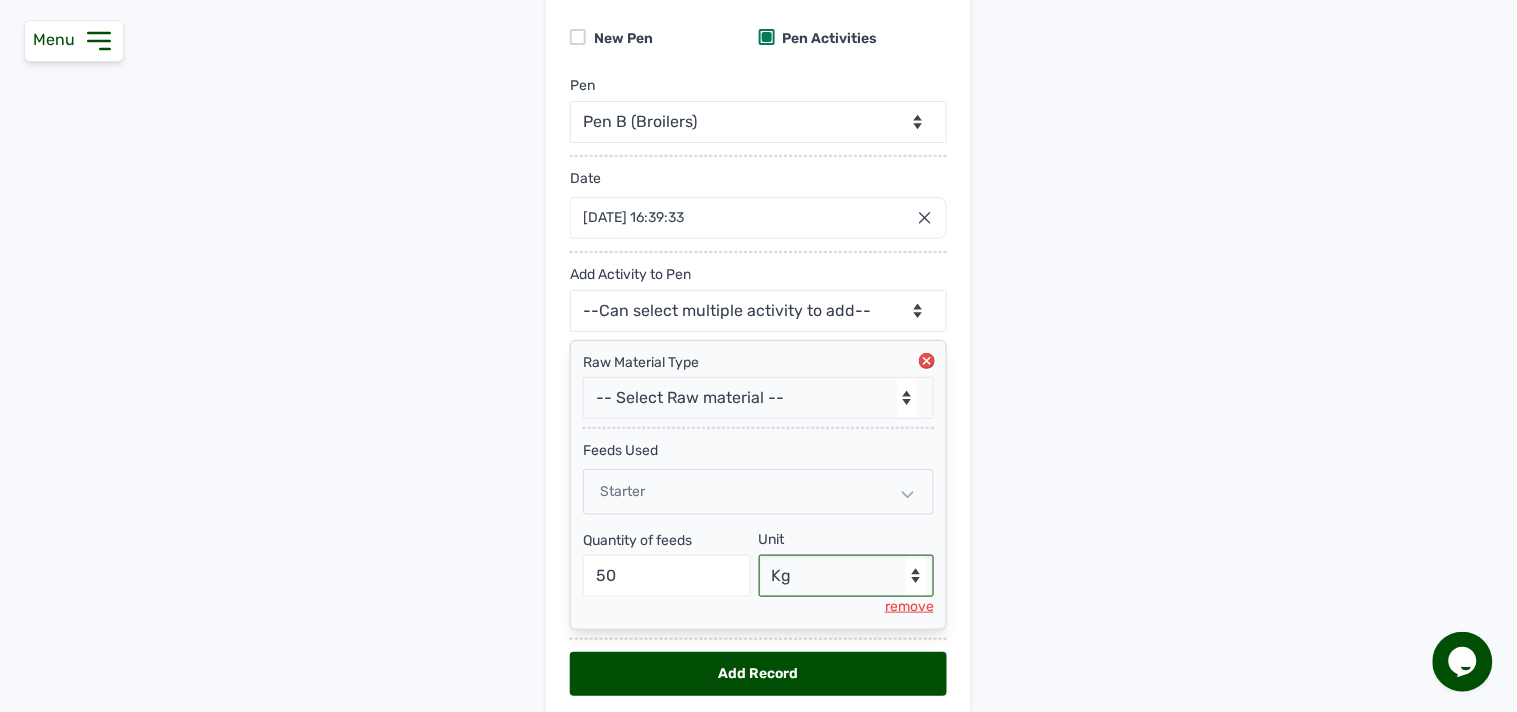 click on "--Select unit-- Bag(s) Kg" at bounding box center (847, 576) 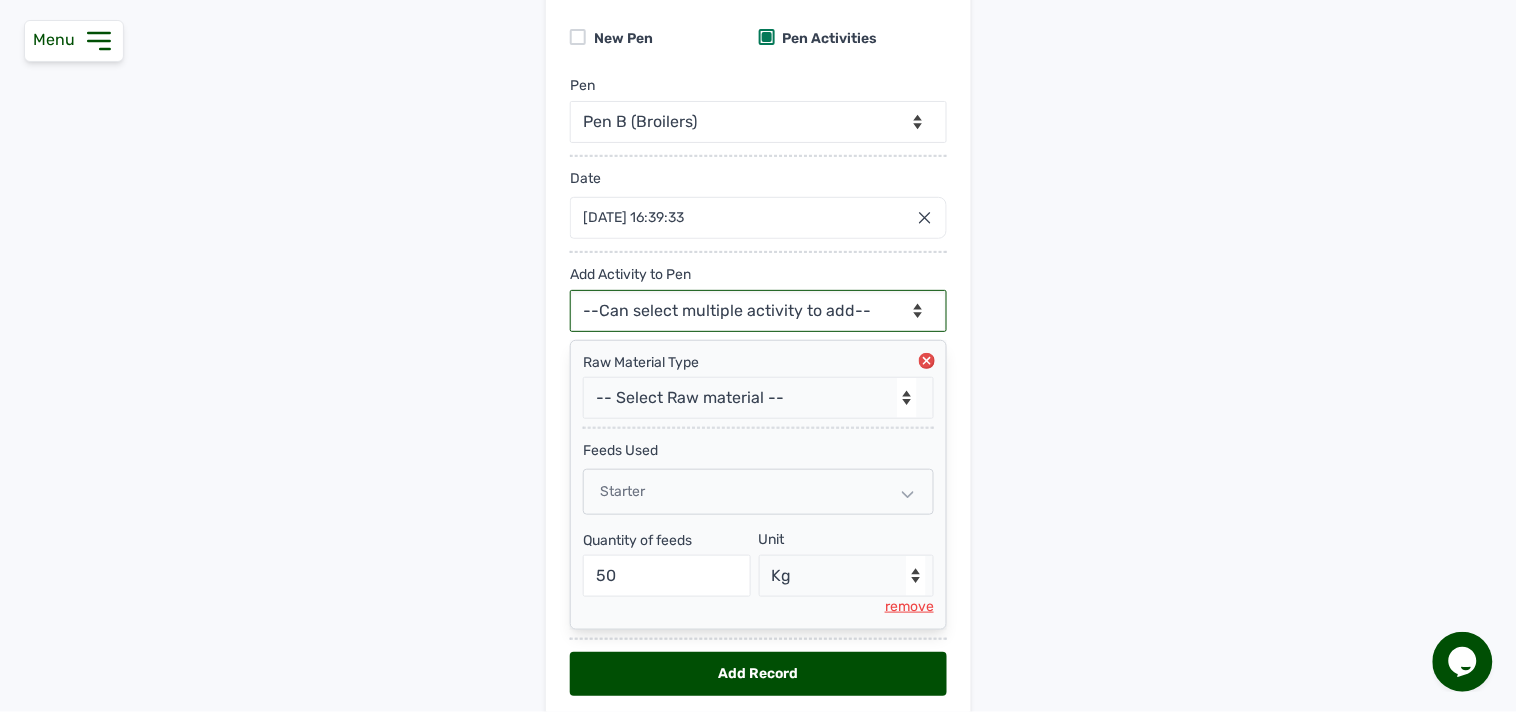 click on "--Can select multiple activity to add-- Raw Material Losses Weight" at bounding box center [758, 311] 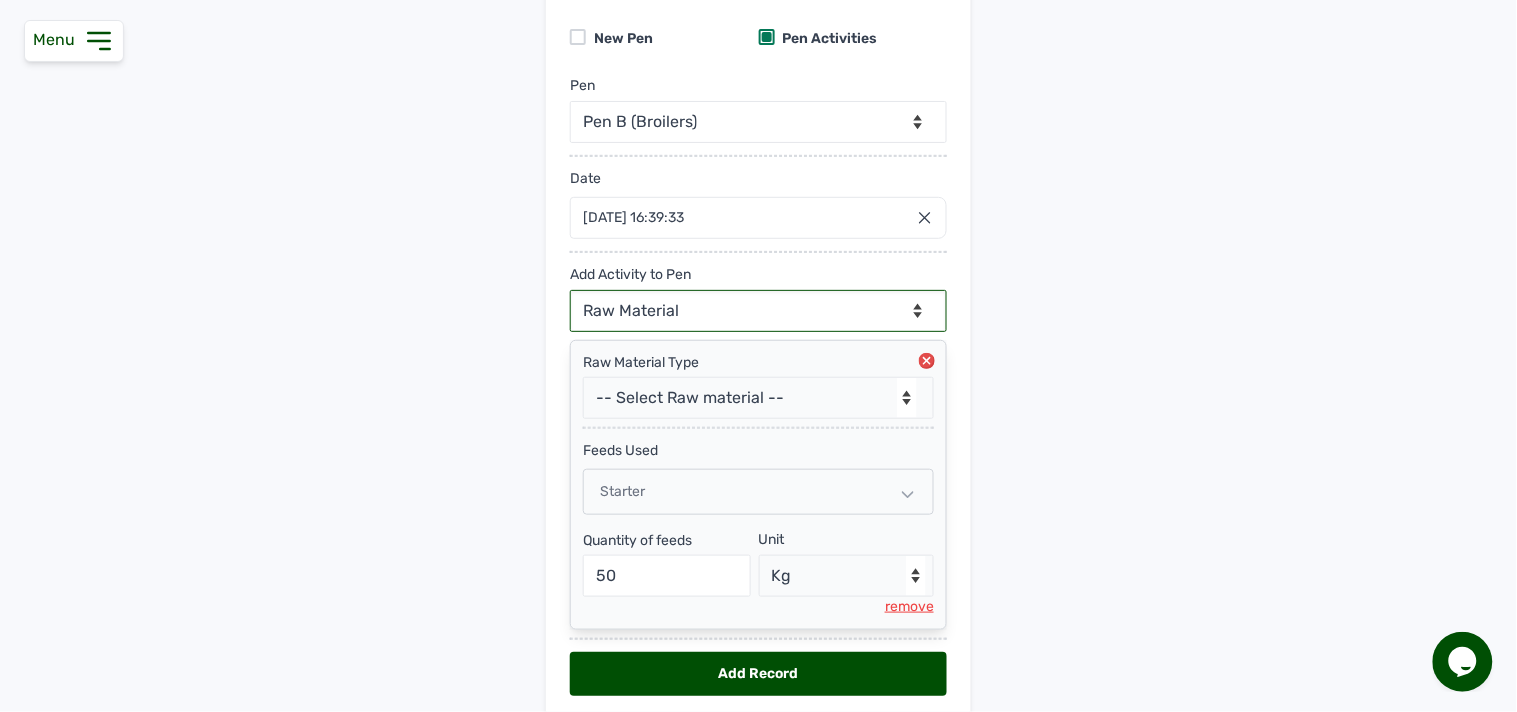 click on "--Can select multiple activity to add-- Raw Material Losses Weight" at bounding box center (758, 311) 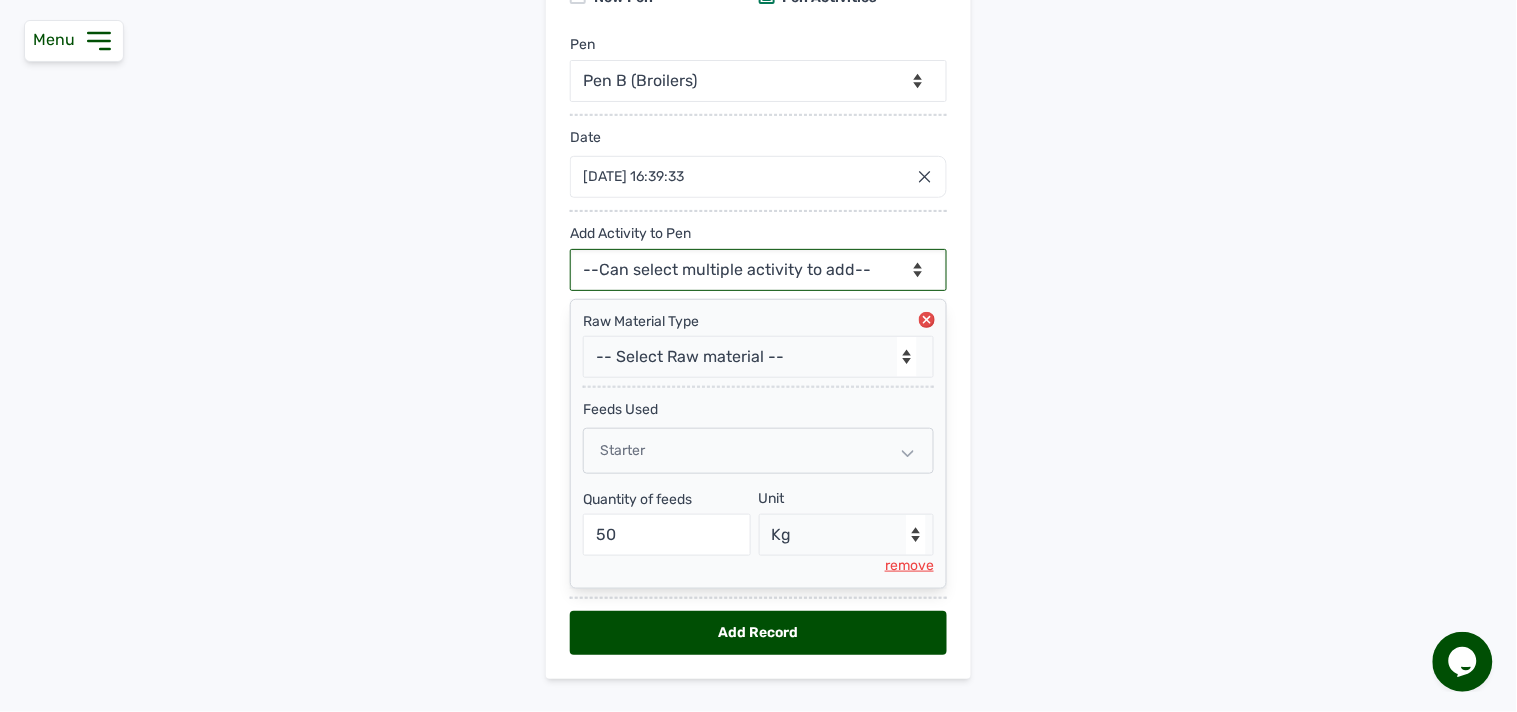 scroll, scrollTop: 223, scrollLeft: 0, axis: vertical 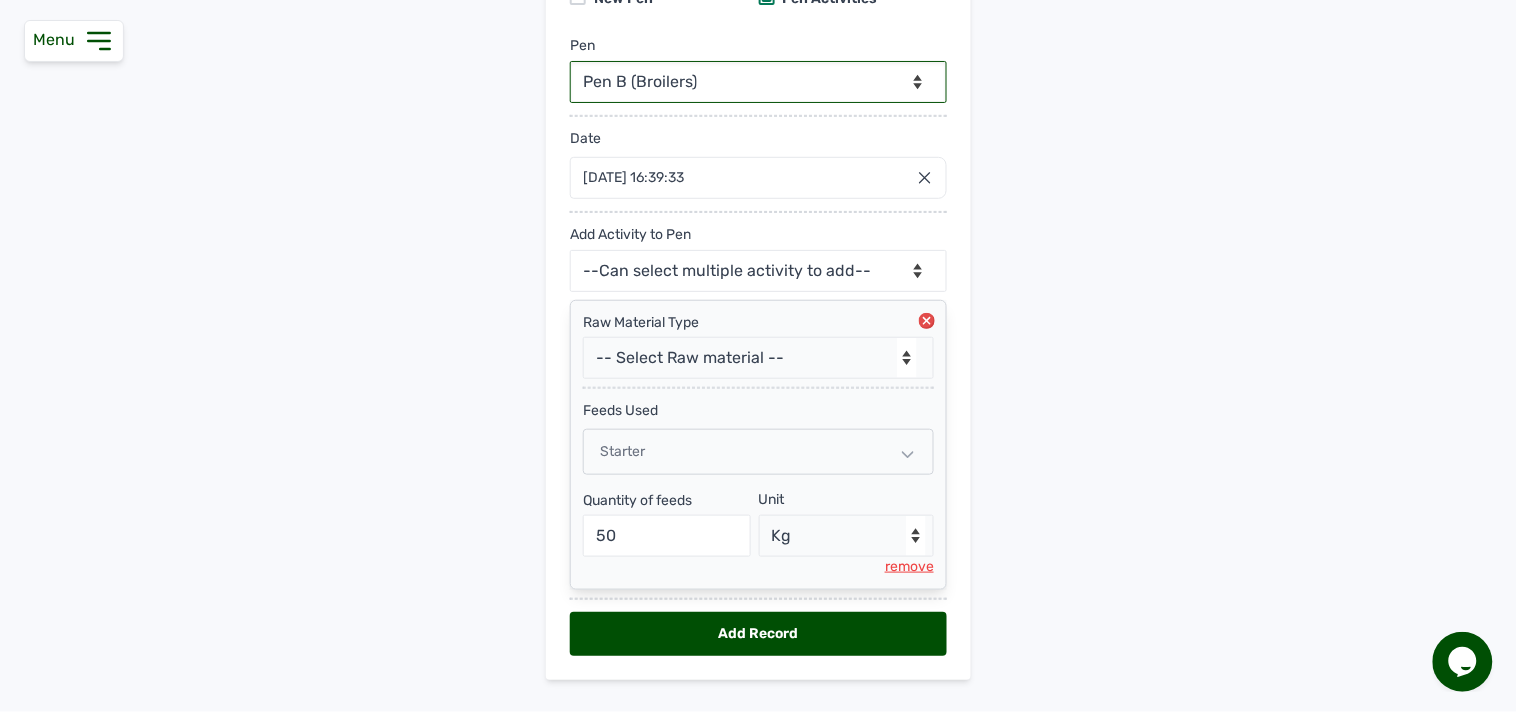 click on "-- Select pen -- Pen B (Broilers)" at bounding box center [758, 82] 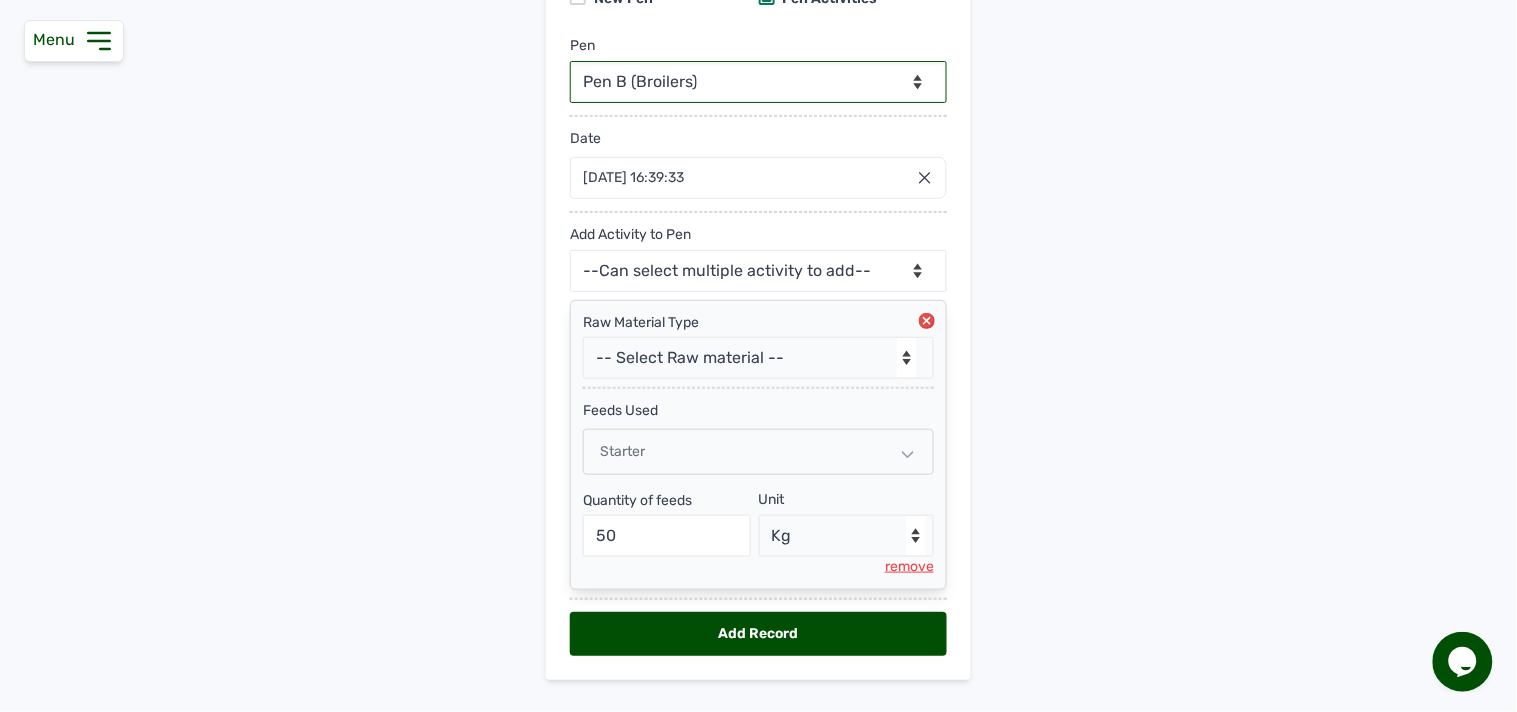 click on "-- Select pen -- Pen B (Broilers)" at bounding box center (758, 82) 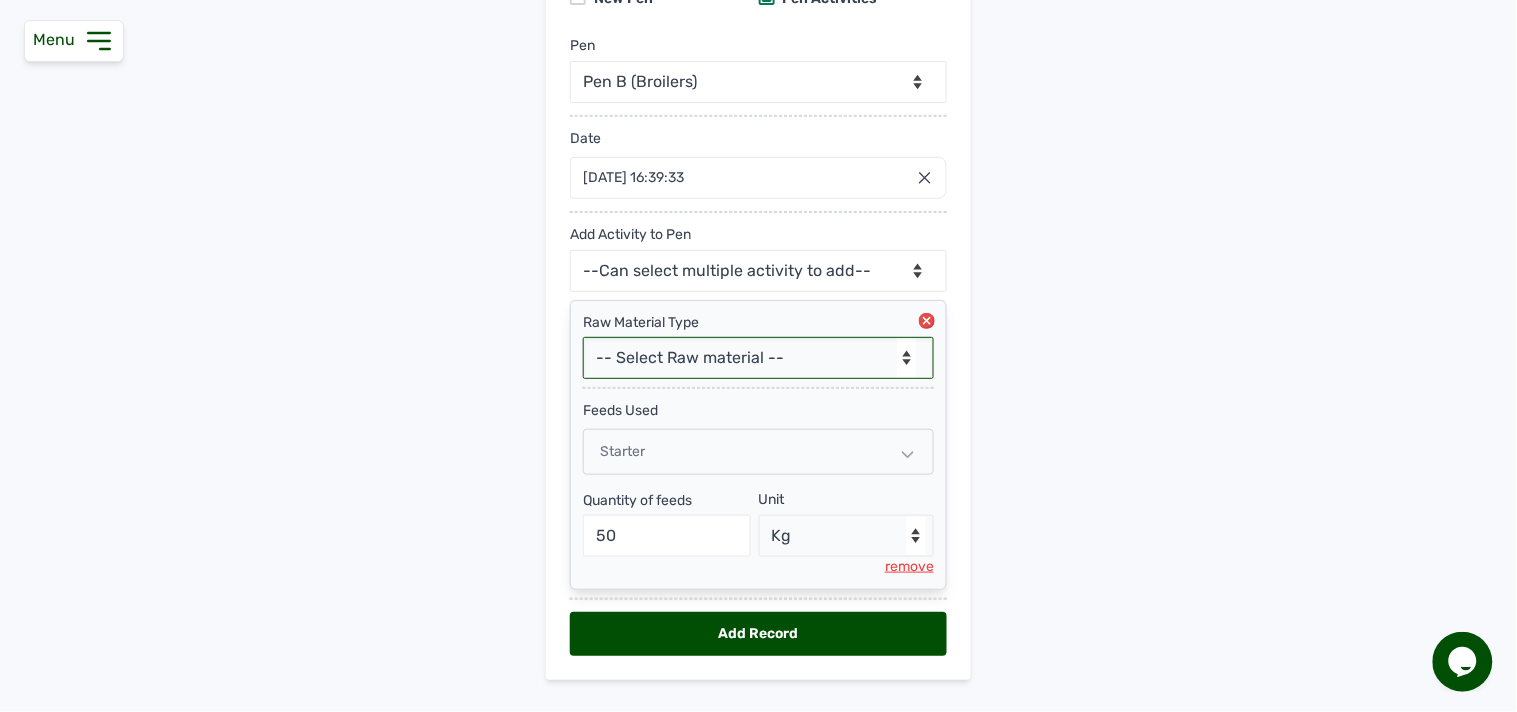 click on "-- Select Raw material -- feeds medications vaccines" at bounding box center (758, 358) 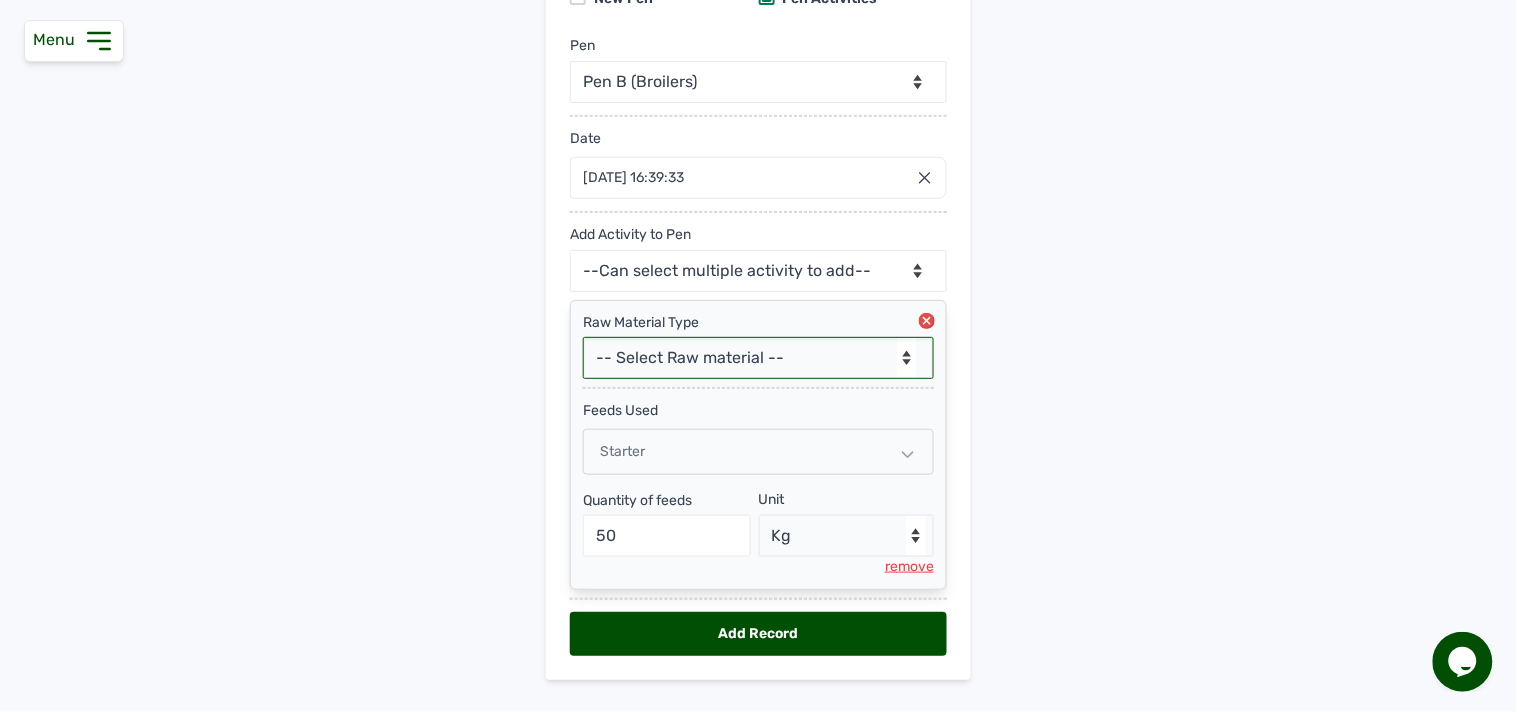 select on "medications" 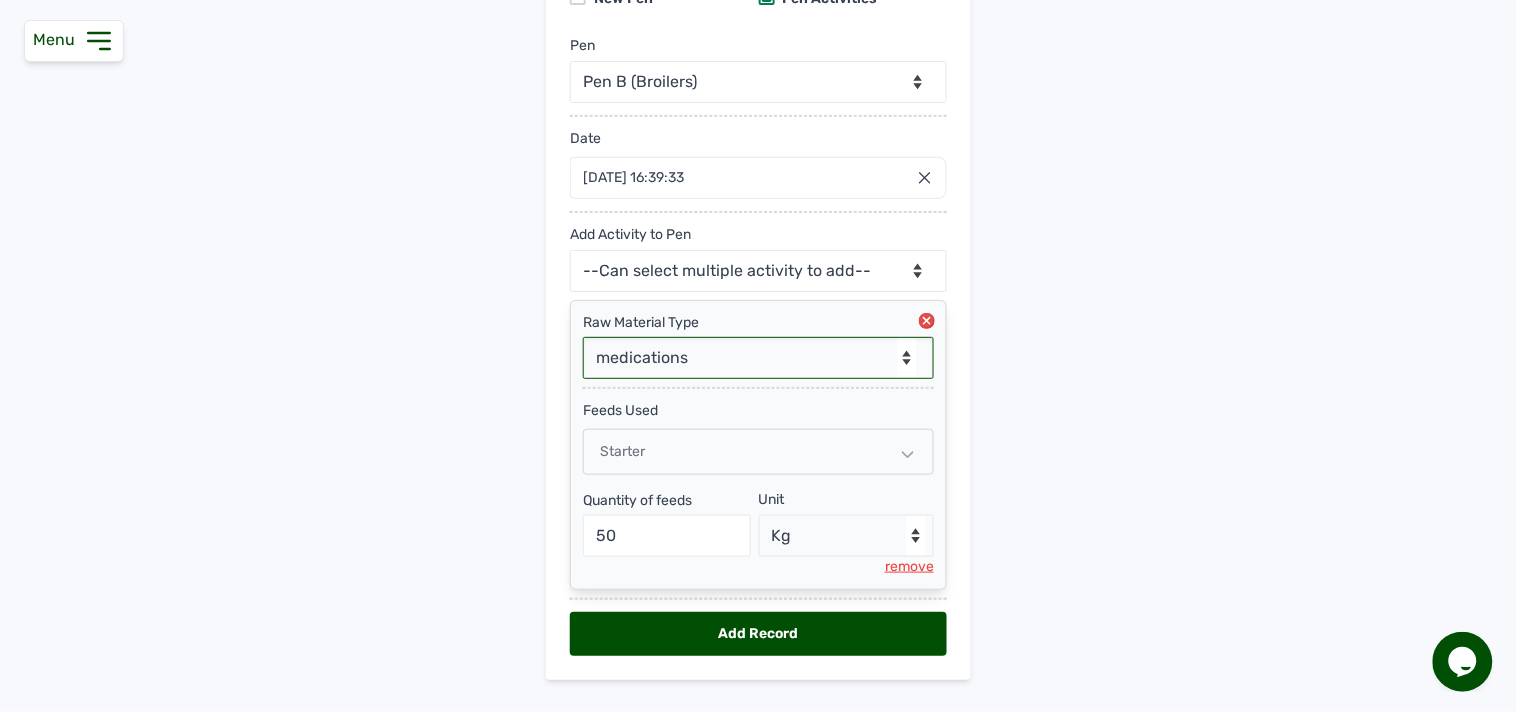 click on "-- Select Raw material -- feeds medications vaccines" at bounding box center [758, 358] 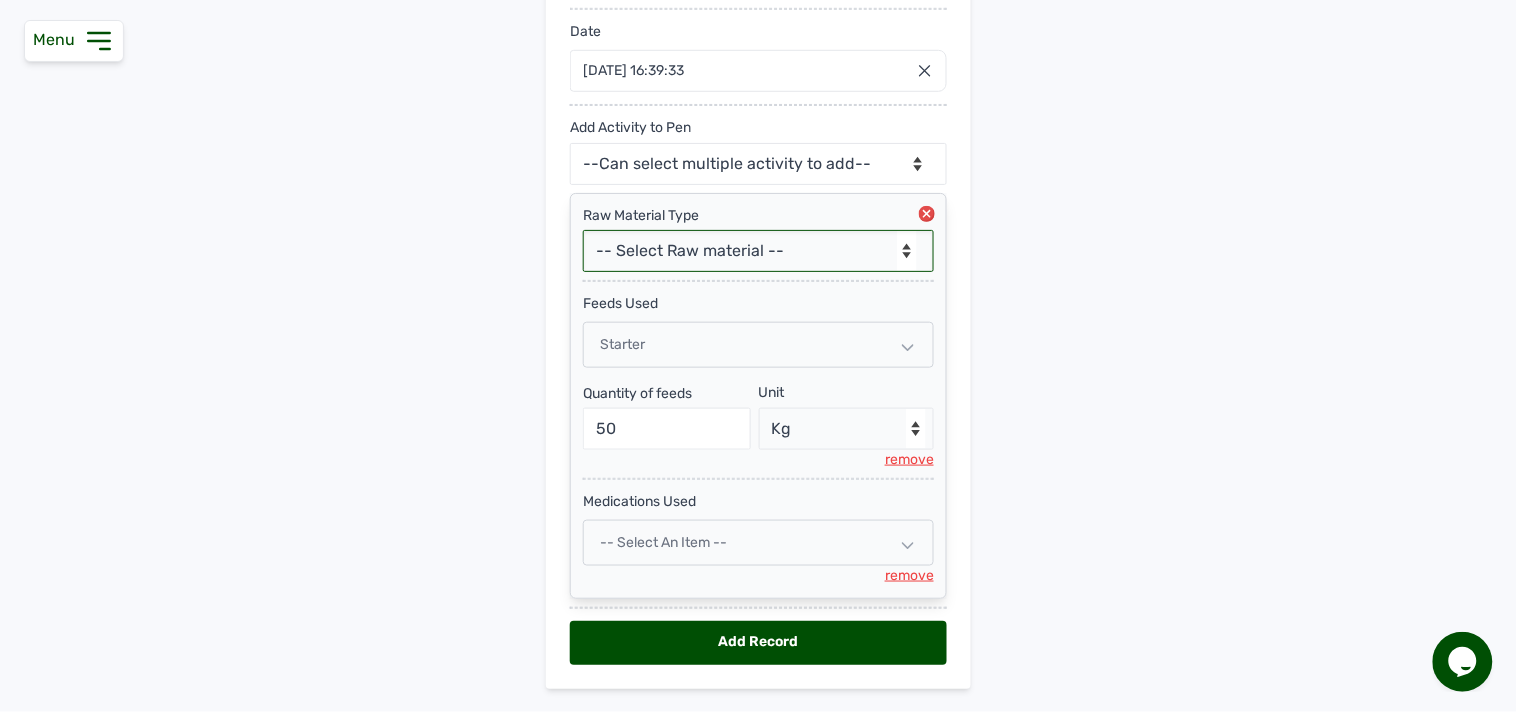 scroll, scrollTop: 382, scrollLeft: 0, axis: vertical 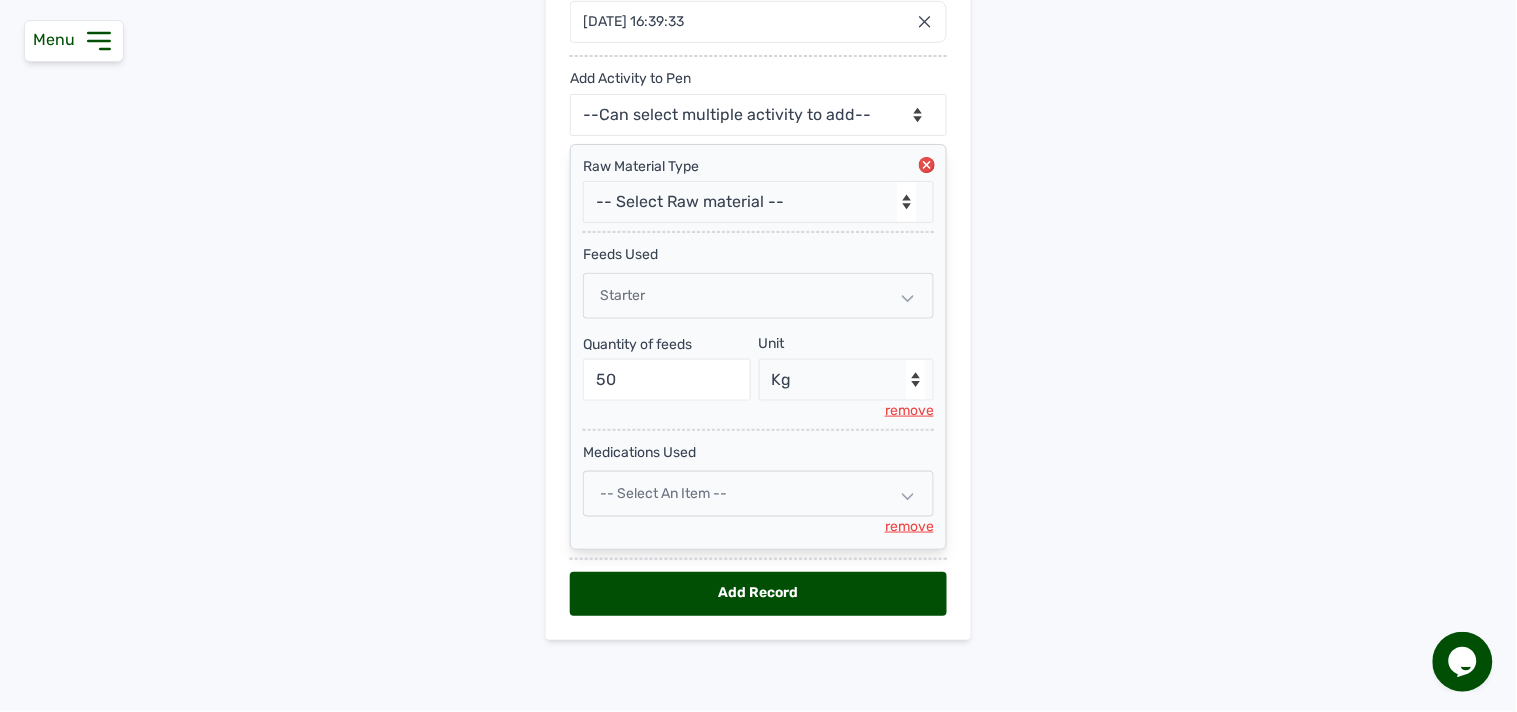 click 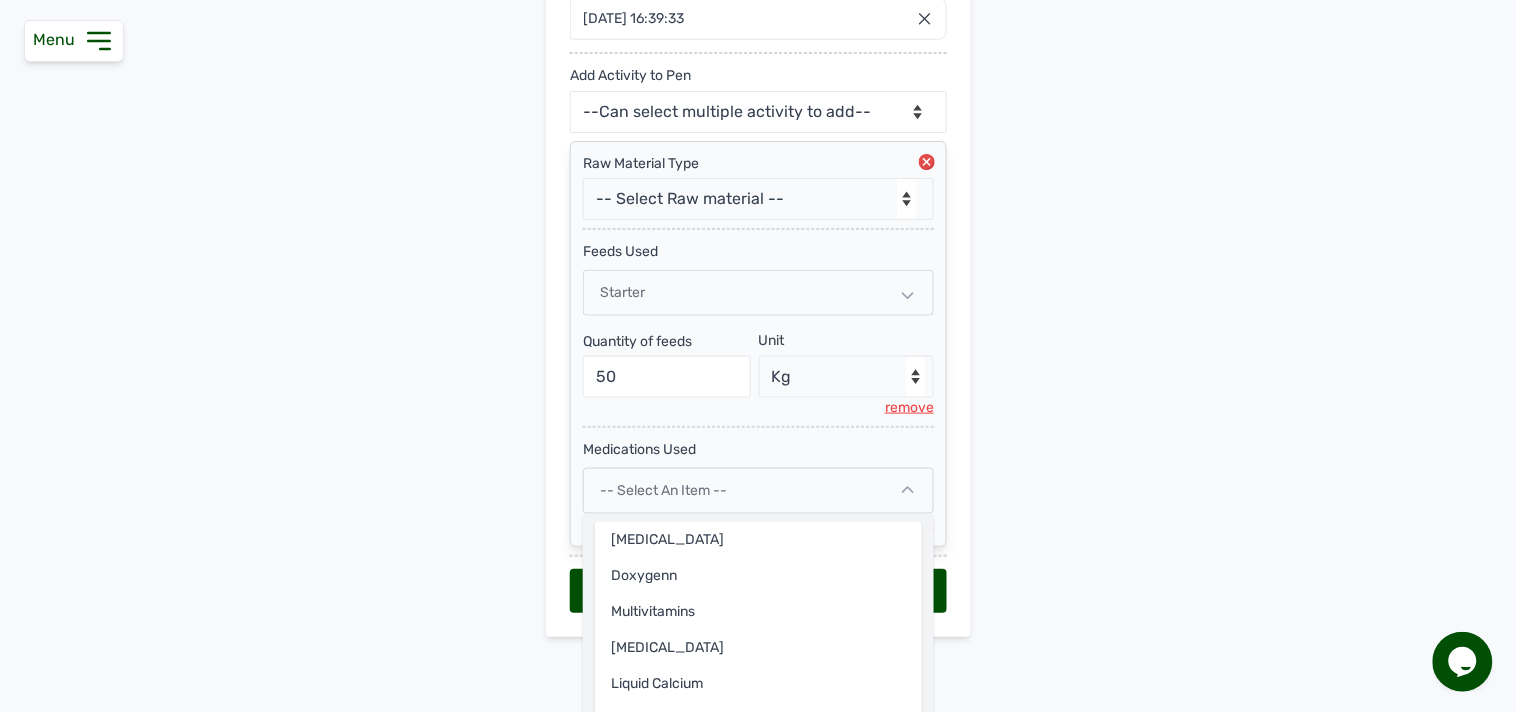 scroll, scrollTop: 0, scrollLeft: 0, axis: both 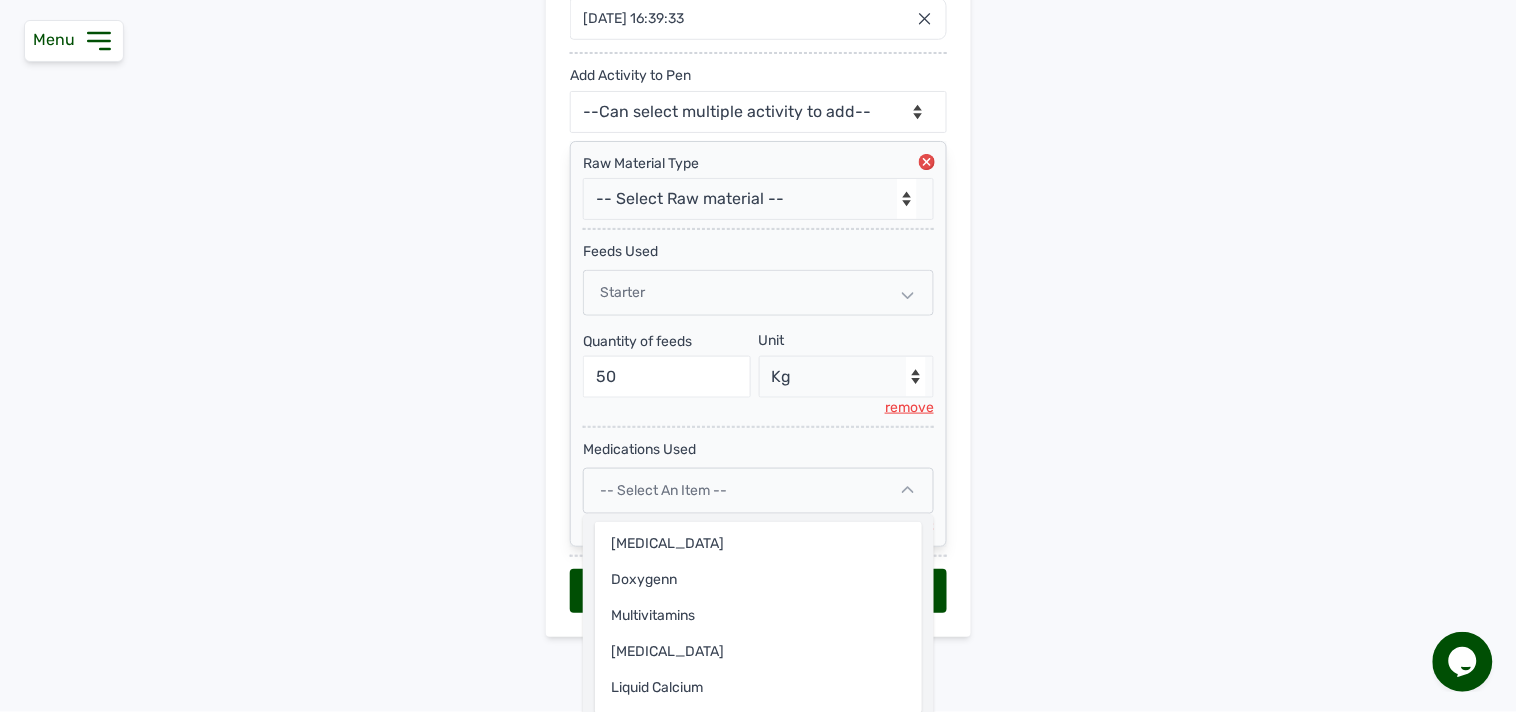 click on "Add Pen & Activities New Pen Pen Activities Pen -- Select pen -- Pen B (Broilers) Date 03 Jul 2025 16:39:33 Jul 2025 Jan Feb Mar Apr May Jun Jul Aug Sep Oct Nov Dec 2025 2026 2027 2028 2029 2030 2031 2032 2033 2034 2035 2036 Sun Mon Tue Wed Thu Fri Sat 29 30 1 2 3 4 5 6 7 8 9 10 11 12 13 14 15 16 17 18 19 20 21 22 23 24 25 26 27 28 29 30 31 1 2 3 4 5 6 7 8 9 Cancel Add Activity to Pen --Can select multiple activity to add-- Raw Material Losses Weight Raw Material Type -- Select Raw material -- feeds medications vaccines feeds Used Starter Quantity of feeds 50 Unit --Select unit-- Bag(s) Kg remove medications Used -- Select an Item -- Enrofloxacin  Doxygenn   Multivitamins   Ascorbic Acid   Liquid Calcium Tylodox Extra     Kach Dox remove  Add Record" at bounding box center [758, 203] 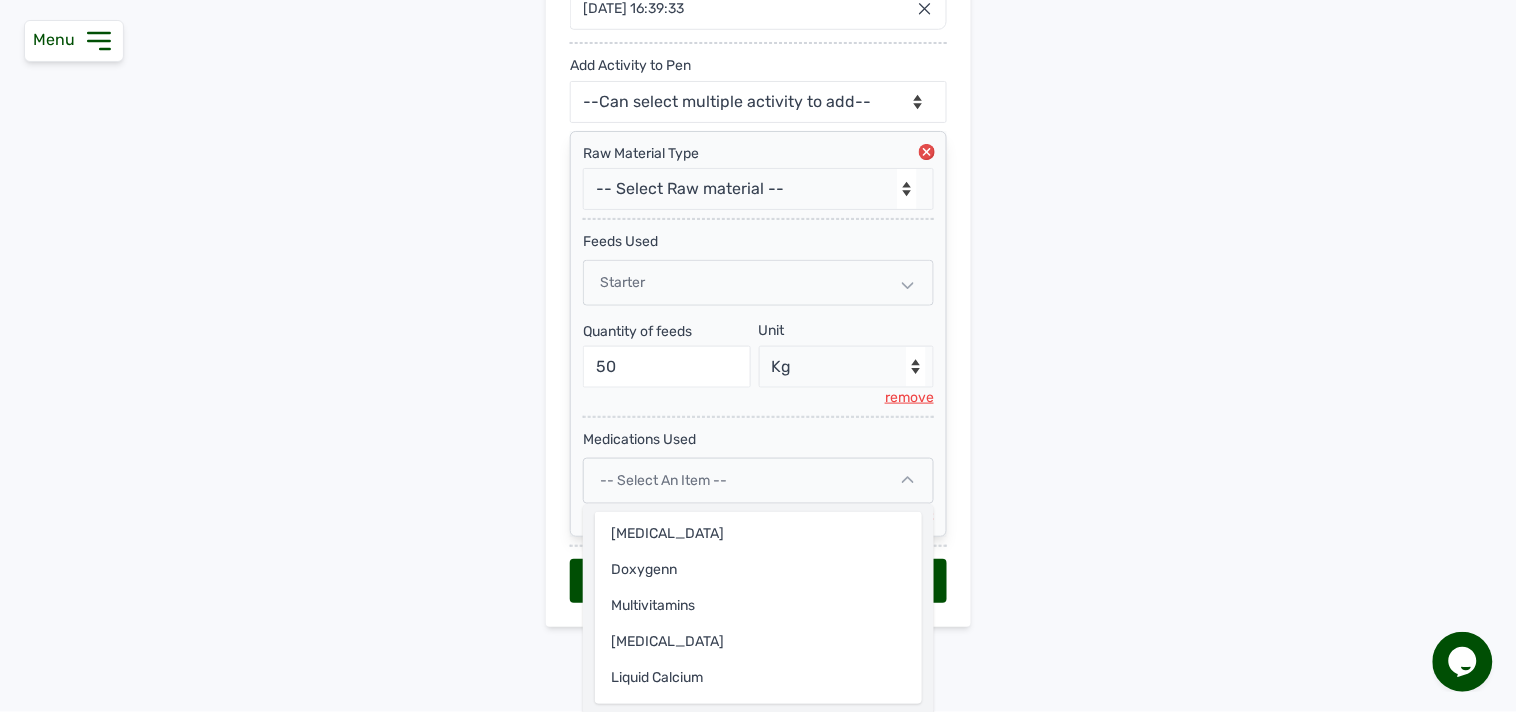 scroll, scrollTop: 398, scrollLeft: 0, axis: vertical 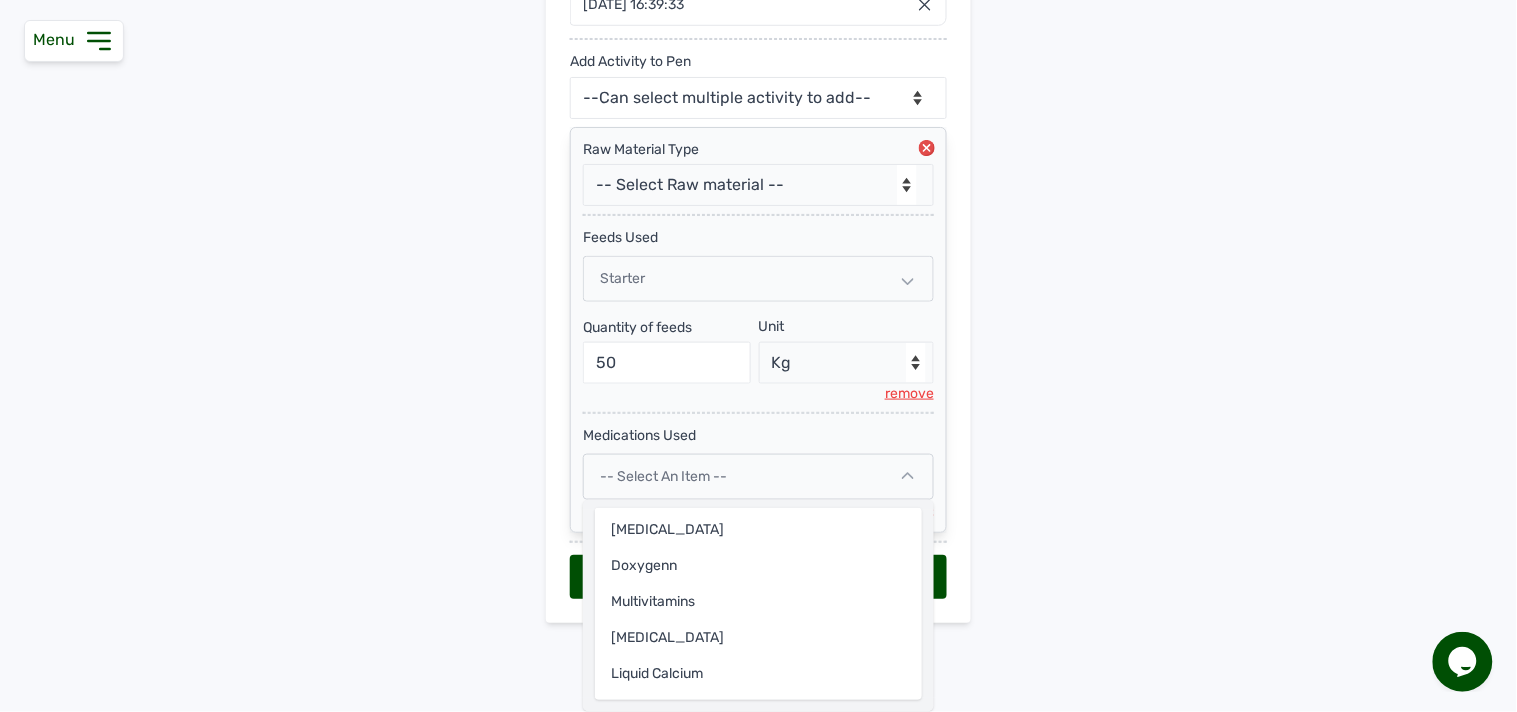 click on "-- Select an Item --" at bounding box center [758, 477] 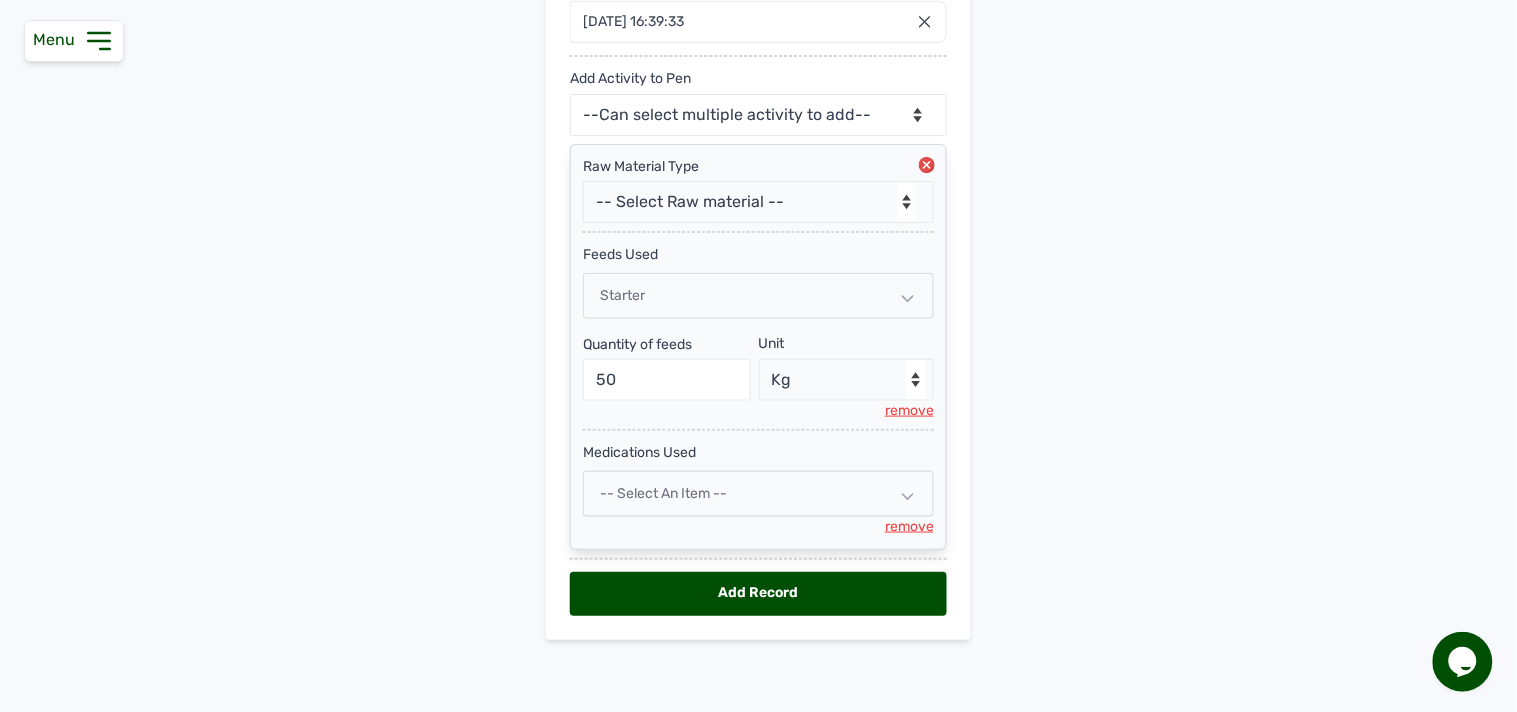 scroll, scrollTop: 382, scrollLeft: 0, axis: vertical 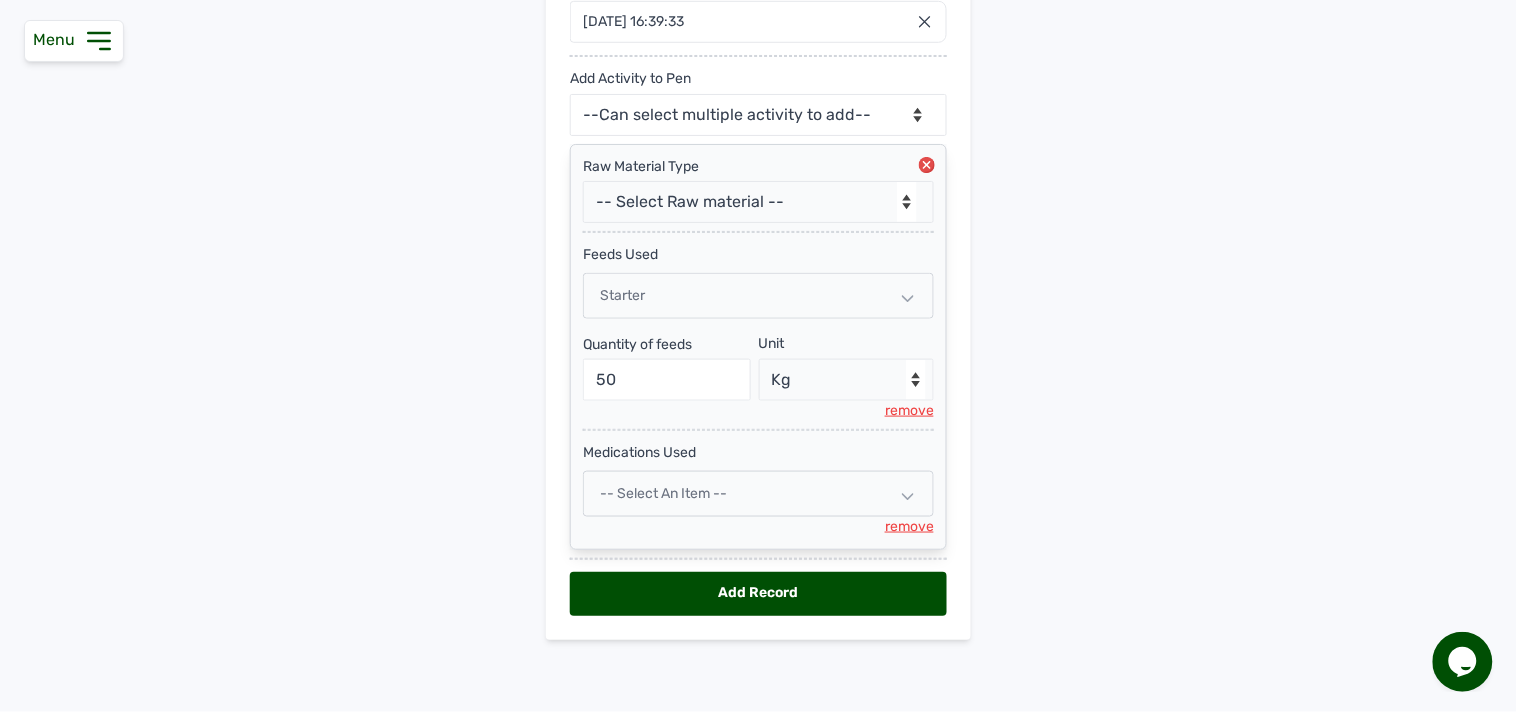 click on "remove" at bounding box center [909, 527] 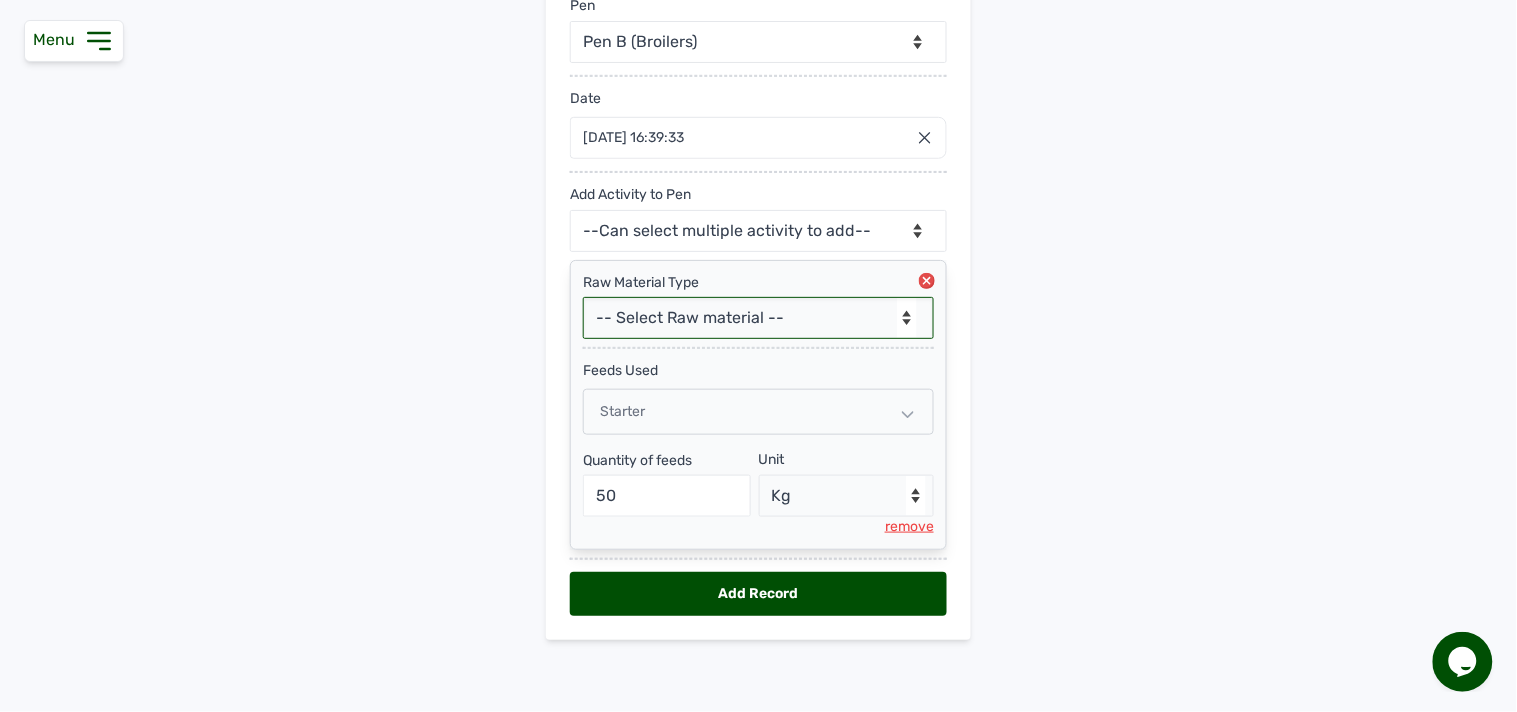 click on "-- Select Raw material -- feeds medications vaccines" at bounding box center (758, 318) 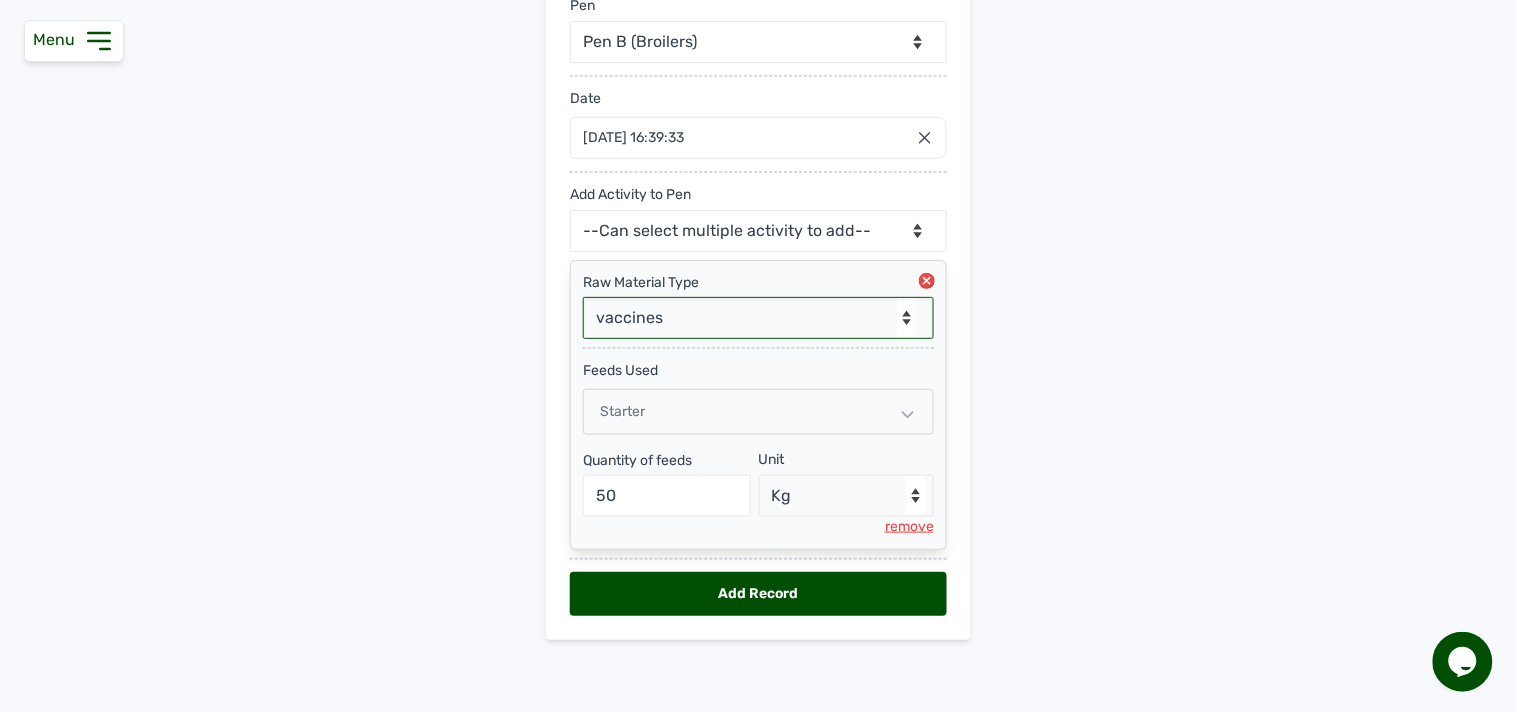 click on "-- Select Raw material -- feeds medications vaccines" at bounding box center (758, 318) 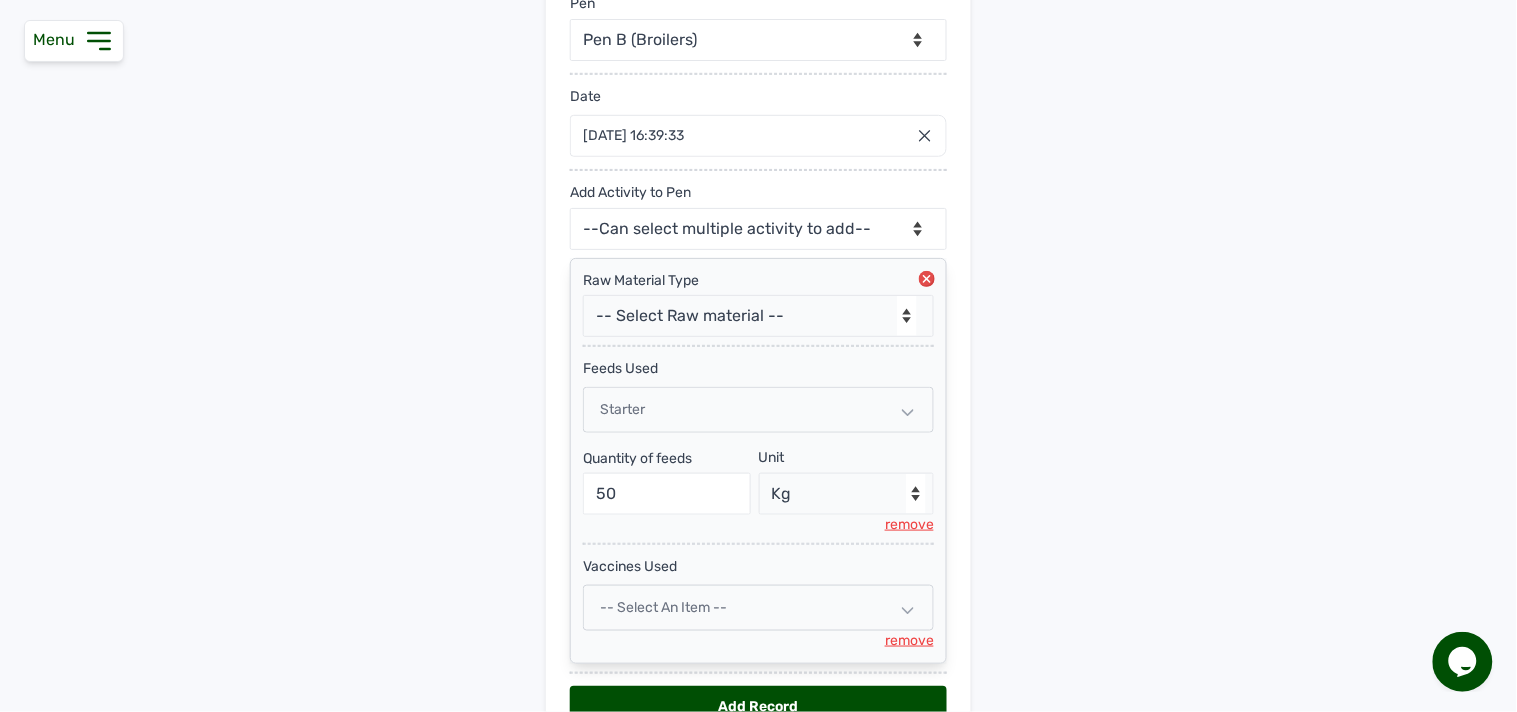 click on "-- Select an Item --" at bounding box center (758, 608) 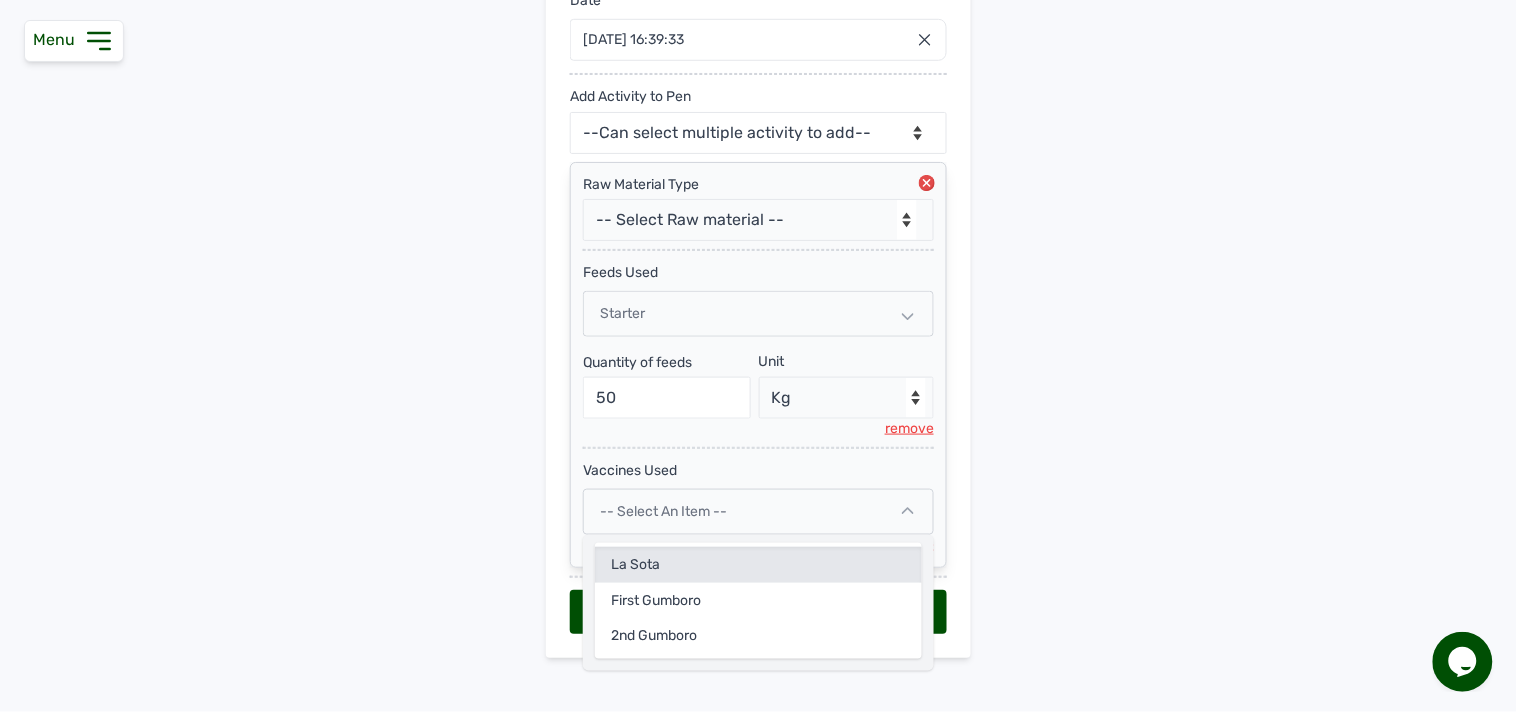 scroll, scrollTop: 382, scrollLeft: 0, axis: vertical 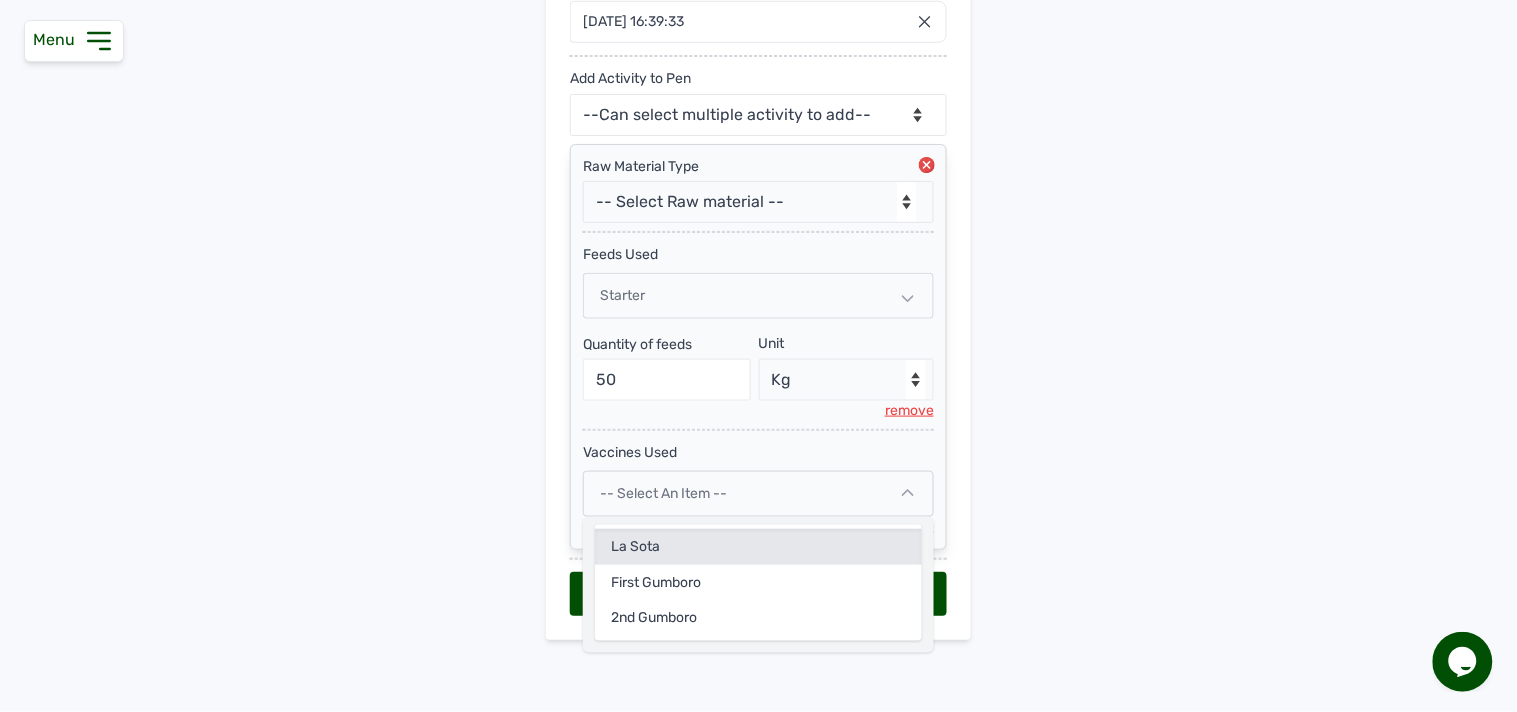 click on "Add Pen & Activities New Pen Pen Activities Pen -- Select pen -- Pen B (Broilers) Date 03 Jul 2025 16:39:33 Jul 2025 Jan Feb Mar Apr May Jun Jul Aug Sep Oct Nov Dec 2025 2026 2027 2028 2029 2030 2031 2032 2033 2034 2035 2036 Sun Mon Tue Wed Thu Fri Sat 29 30 1 2 3 4 5 6 7 8 9 10 11 12 13 14 15 16 17 18 19 20 21 22 23 24 25 26 27 28 29 30 31 1 2 3 4 5 6 7 8 9 Cancel Add Activity to Pen --Can select multiple activity to add-- Raw Material Losses Weight Raw Material Type -- Select Raw material -- feeds medications vaccines feeds Used Starter Quantity of feeds 50 Unit --Select unit-- Bag(s) Kg remove vaccines Used -- Select an Item -- La Sota First Gumboro 2nd  Gumboro remove  Add Record" at bounding box center [758, 206] 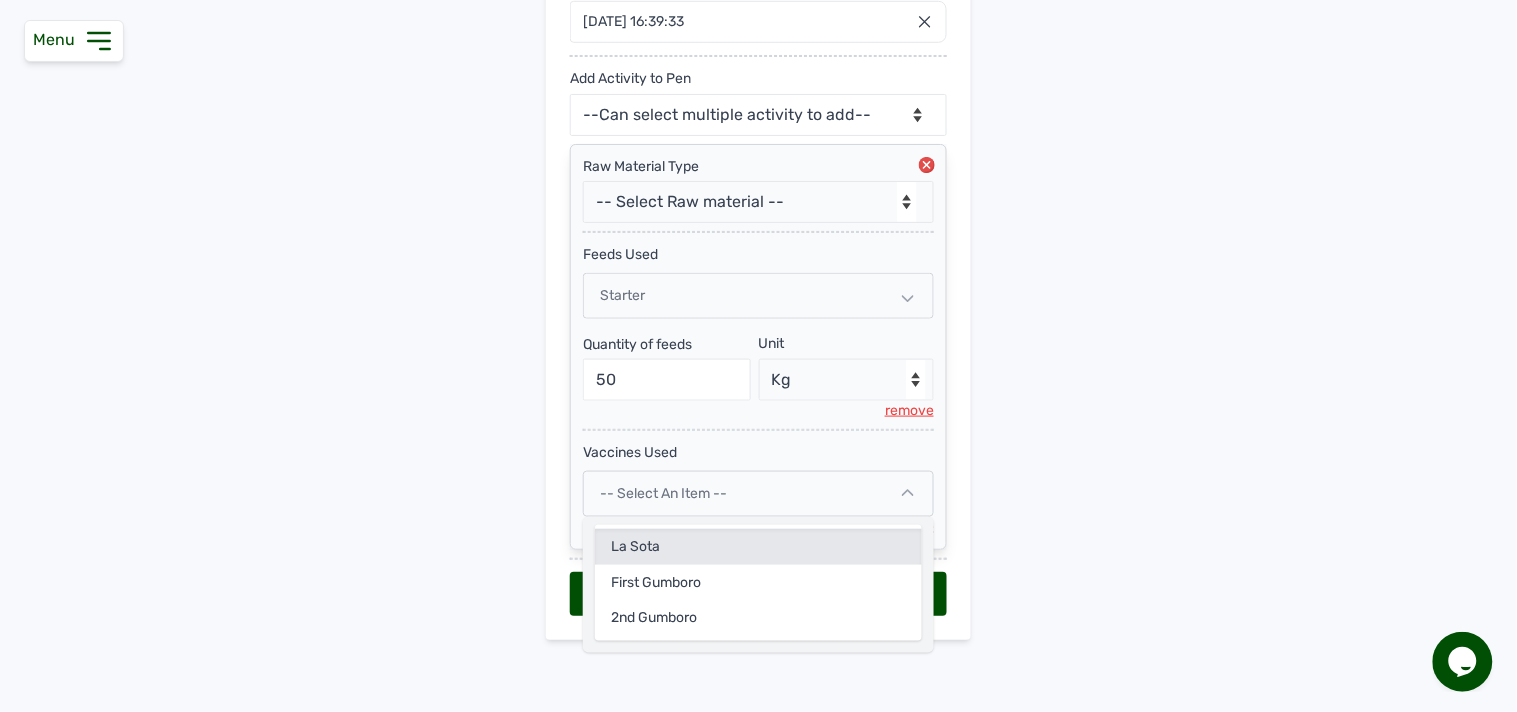 click on "La Sota" 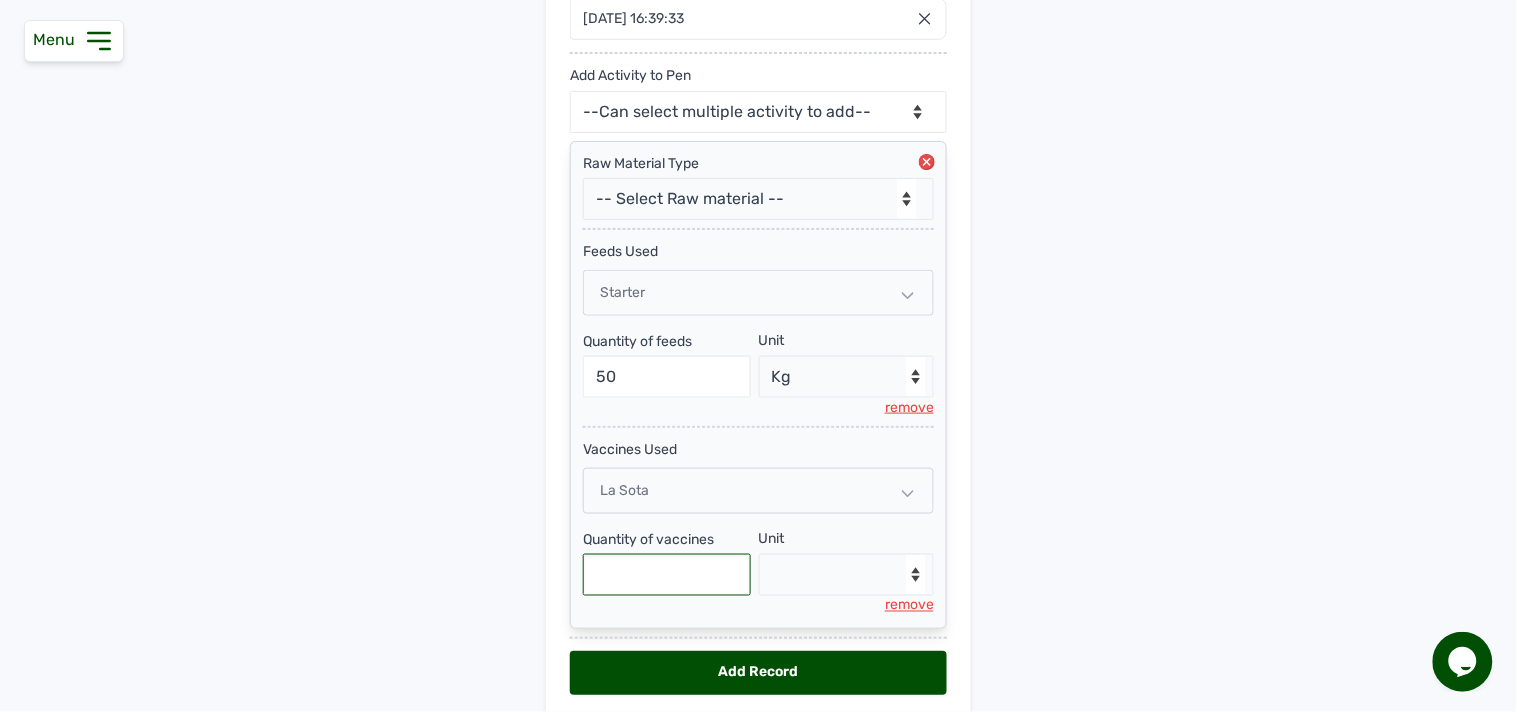 click at bounding box center [667, 575] 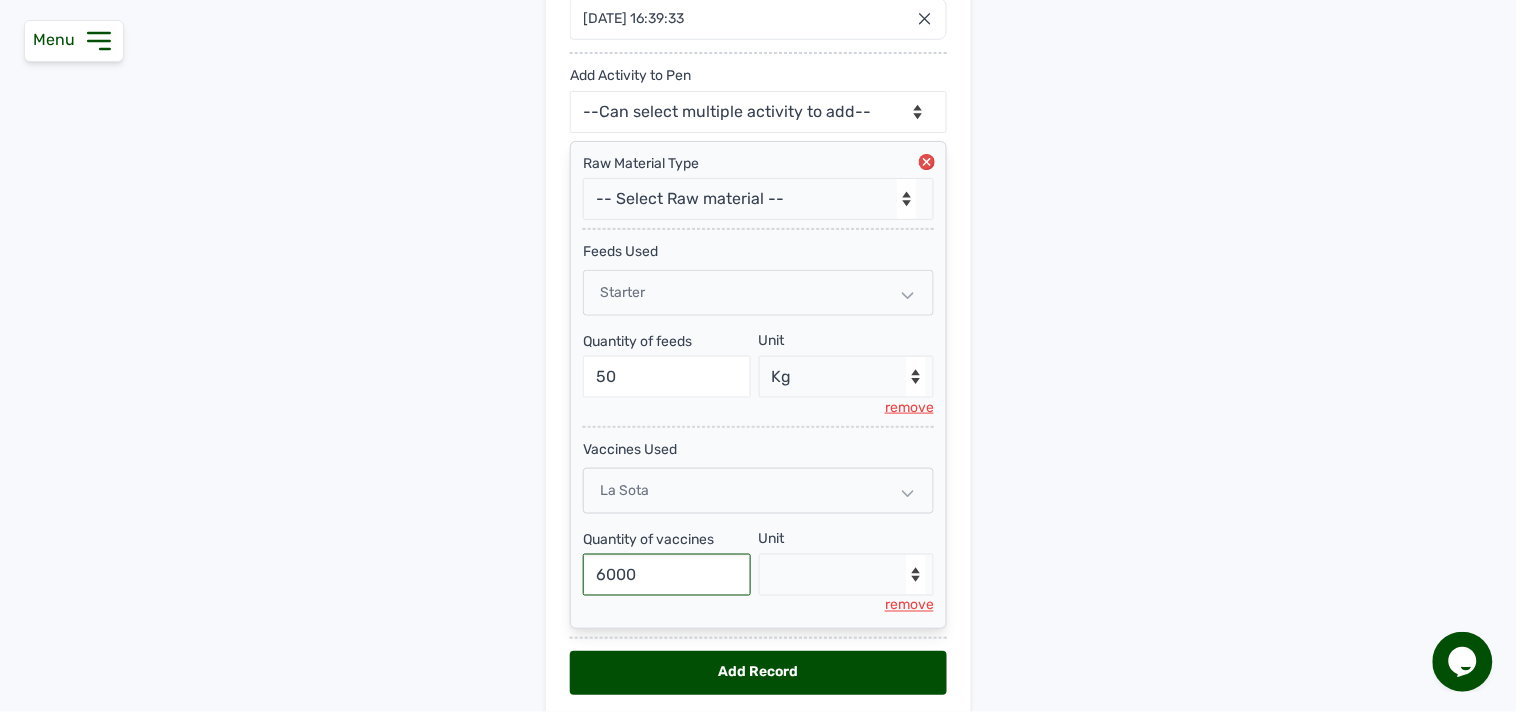type on "6000" 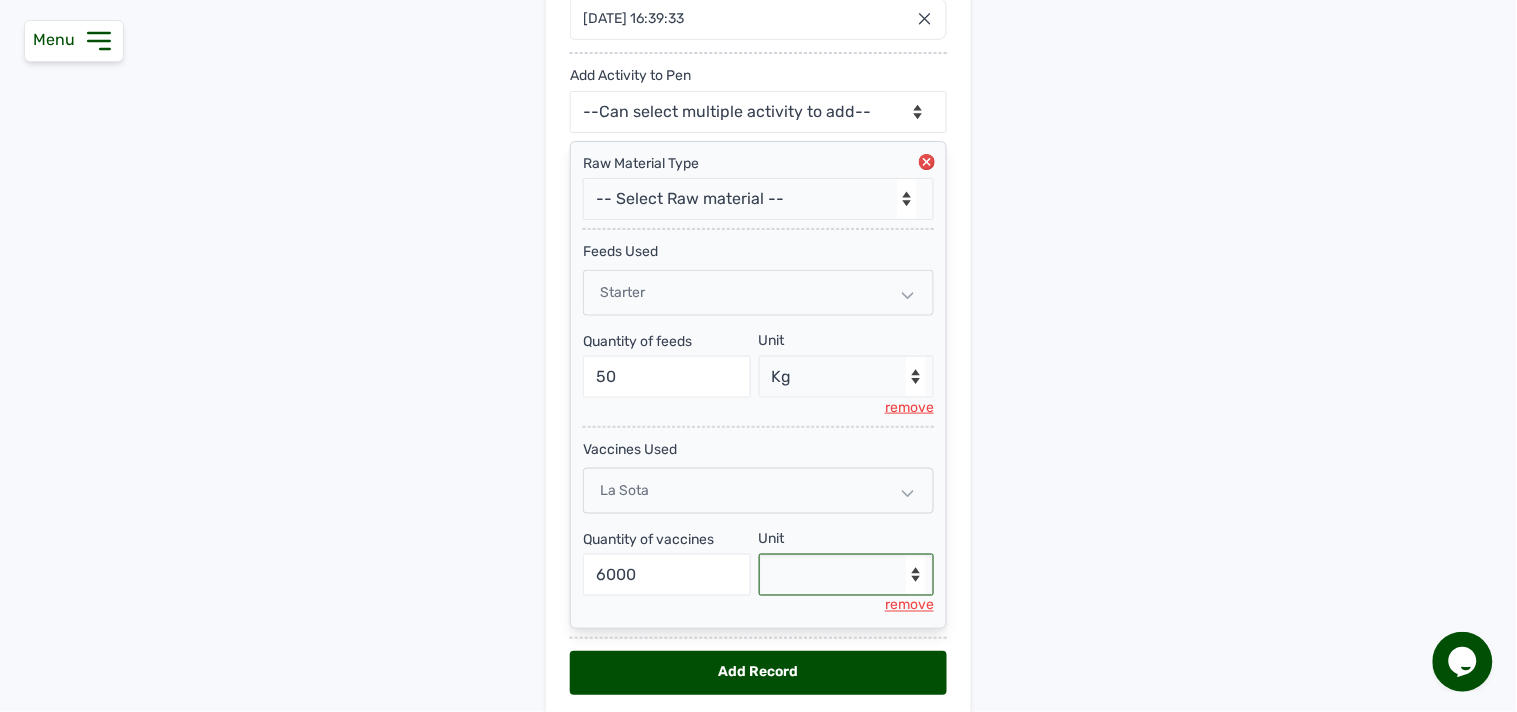 click on "--Select unit-- doses" at bounding box center (847, 575) 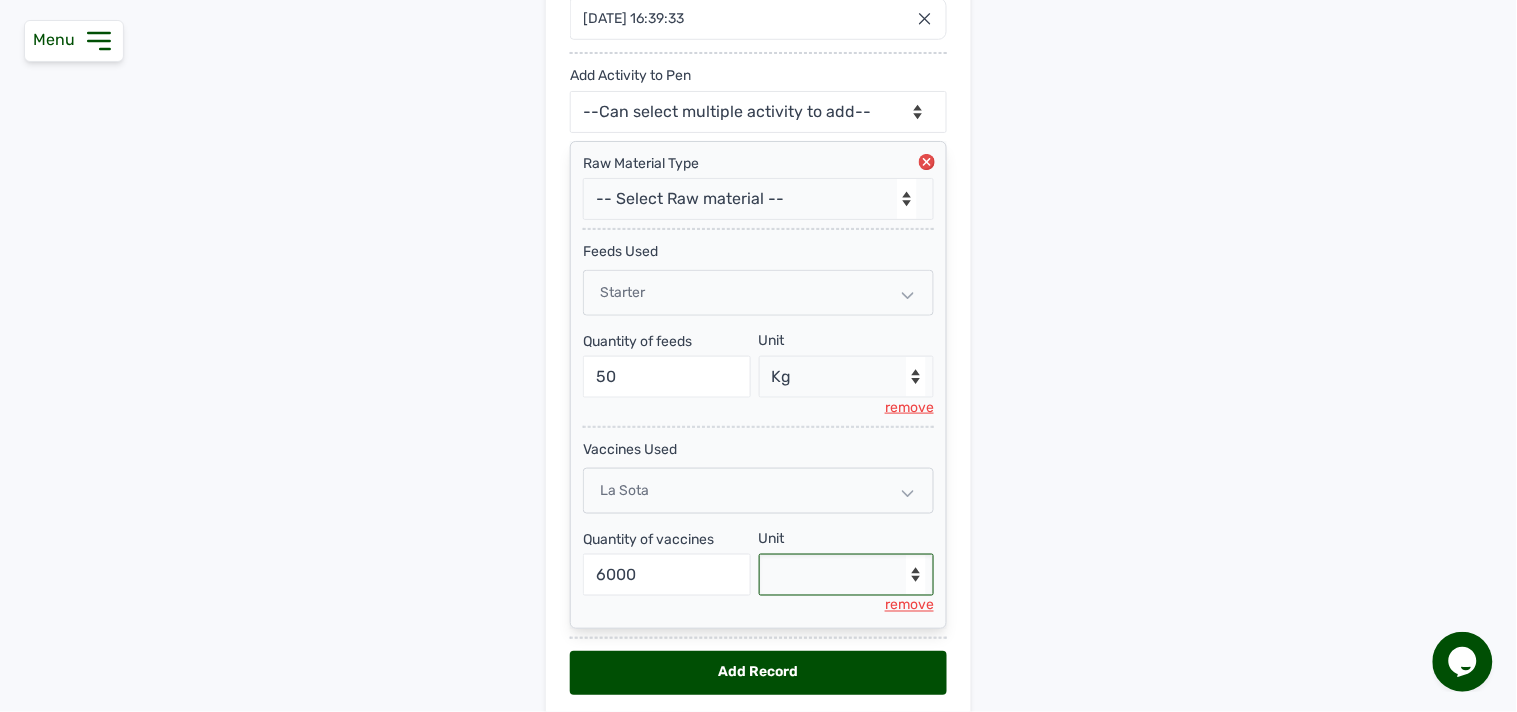 scroll, scrollTop: 464, scrollLeft: 0, axis: vertical 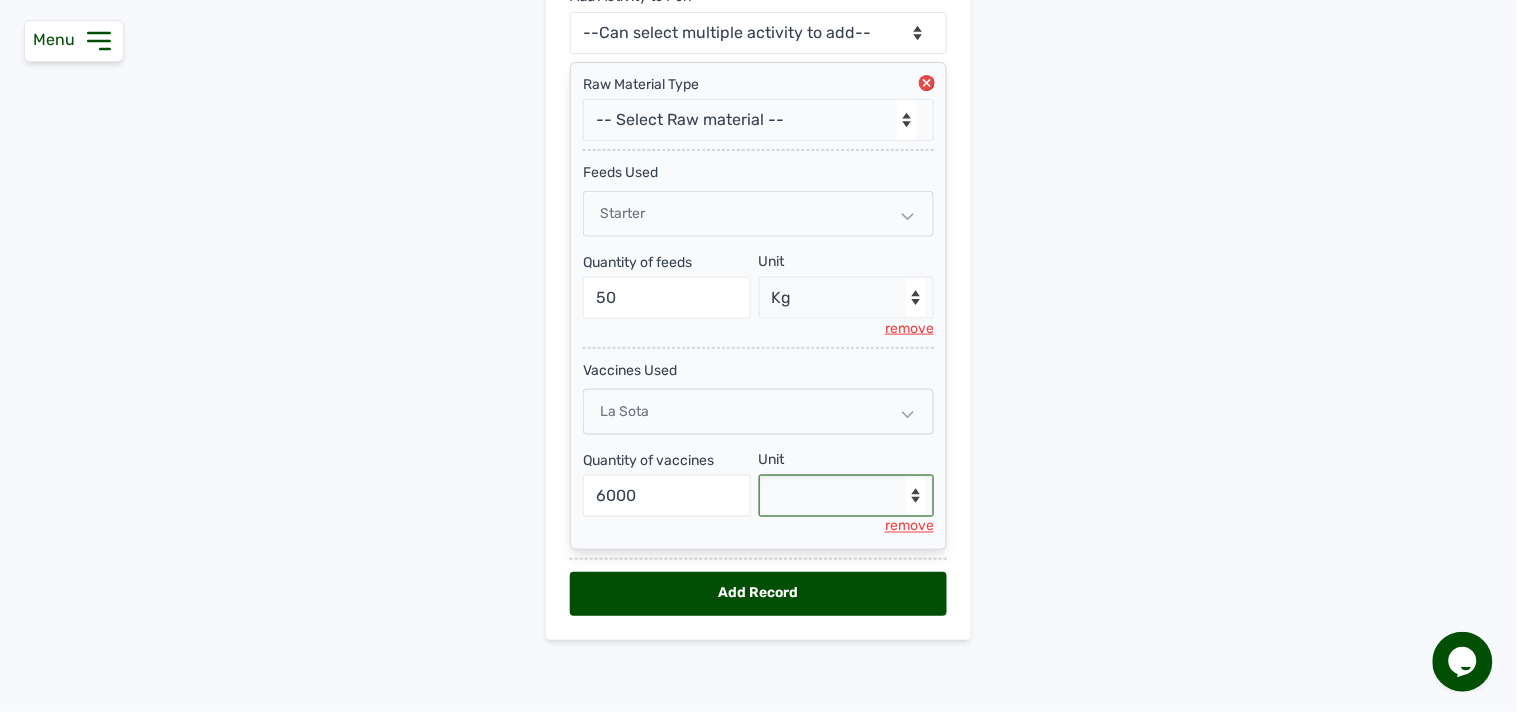 click on "--Select unit-- doses" at bounding box center (847, 496) 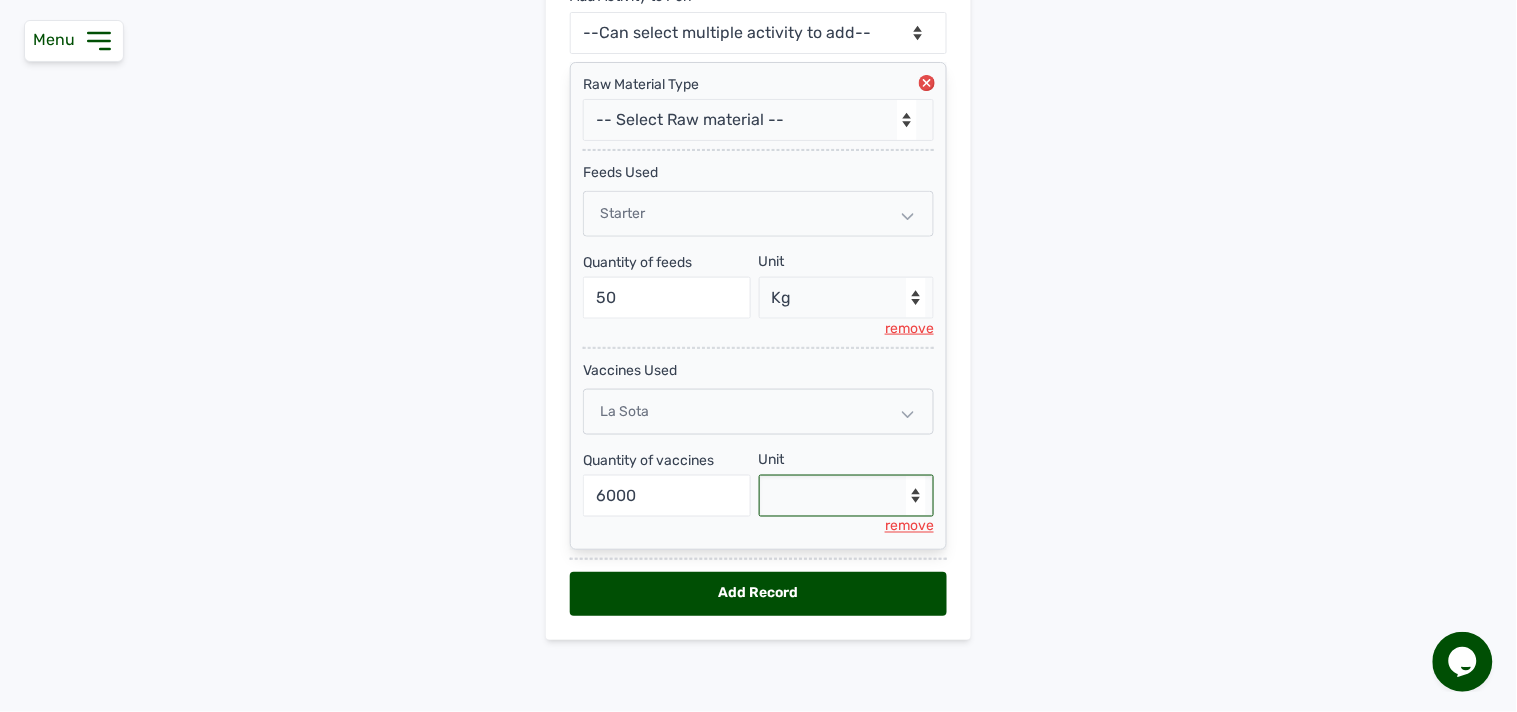 select on "doses" 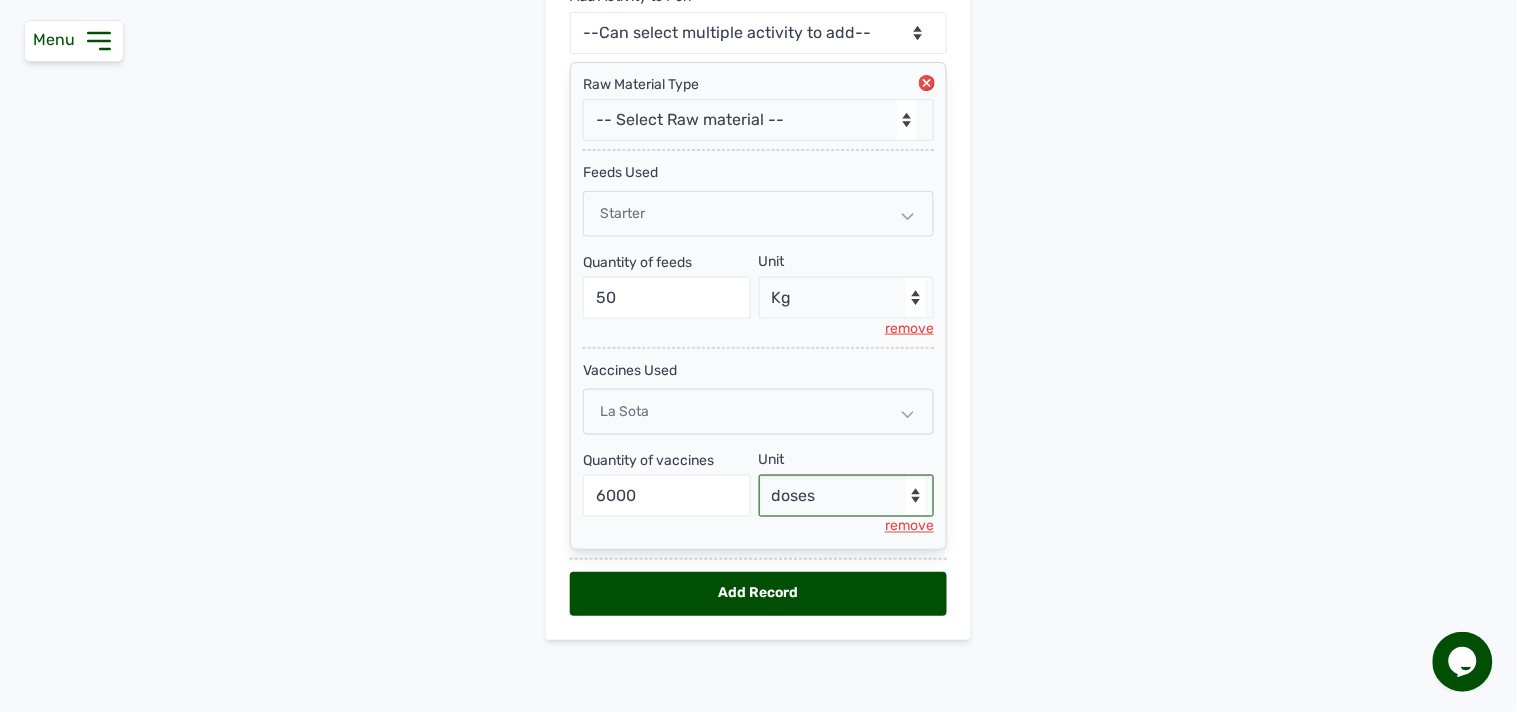 click on "--Select unit-- doses" at bounding box center [847, 496] 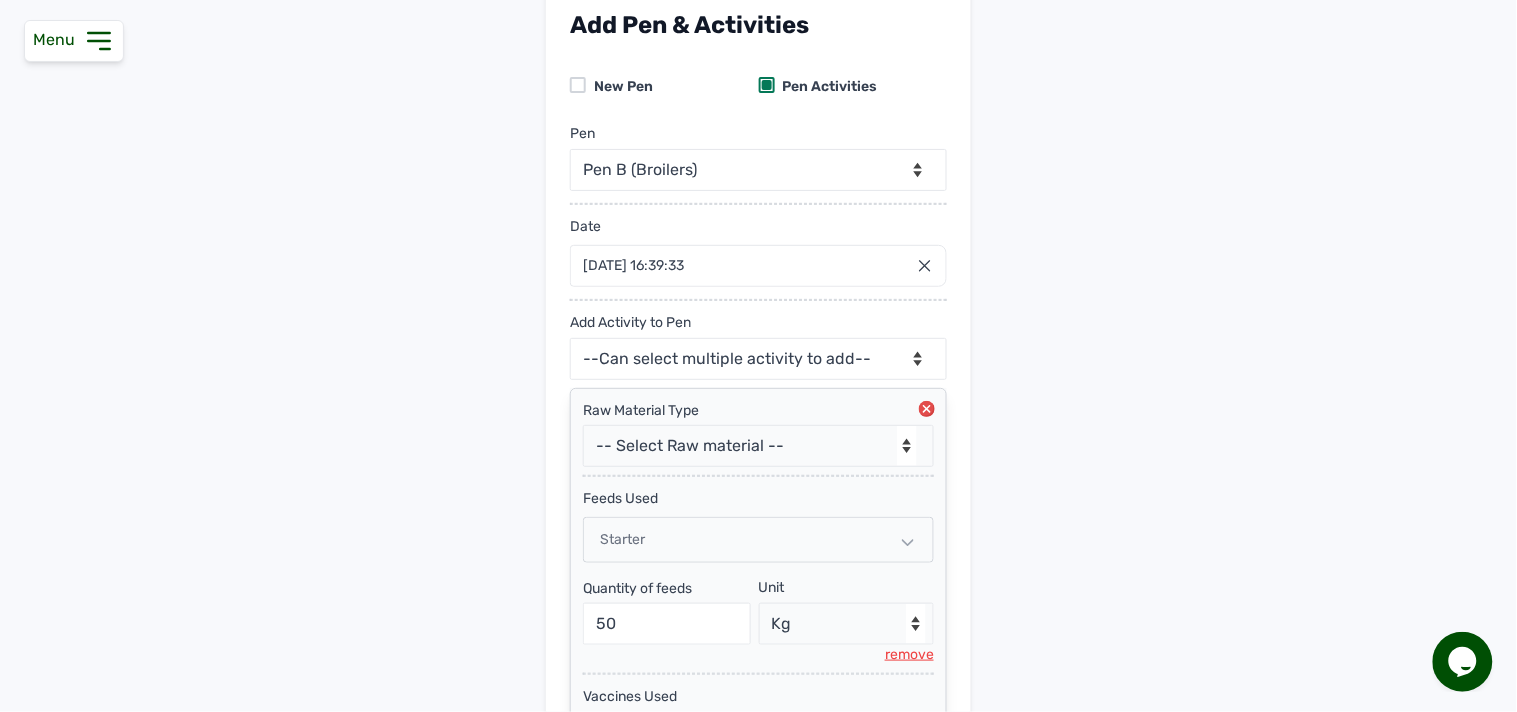 scroll, scrollTop: 131, scrollLeft: 0, axis: vertical 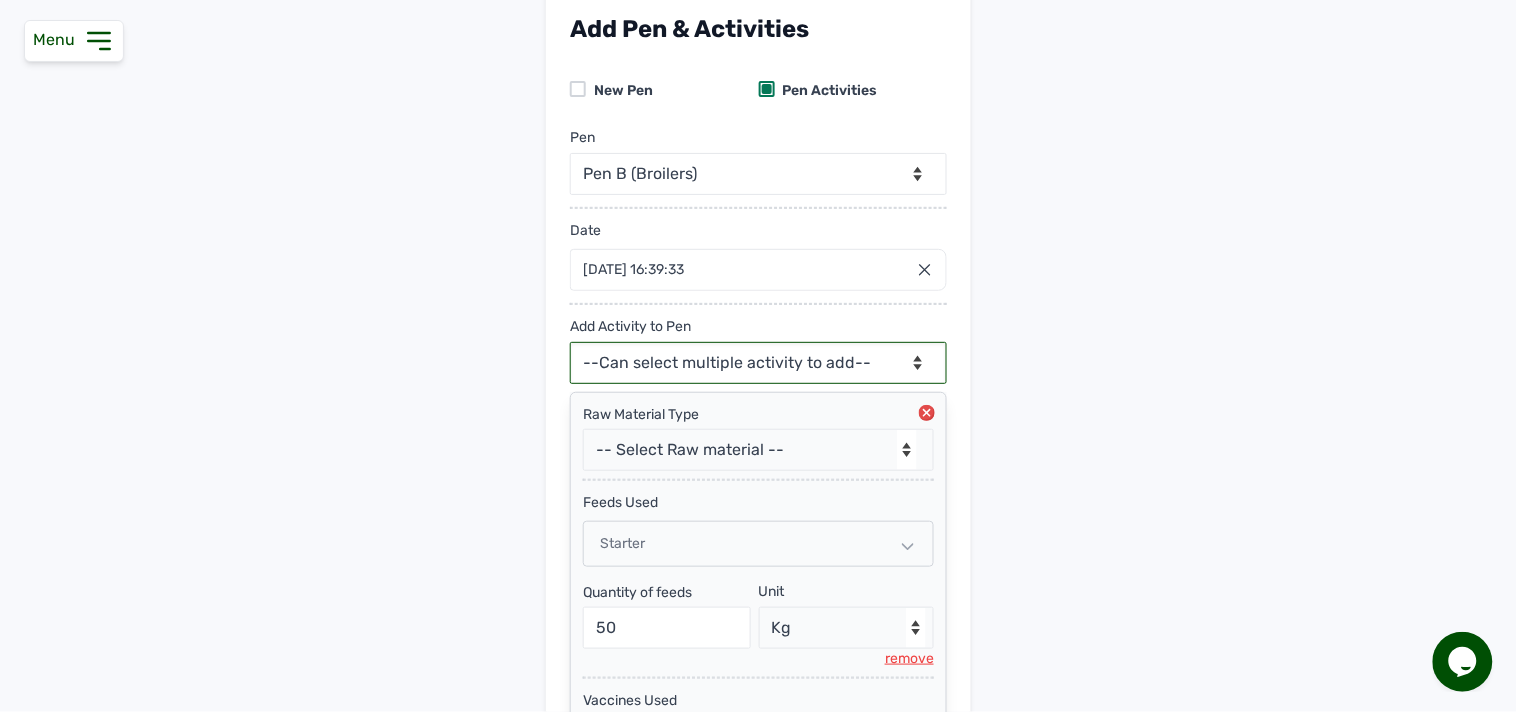 click on "--Can select multiple activity to add-- Raw Material Losses Weight" at bounding box center [758, 363] 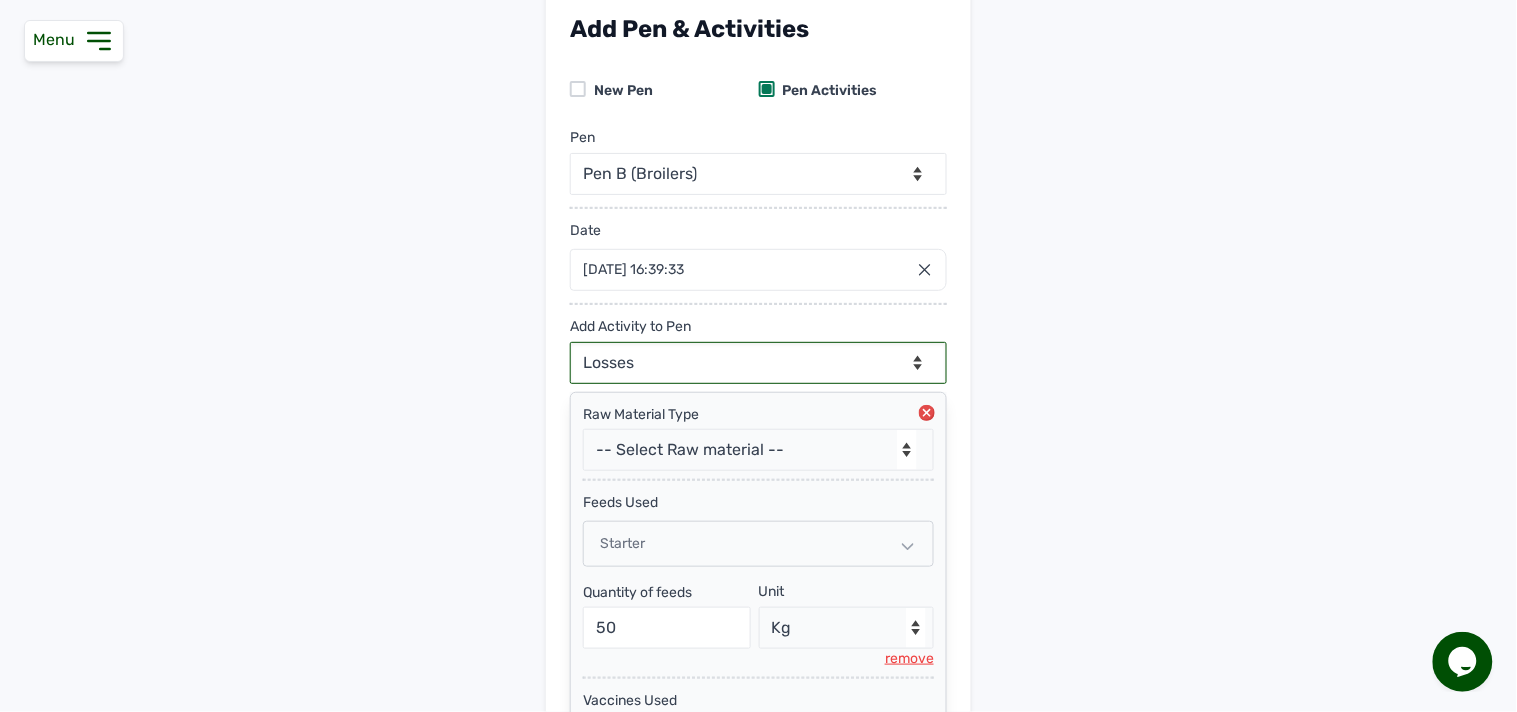 click on "--Can select multiple activity to add-- Raw Material Losses Weight" at bounding box center (758, 363) 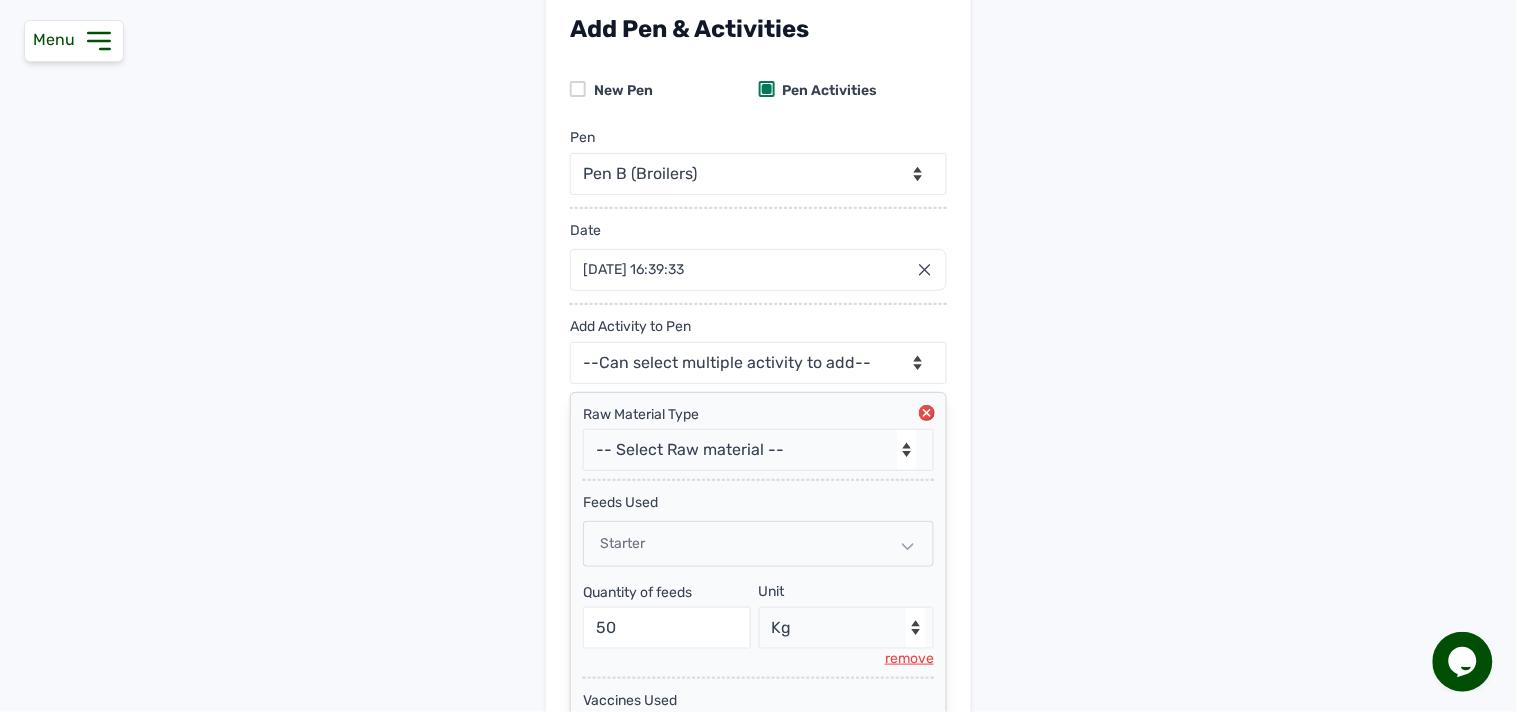 click on "Add Pen & Activities New Pen Pen Activities Pen -- Select pen -- Pen B (Broilers) Date 03 Jul 2025 16:39:33 Jul 2025 Jan Feb Mar Apr May Jun Jul Aug Sep Oct Nov Dec 2025 2026 2027 2028 2029 2030 2031 2032 2033 2034 2035 2036 Sun Mon Tue Wed Thu Fri Sat 29 30 1 2 3 4 5 6 7 8 9 10 11 12 13 14 15 16 17 18 19 20 21 22 23 24 25 26 27 28 29 30 31 1 2 3 4 5 6 7 8 9 Cancel Add Activity to Pen --Can select multiple activity to add-- Raw Material Losses Weight Raw Material Type -- Select Raw material -- feeds medications vaccines feeds Used Starter Quantity of feeds 50 Unit --Select unit-- Bag(s) Kg remove vaccines Used La Sota Quantity of vaccines 6000 Unit --Select unit-- doses remove Losses --Select Type of Loss-- Mortality Culled Theft  Add Record" at bounding box center (758, 545) 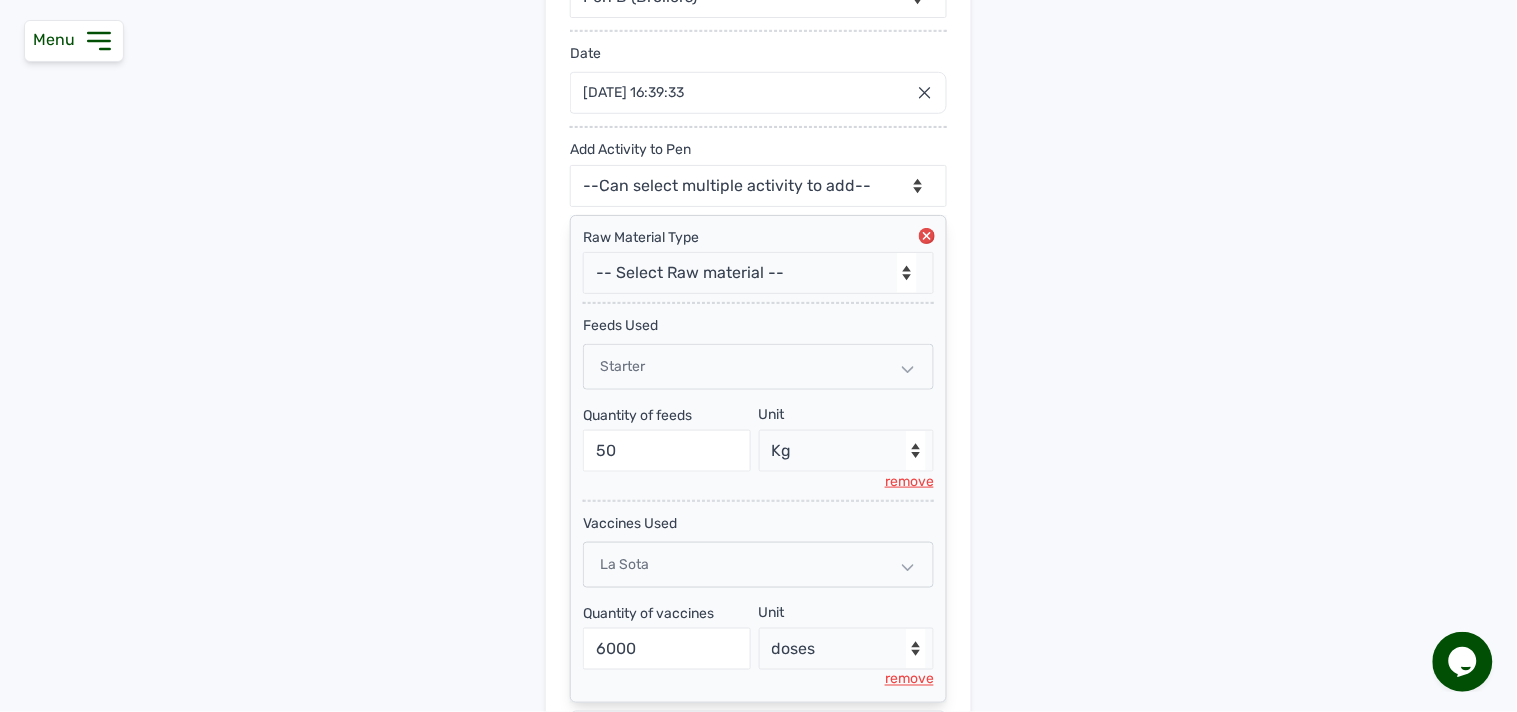 scroll, scrollTop: 564, scrollLeft: 0, axis: vertical 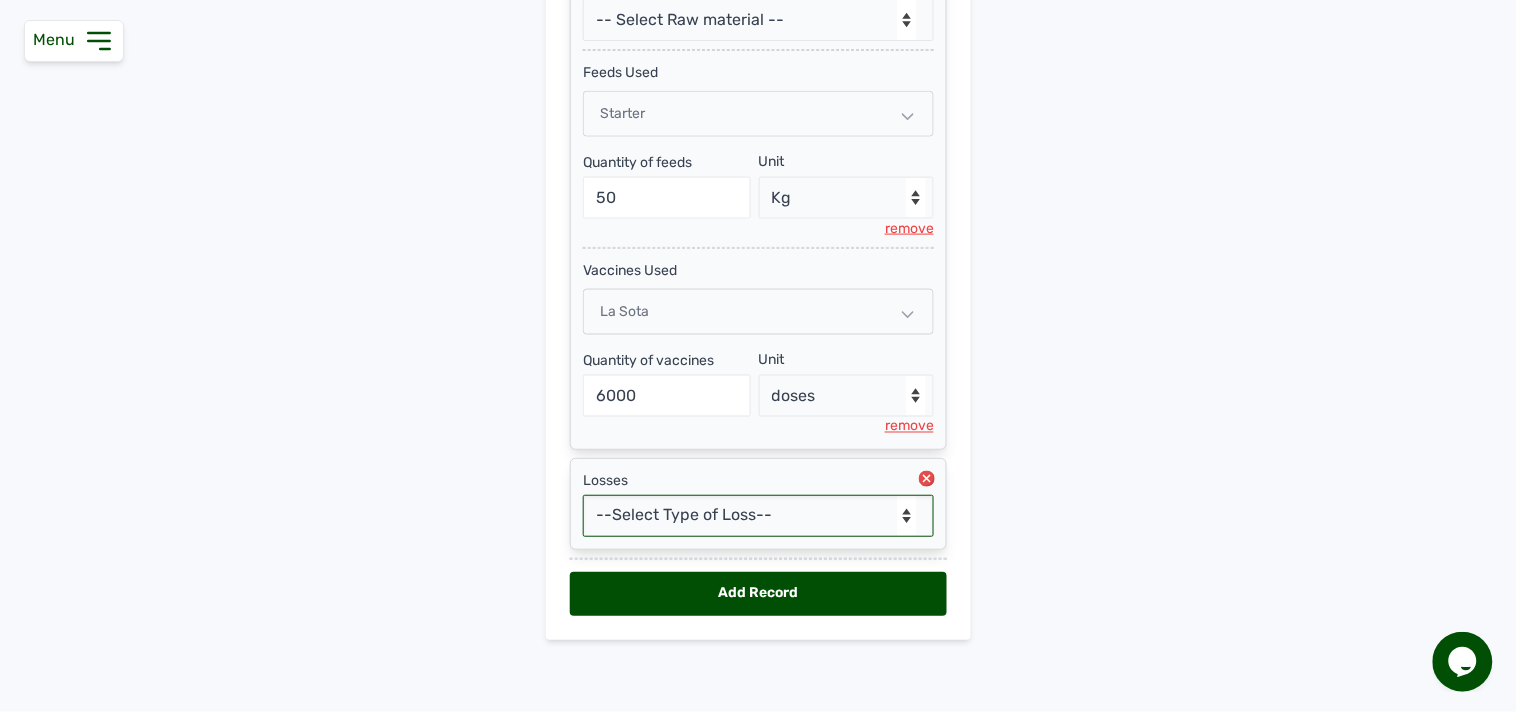 click on "--Select Type of Loss-- Mortality Culled Theft" at bounding box center [758, 516] 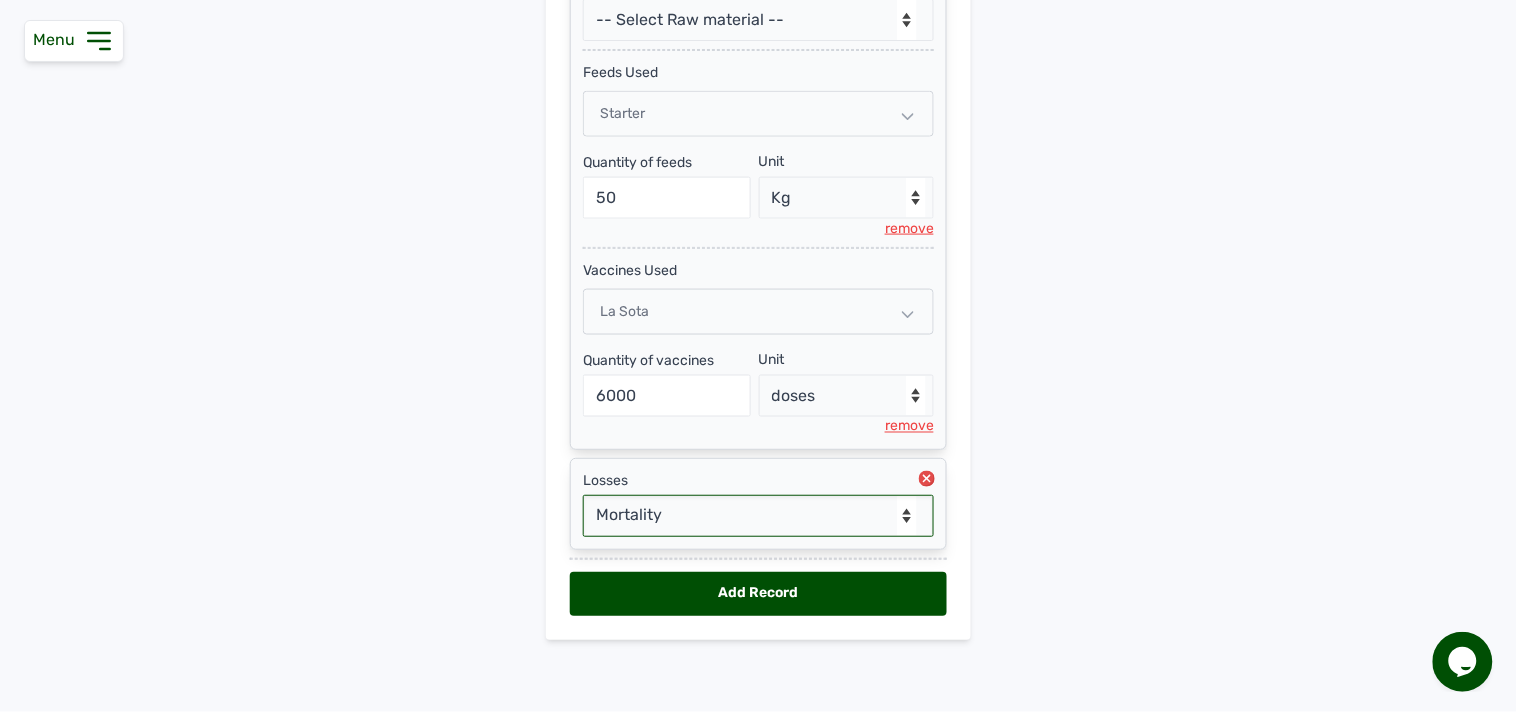 click on "--Select Type of Loss-- Mortality Culled Theft" at bounding box center [758, 516] 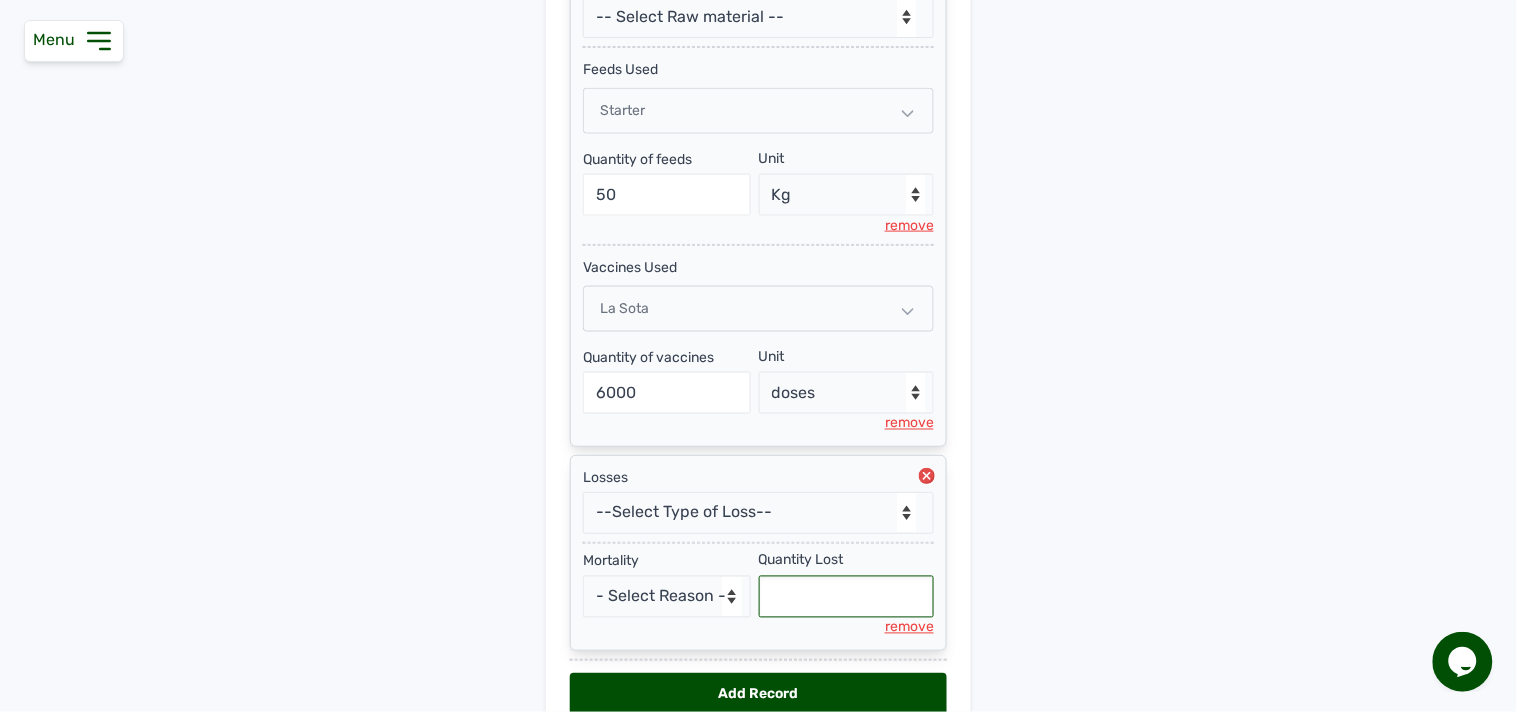 click at bounding box center [847, 597] 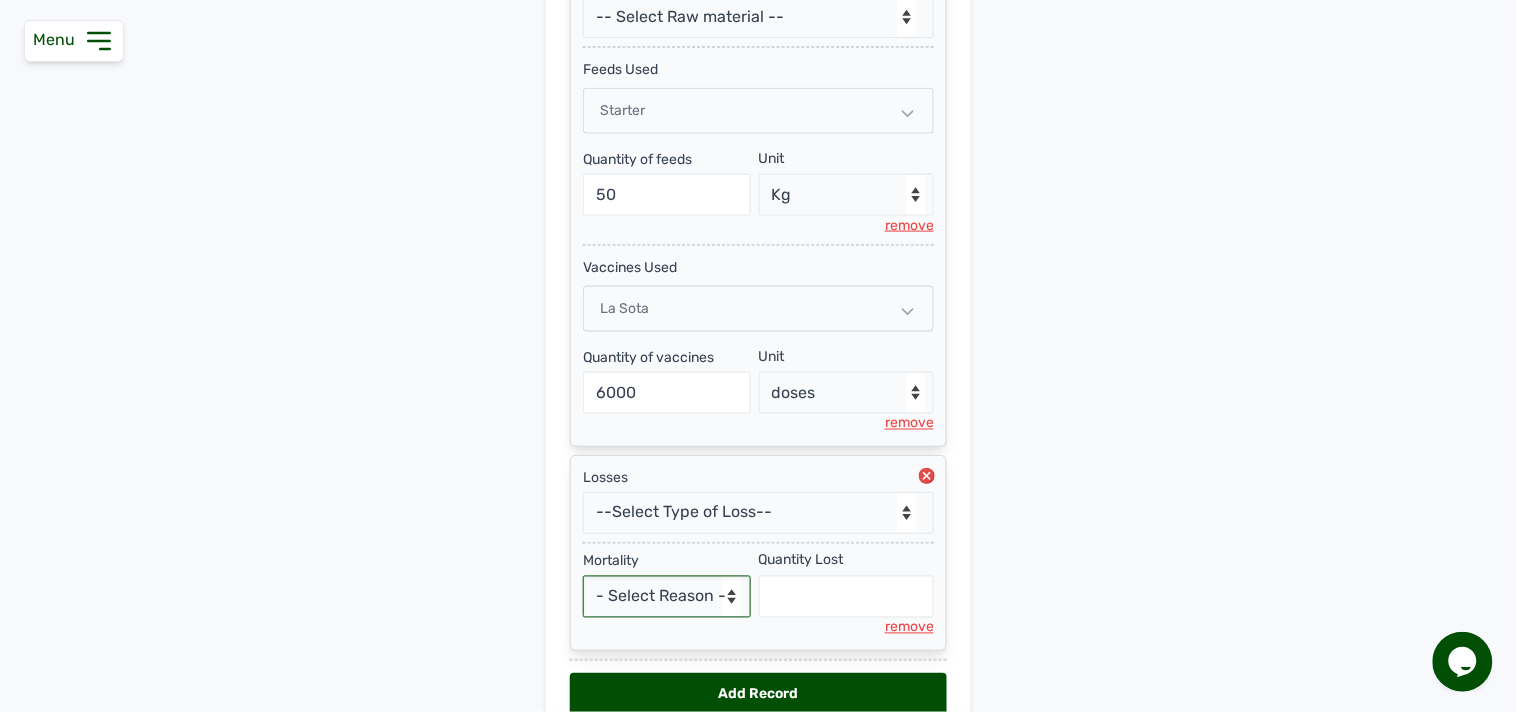 click on "- Select Reason - Disease Late Vaccination Wrong Vaccination Heat Lack of Water Others" at bounding box center (667, 597) 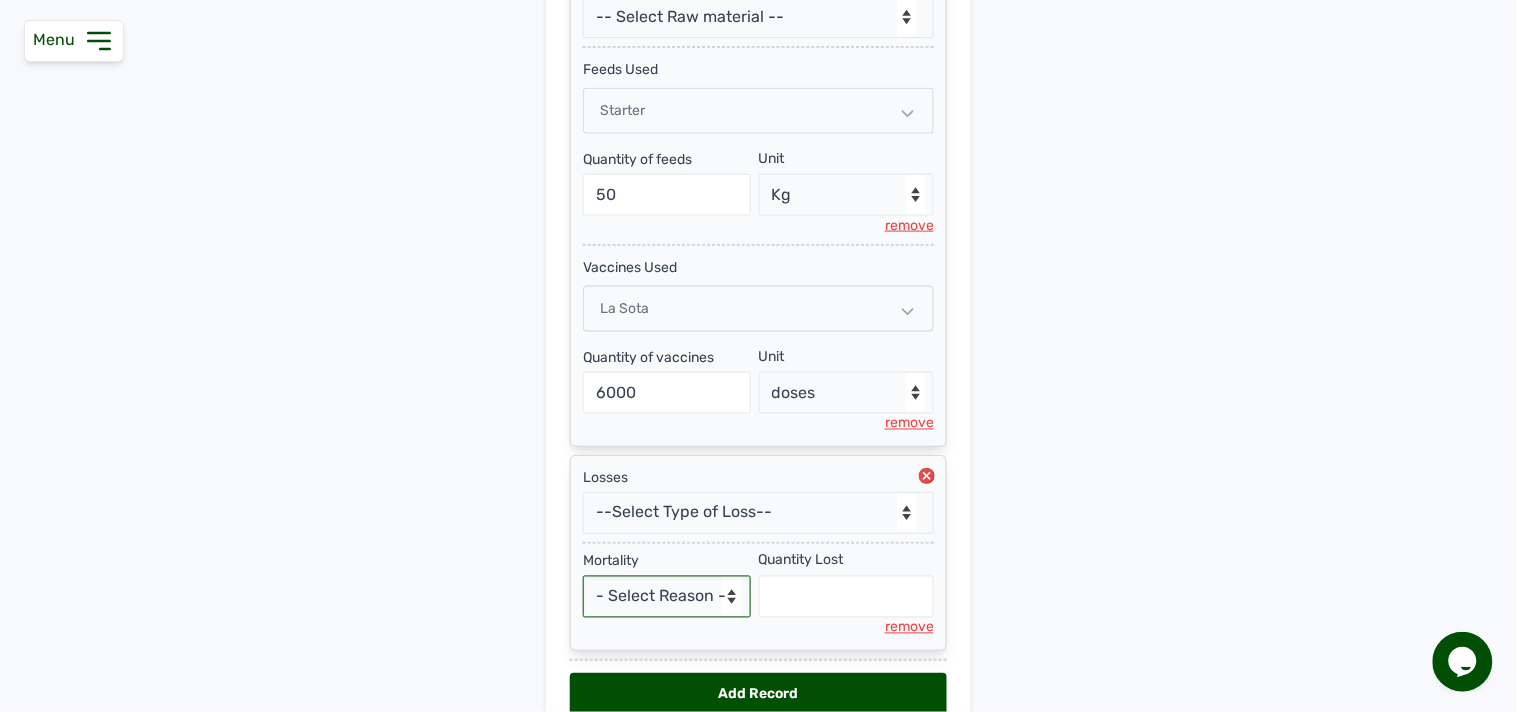 select on "Others" 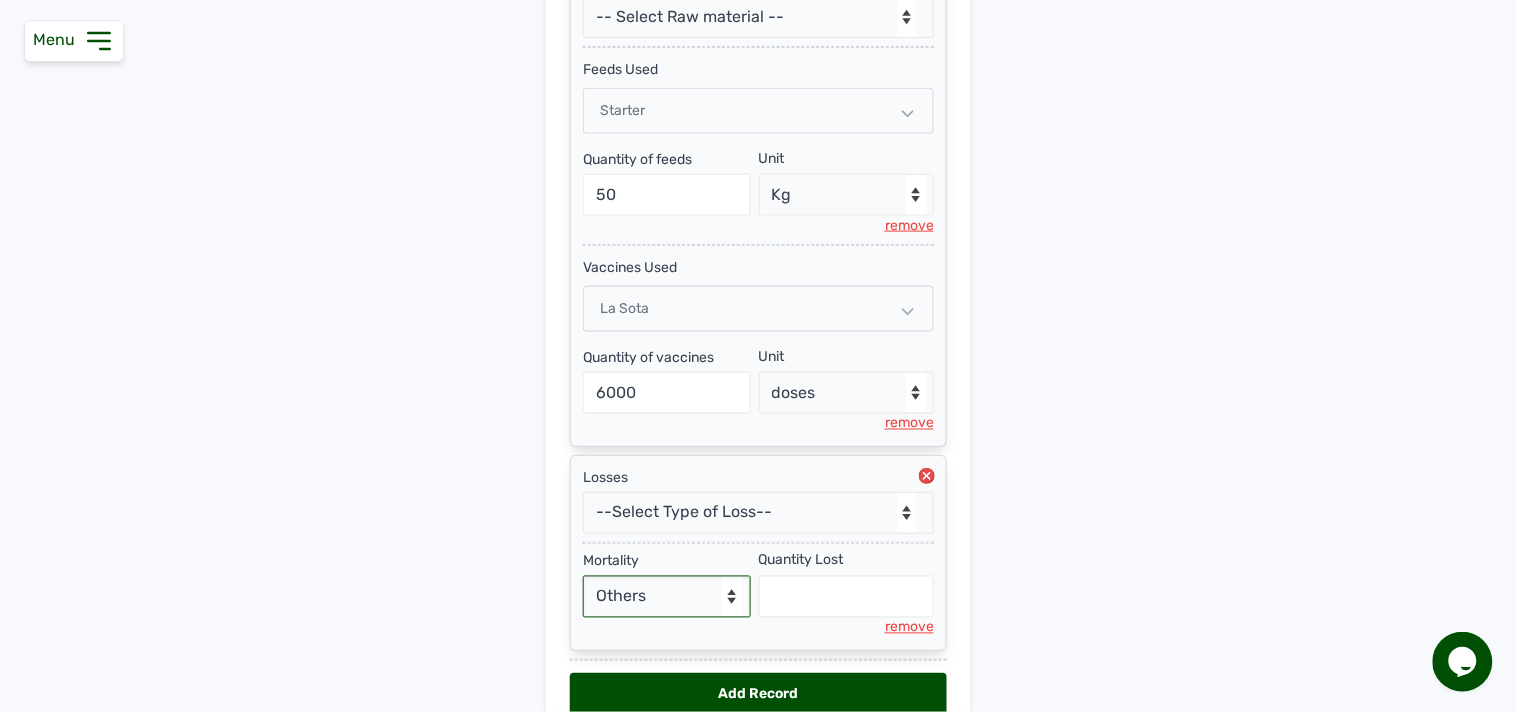 click on "- Select Reason - Disease Late Vaccination Wrong Vaccination Heat Lack of Water Others" at bounding box center [667, 597] 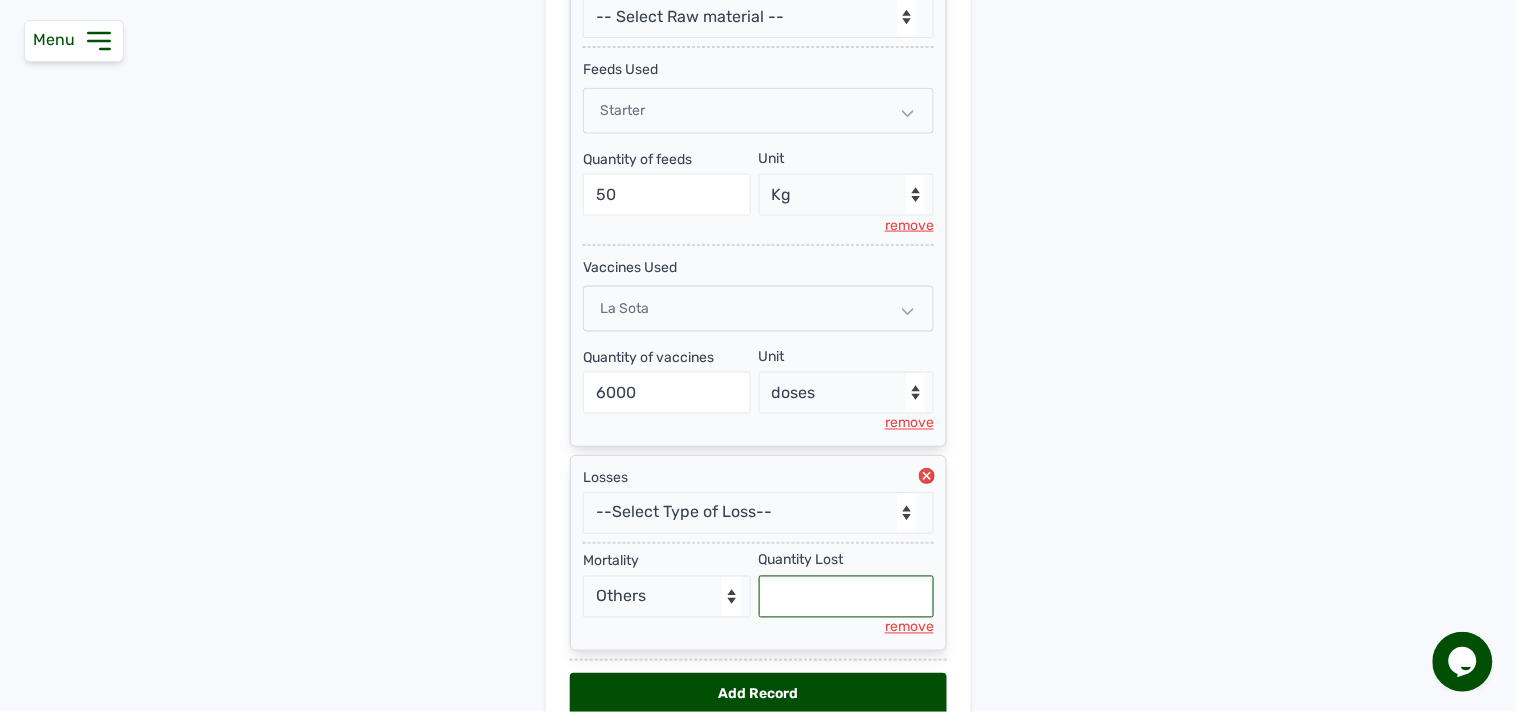 click at bounding box center [847, 597] 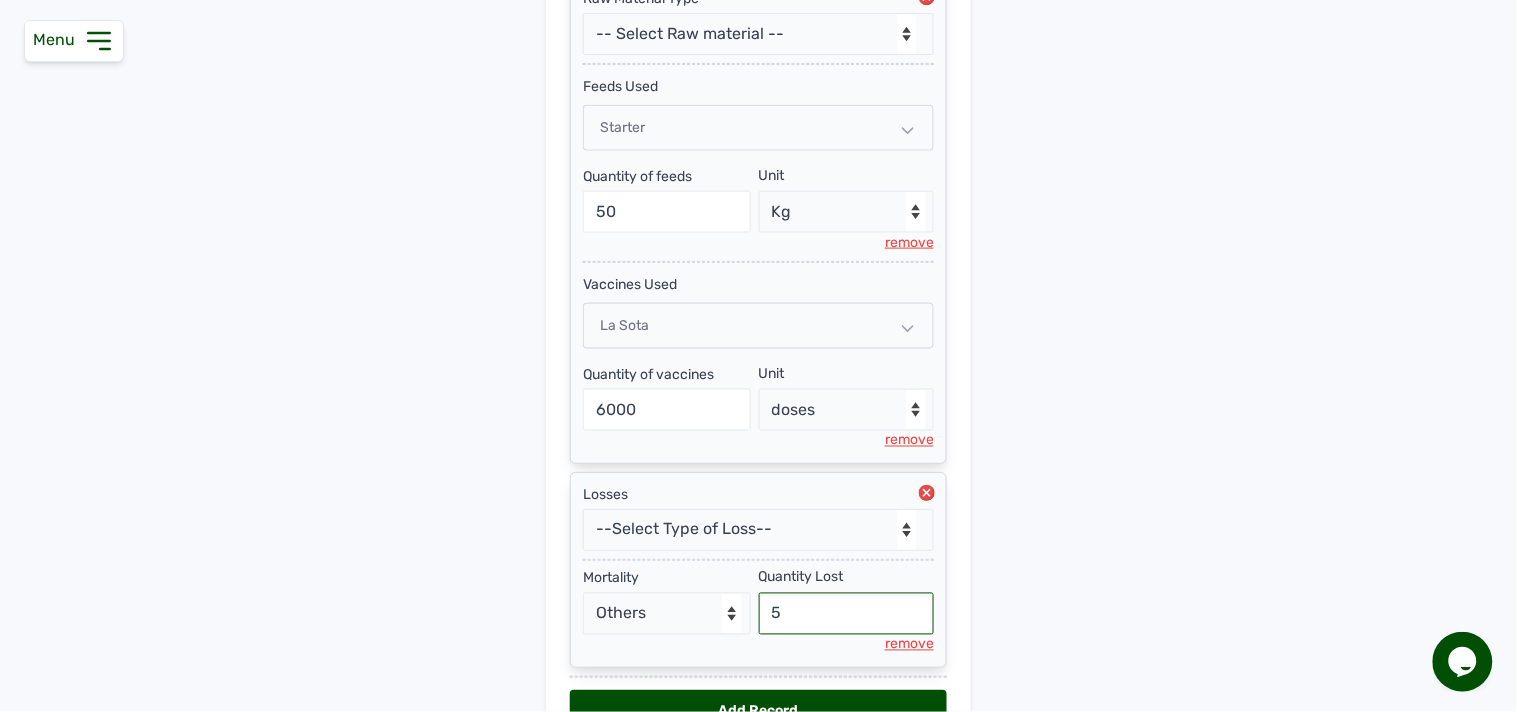 scroll, scrollTop: 668, scrollLeft: 0, axis: vertical 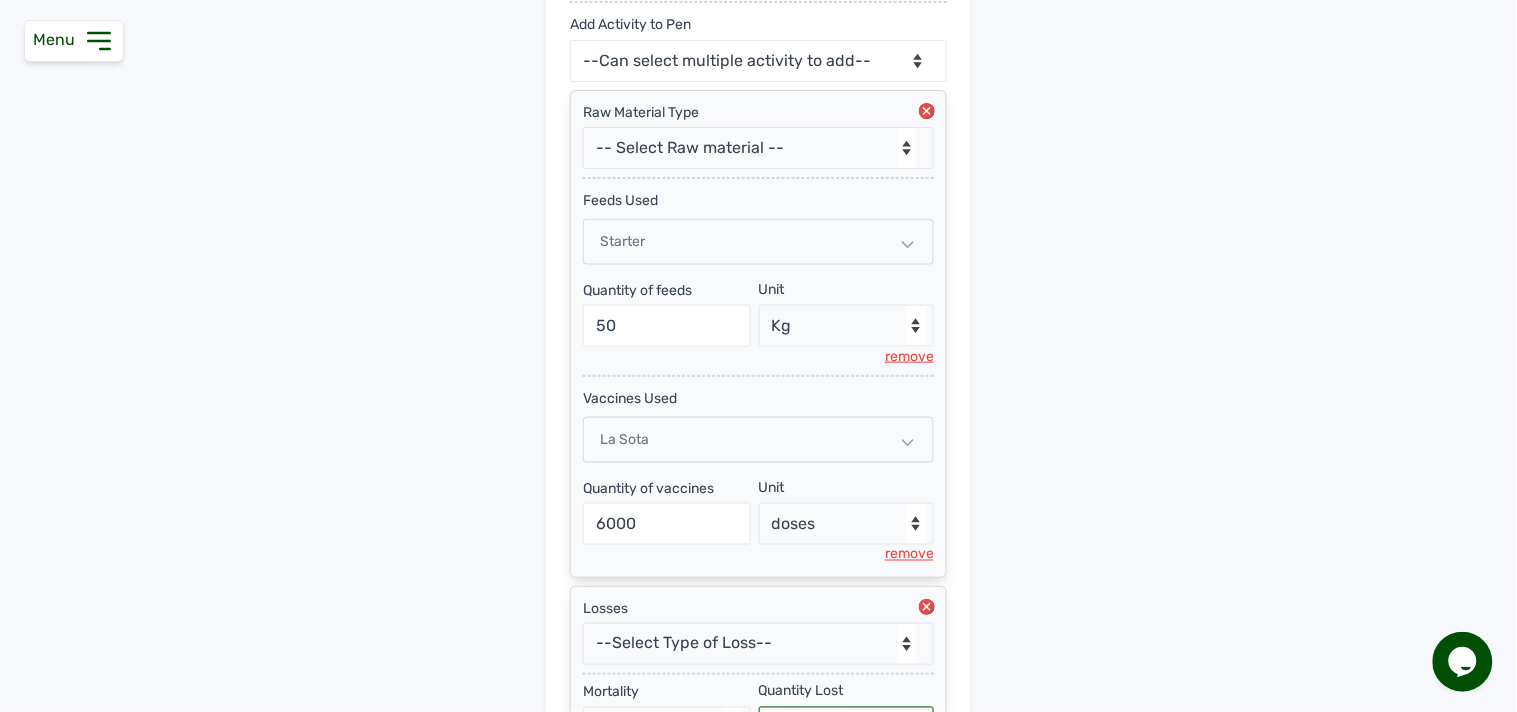 type on "5" 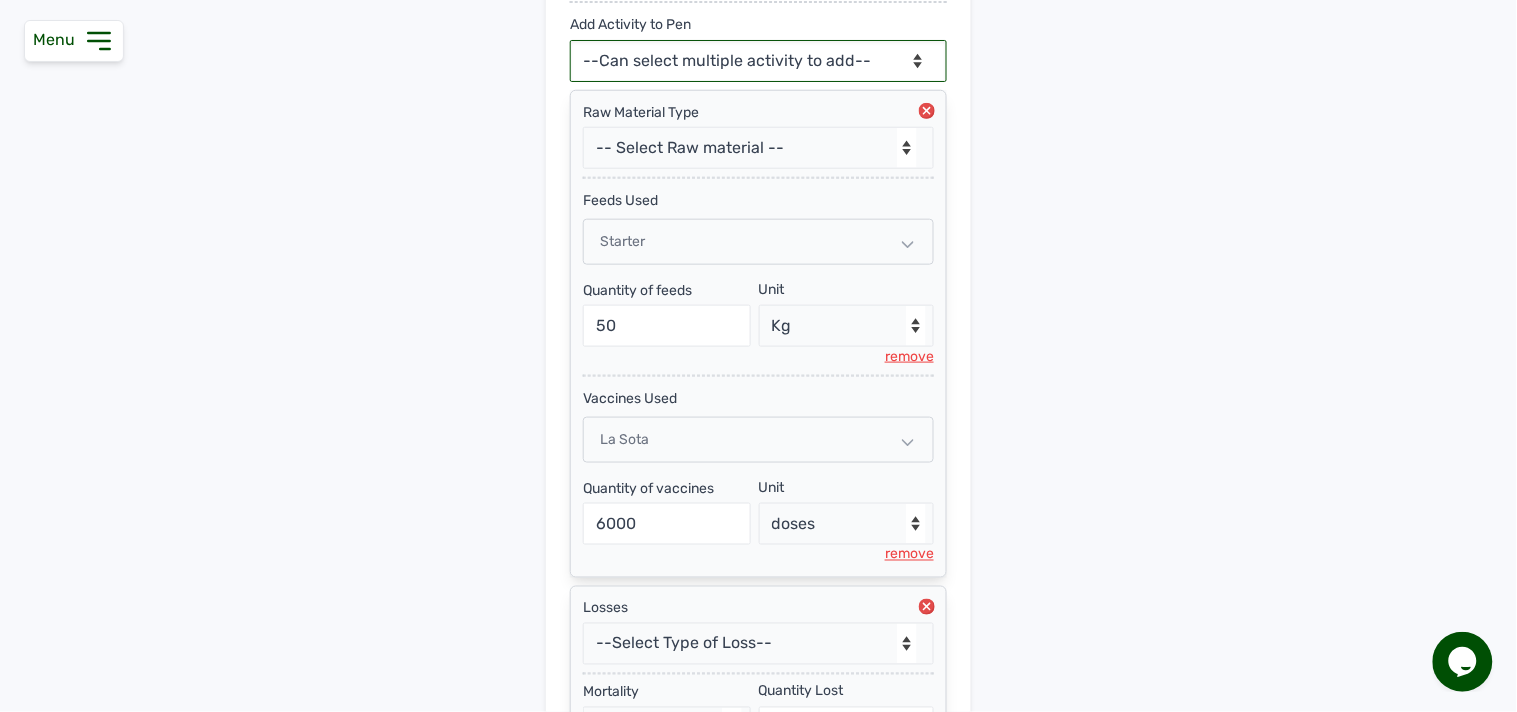 click on "--Can select multiple activity to add-- Raw Material Losses Weight" at bounding box center (758, 61) 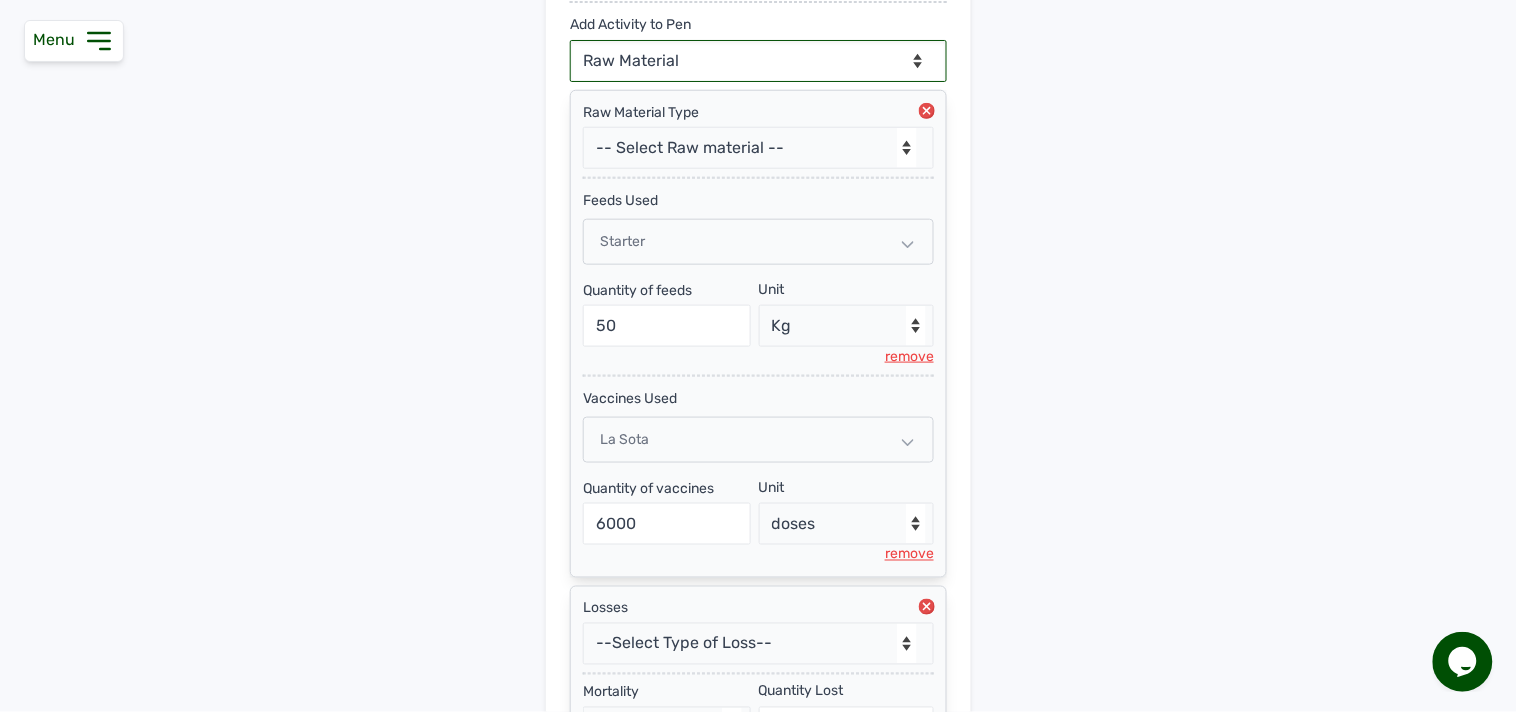 click on "--Can select multiple activity to add-- Raw Material Losses Weight" at bounding box center [758, 61] 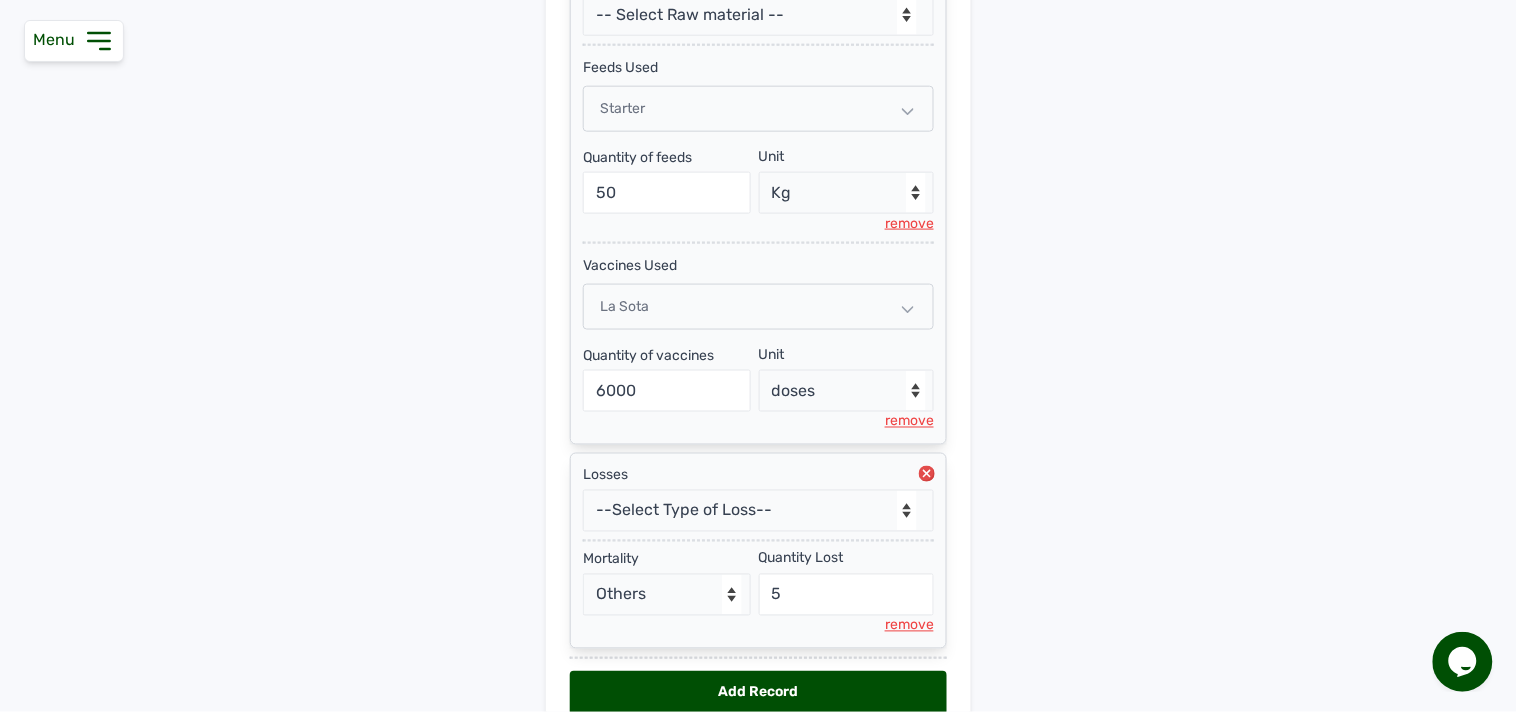 scroll, scrollTop: 603, scrollLeft: 0, axis: vertical 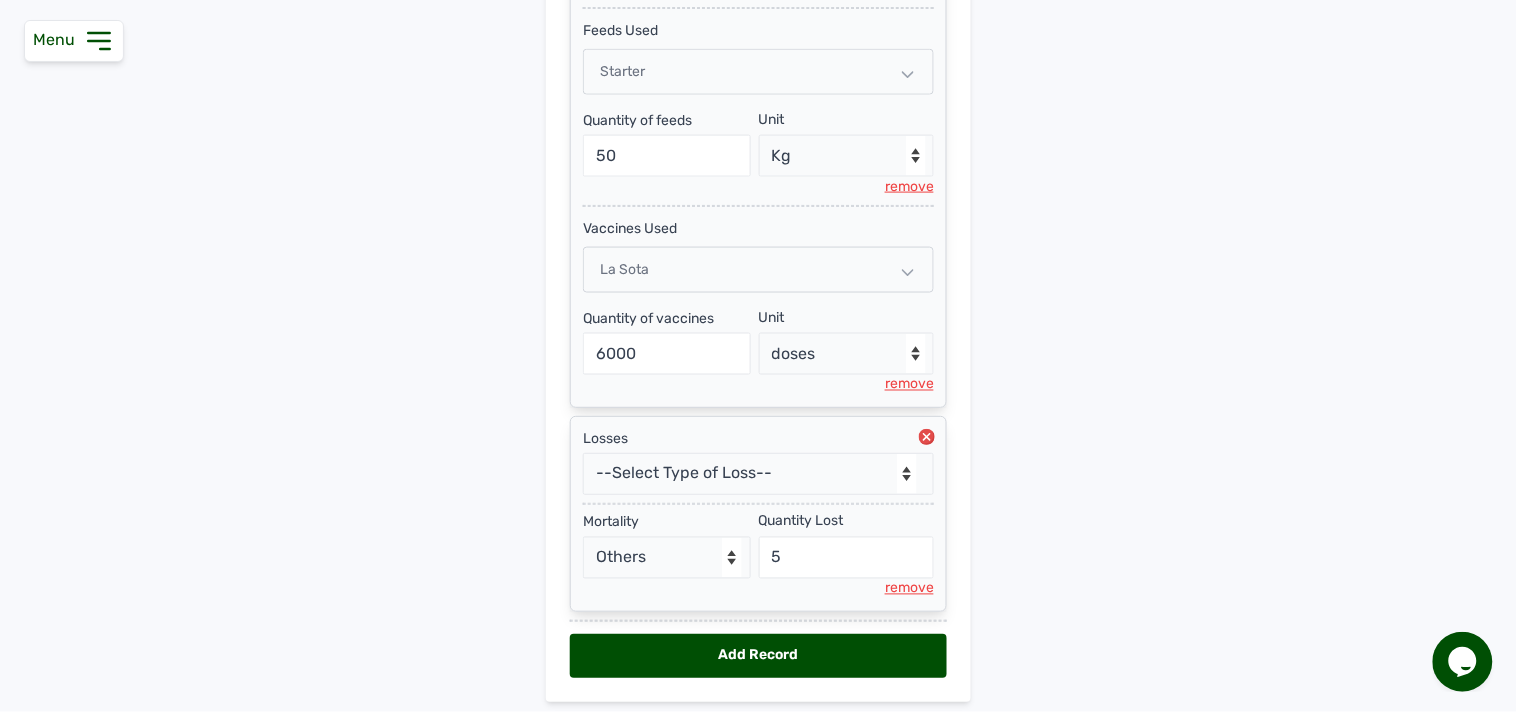 click on "Add Record" at bounding box center (758, 656) 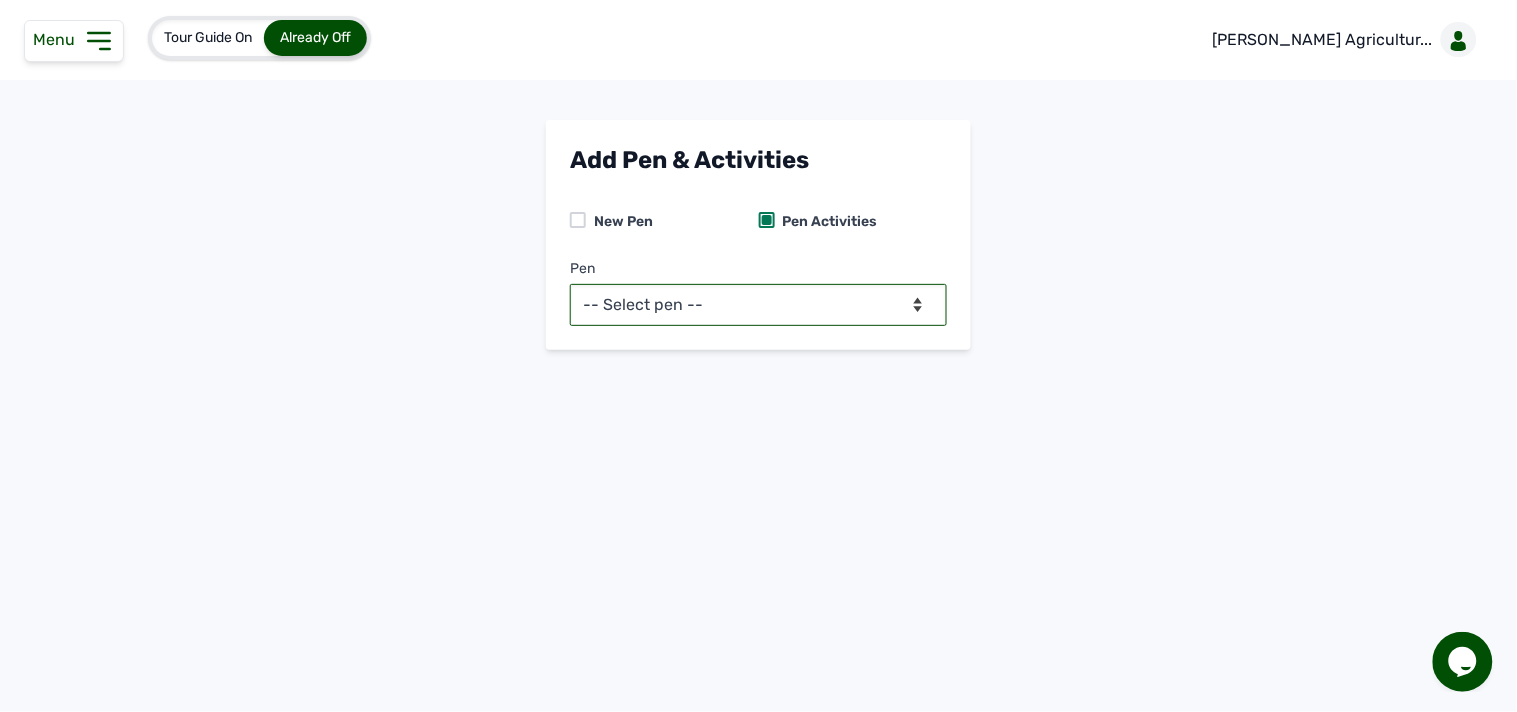 click on "-- Select pen -- Pen B (Broilers)" at bounding box center [758, 305] 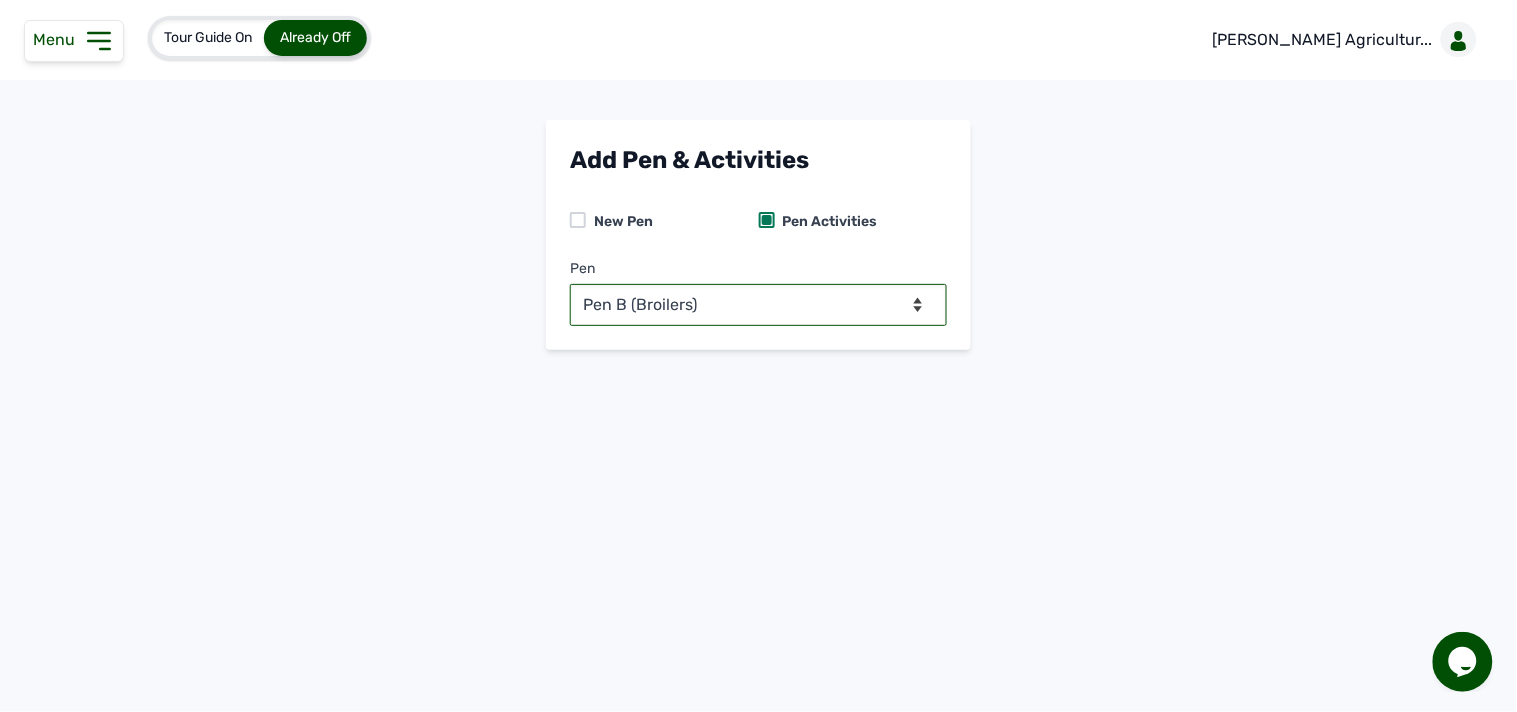 click on "-- Select pen -- Pen B (Broilers)" at bounding box center [758, 305] 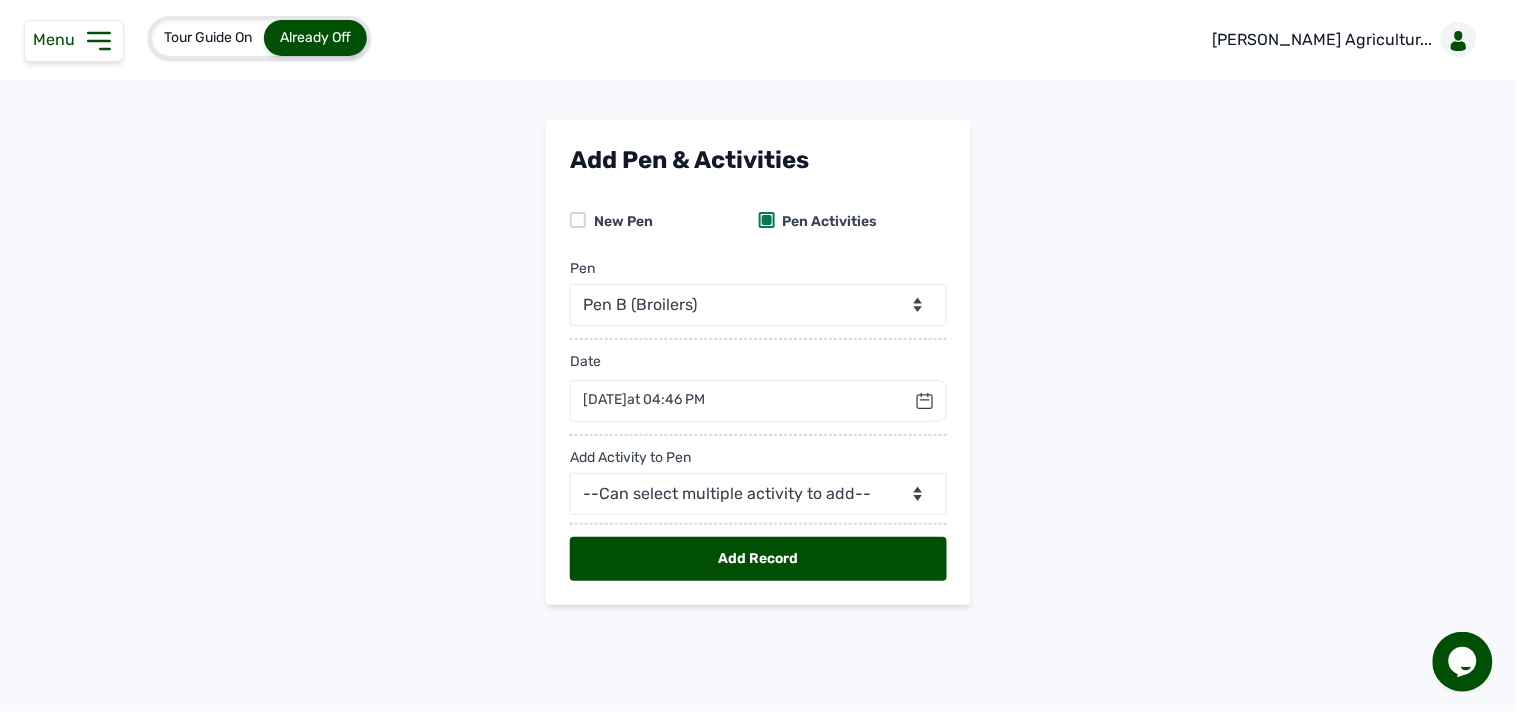 click 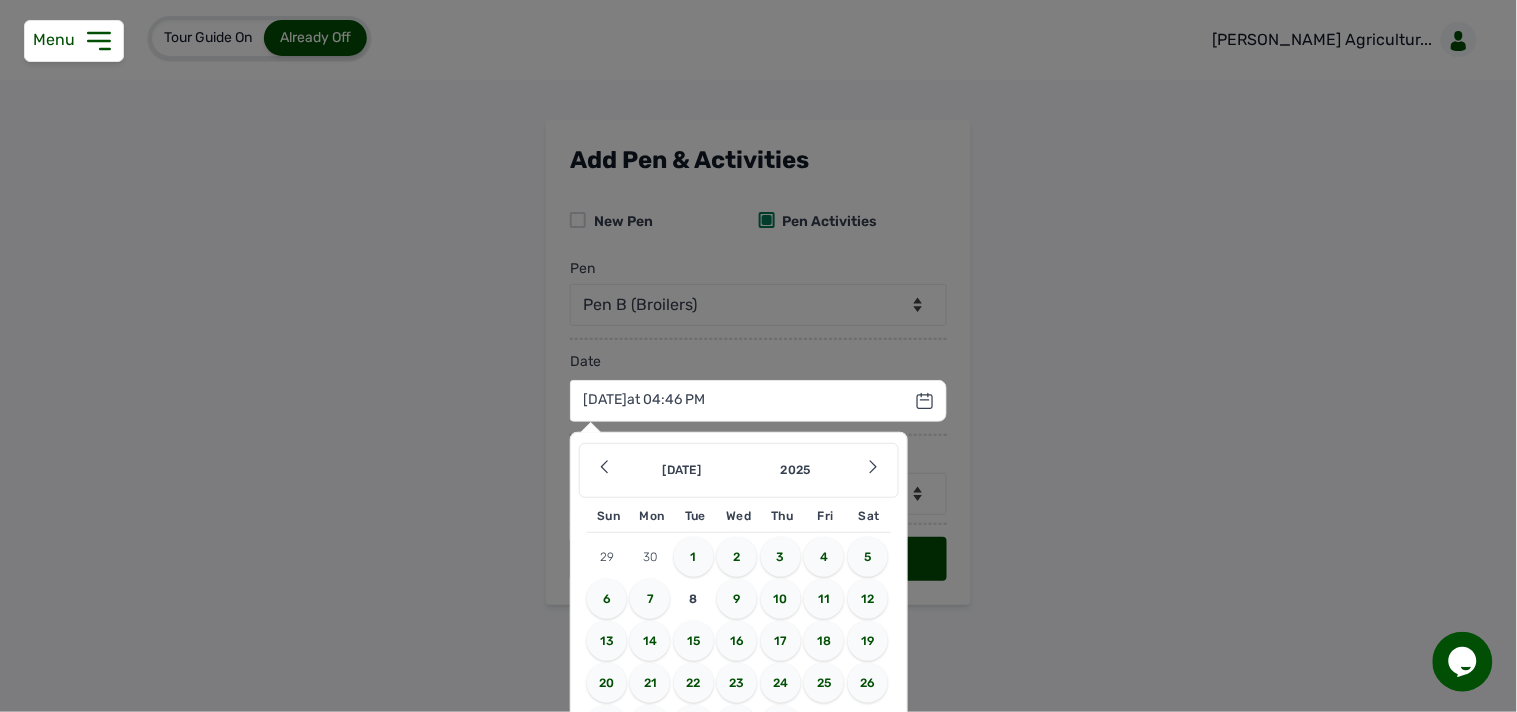 click on "4" at bounding box center [824, 557] 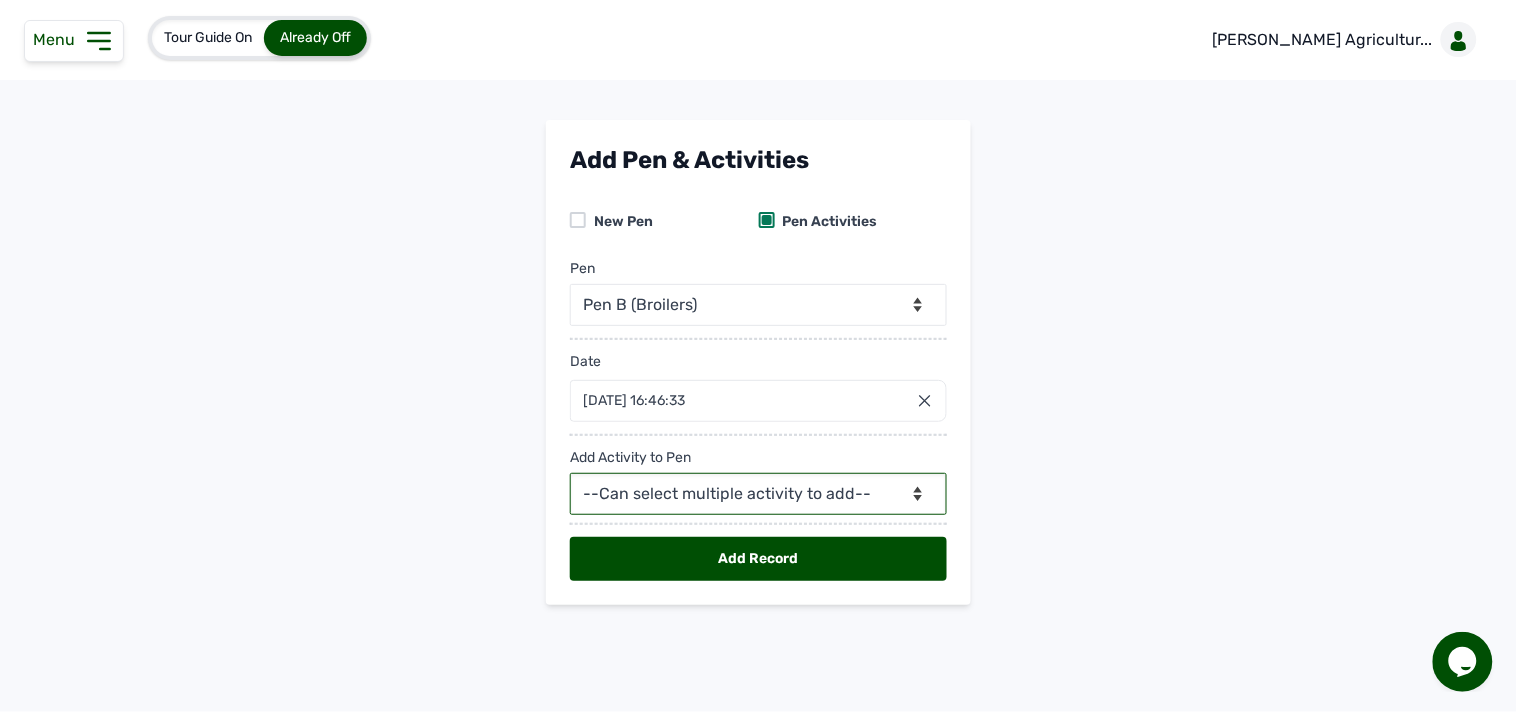 click on "--Can select multiple activity to add-- Raw Material Losses Weight" at bounding box center [758, 494] 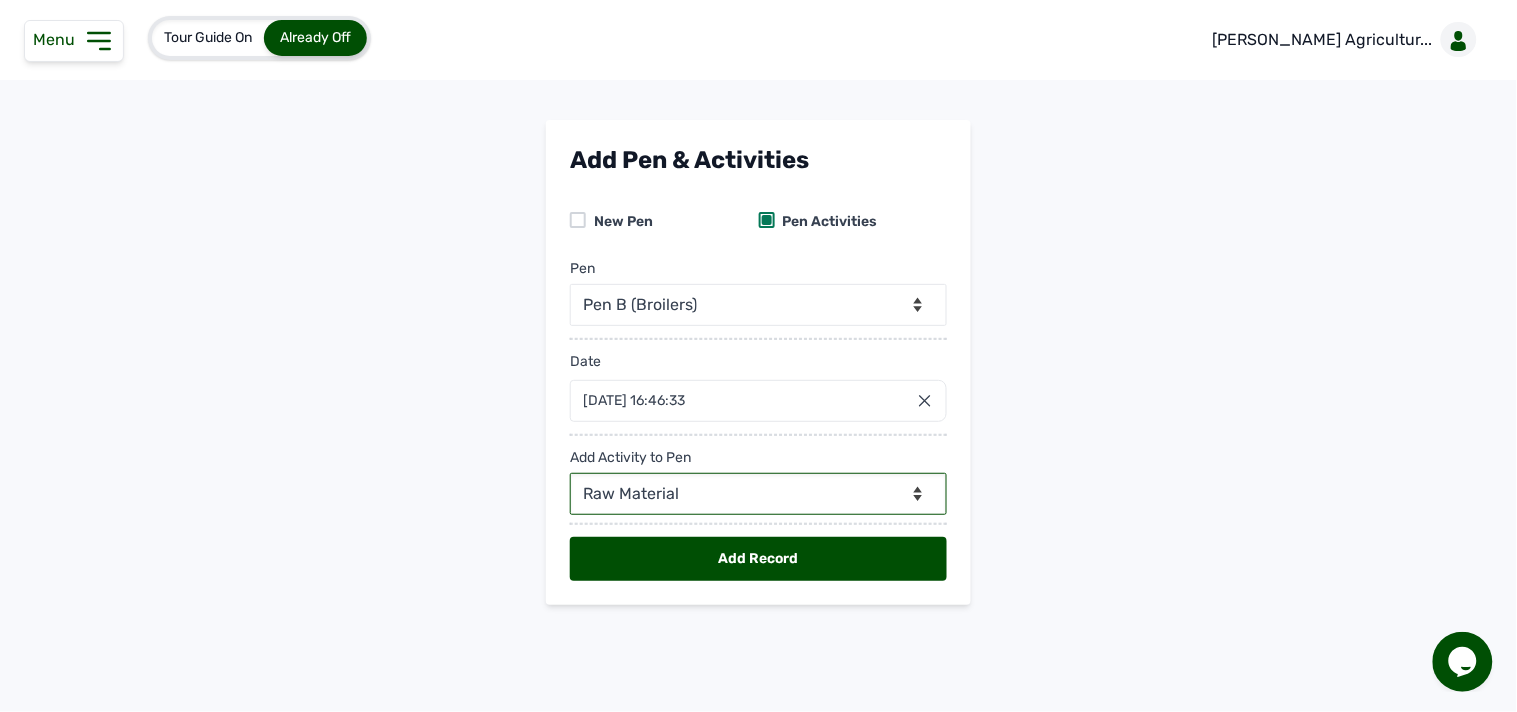 click on "--Can select multiple activity to add-- Raw Material Losses Weight" at bounding box center (758, 494) 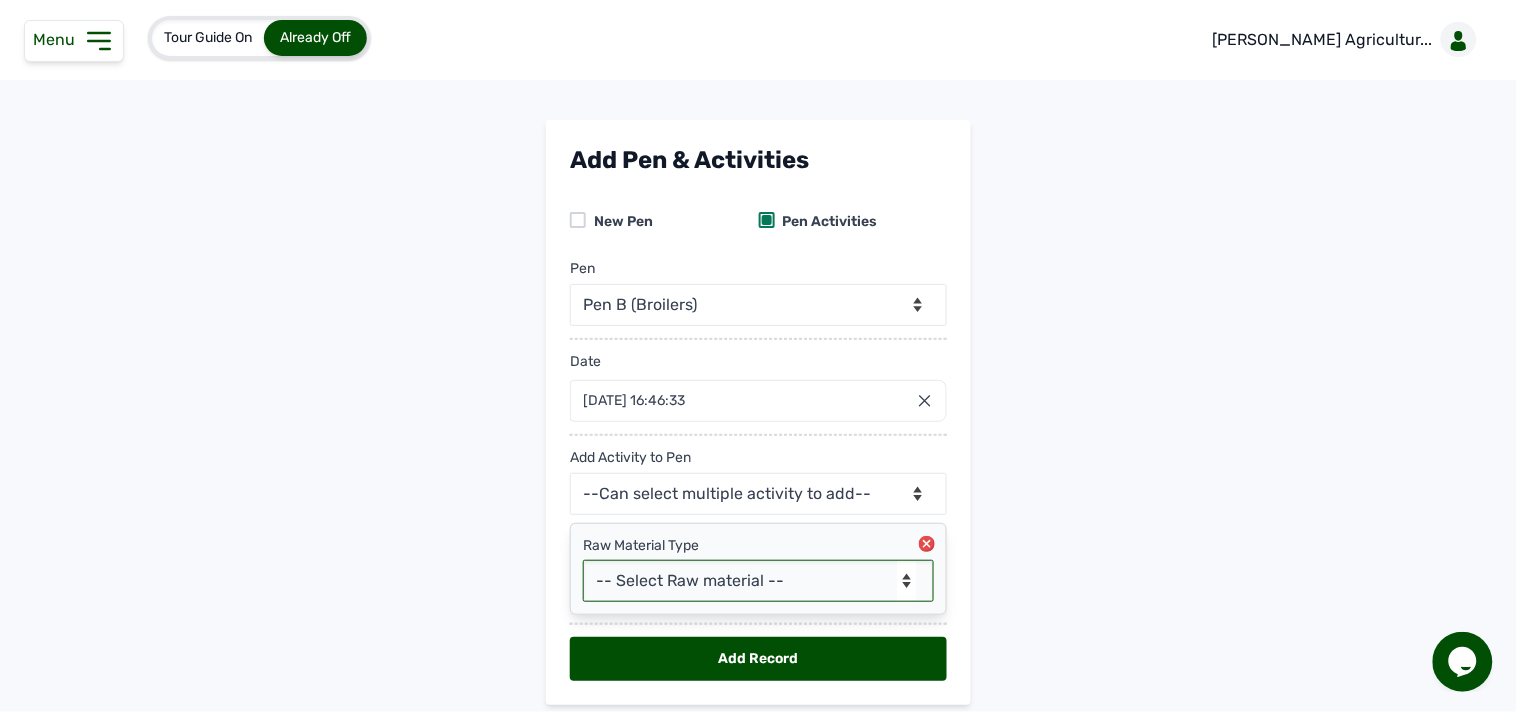 click on "-- Select Raw material -- feeds medications vaccines" at bounding box center [758, 581] 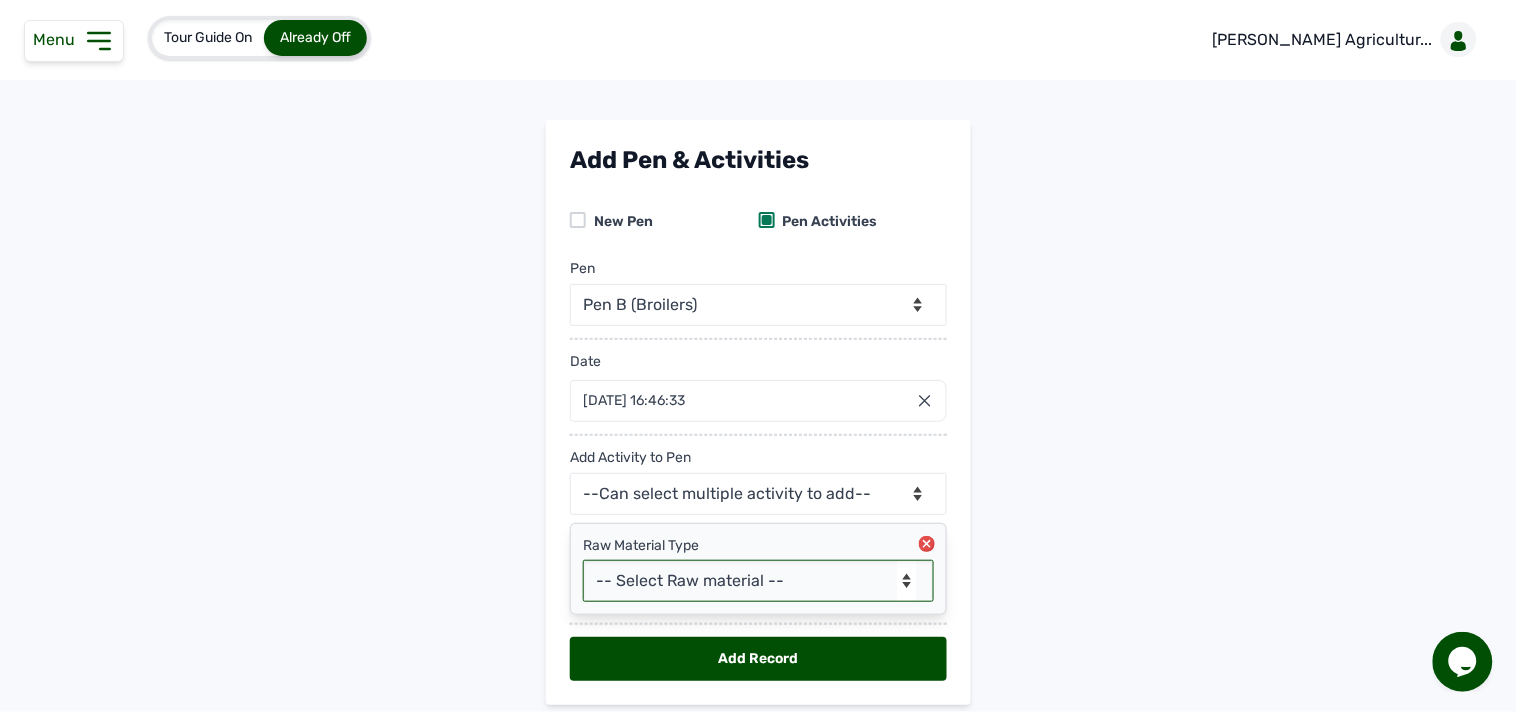 select on "medications" 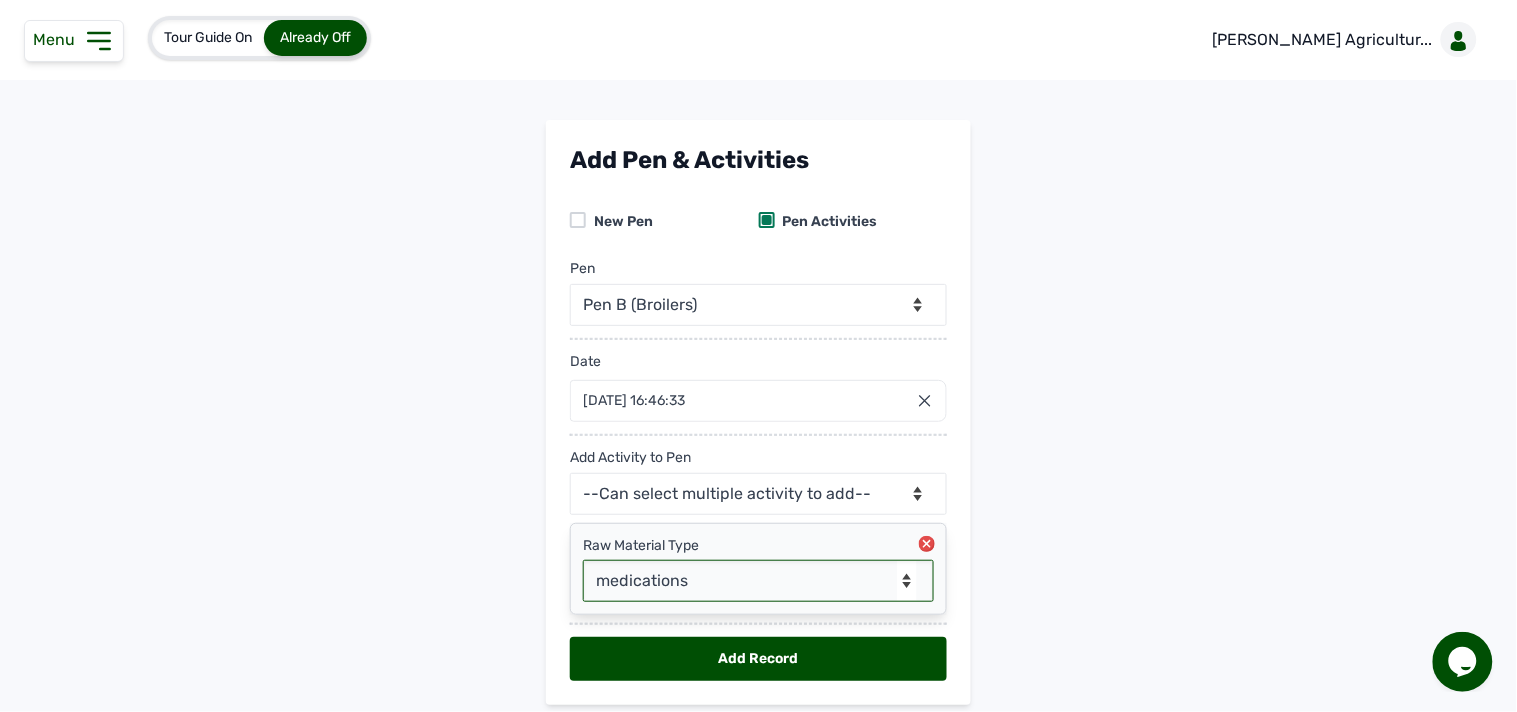 click on "-- Select Raw material -- feeds medications vaccines" at bounding box center (758, 581) 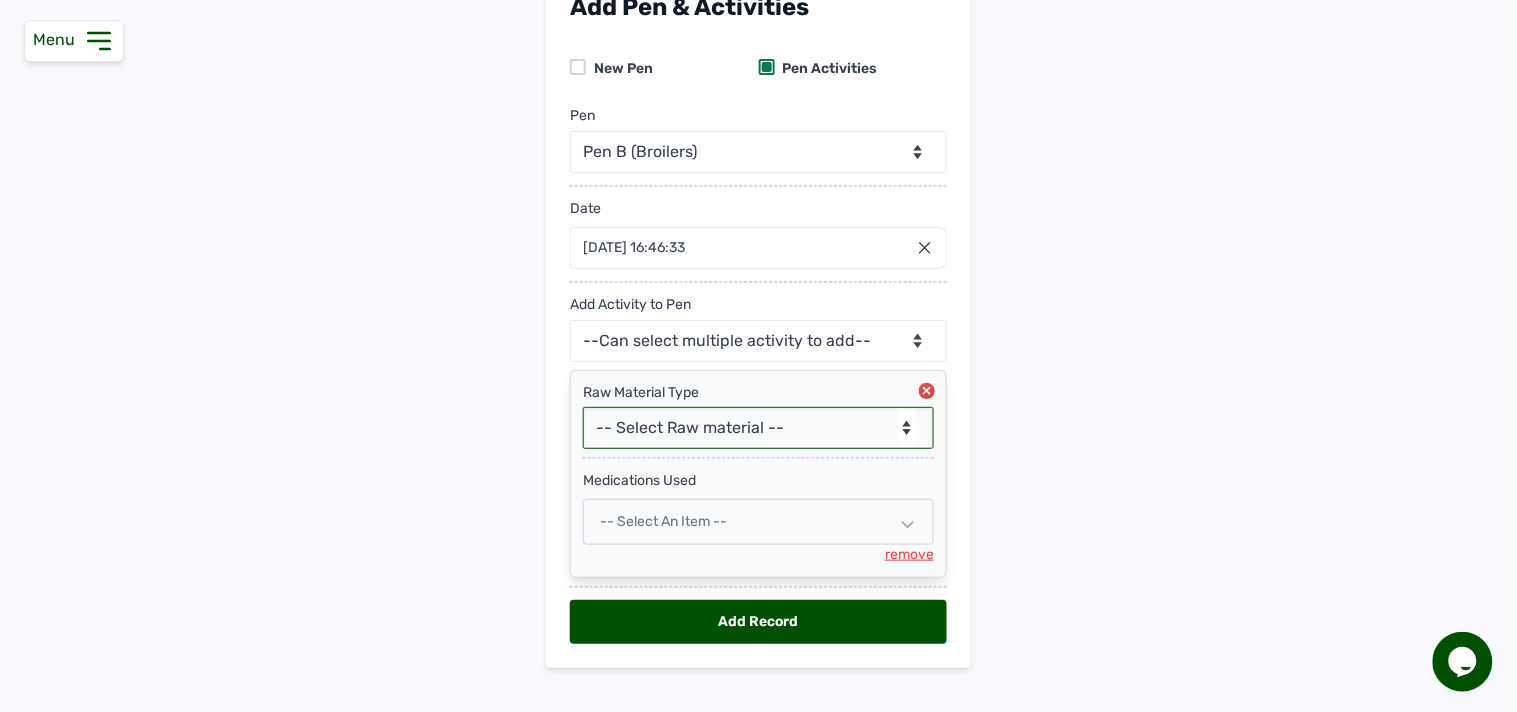 scroll, scrollTop: 170, scrollLeft: 0, axis: vertical 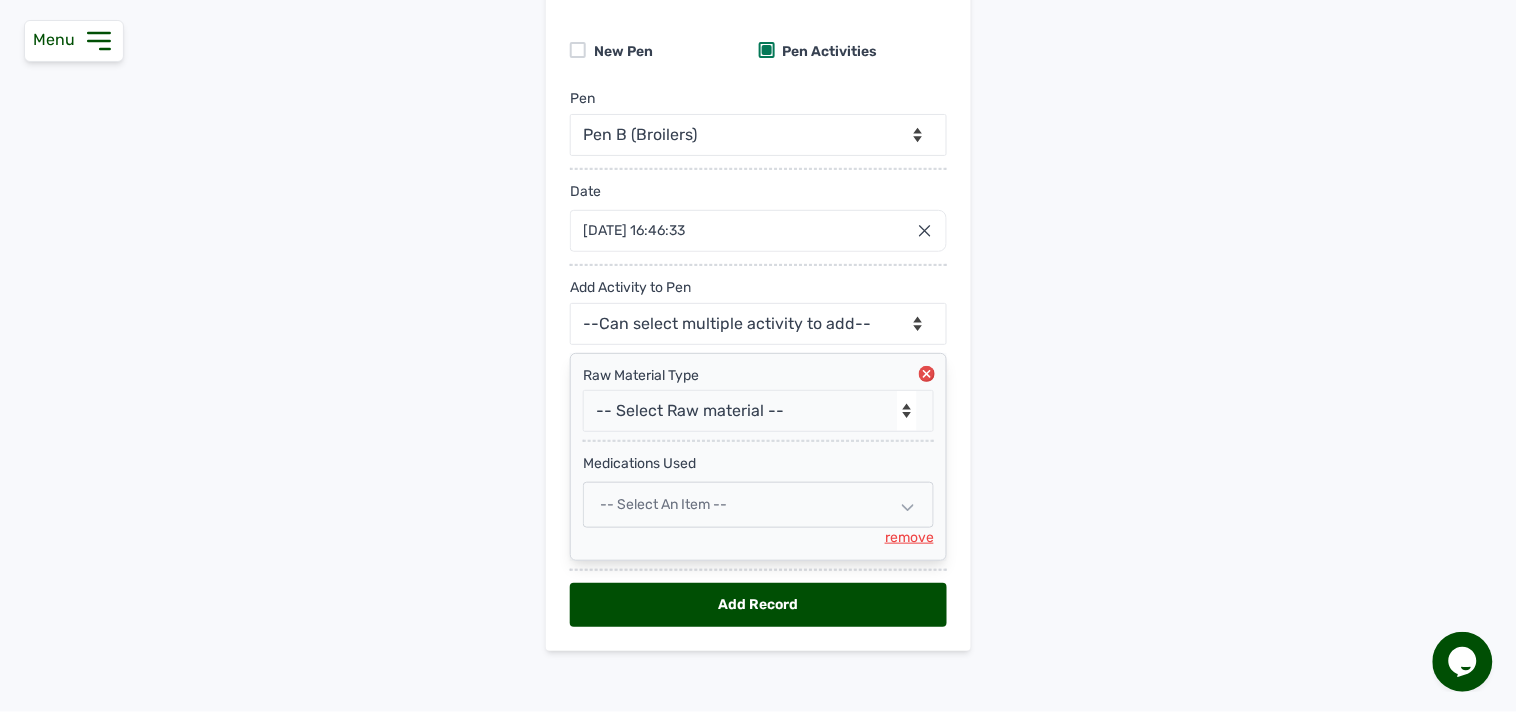 click 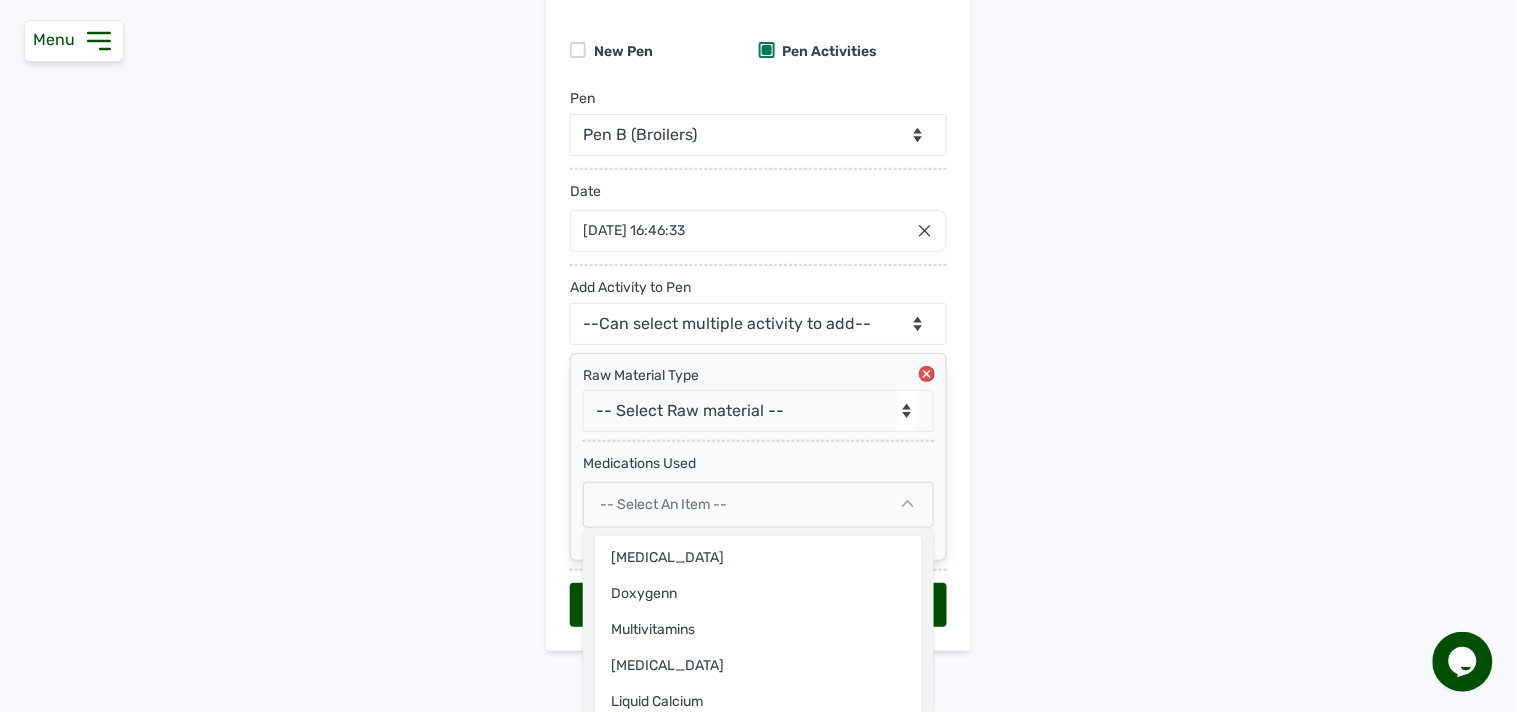 click on "Add Pen & Activities New Pen Pen Activities Pen -- Select pen -- Pen B (Broilers) Date 04 Jul 2025 16:46:33 Jul 2025 Jan Feb Mar Apr May Jun Jul Aug Sep Oct Nov Dec 2025 2026 2027 2028 2029 2030 2031 2032 2033 2034 2035 2036 Sun Mon Tue Wed Thu Fri Sat 29 30 1 2 3 4 5 6 7 8 9 10 11 12 13 14 15 16 17 18 19 20 21 22 23 24 25 26 27 28 29 30 31 1 2 3 4 5 6 7 8 9 Cancel Add Activity to Pen --Can select multiple activity to add-- Raw Material Losses Weight Raw Material Type -- Select Raw material -- feeds medications vaccines medications Used -- Select an Item -- Enrofloxacin  Doxygenn   Multivitamins   Ascorbic Acid   Liquid Calcium Tylodox Extra     Kach Dox remove  Add Record" at bounding box center [758, 316] 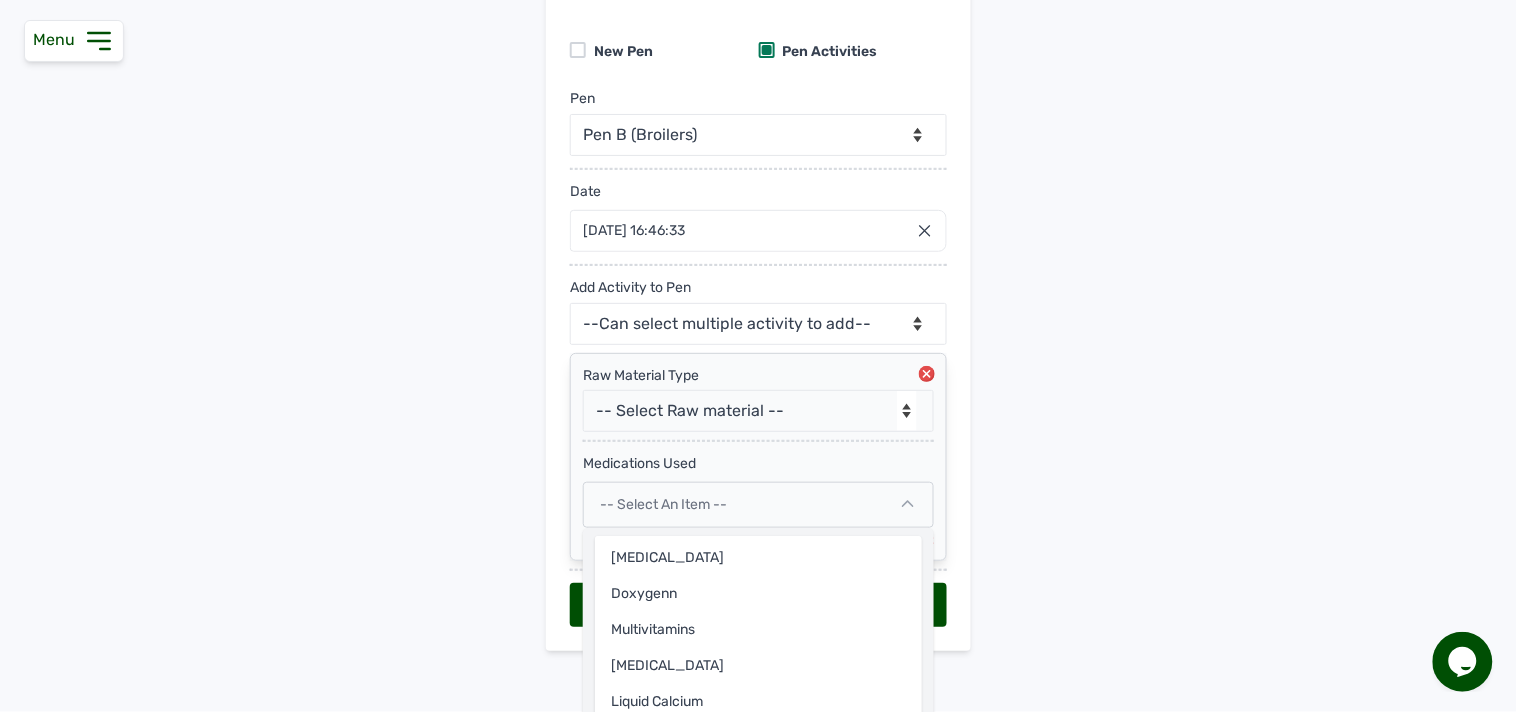 click 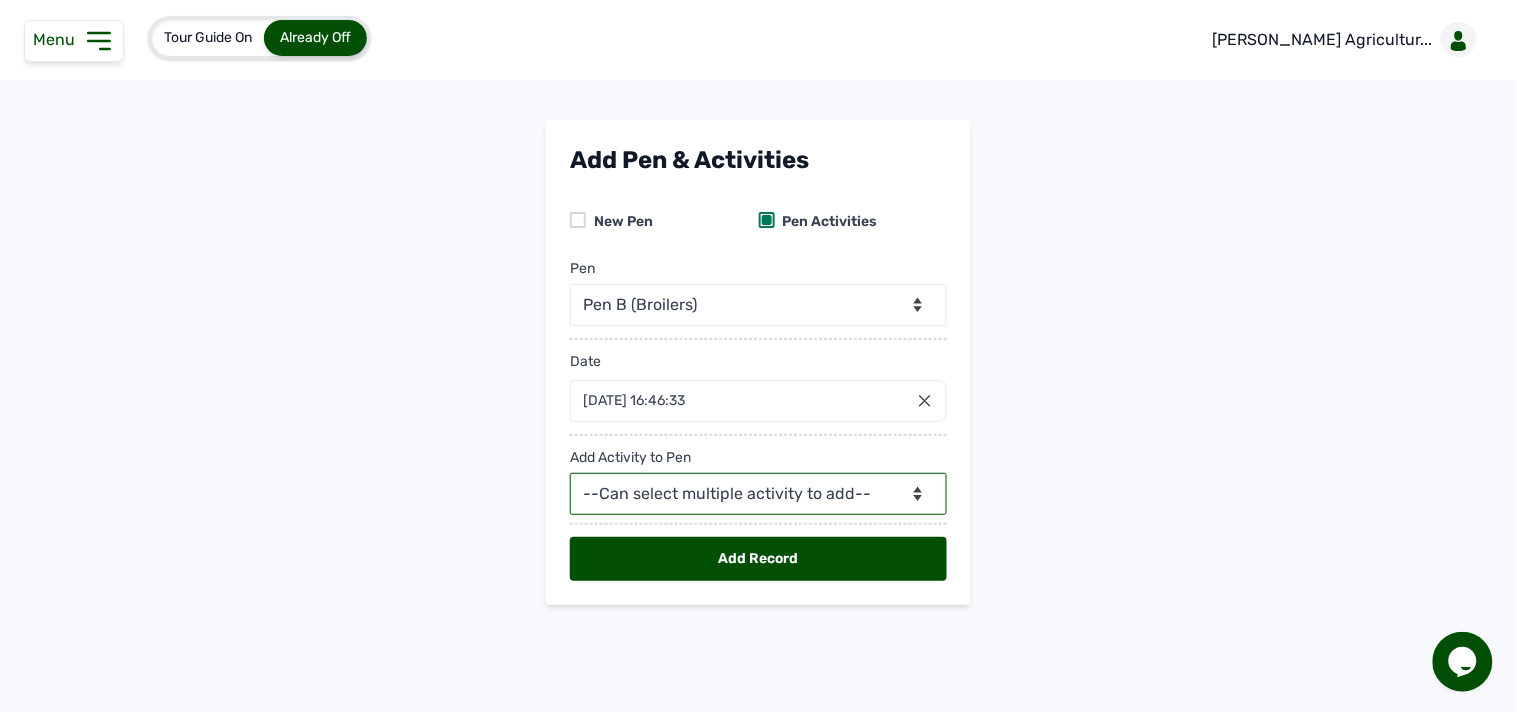 click on "--Can select multiple activity to add-- Raw Material Losses Weight" at bounding box center (758, 494) 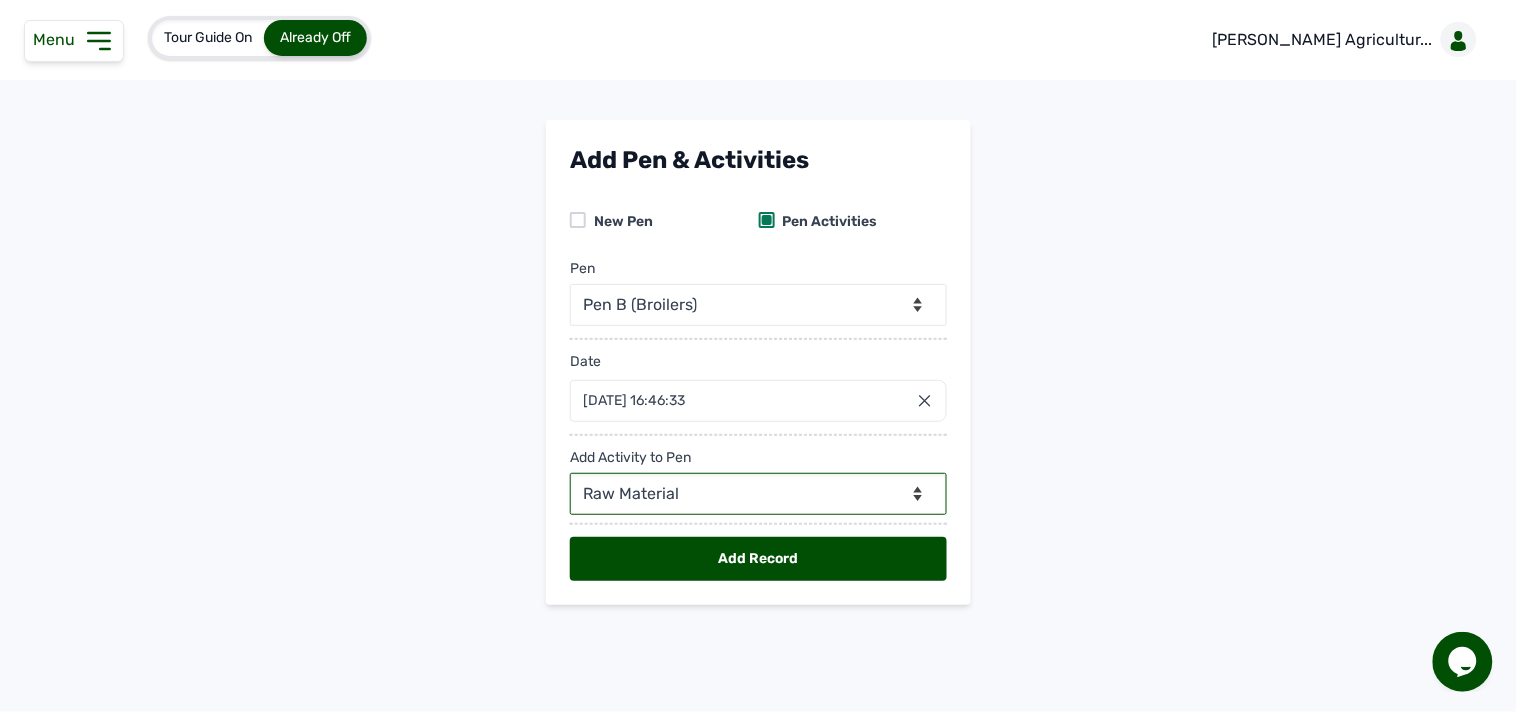 click on "--Can select multiple activity to add-- Raw Material Losses Weight" at bounding box center [758, 494] 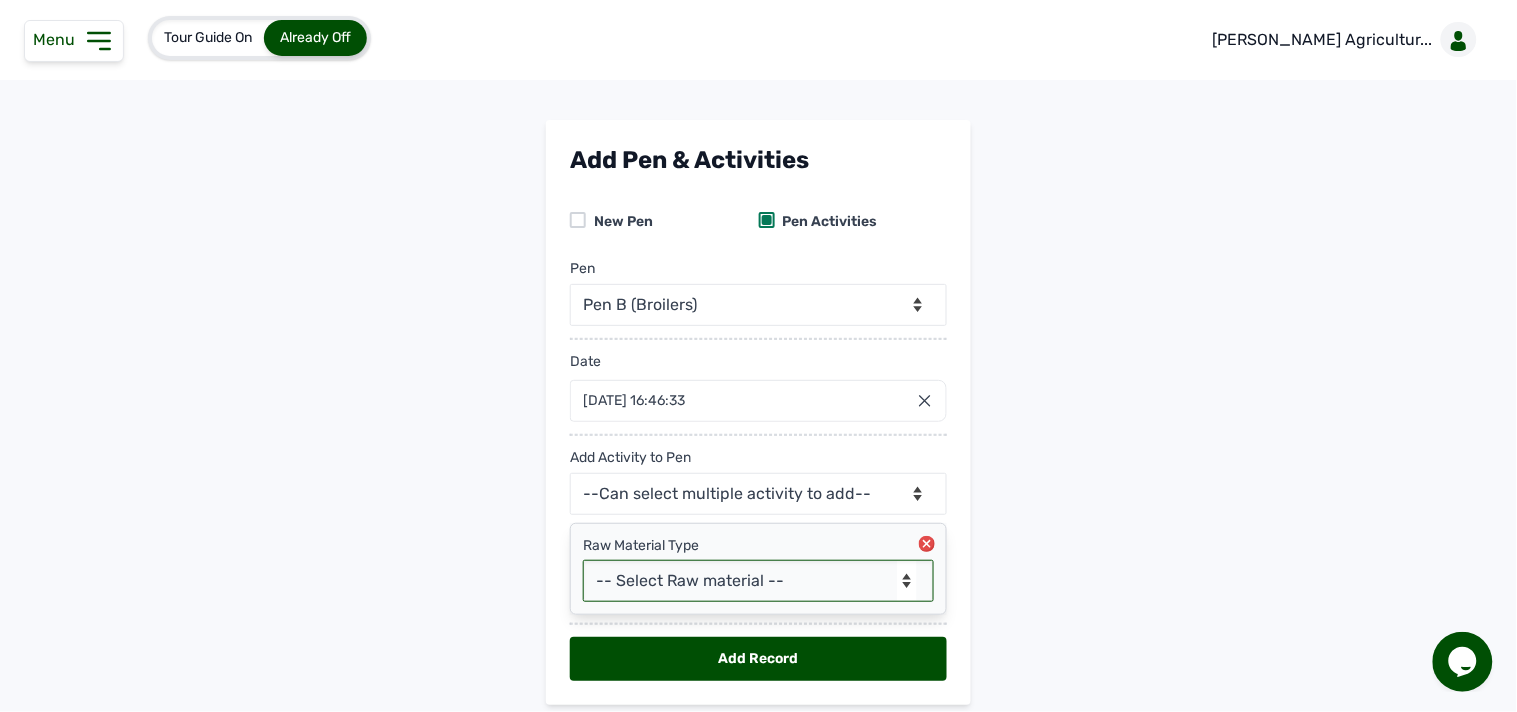 click on "-- Select Raw material -- feeds medications vaccines" at bounding box center (758, 581) 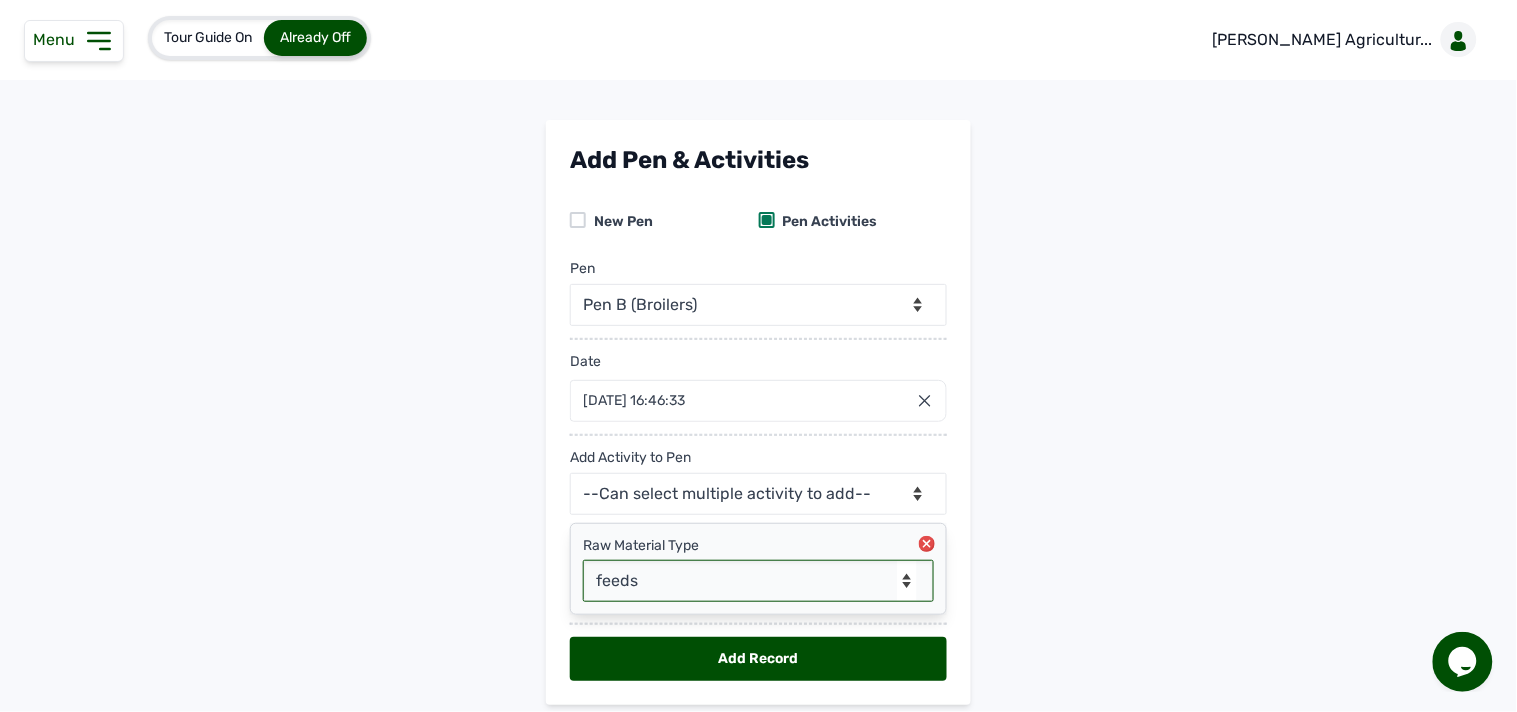 click on "-- Select Raw material -- feeds medications vaccines" at bounding box center (758, 581) 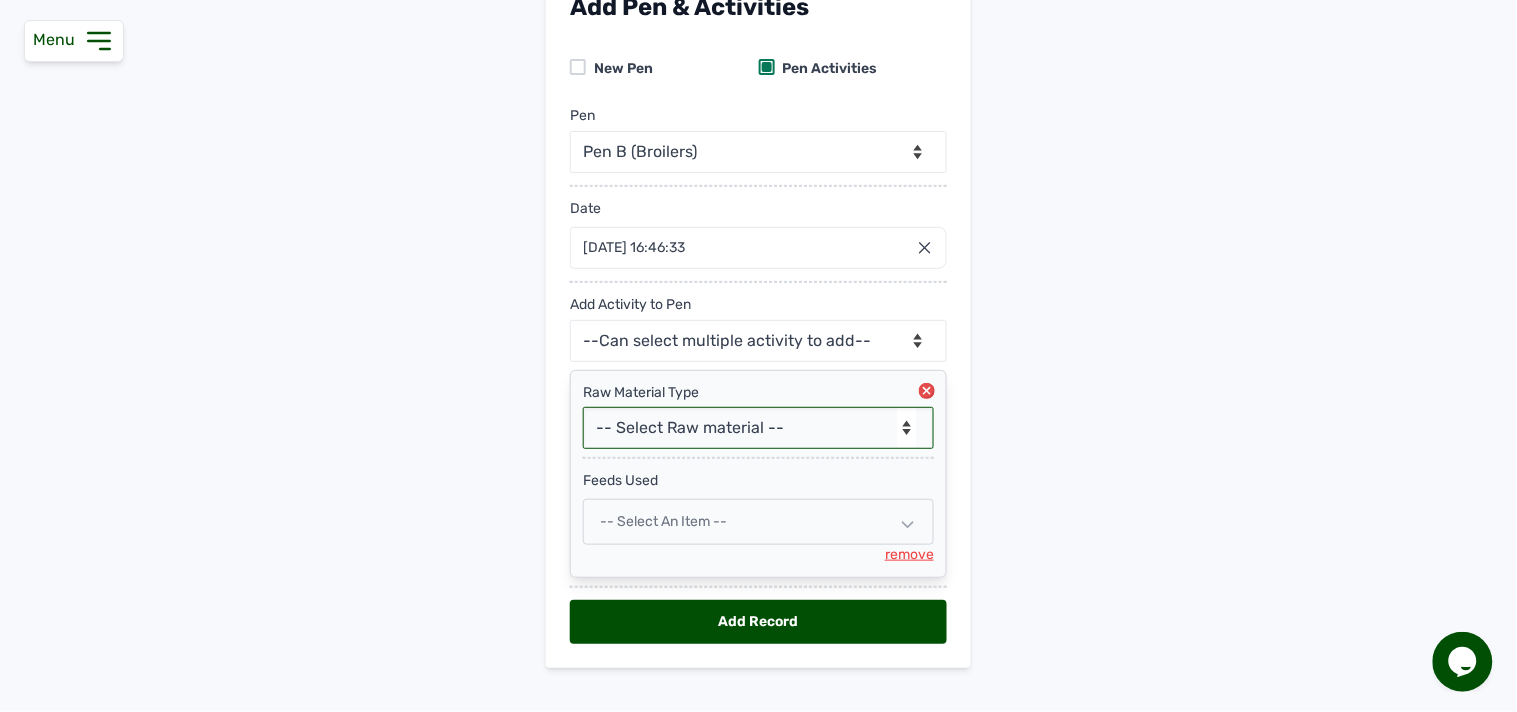 scroll, scrollTop: 183, scrollLeft: 0, axis: vertical 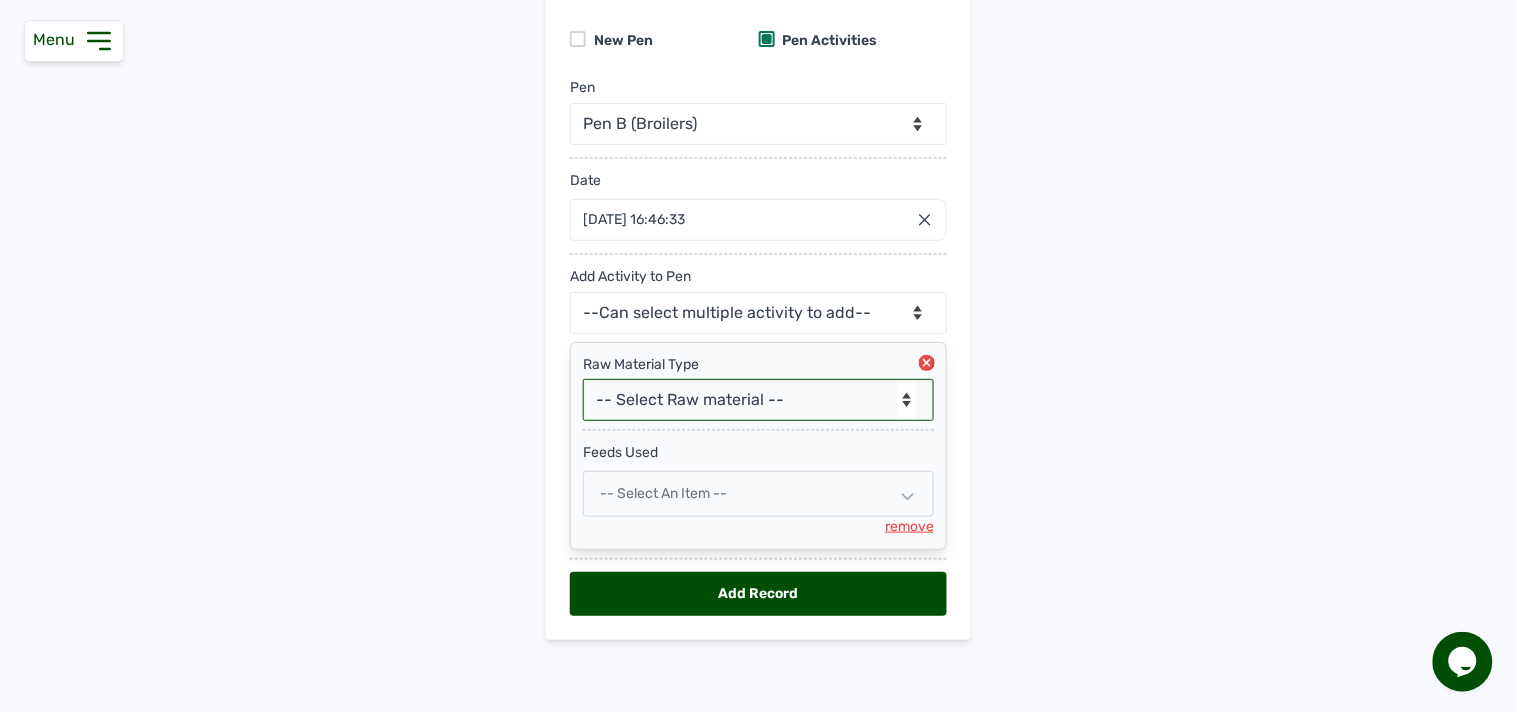 click on "-- Select Raw material -- feeds medications vaccines" at bounding box center [758, 400] 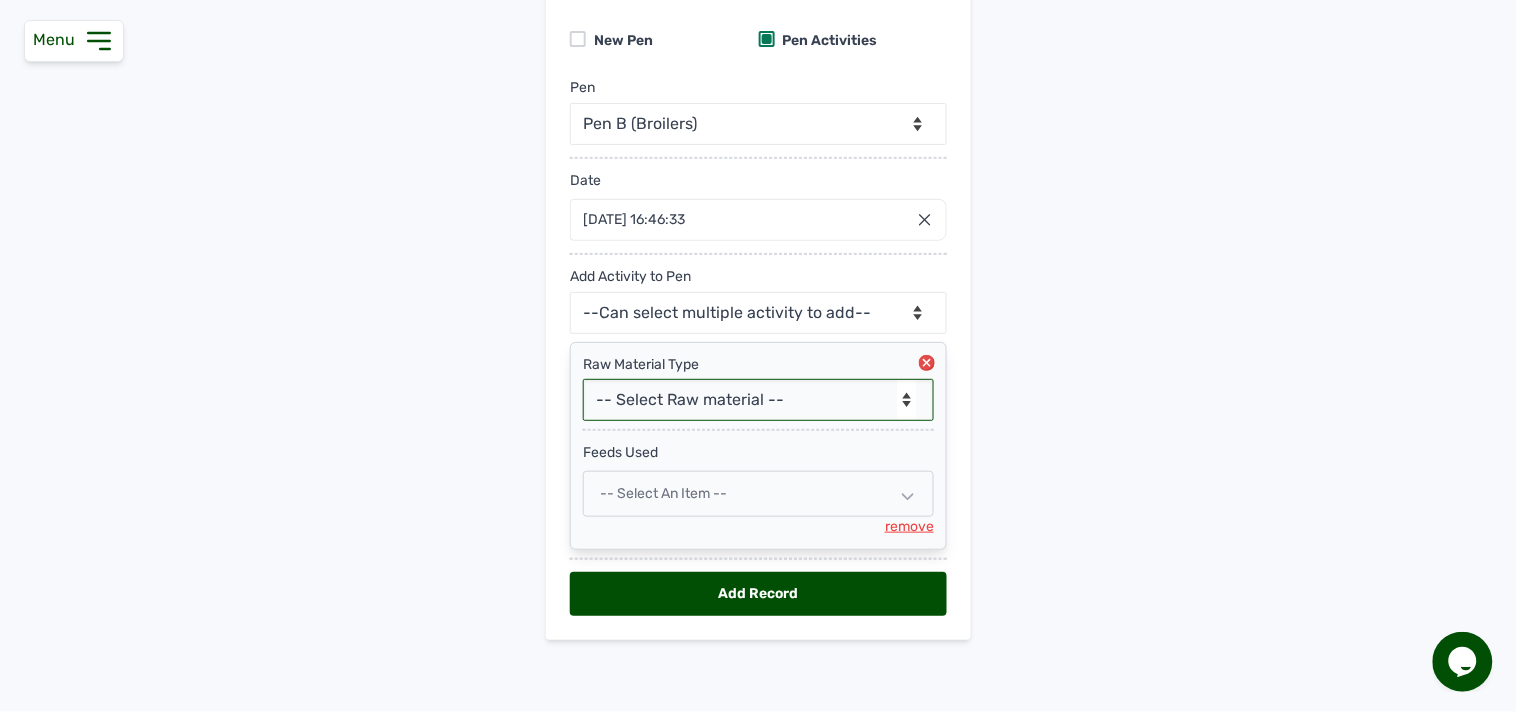 select on "feeds" 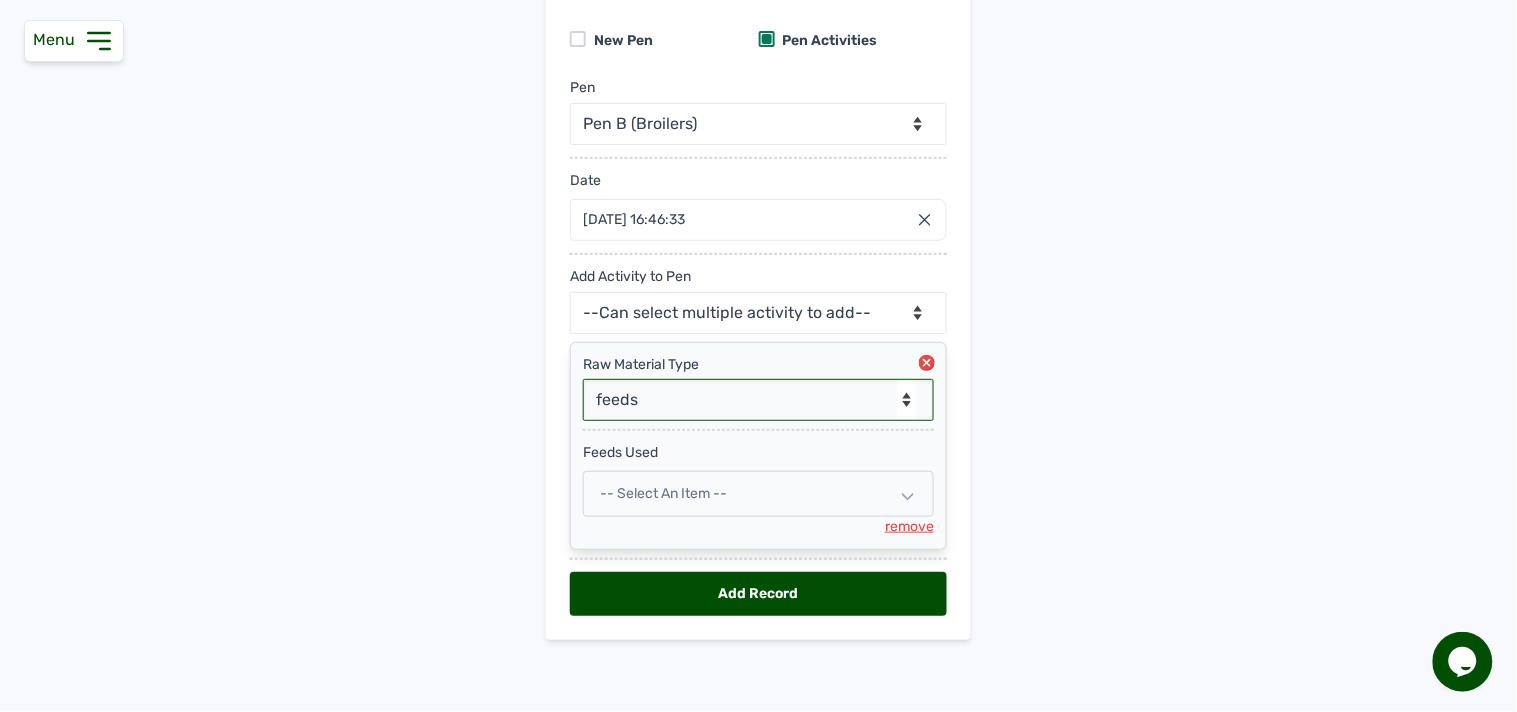click on "-- Select Raw material -- feeds medications vaccines" at bounding box center (758, 400) 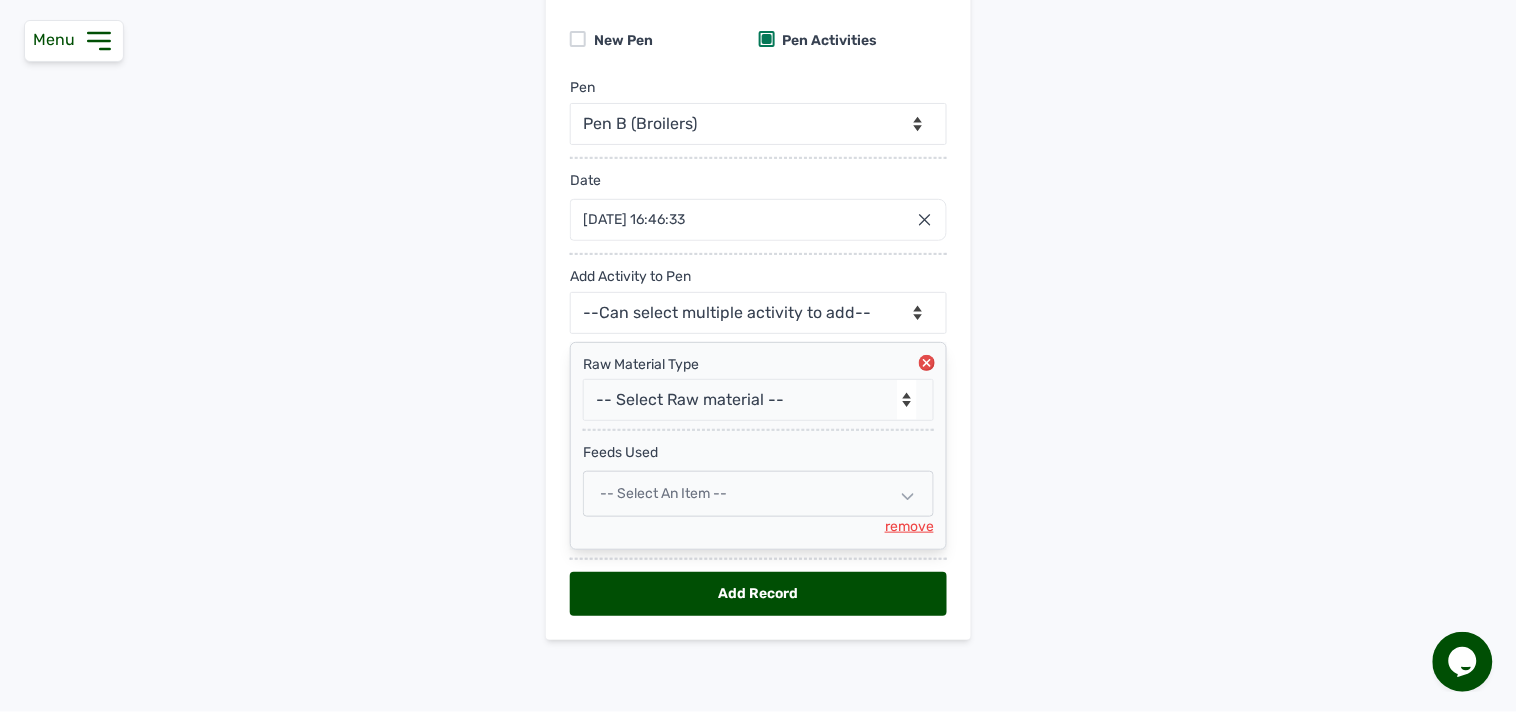 click 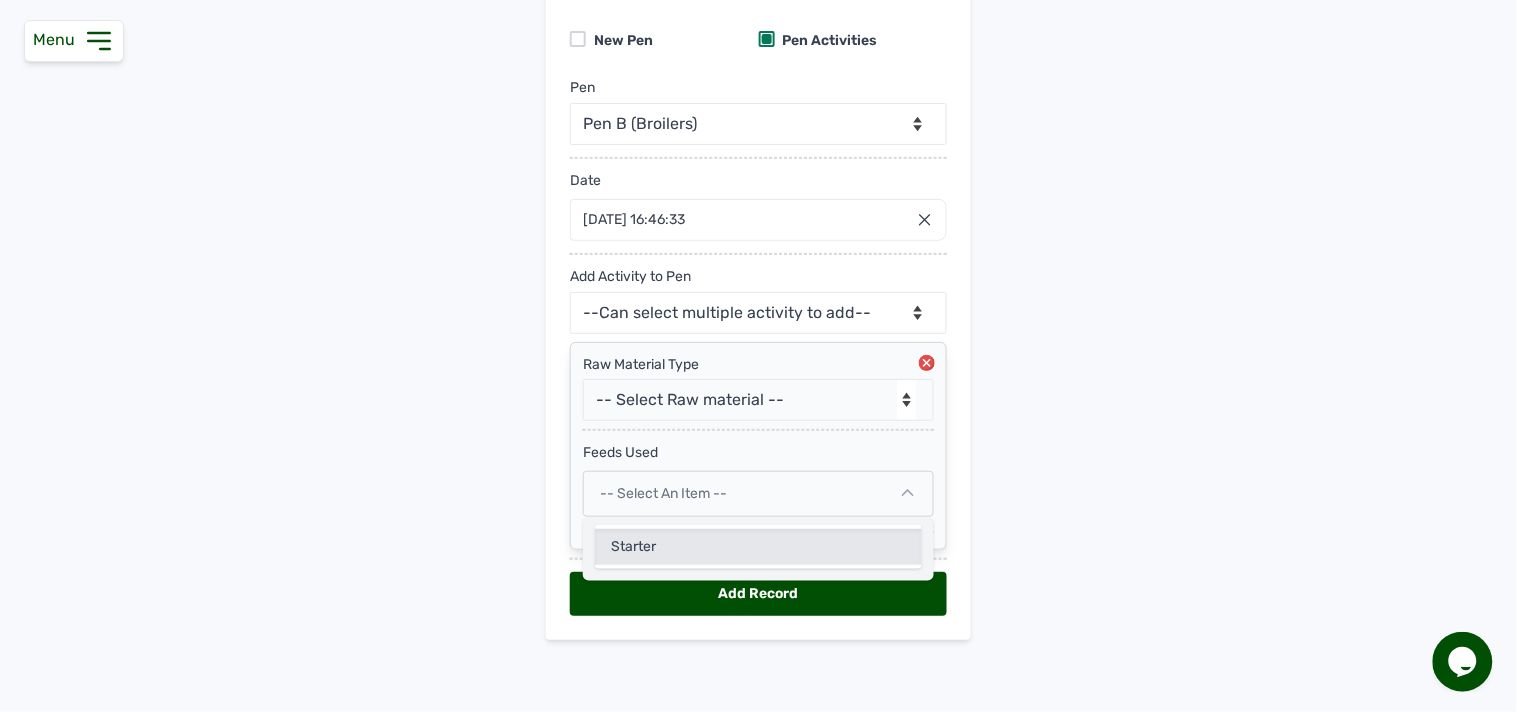 click on "Starter" 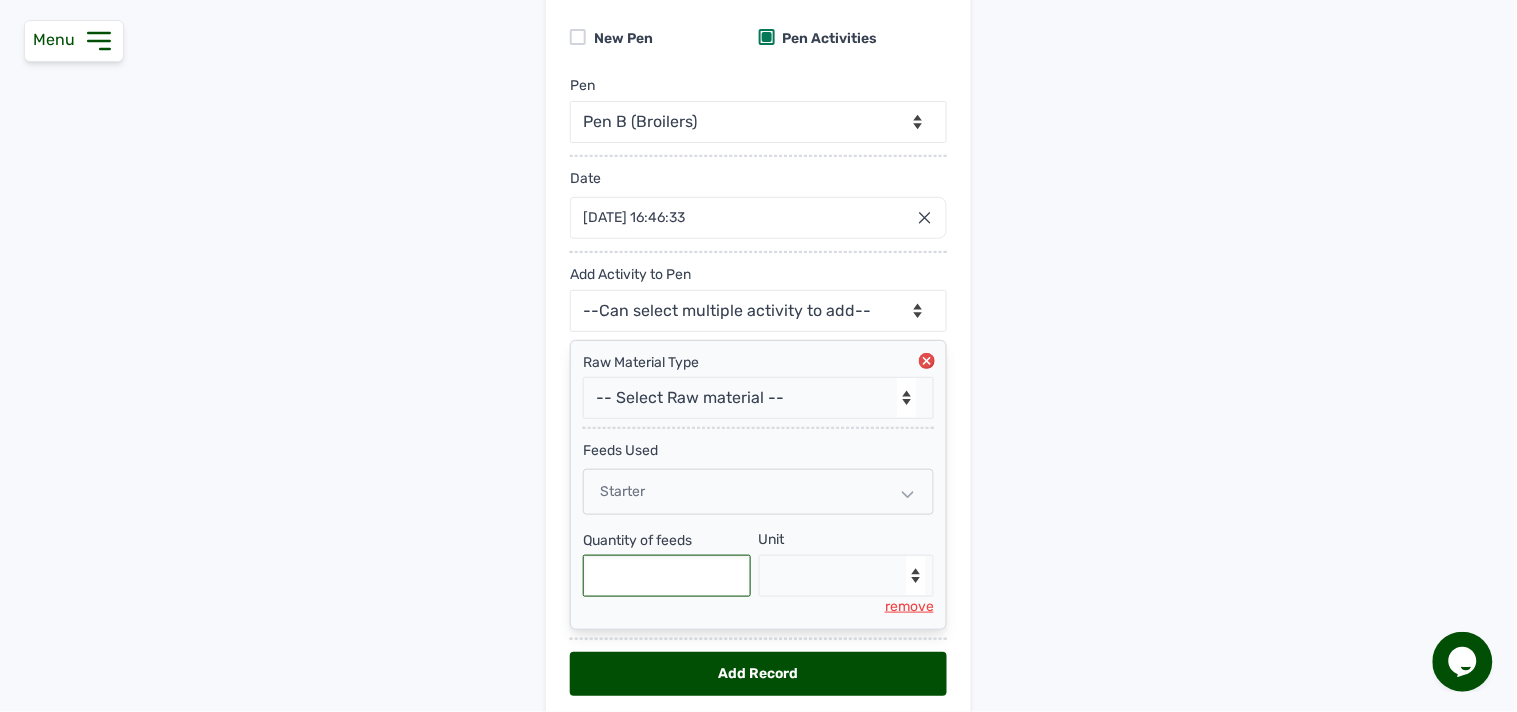 click at bounding box center (667, 576) 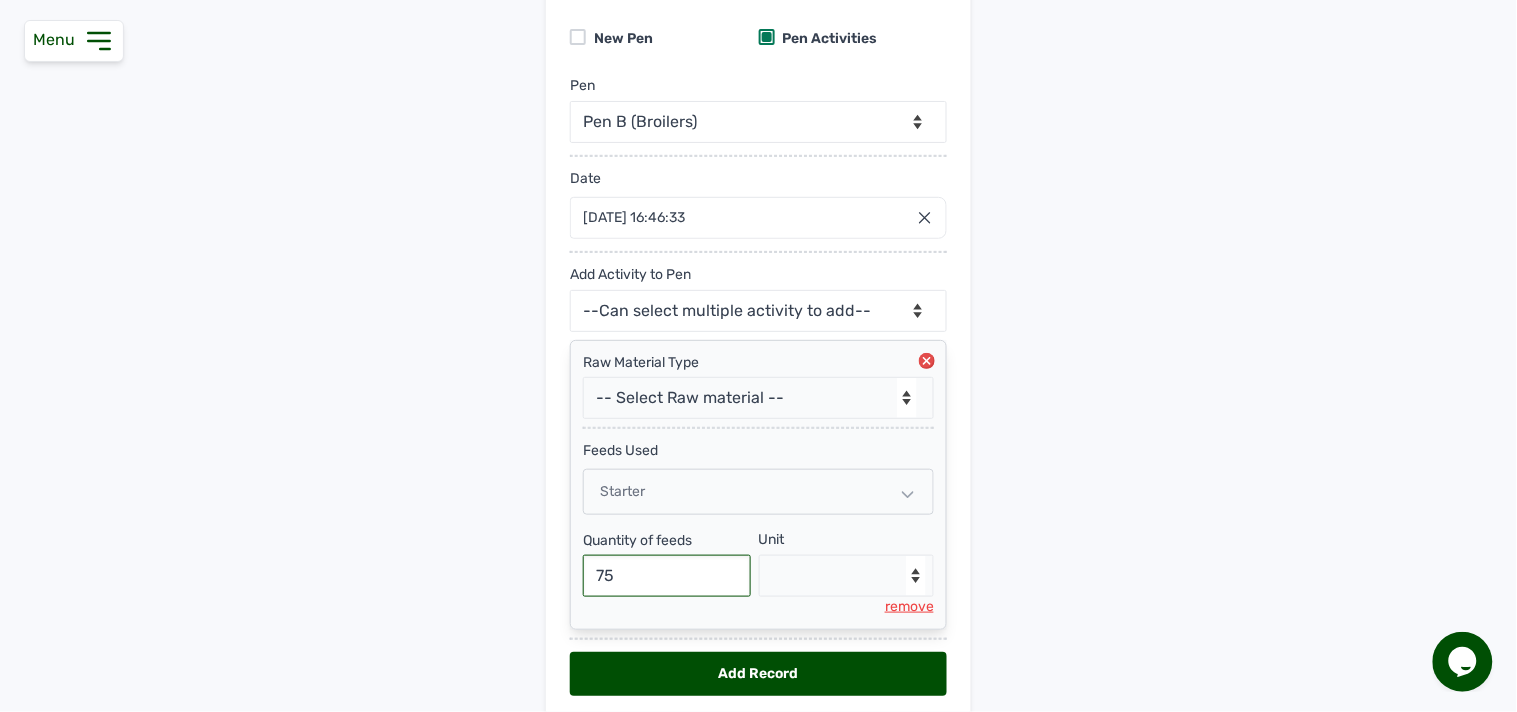 type on "75" 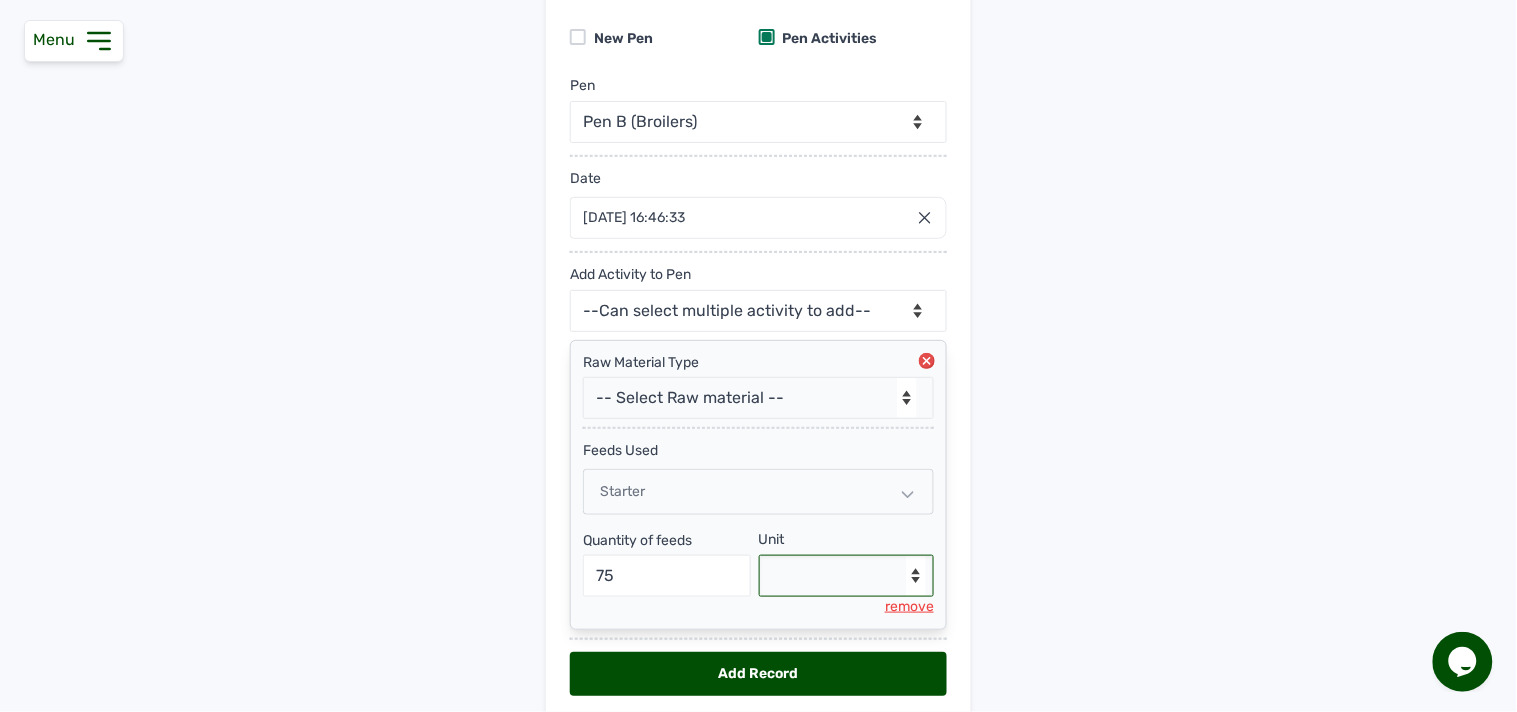 click on "--Select unit-- Bag(s) Kg" at bounding box center [847, 576] 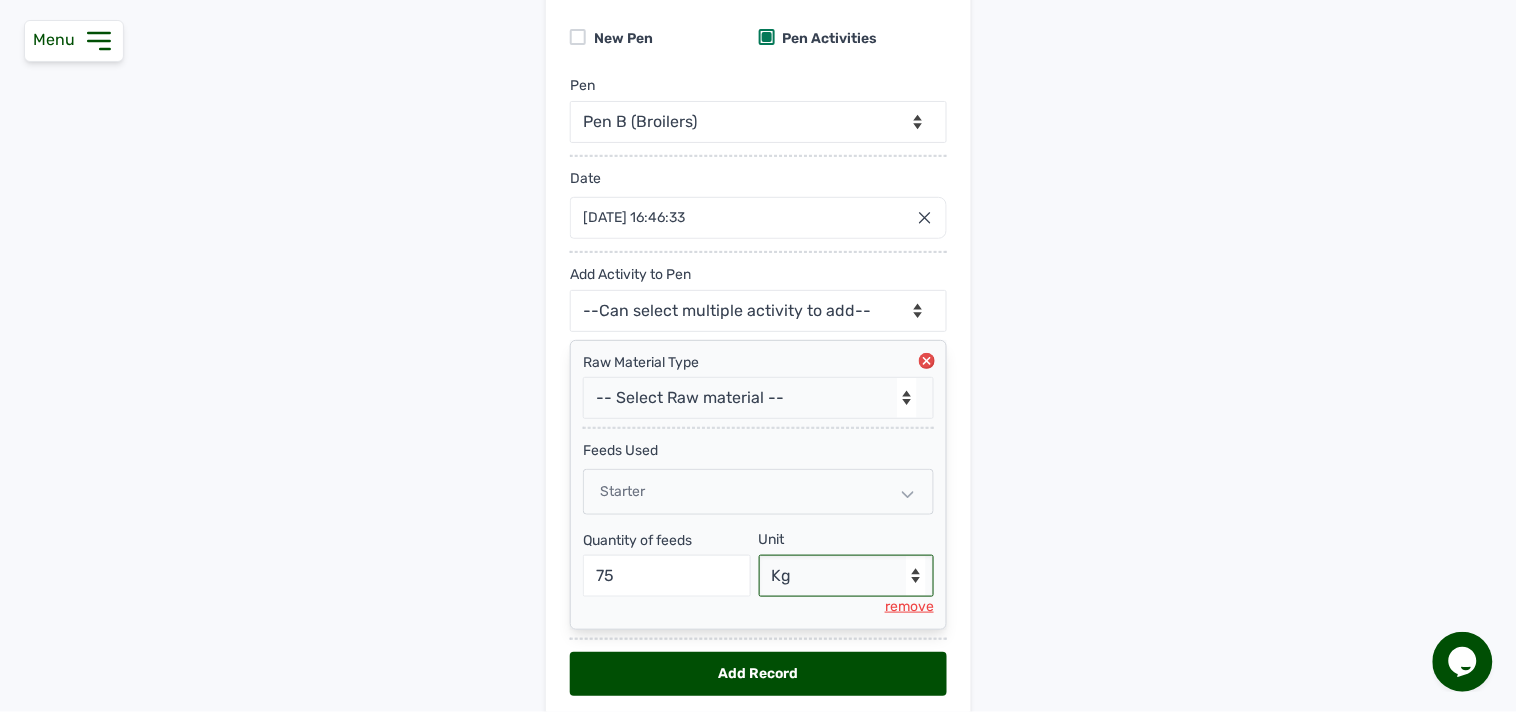 click on "--Select unit-- Bag(s) Kg" at bounding box center (847, 576) 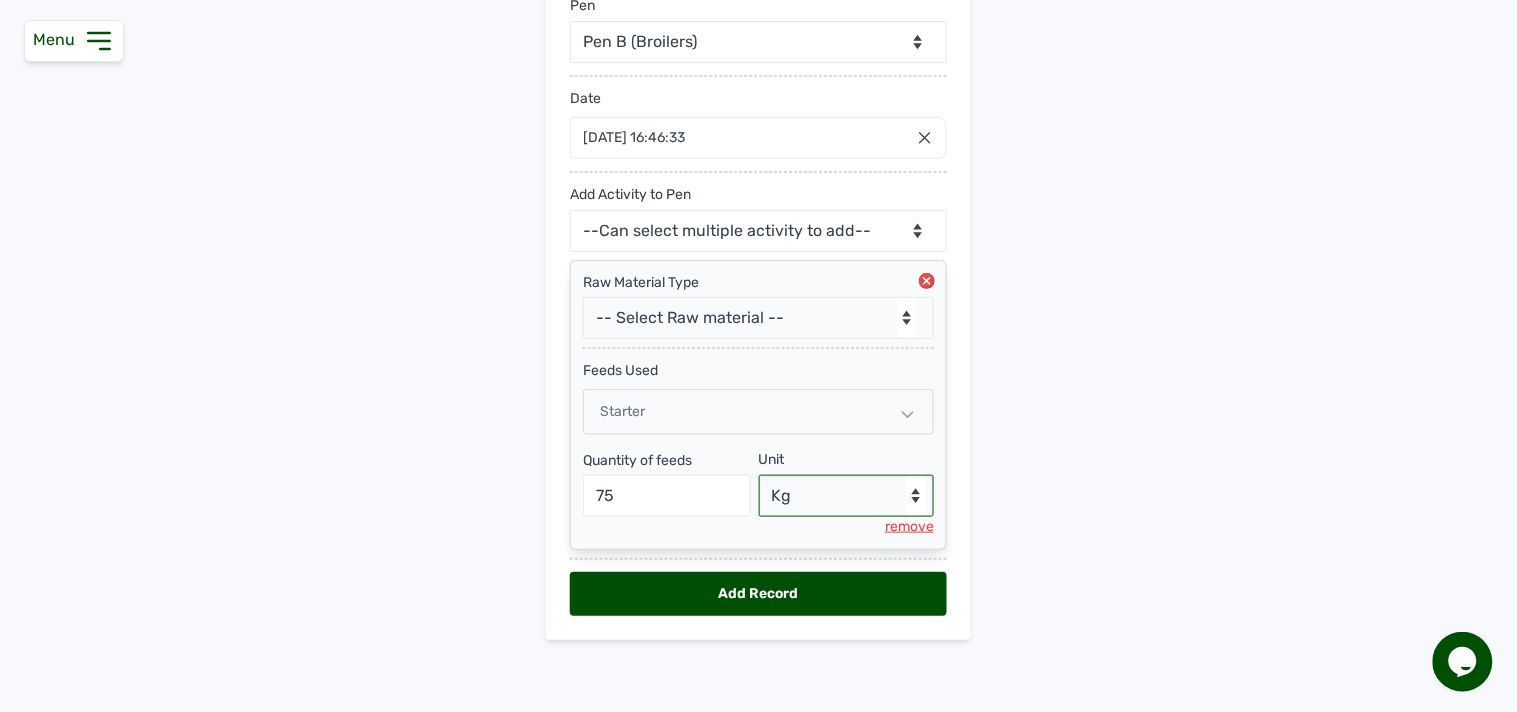click on "Add Record" at bounding box center [758, 594] 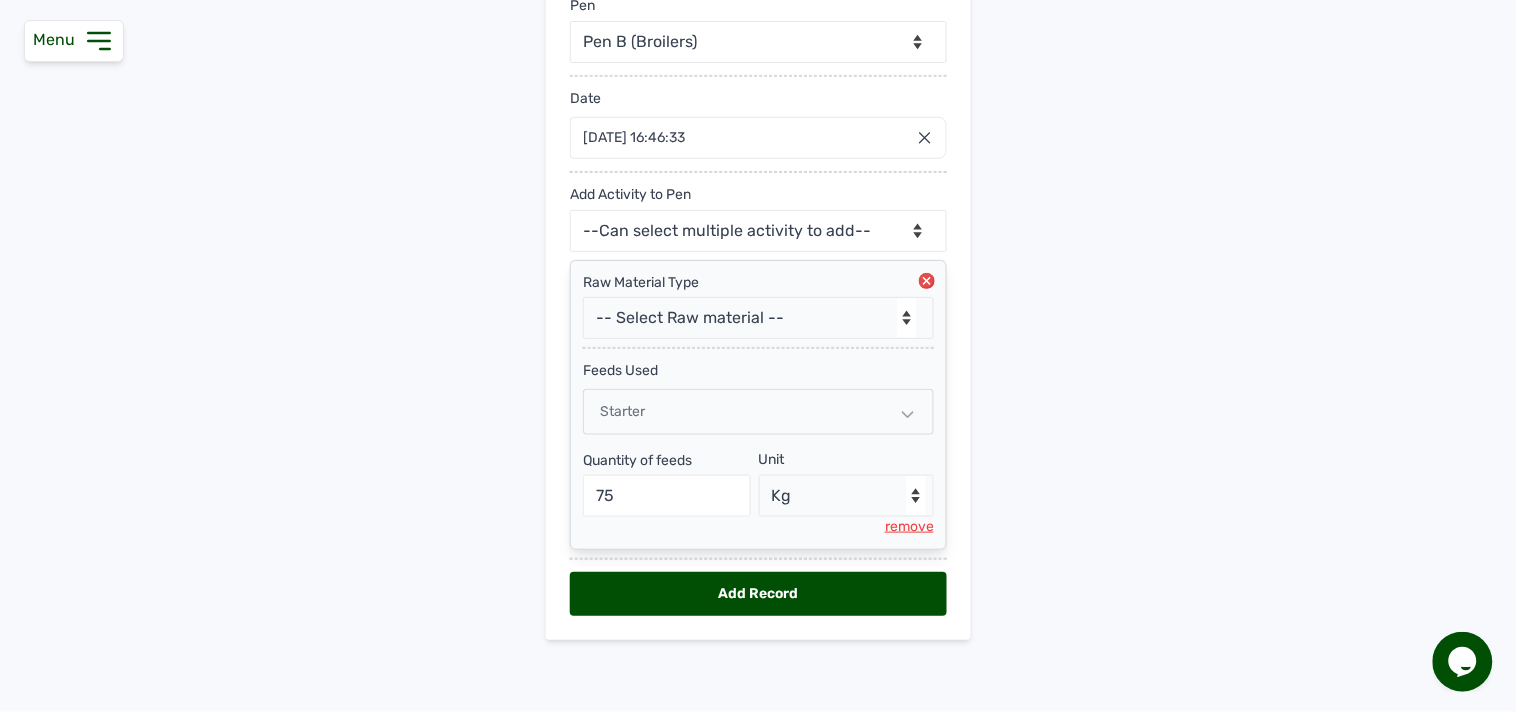 select 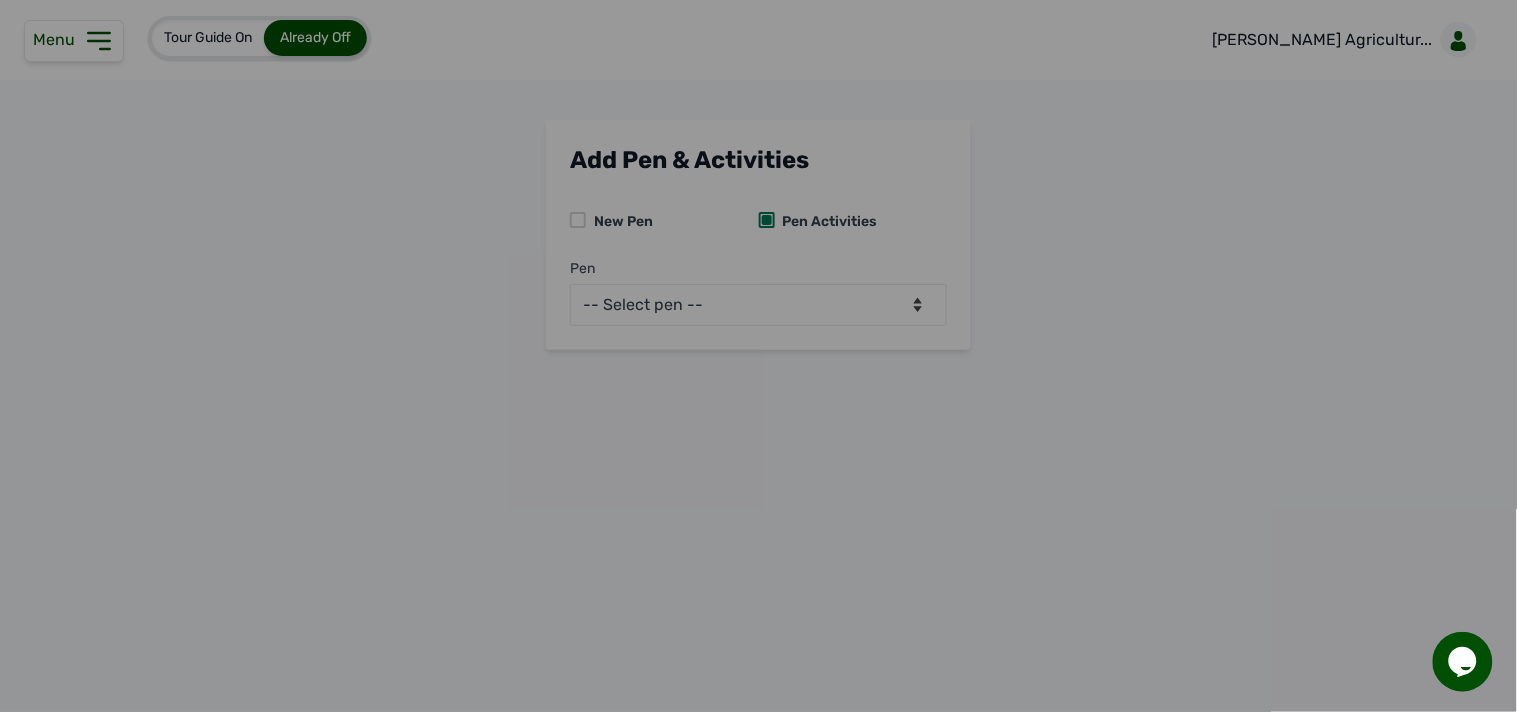 scroll, scrollTop: 0, scrollLeft: 0, axis: both 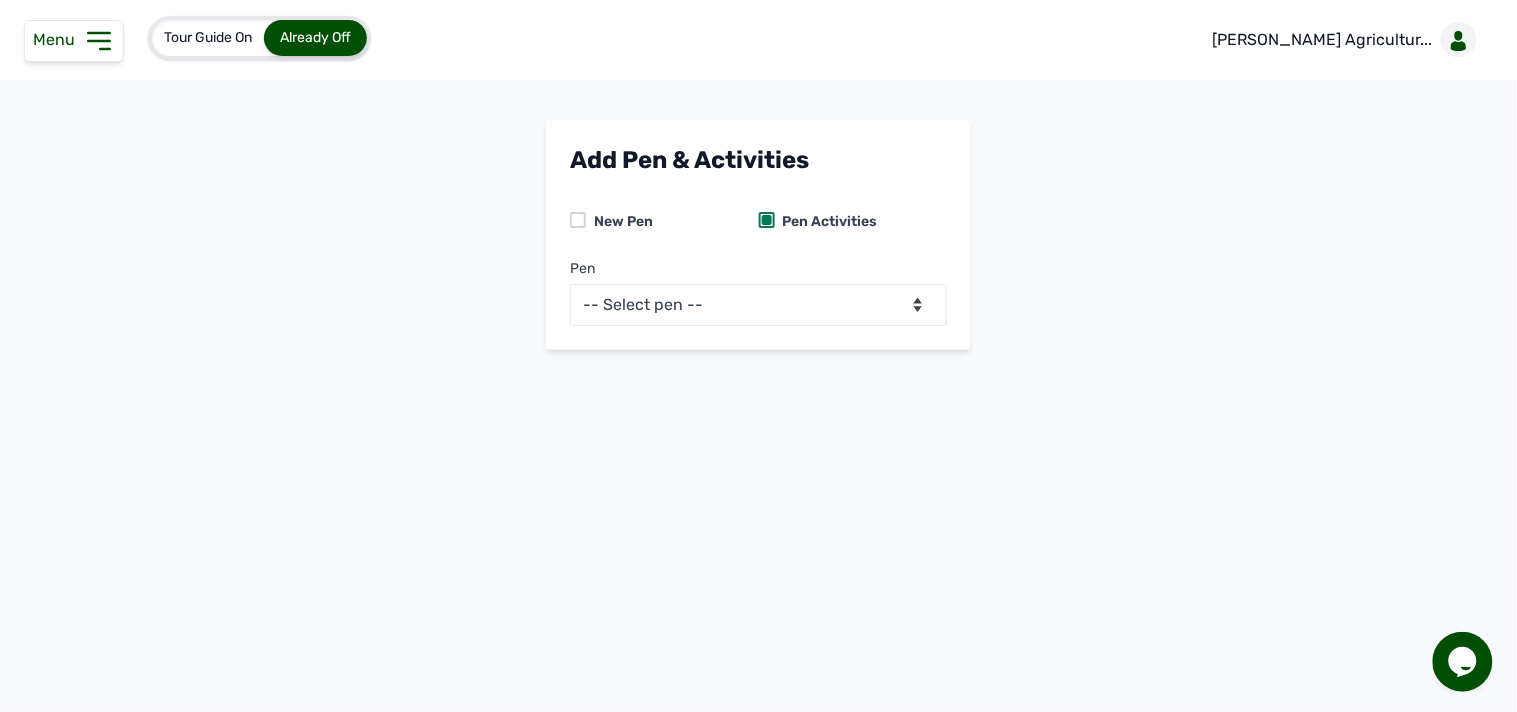 click 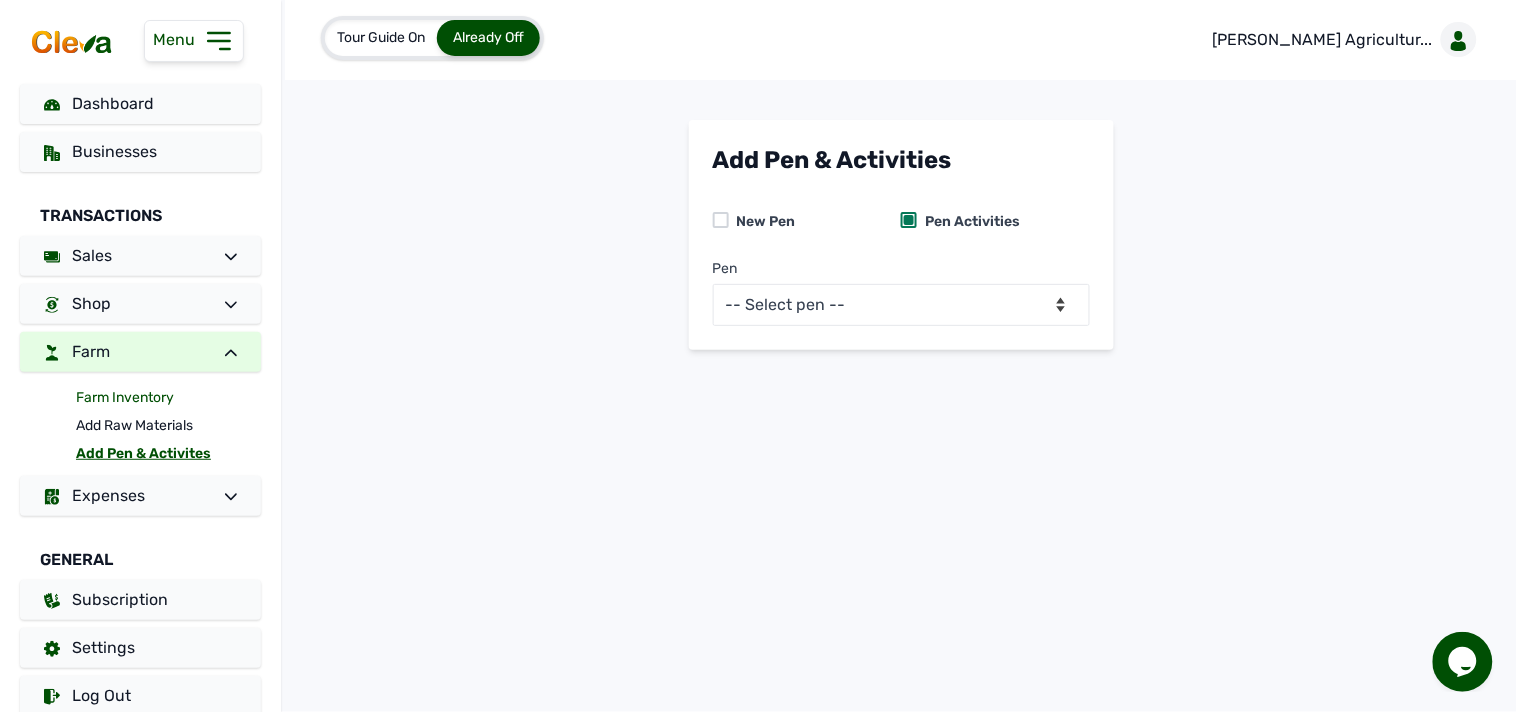 click on "Farm Inventory" at bounding box center [168, 398] 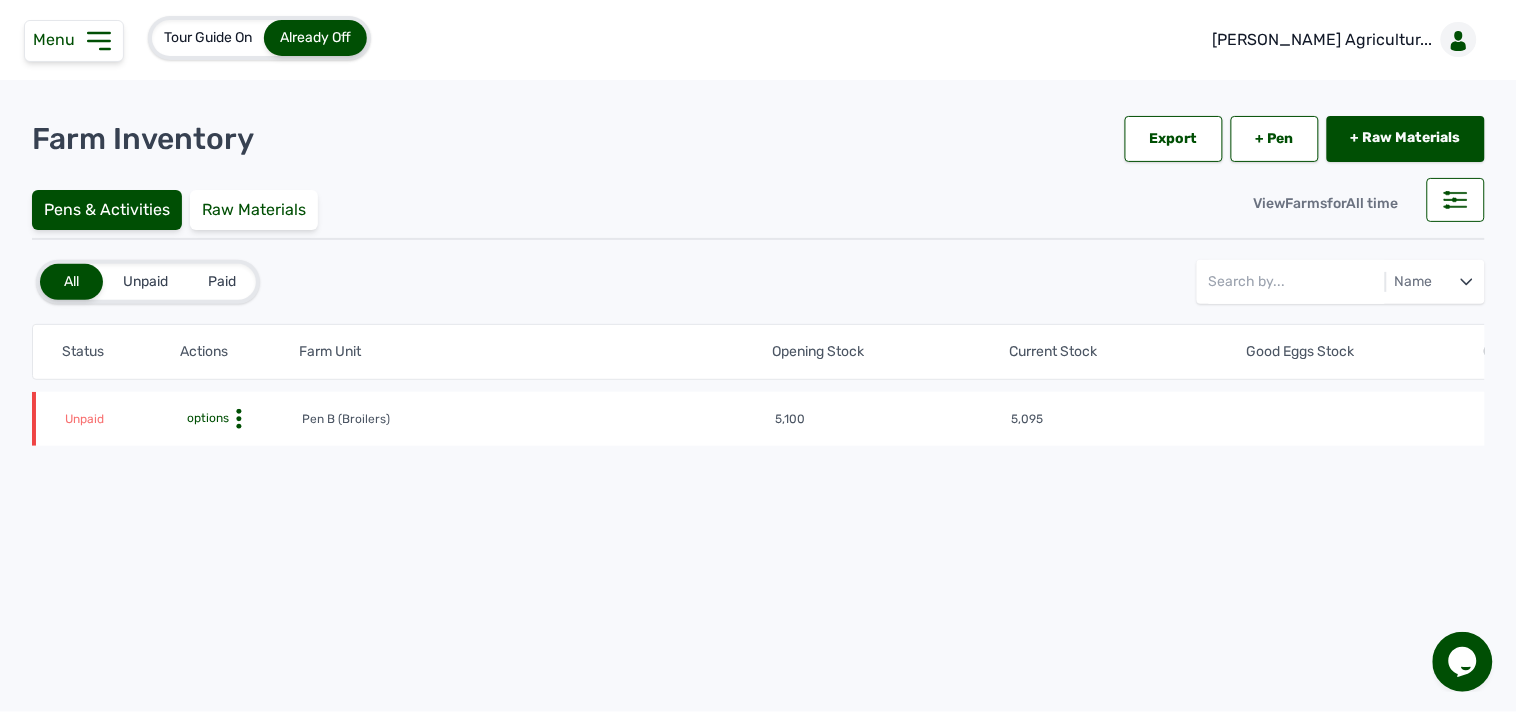 click 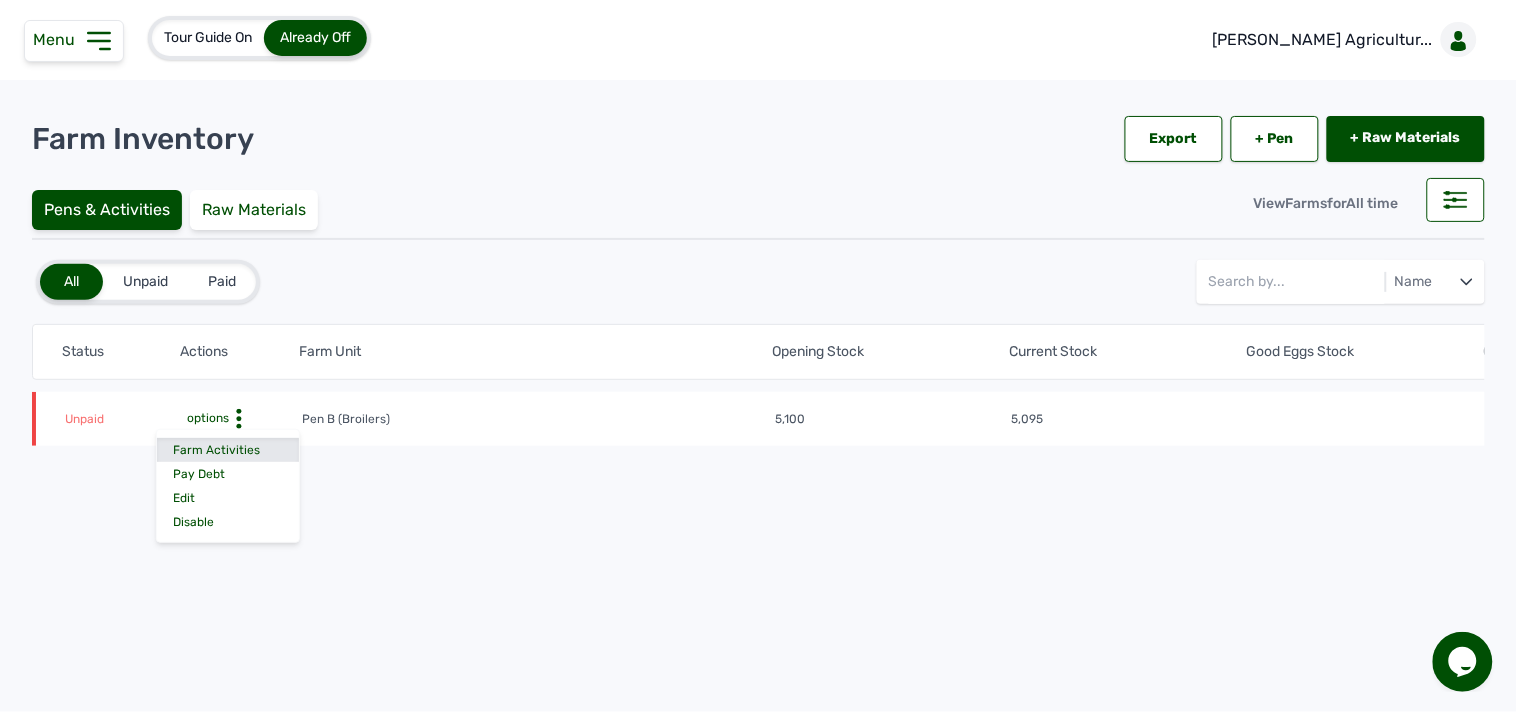 click on "Farm Activities" at bounding box center (228, 450) 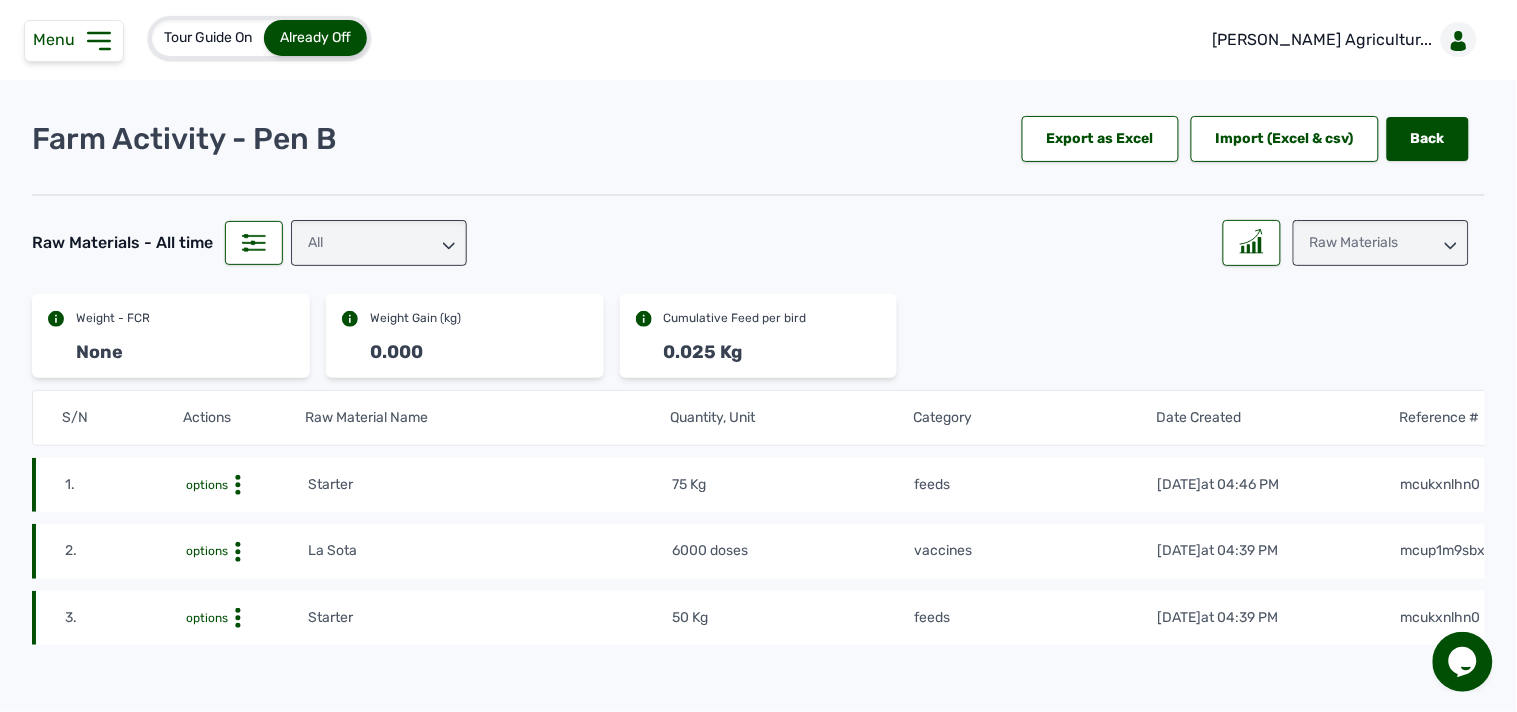 click on "vaccines" at bounding box center (1035, 551) 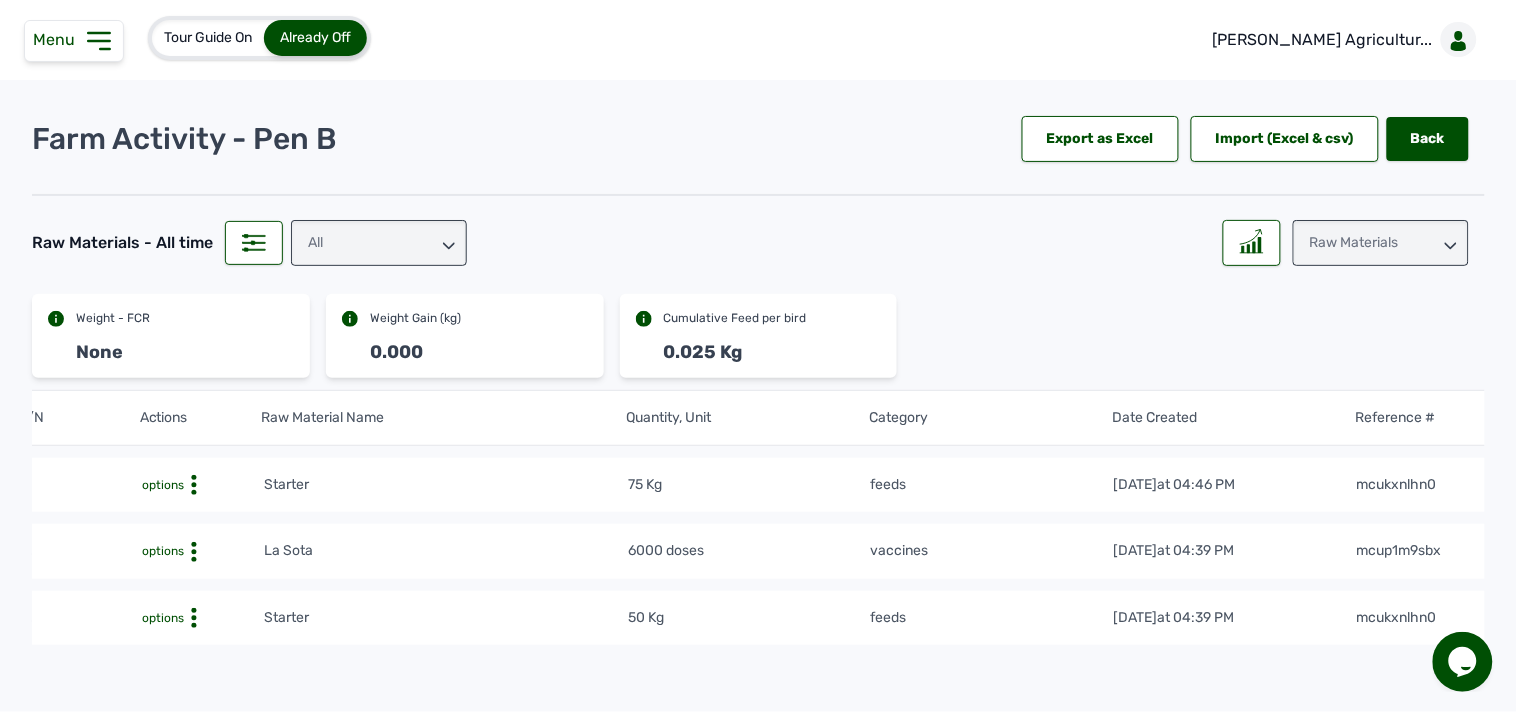 scroll, scrollTop: 0, scrollLeft: 74, axis: horizontal 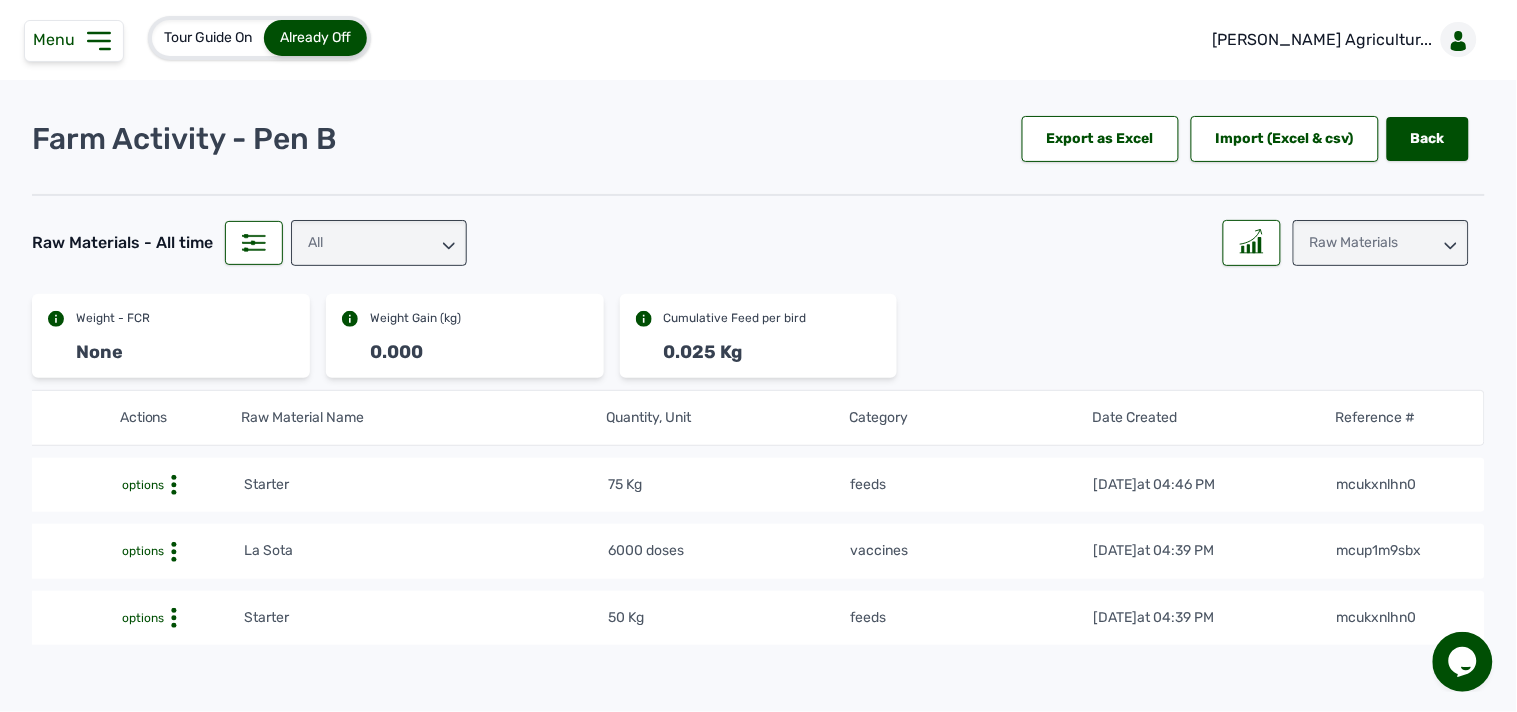 click 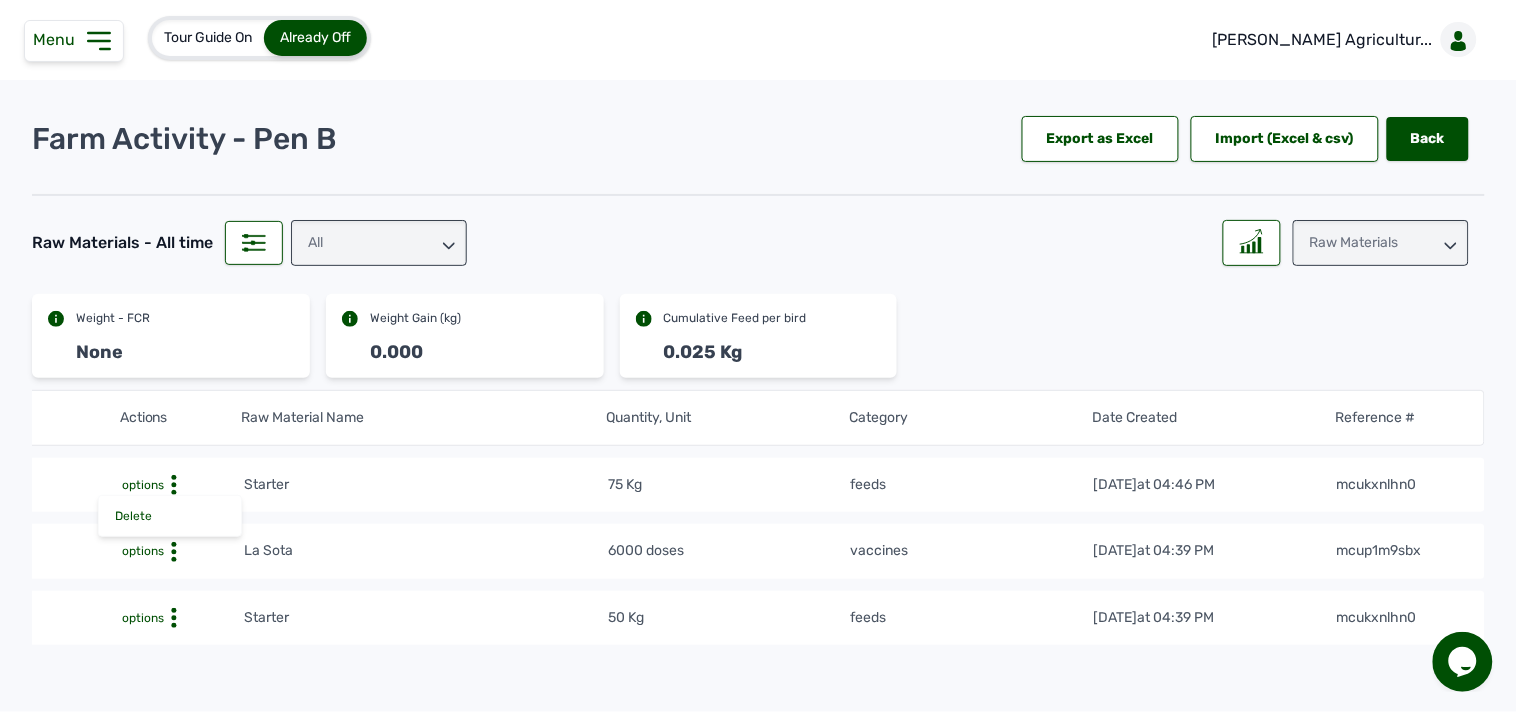 click 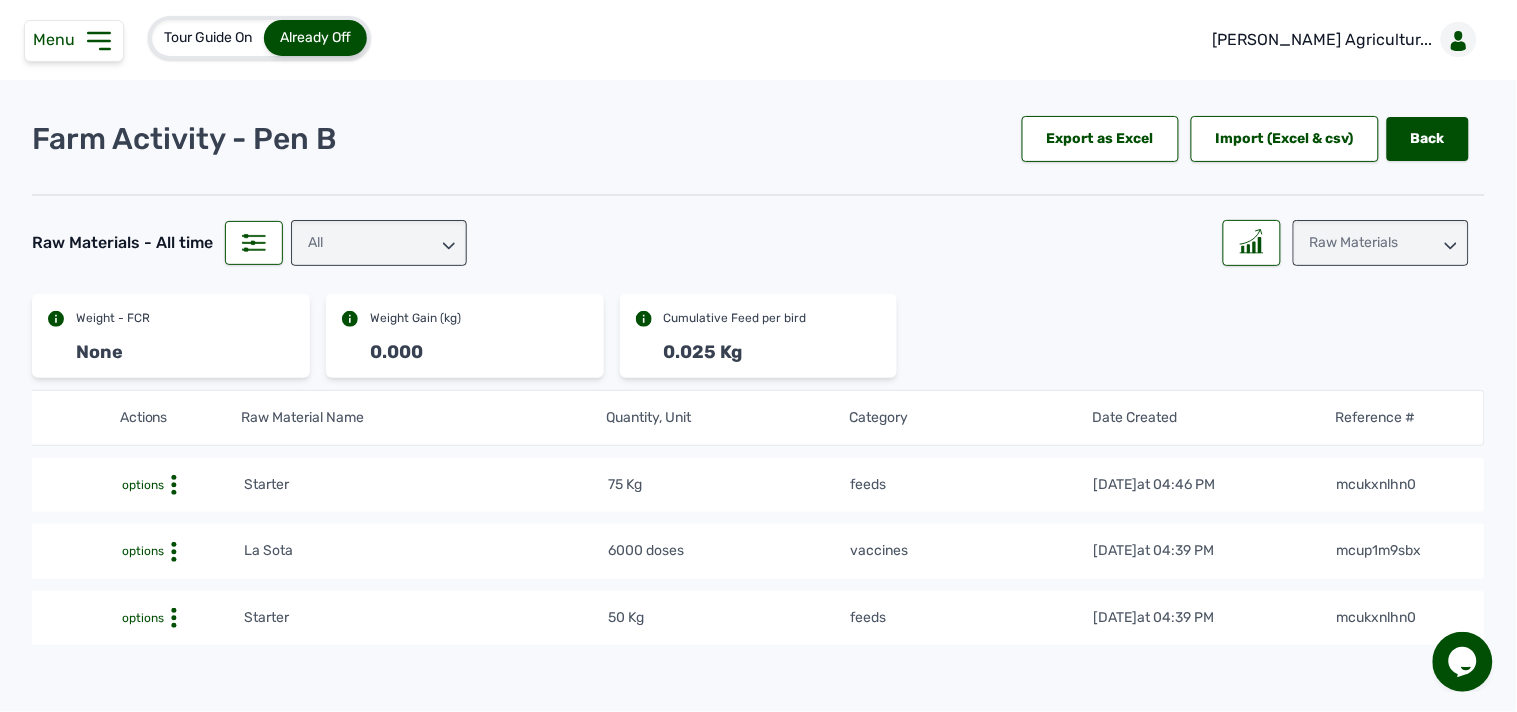 click 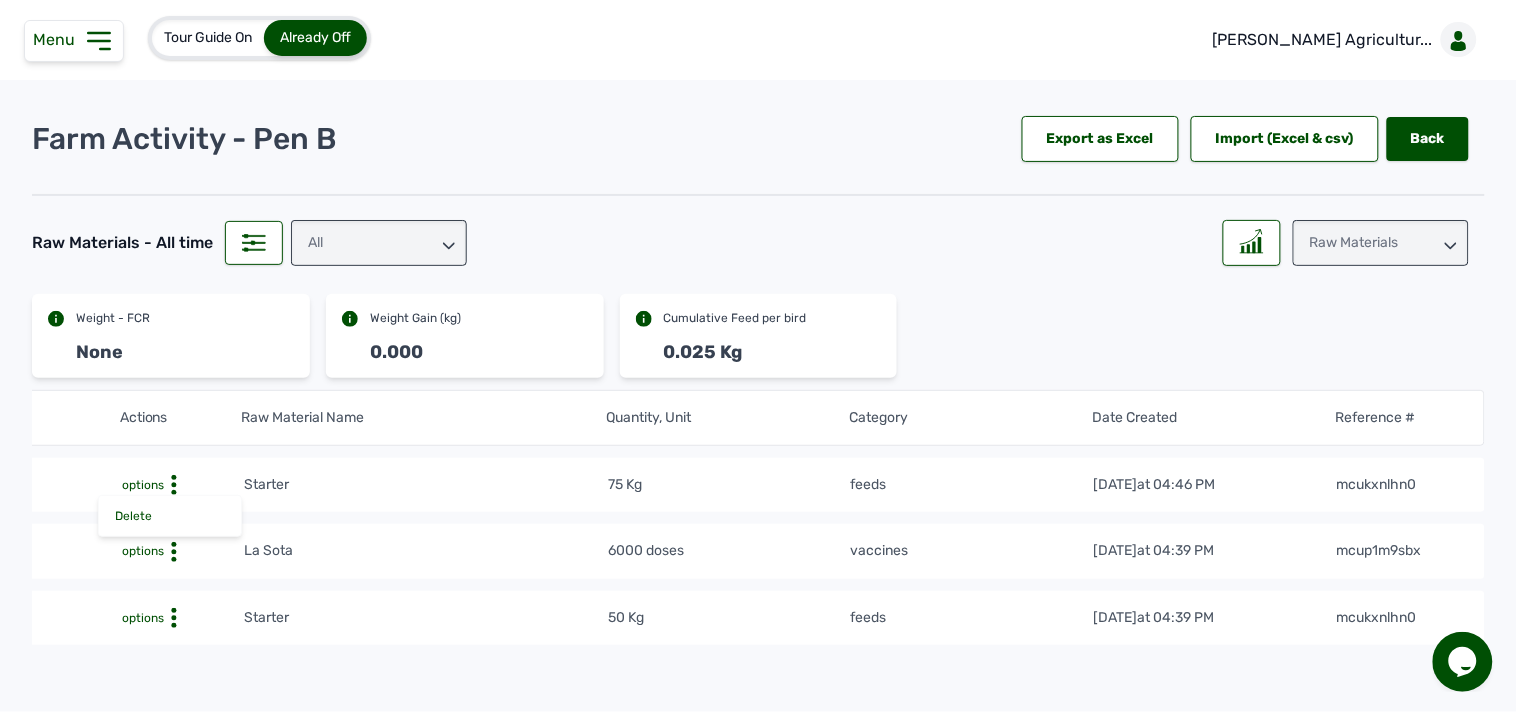 click on "S/N Actions Raw Material Name Quantity, Unit Category Date Created Reference # 1. options Delete Starter 75 Kg feeds 4th Jul 2025   at 04:46 PM mcukxnlhn0 2. options La Sota 6000 doses vaccines 3rd Jul 2025   at 04:39 PM mcup1m9sbx 3. options Starter 50 Kg feeds 3rd Jul 2025   at 04:39 PM mcukxnlhn0" at bounding box center (726, 517) 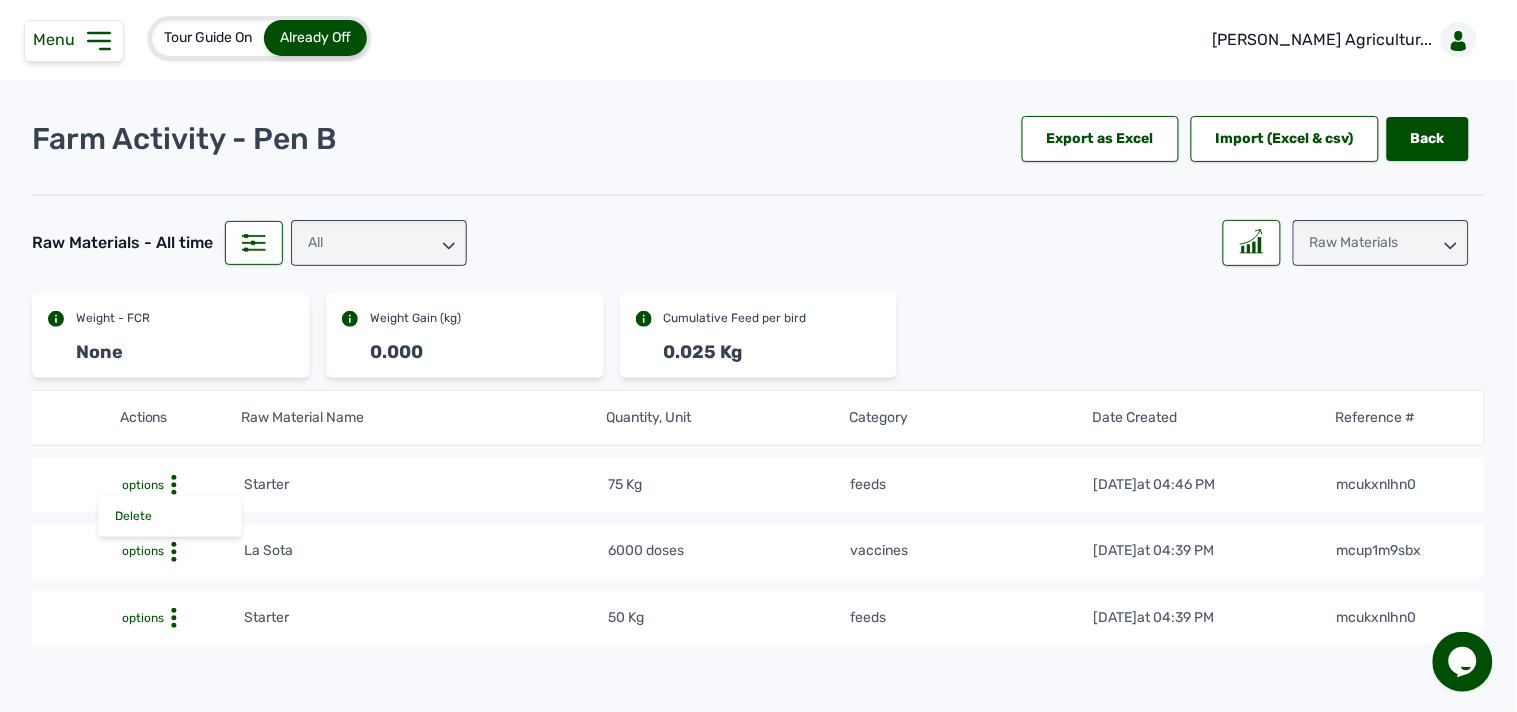 click 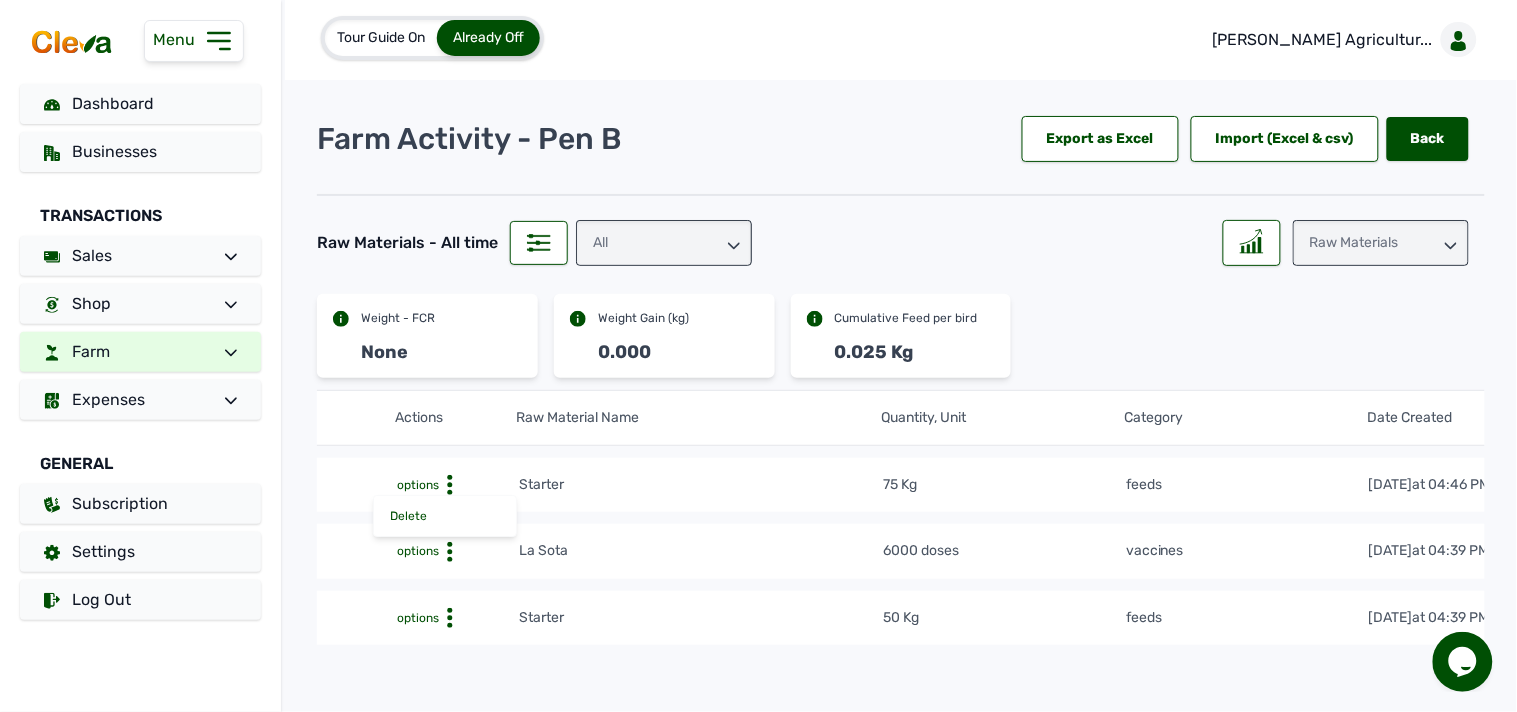 click 